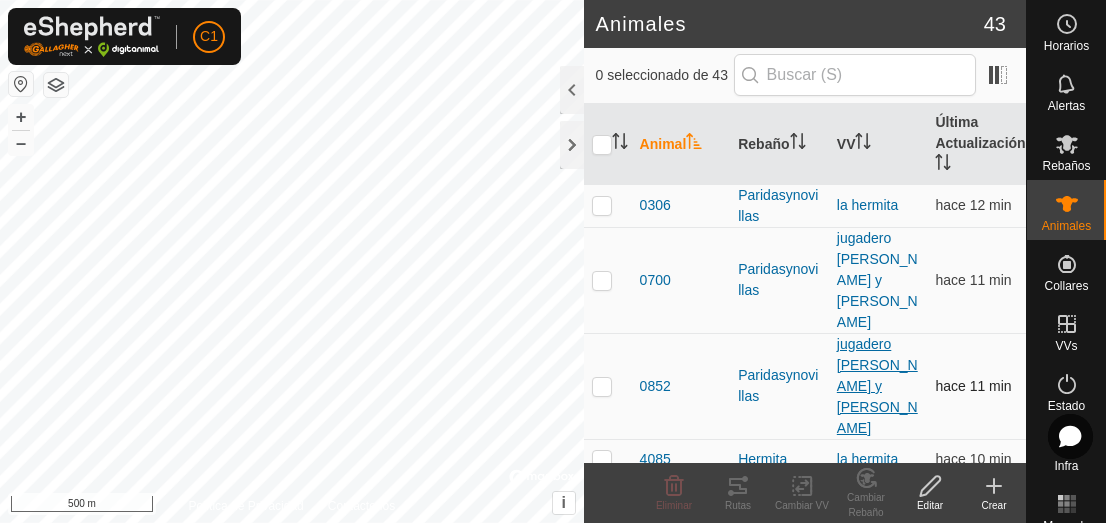 scroll, scrollTop: 0, scrollLeft: 0, axis: both 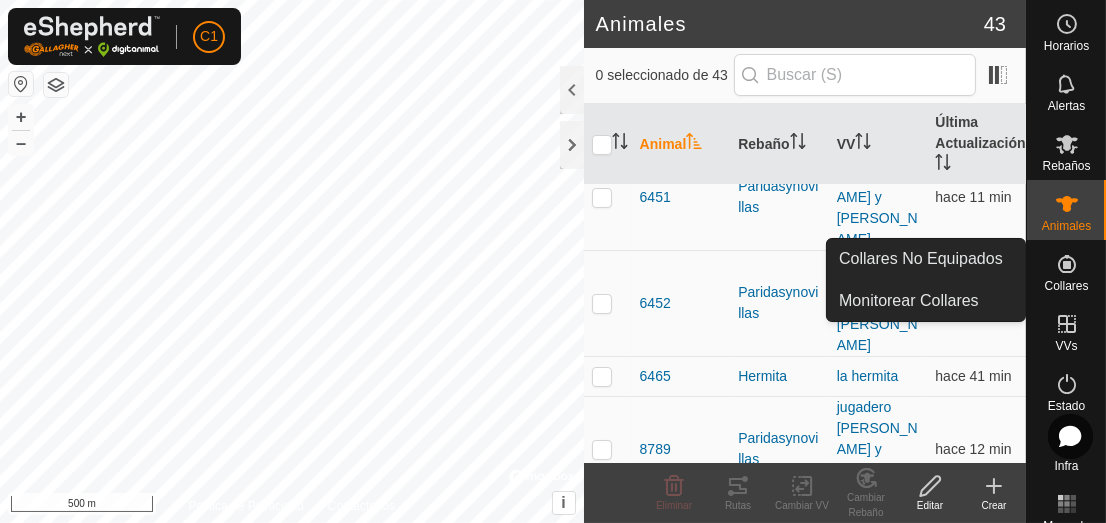 click on "Collares No Equipados Monitorear Collares" at bounding box center [926, 280] 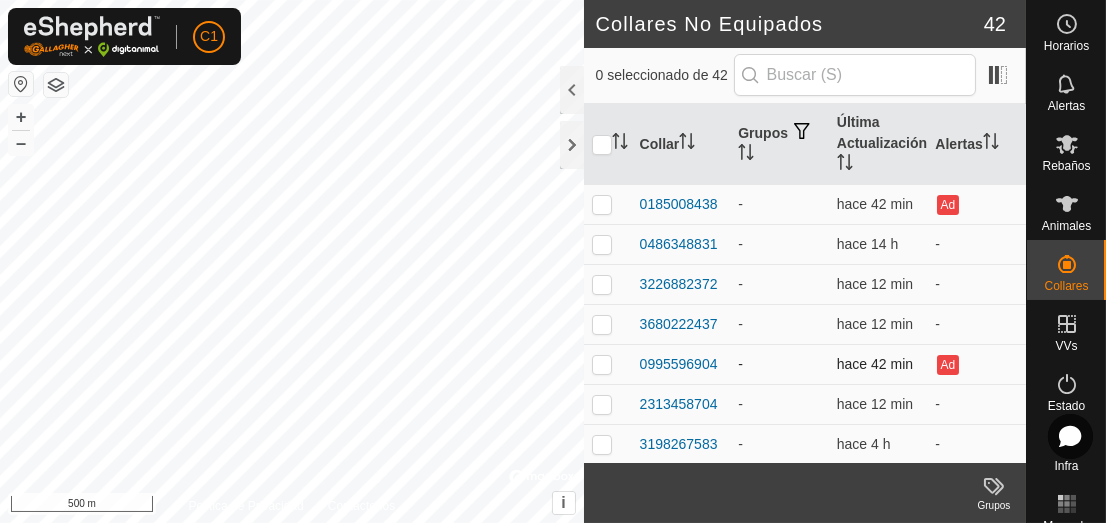 scroll, scrollTop: 0, scrollLeft: 0, axis: both 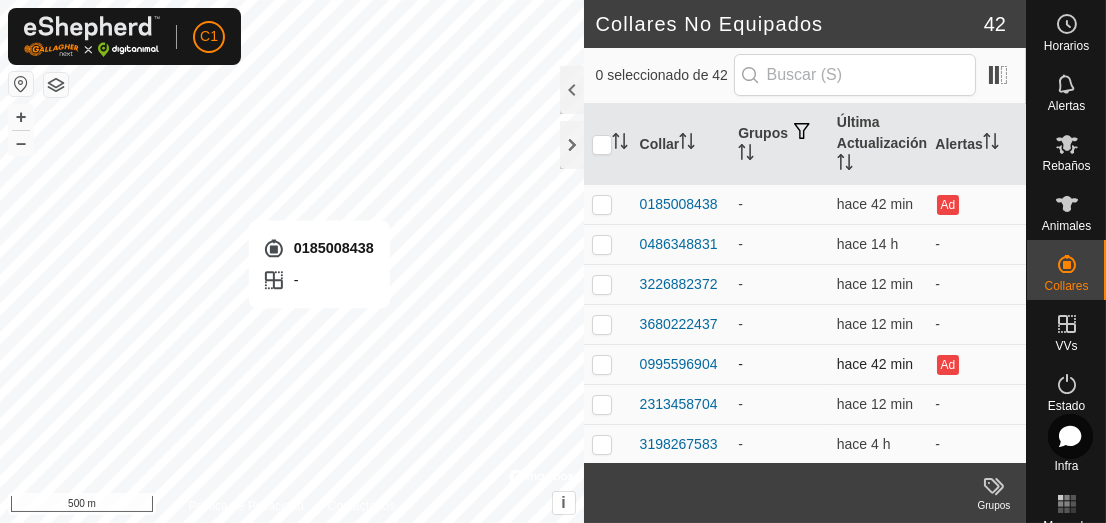 checkbox on "true" 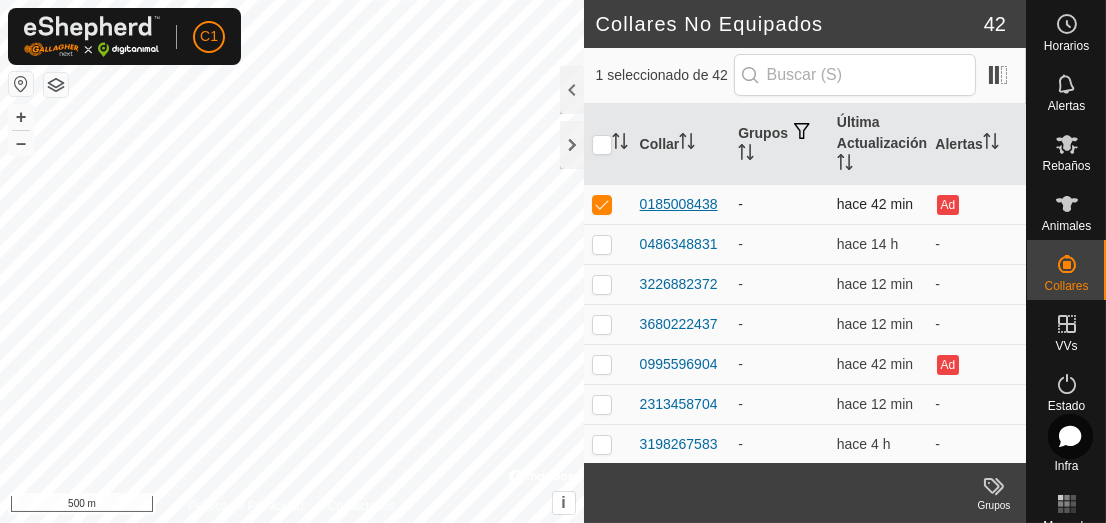 drag, startPoint x: 695, startPoint y: 204, endPoint x: 668, endPoint y: 203, distance: 27.018513 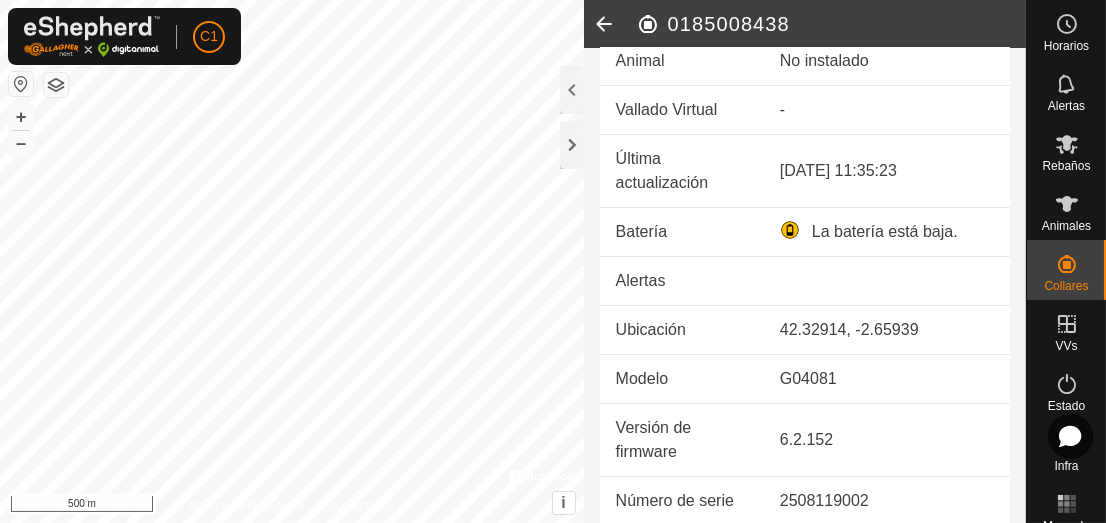 scroll, scrollTop: 0, scrollLeft: 0, axis: both 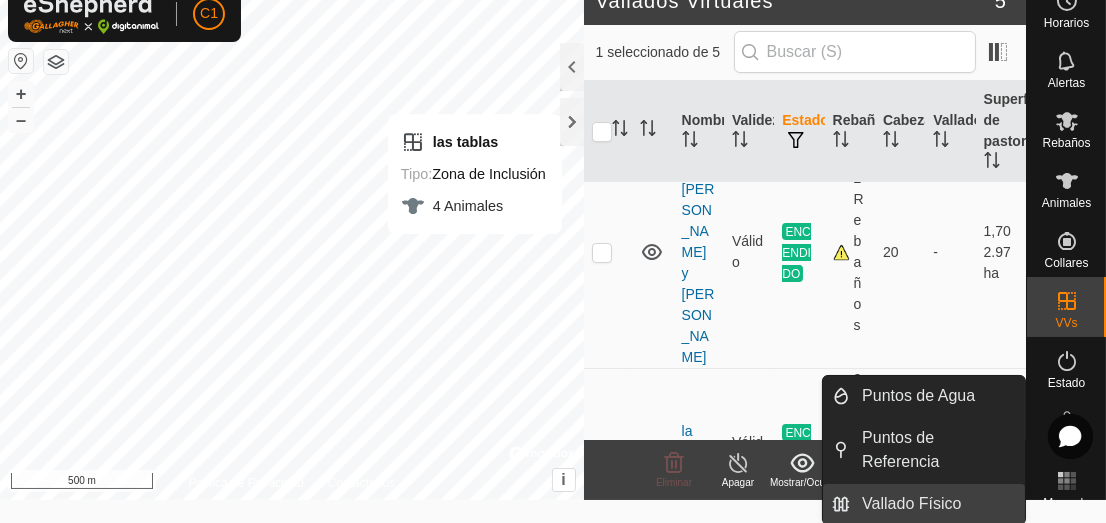 click on "Vallado Físico" at bounding box center (937, 504) 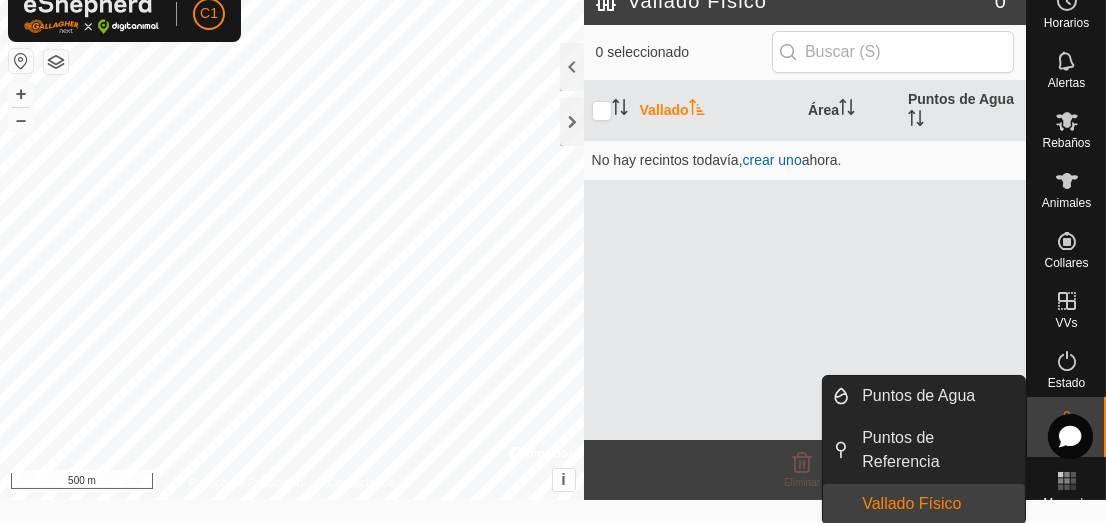 scroll, scrollTop: 0, scrollLeft: 0, axis: both 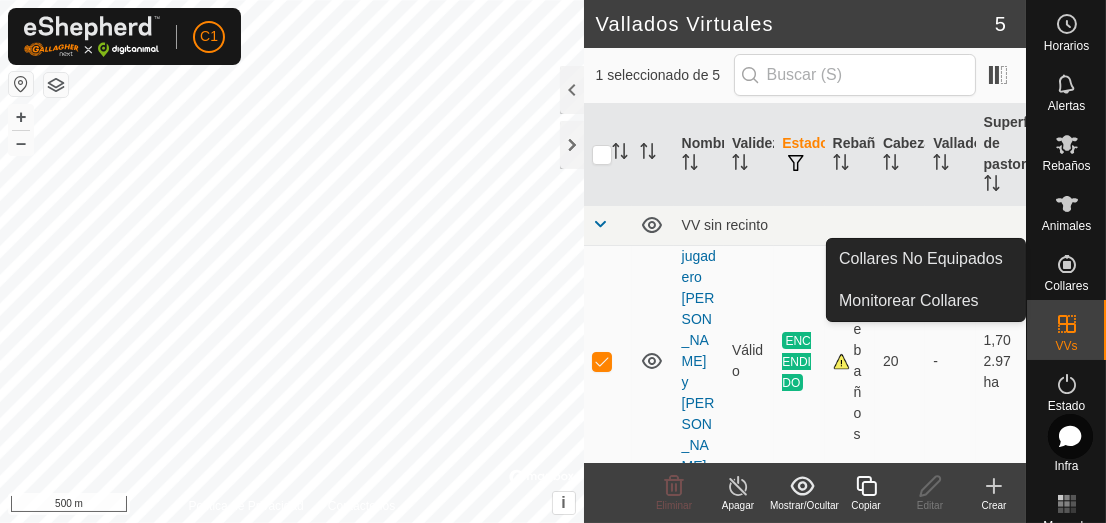 click on "Collares" at bounding box center [1066, 286] 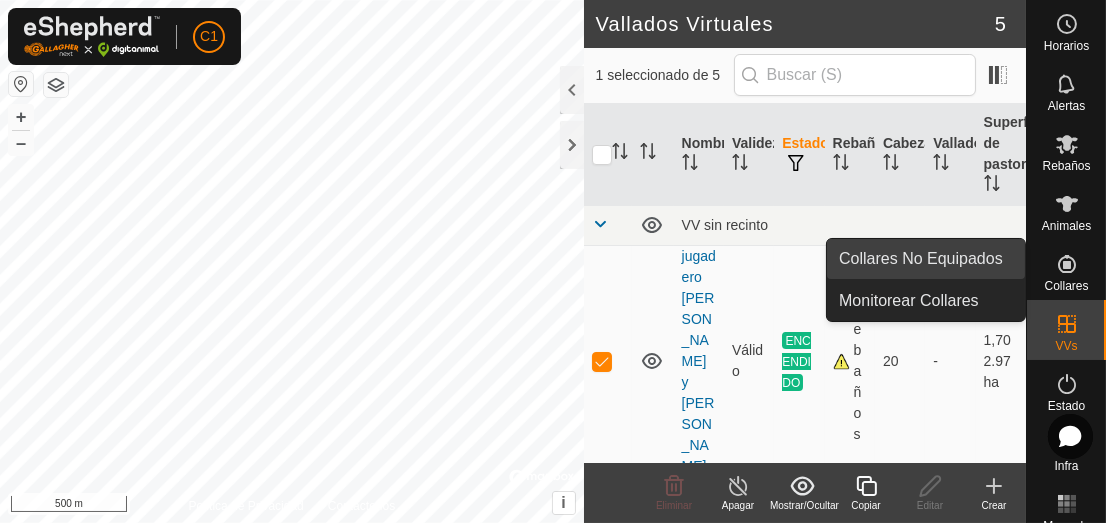 click on "Collares No Equipados" at bounding box center [926, 259] 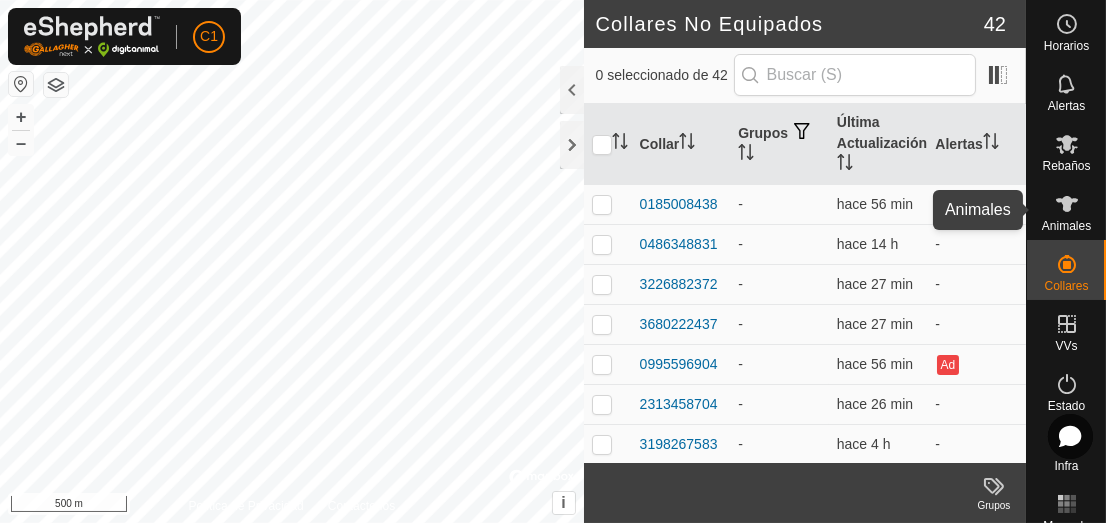 click on "Animales" at bounding box center (1066, 210) 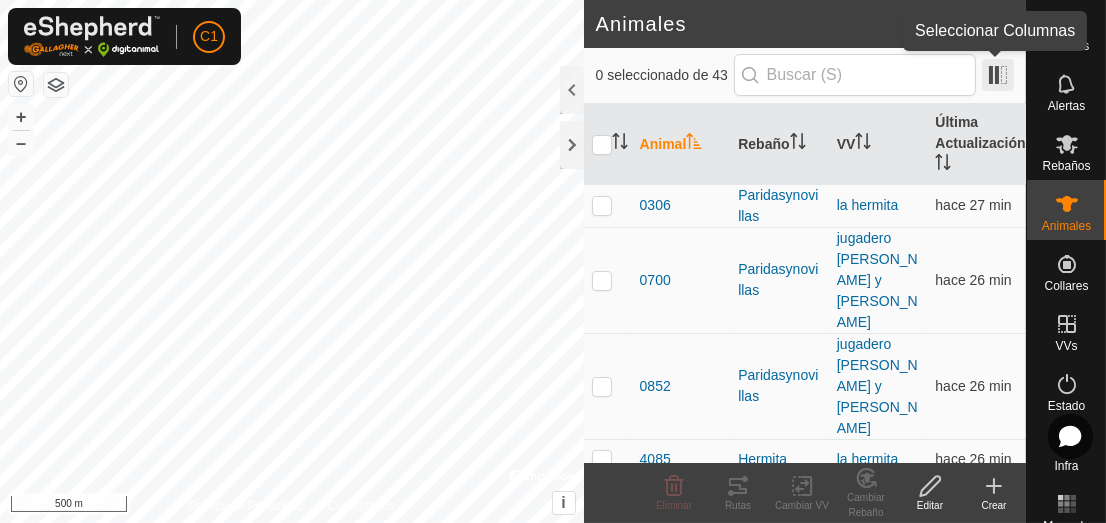 click at bounding box center (998, 75) 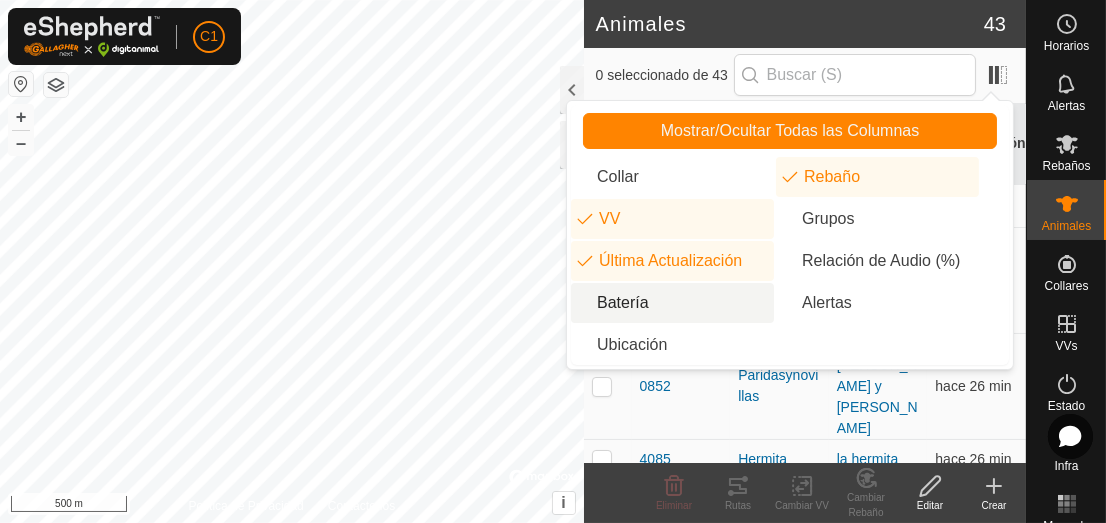 click on "Batería" at bounding box center (672, 303) 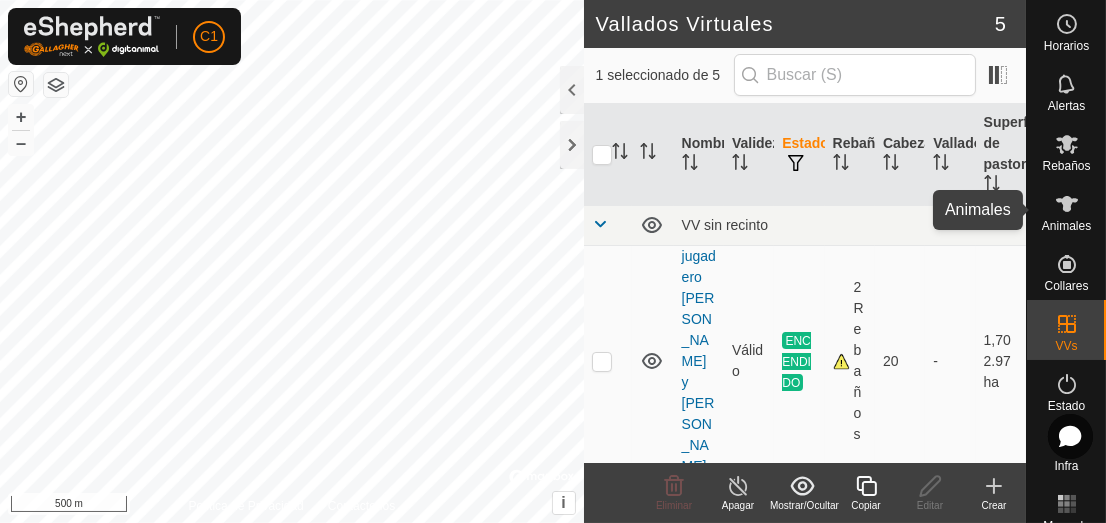 click at bounding box center (1067, 204) 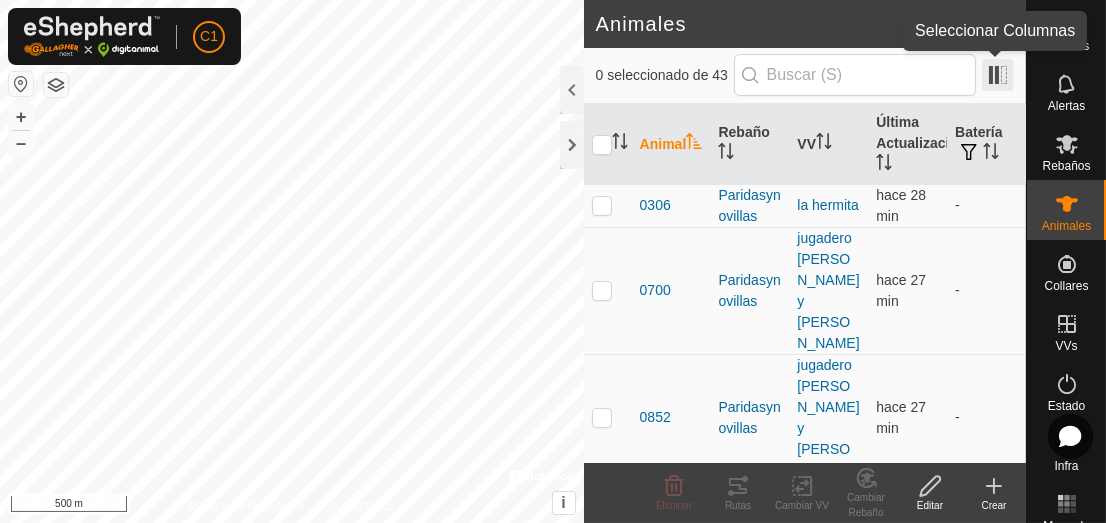 click at bounding box center (998, 75) 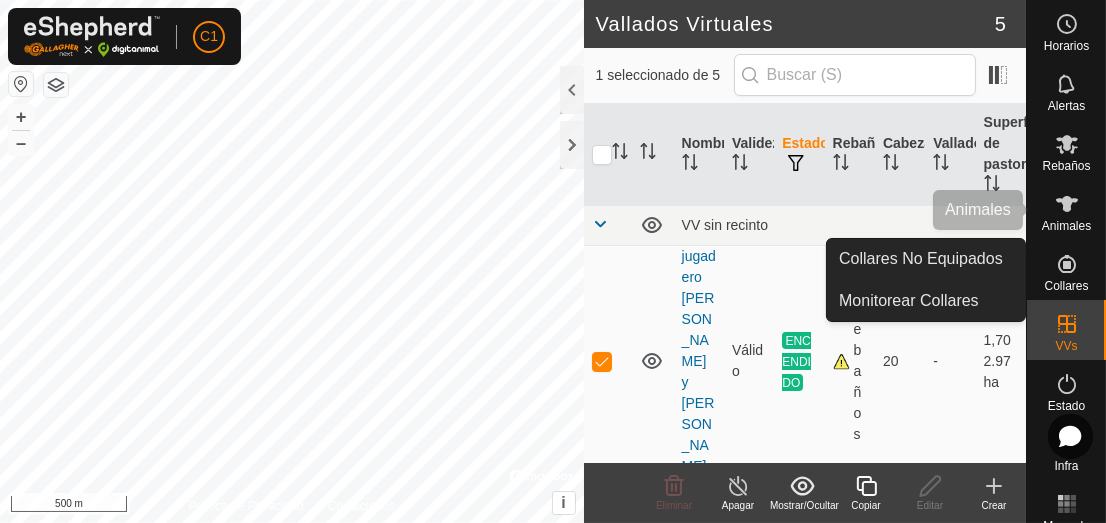 drag, startPoint x: 1061, startPoint y: 213, endPoint x: 1040, endPoint y: 191, distance: 30.413813 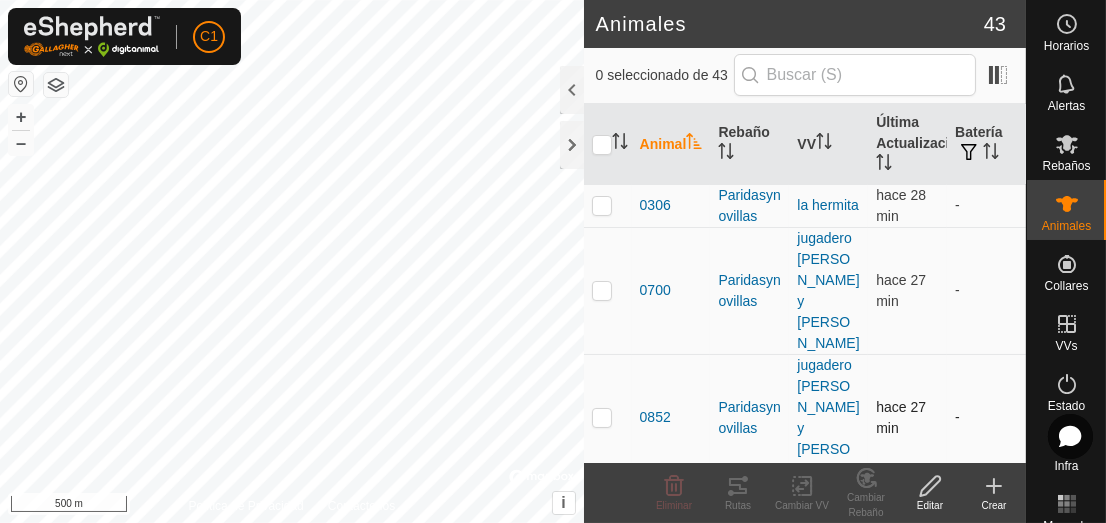 scroll, scrollTop: 0, scrollLeft: 0, axis: both 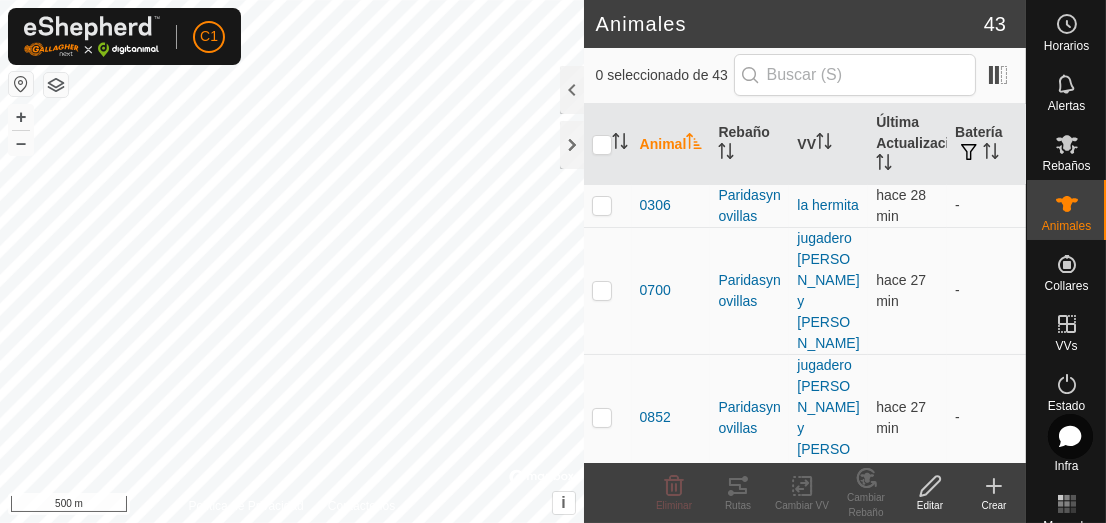 click 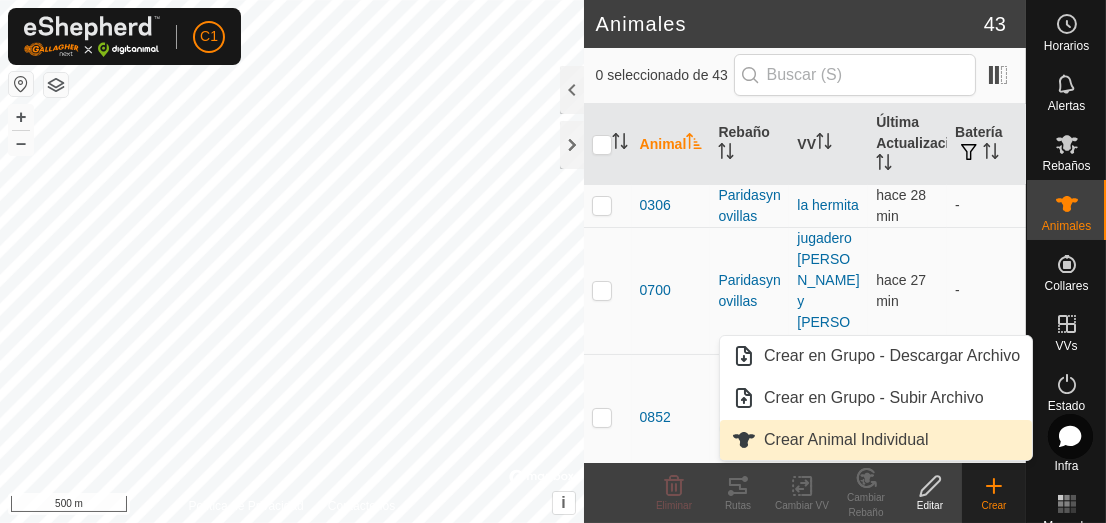 click on "Crear Animal Individual" at bounding box center [876, 440] 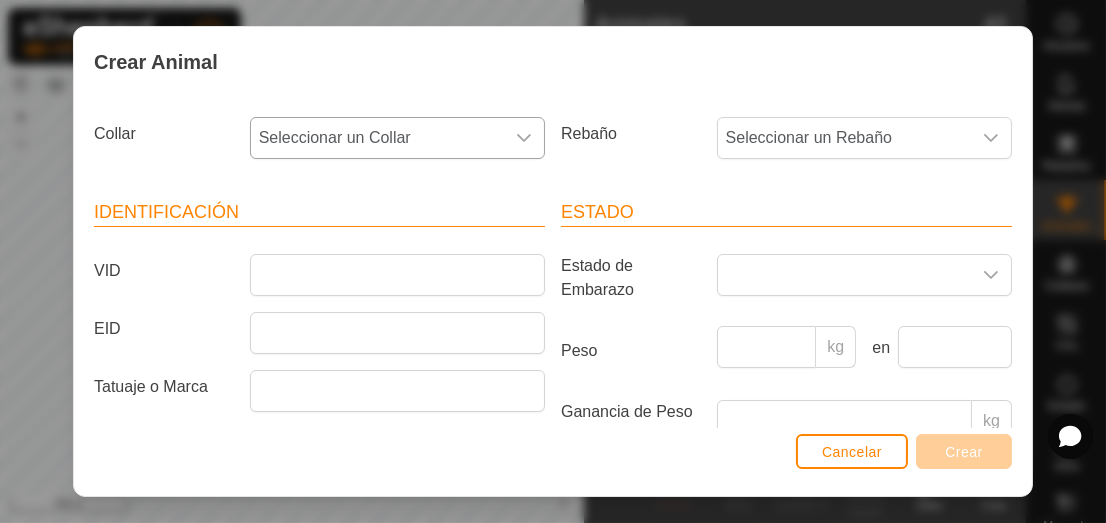 click 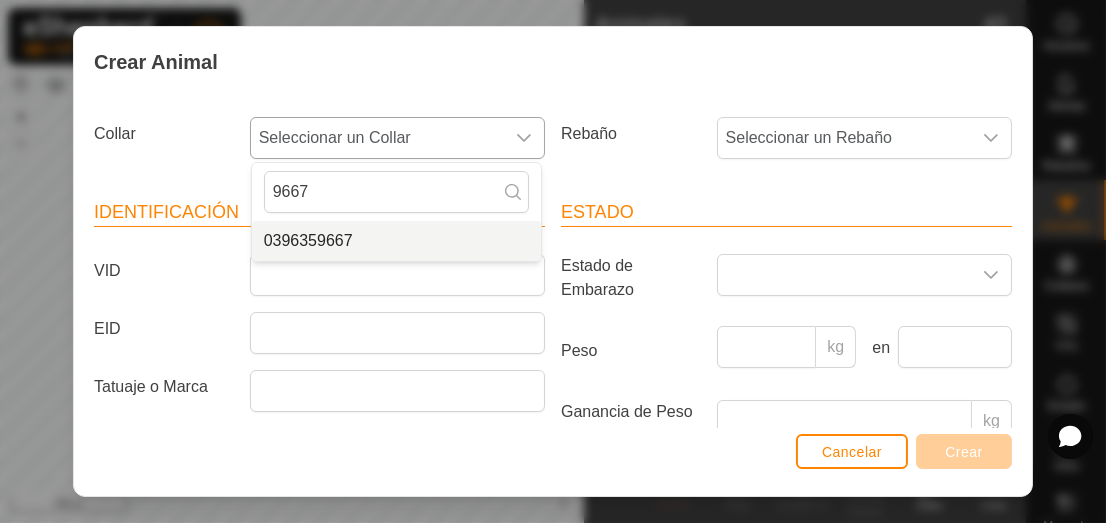 type on "9667" 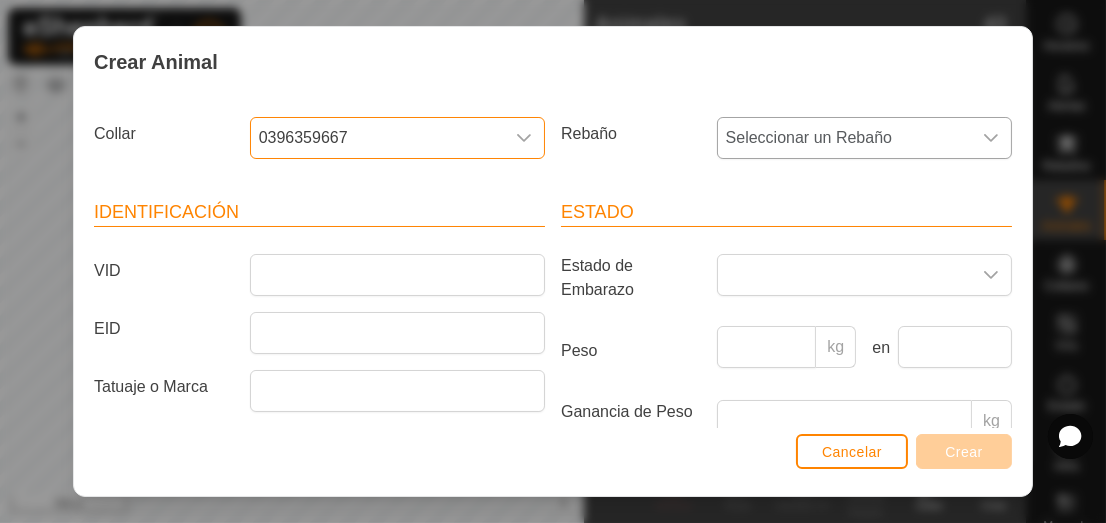 click 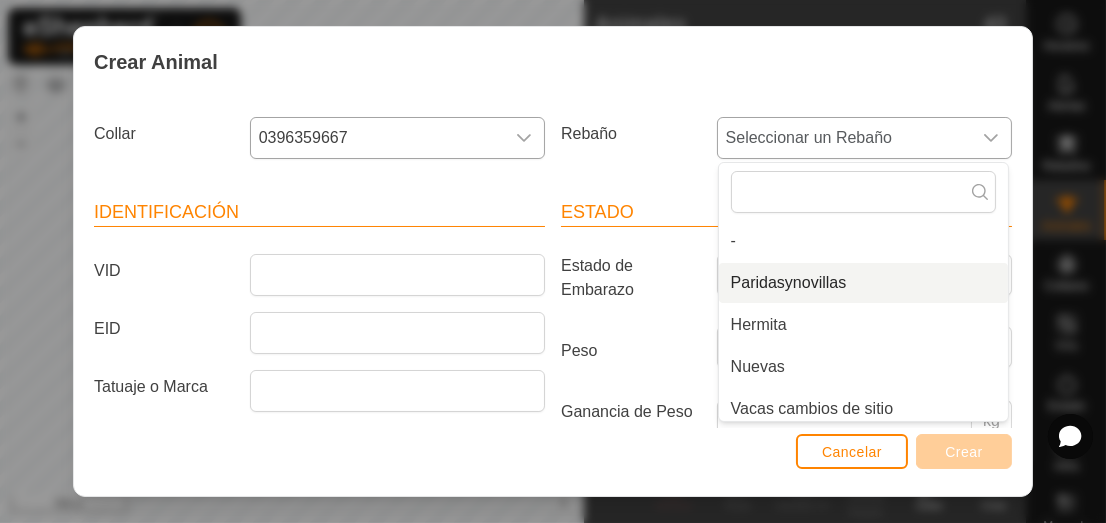 click on "Paridasynovillas" at bounding box center (863, 283) 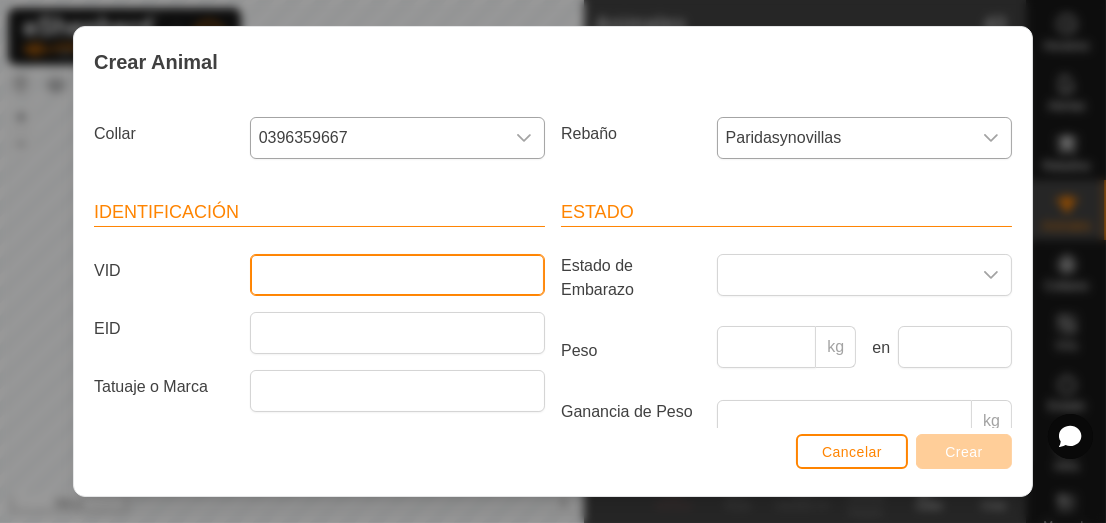 click on "VID" at bounding box center (397, 275) 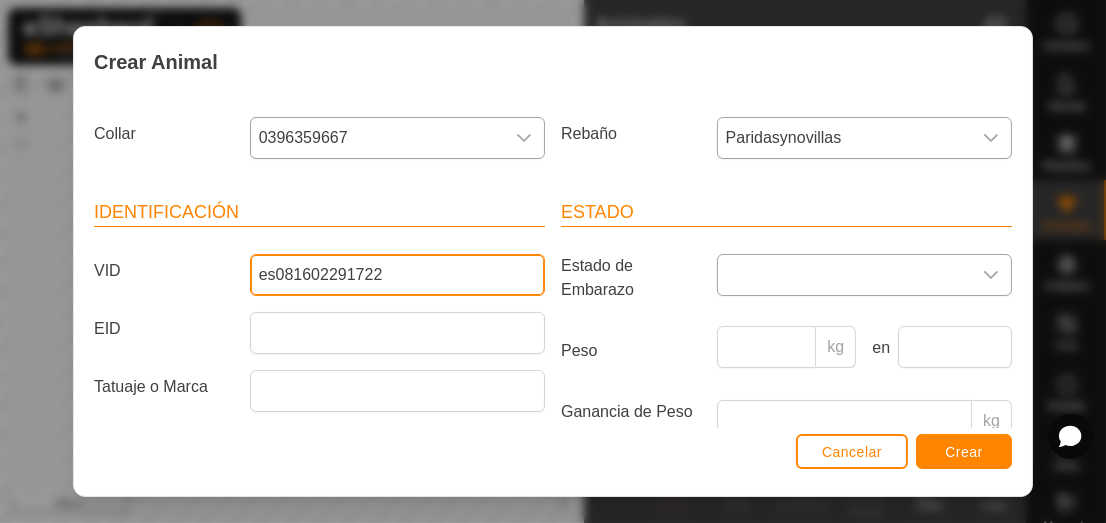 type on "es081602291722" 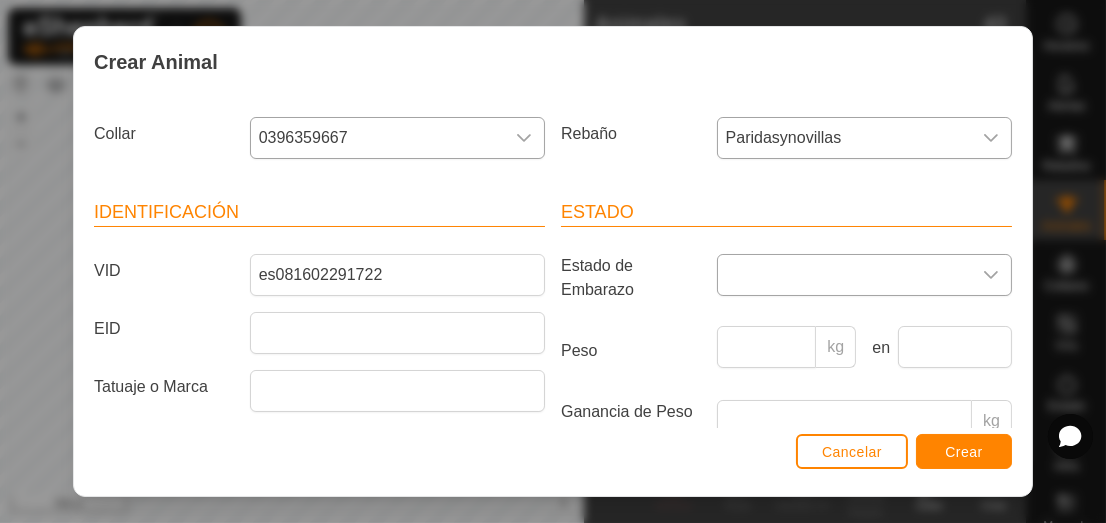 click 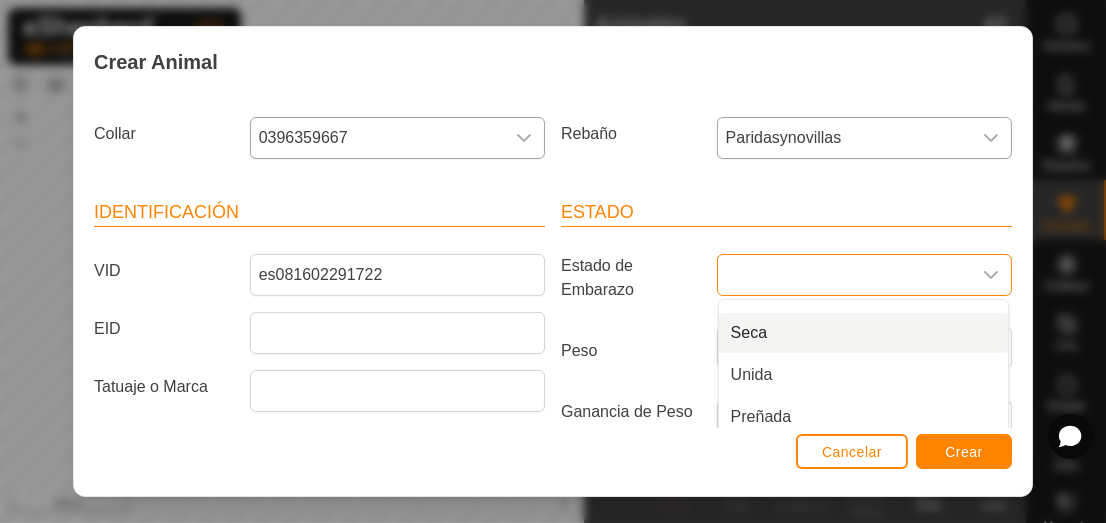 scroll, scrollTop: 49, scrollLeft: 0, axis: vertical 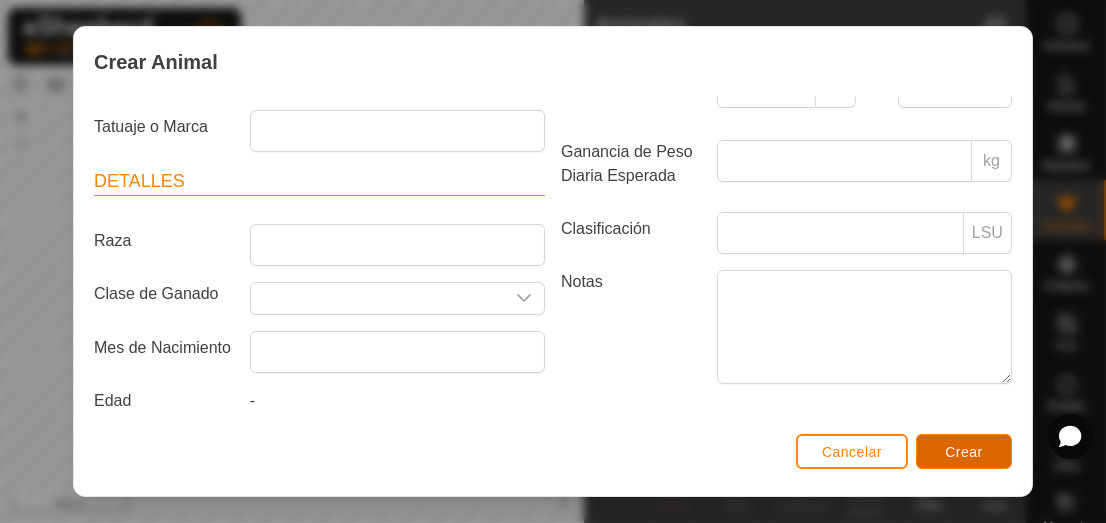 click on "Crear" at bounding box center (964, 452) 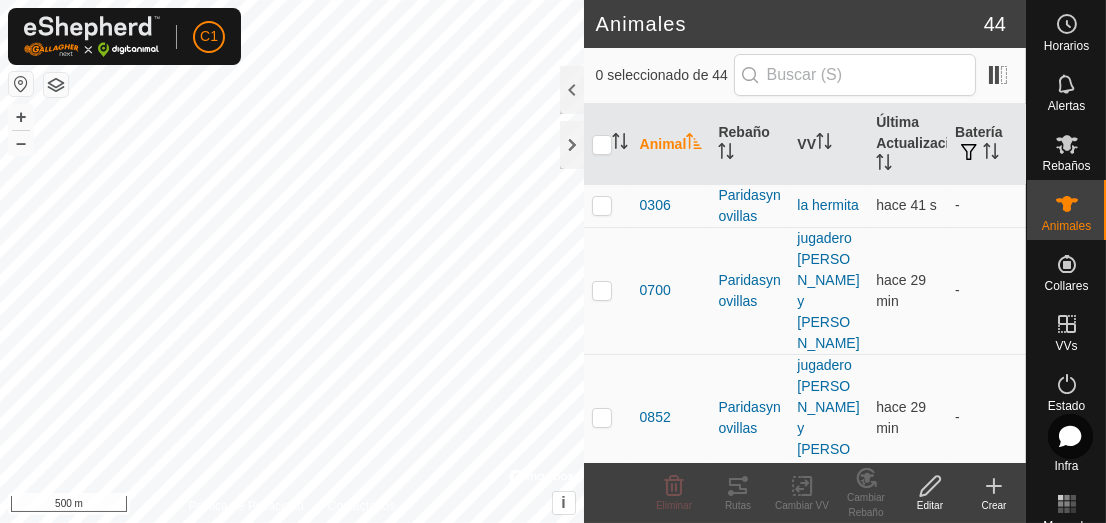 click 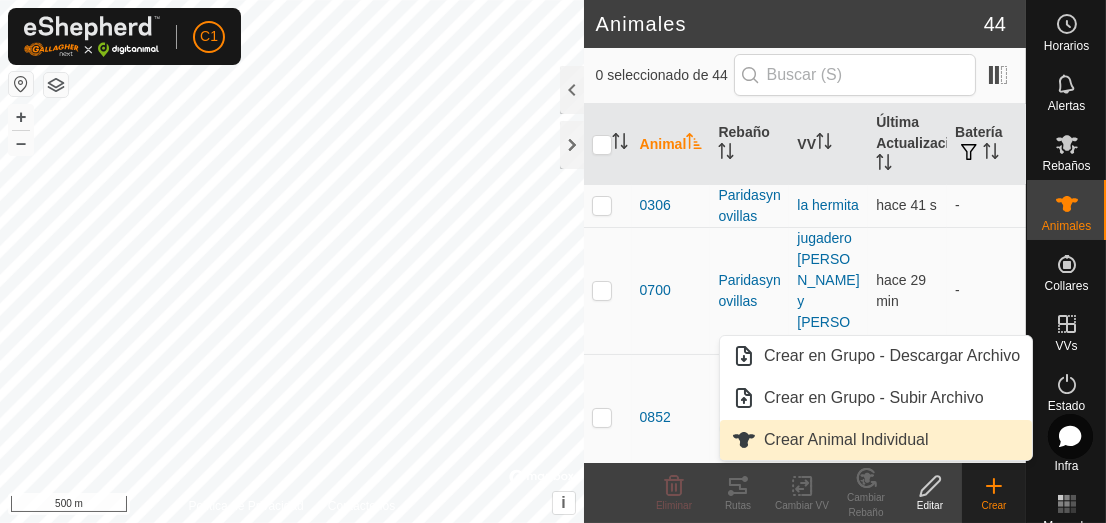 click on "Crear Animal Individual" at bounding box center (876, 440) 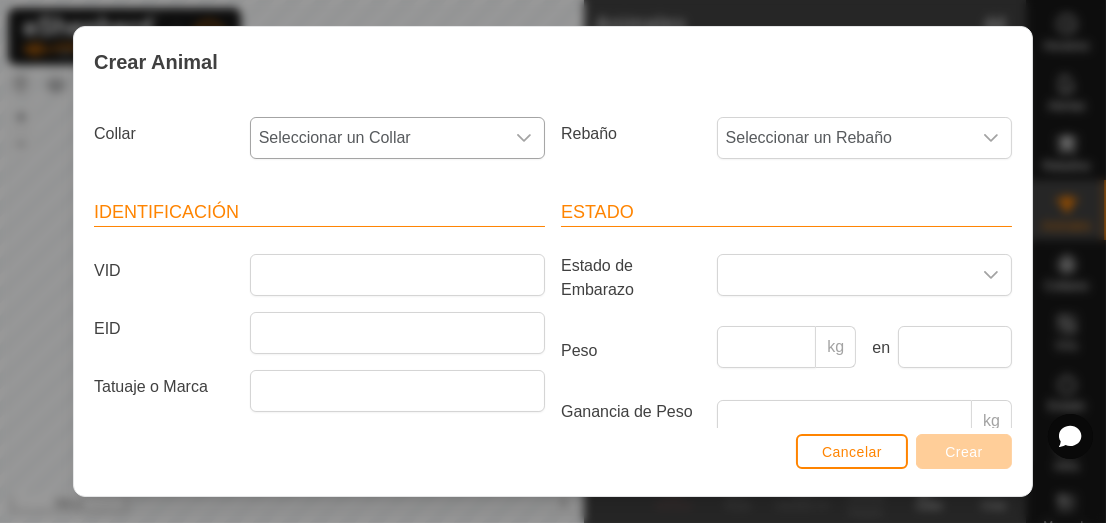 click 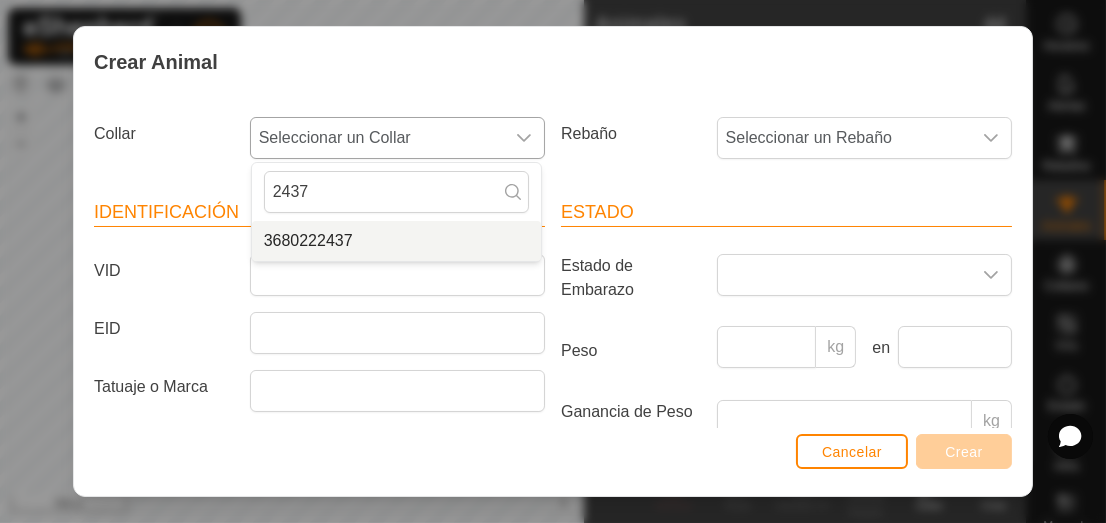 type on "2437" 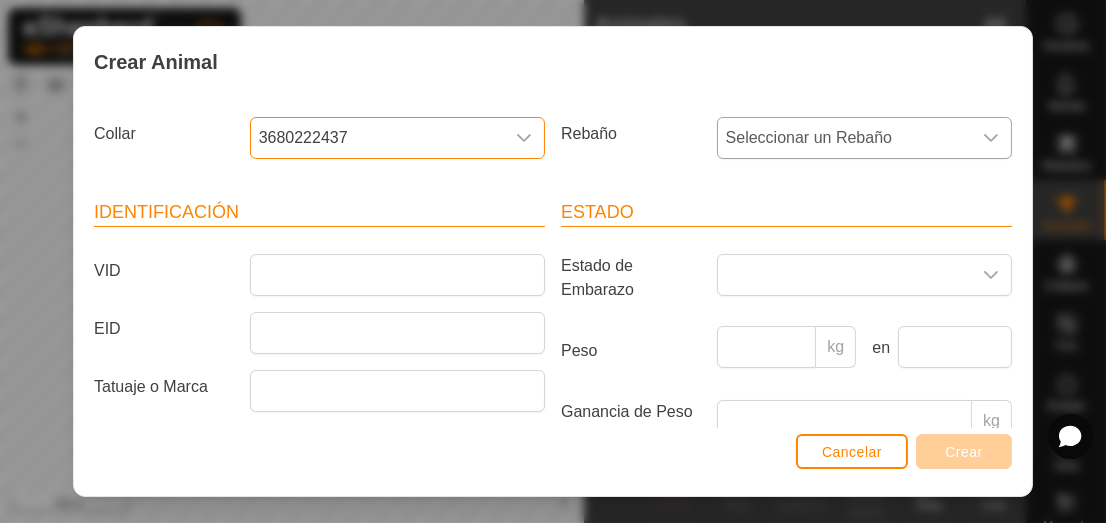click 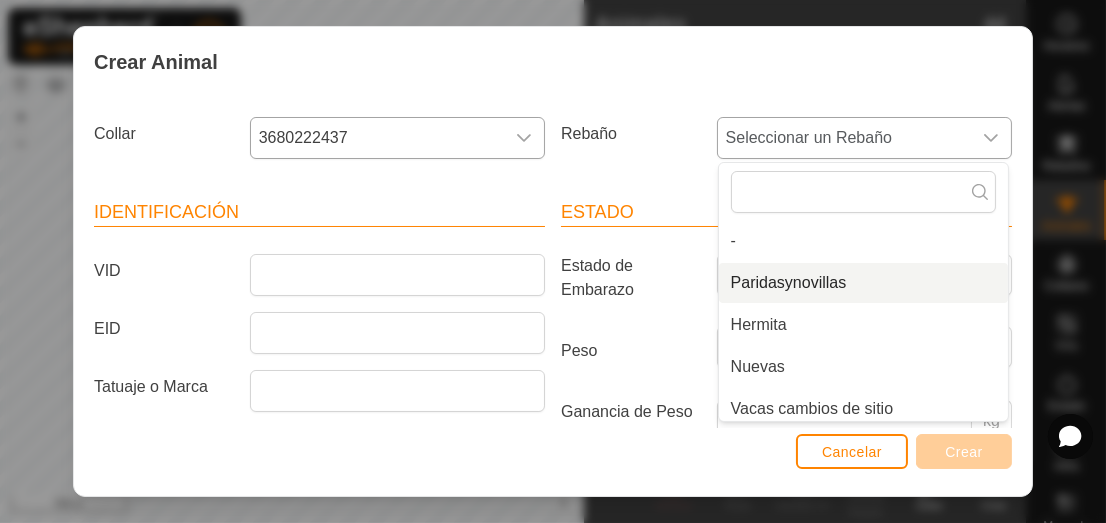click on "Paridasynovillas" at bounding box center [863, 283] 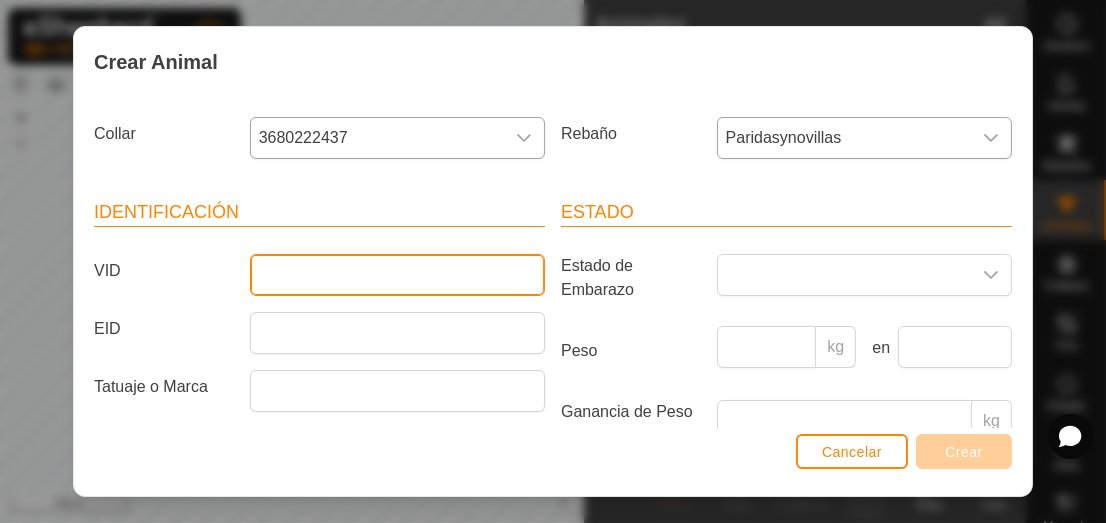 click on "VID" at bounding box center [397, 275] 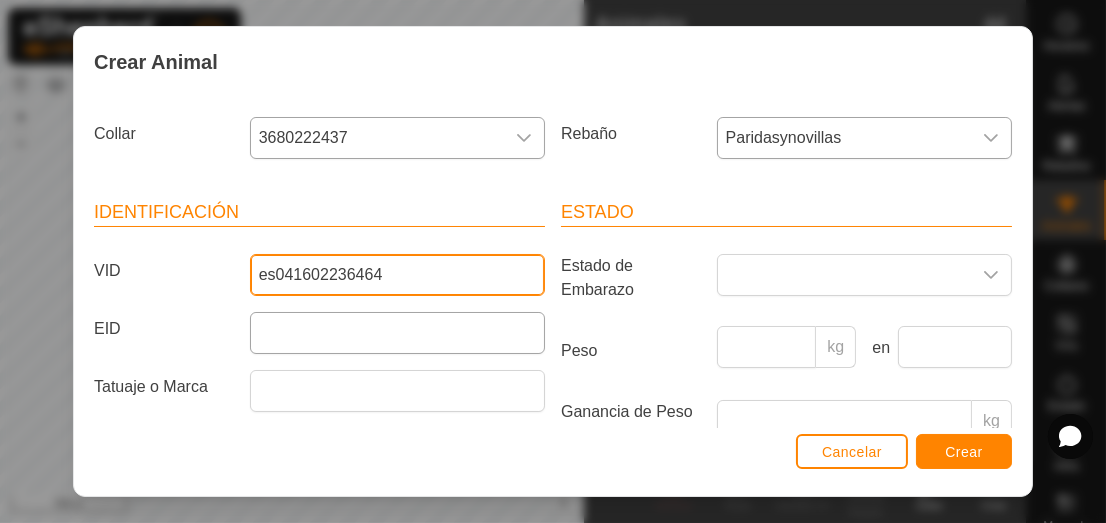 type on "es041602236464" 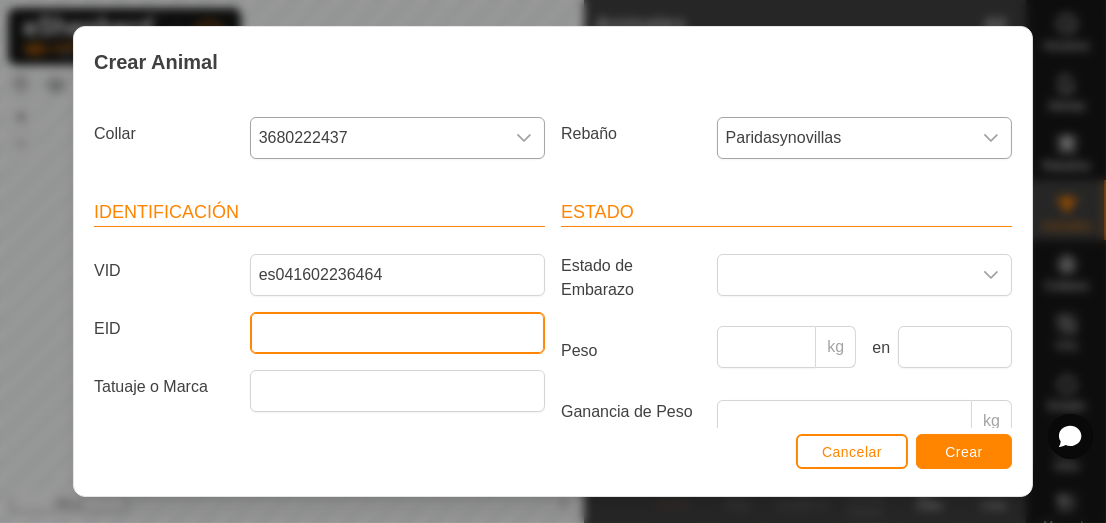 click on "EID" at bounding box center (397, 333) 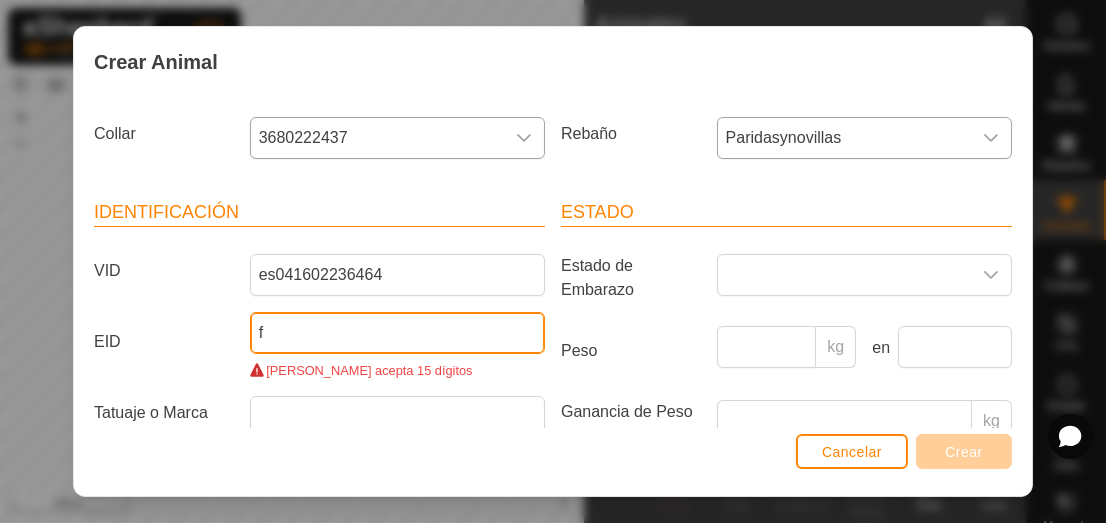 type 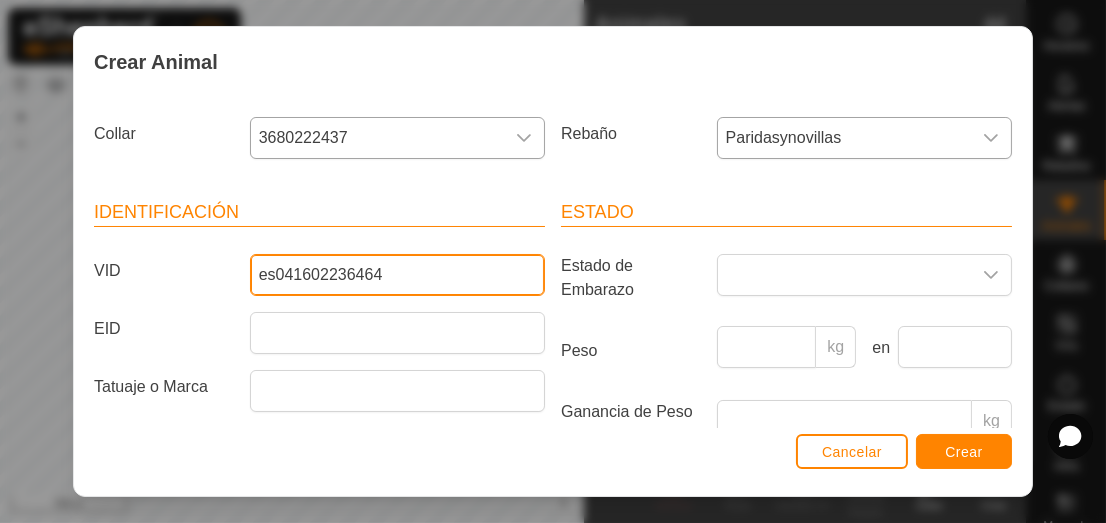 click on "es041602236464" at bounding box center [397, 275] 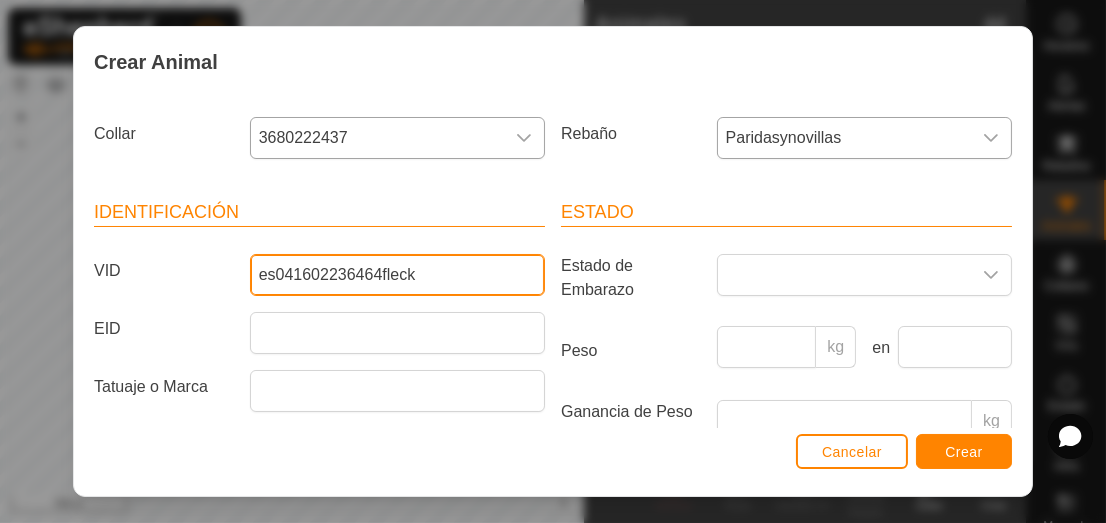 type on "es041602236464fleck" 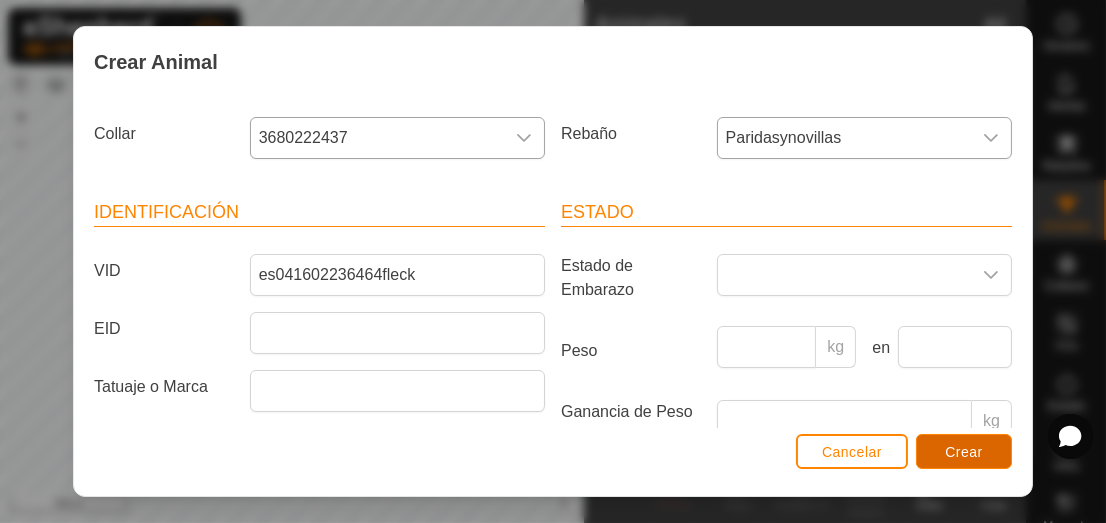 click on "Crear" at bounding box center (964, 452) 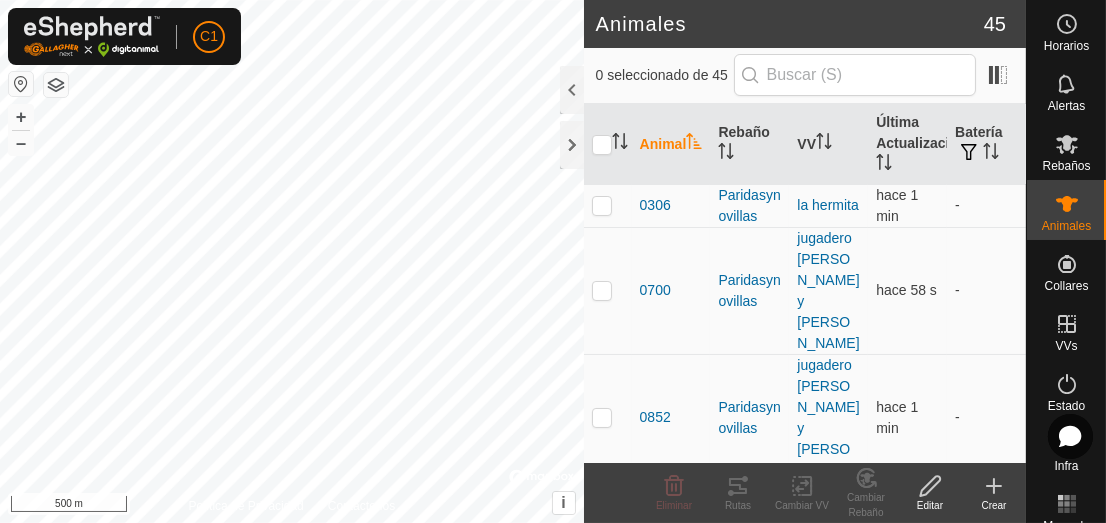 click 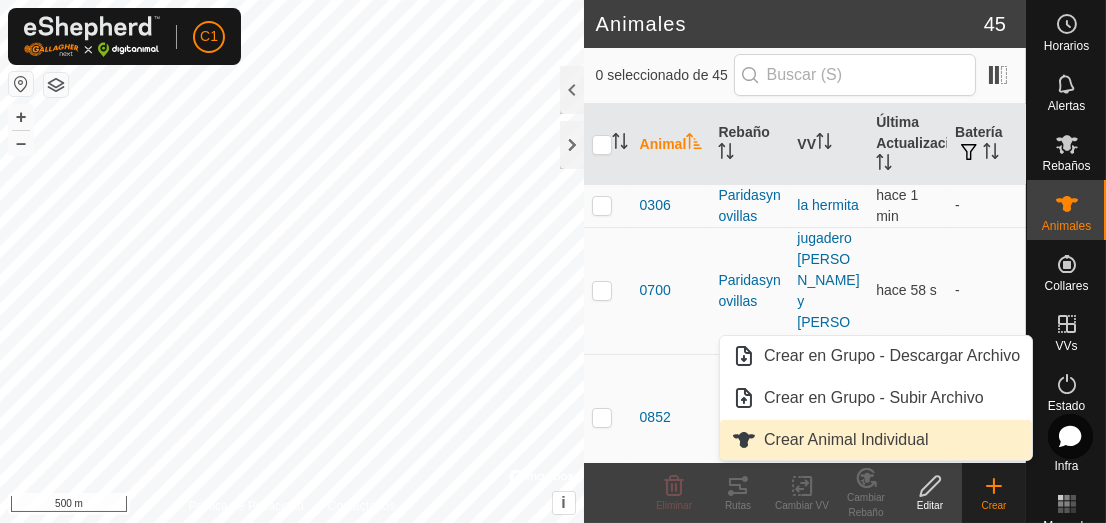 click on "Crear Animal Individual" at bounding box center (876, 440) 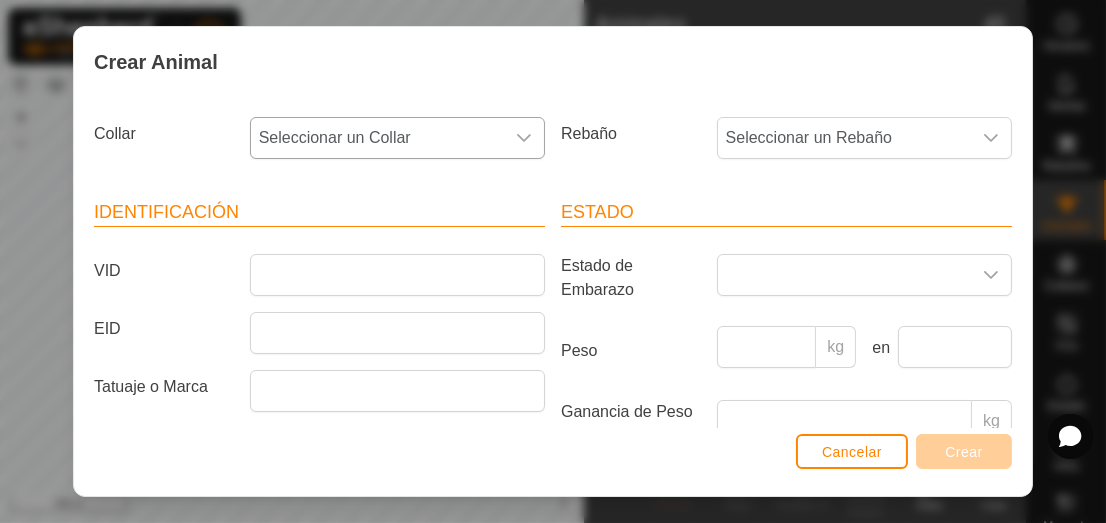 click on "Seleccionar un Collar" at bounding box center (377, 138) 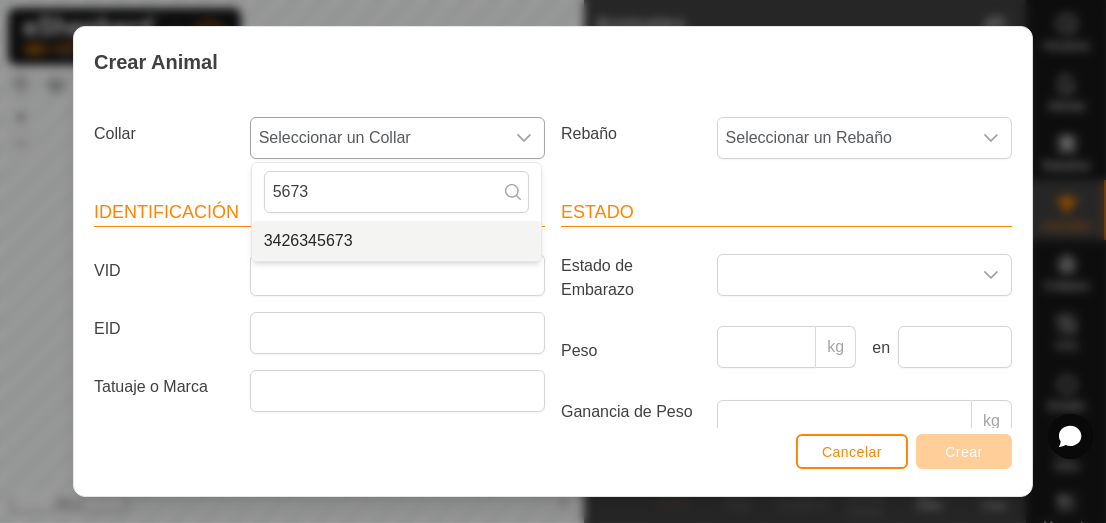 type on "5673" 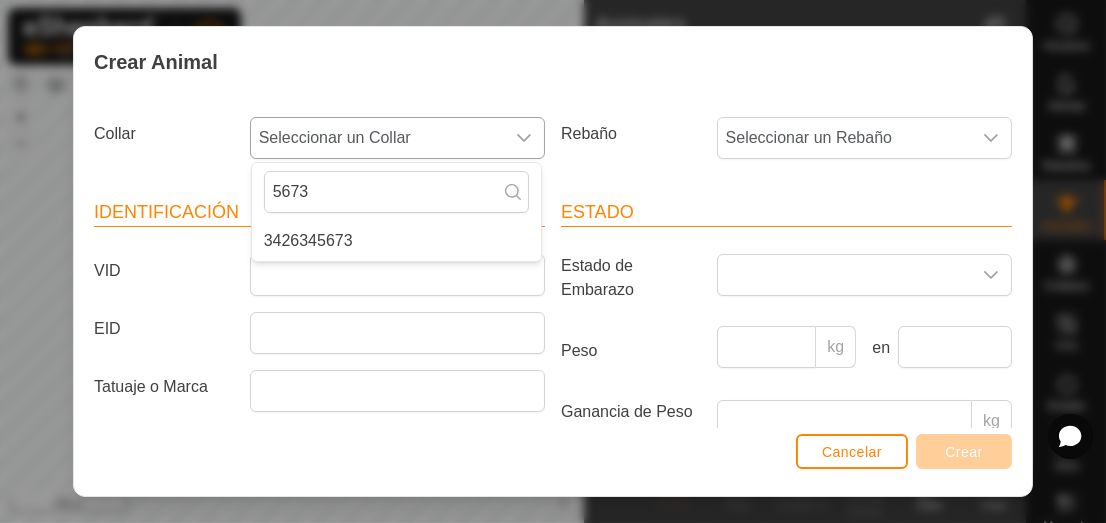 click on "3426345673" at bounding box center (396, 241) 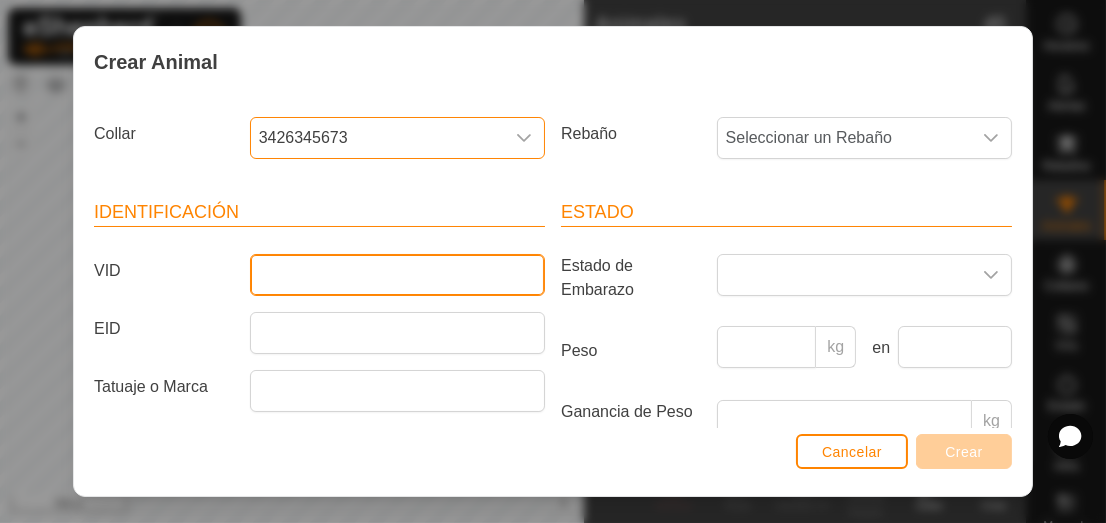 click on "VID" at bounding box center [397, 275] 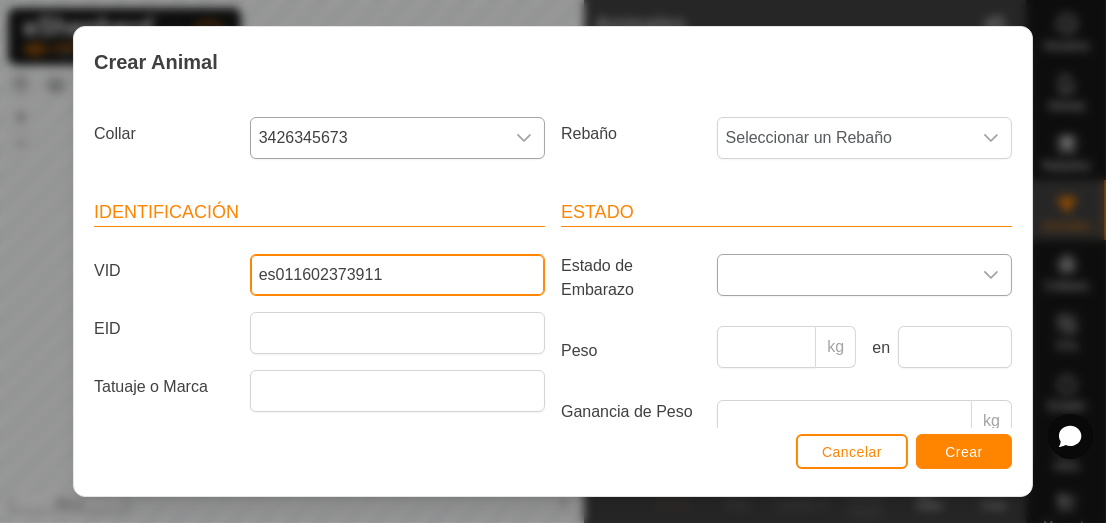 type on "es011602373911" 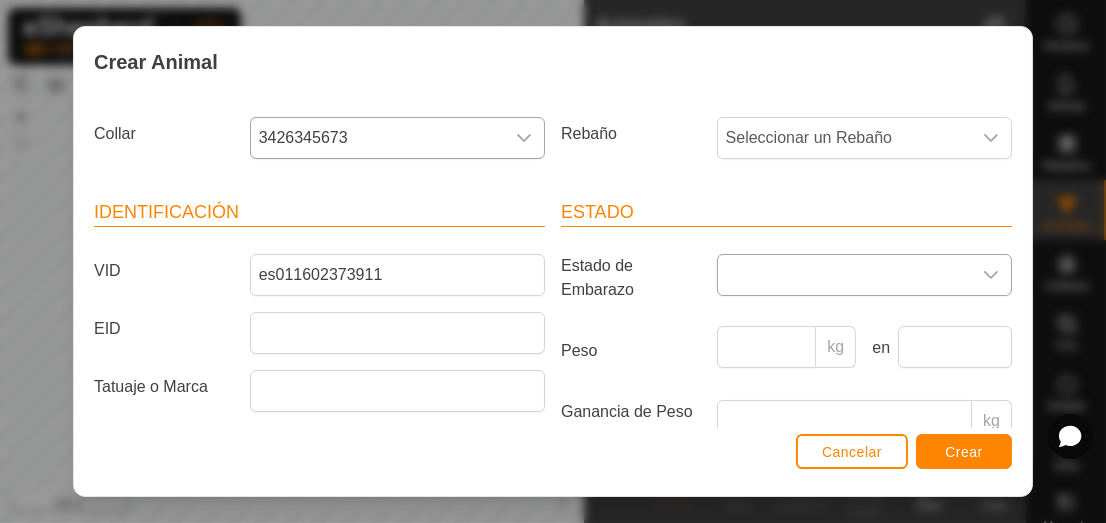 click at bounding box center [991, 275] 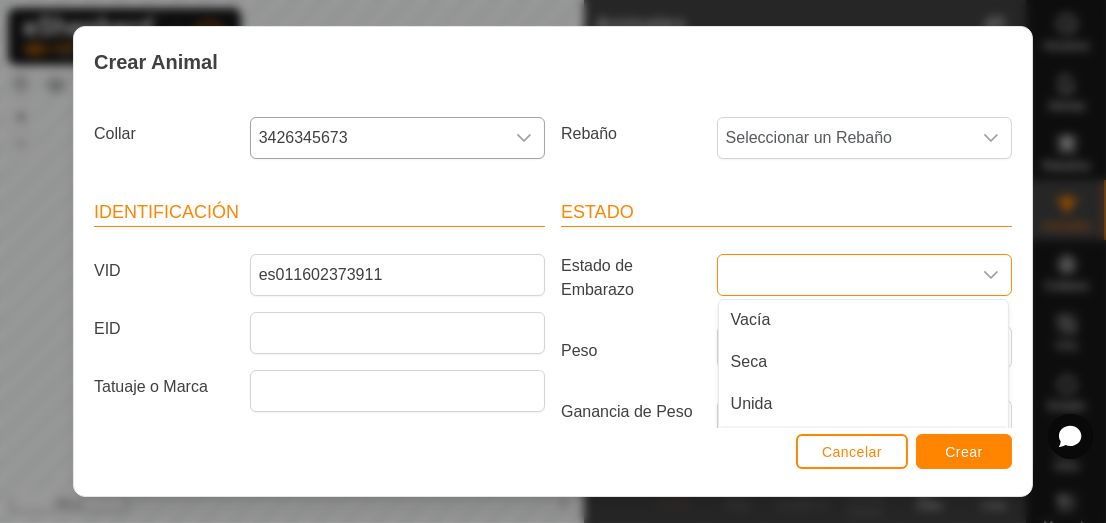 scroll, scrollTop: 37, scrollLeft: 0, axis: vertical 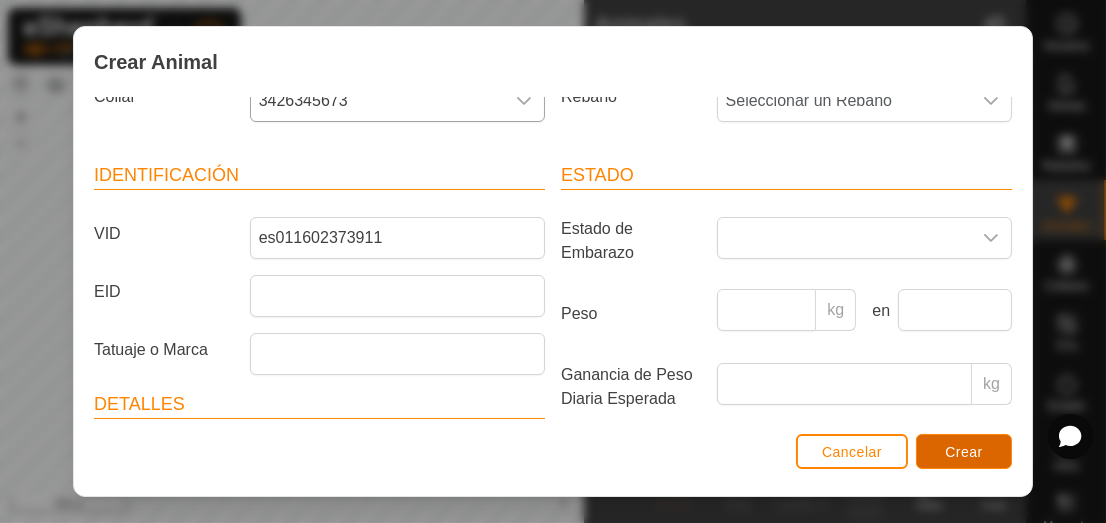 click on "Crear" at bounding box center [964, 452] 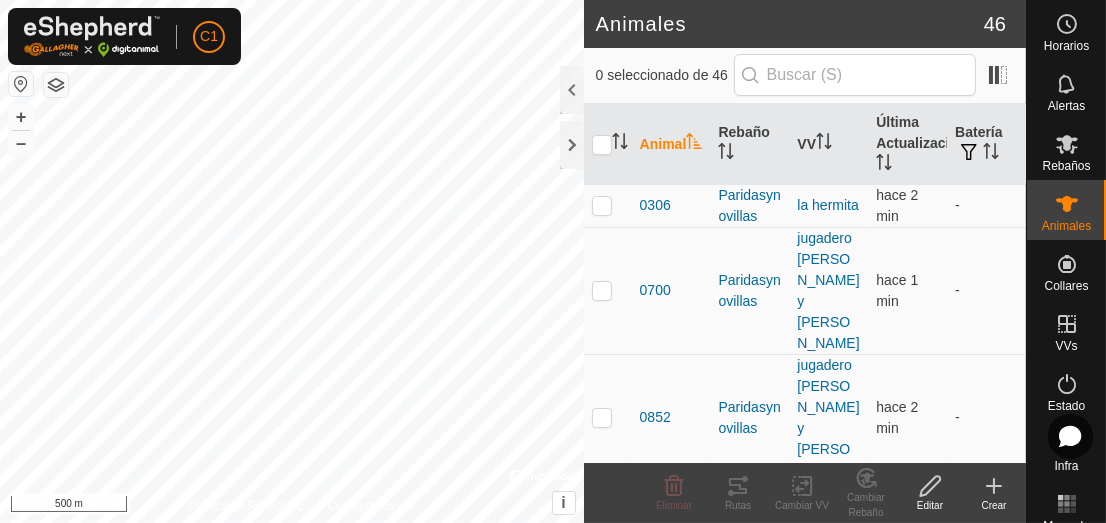 click 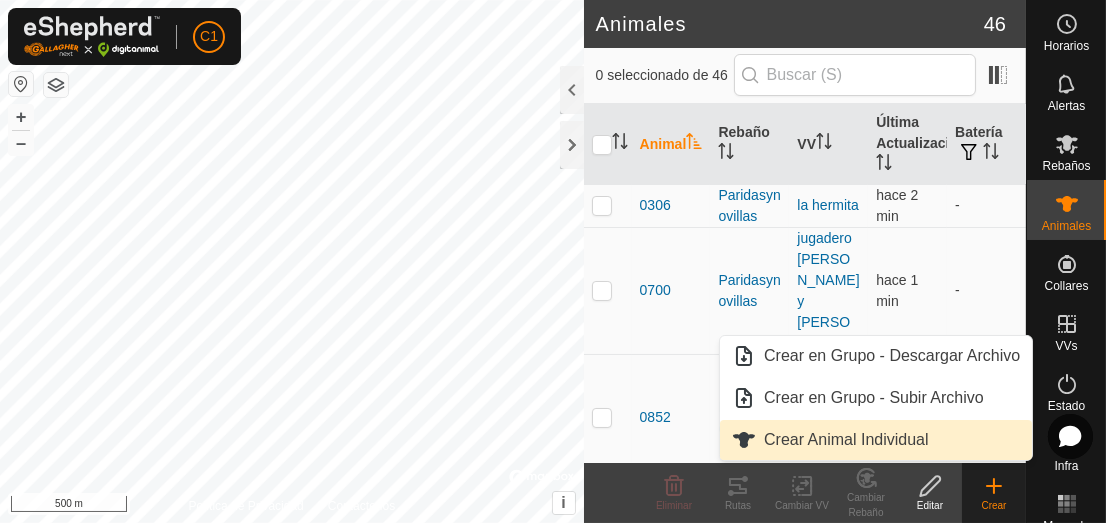 click on "Crear Animal Individual" at bounding box center (876, 440) 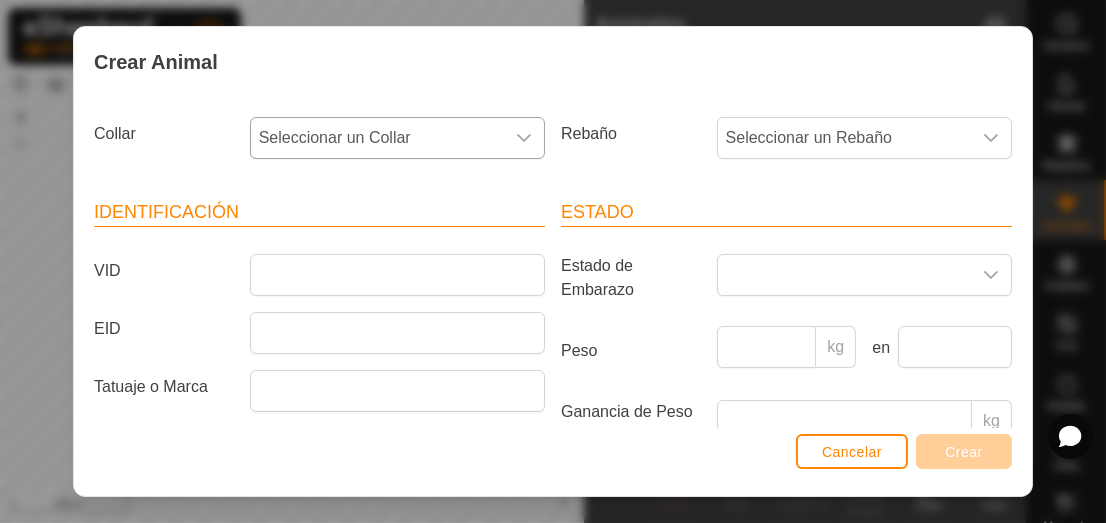 click 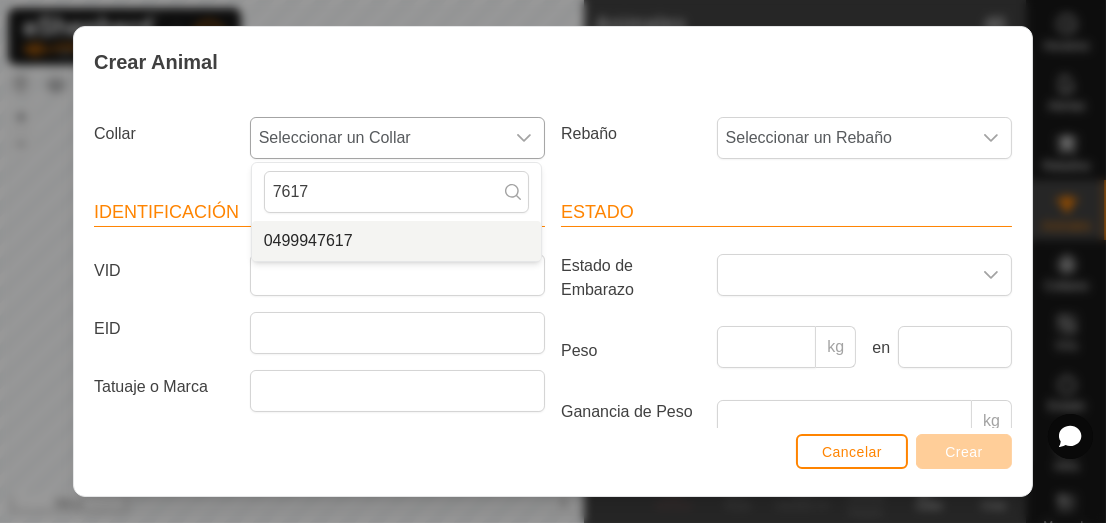 type on "7617" 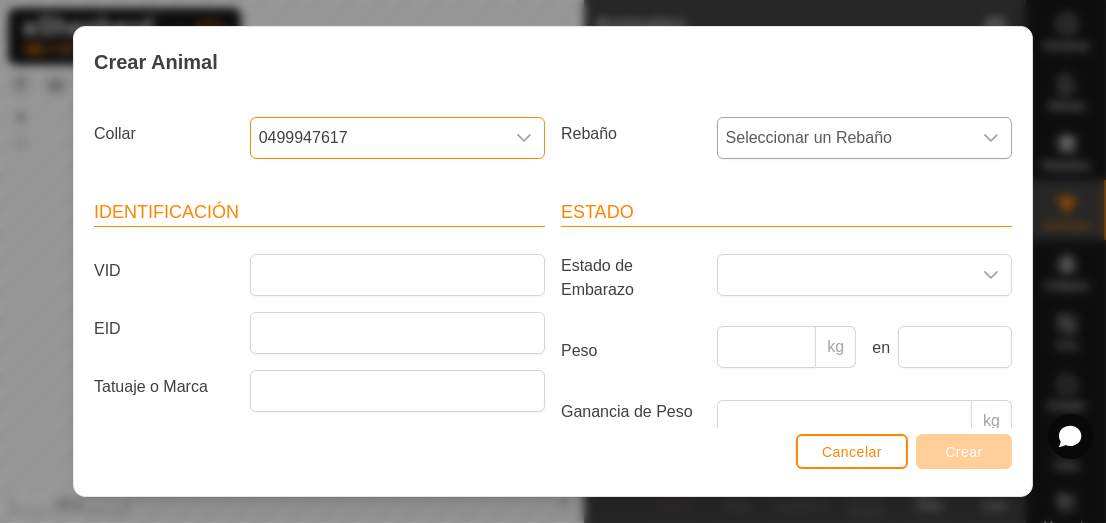 click at bounding box center [991, 138] 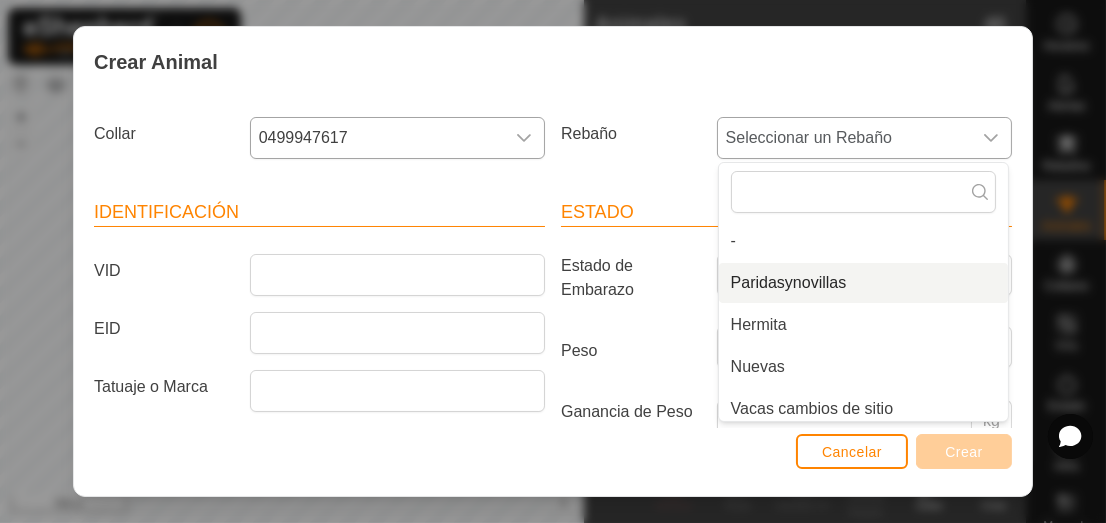 click on "Paridasynovillas" at bounding box center [863, 283] 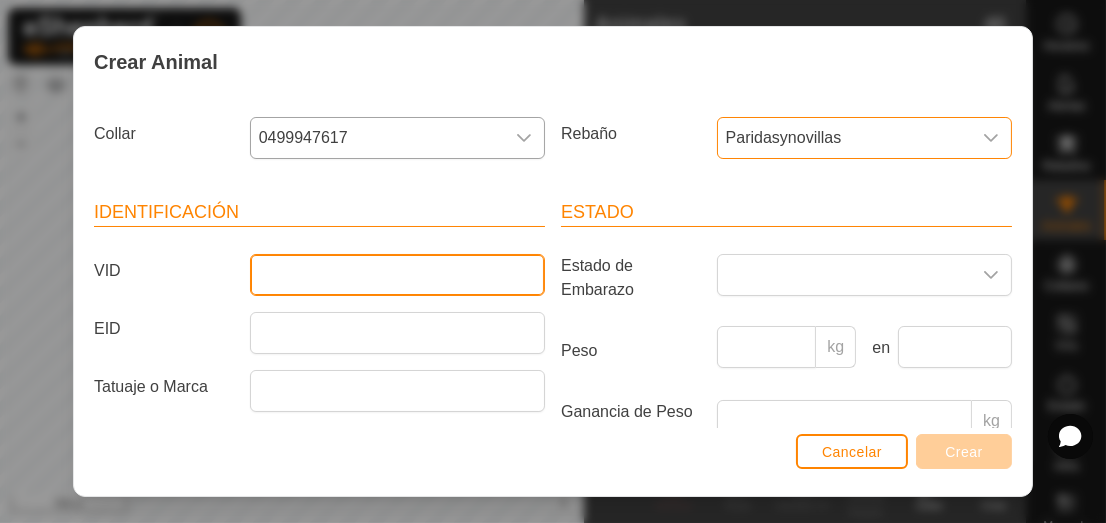 click on "VID" at bounding box center [397, 275] 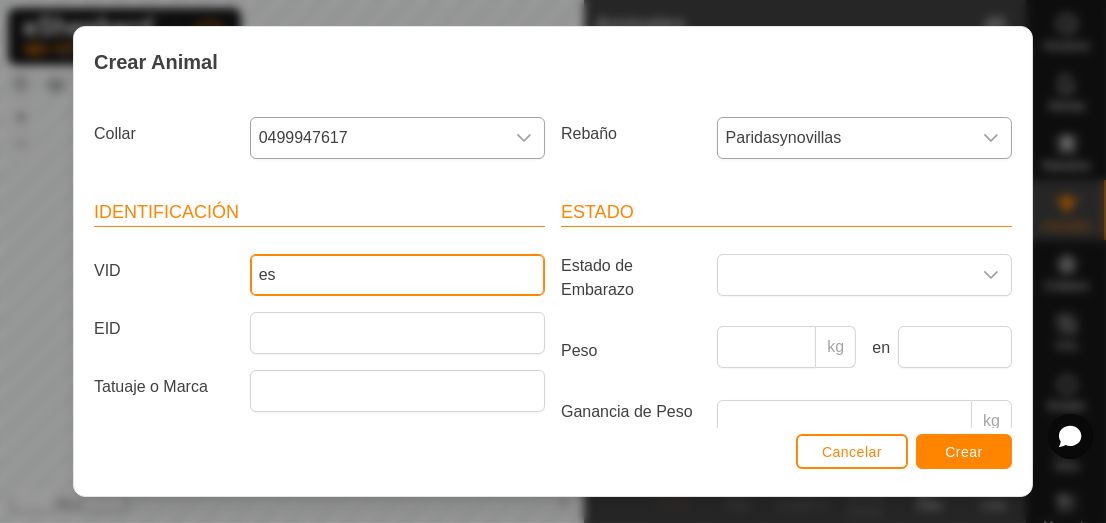 type on "e" 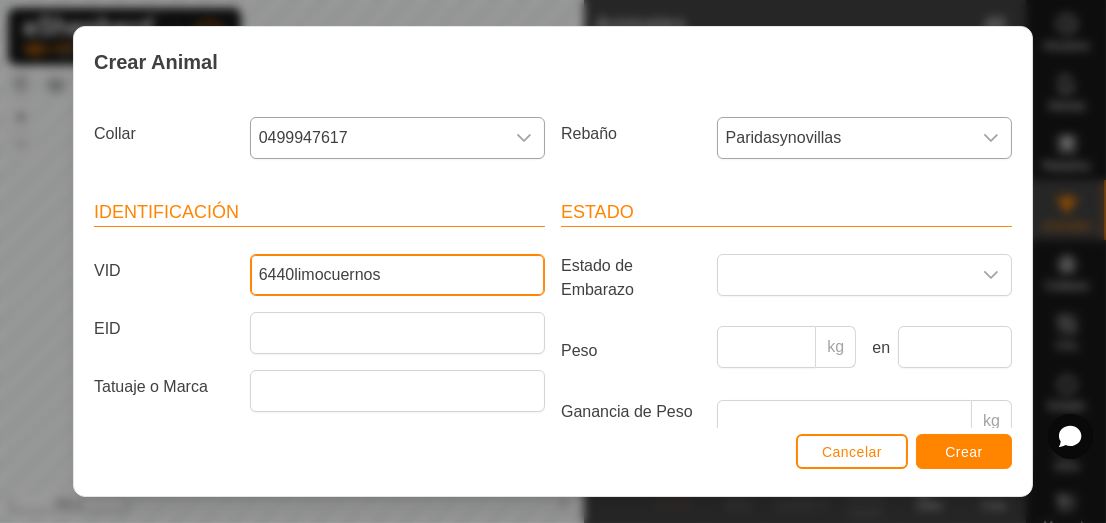 type on "6440limocuernos" 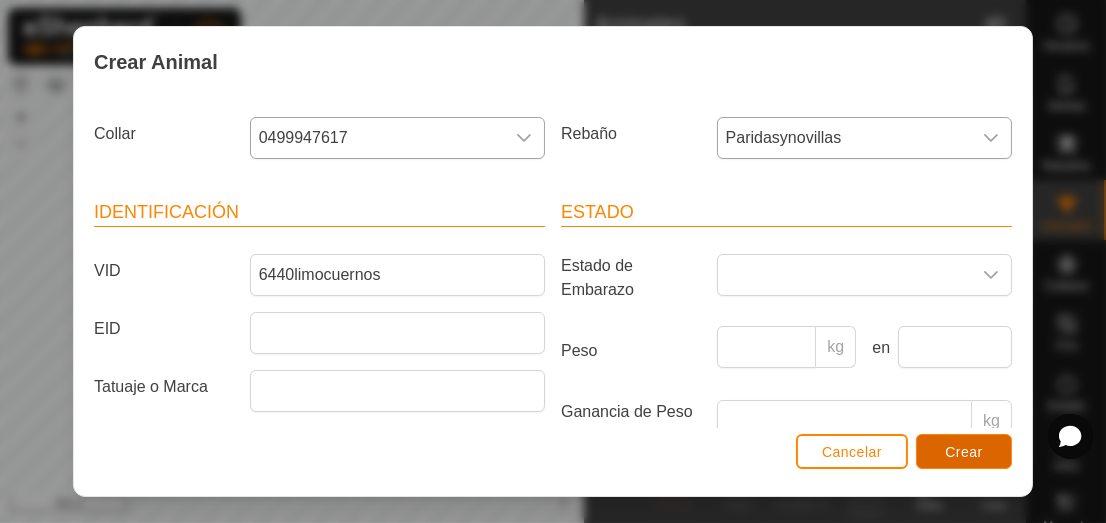 click on "Crear" at bounding box center [964, 451] 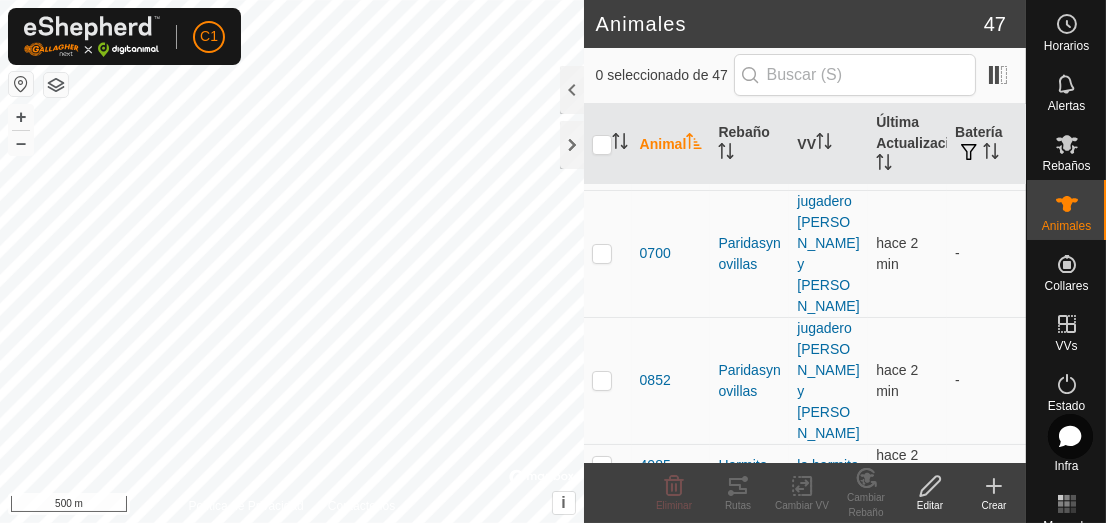 scroll, scrollTop: 0, scrollLeft: 0, axis: both 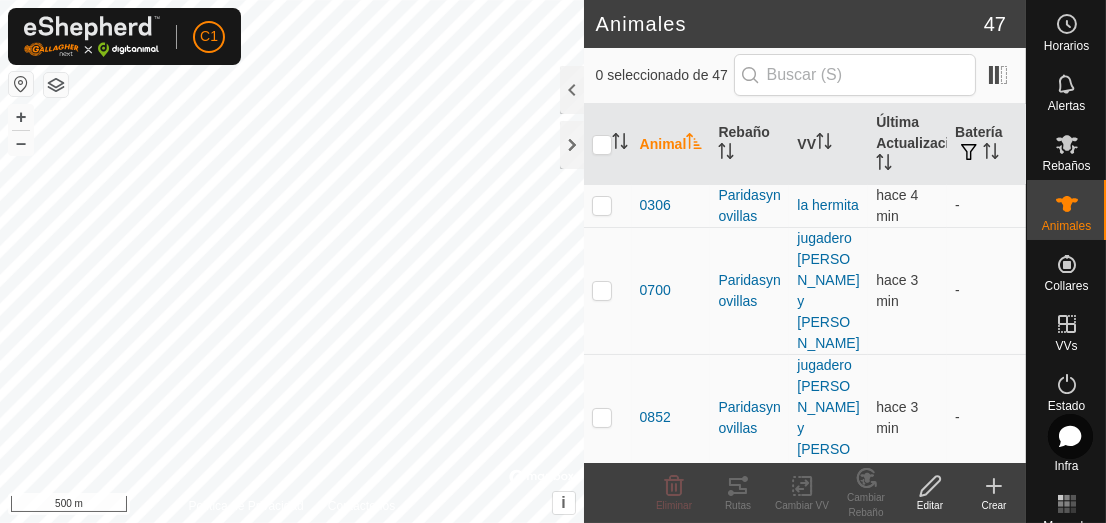 click 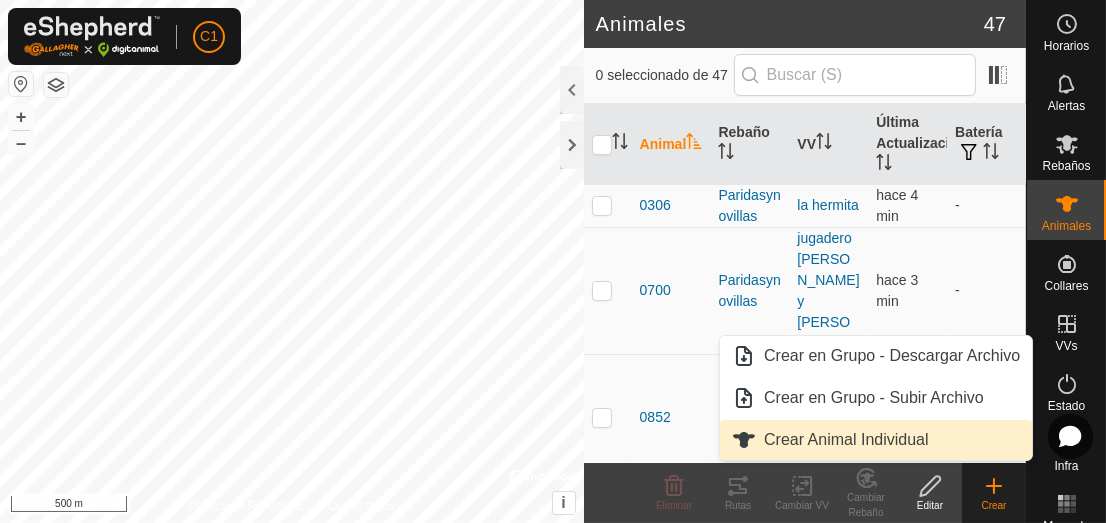 click on "Crear Animal Individual" at bounding box center [876, 440] 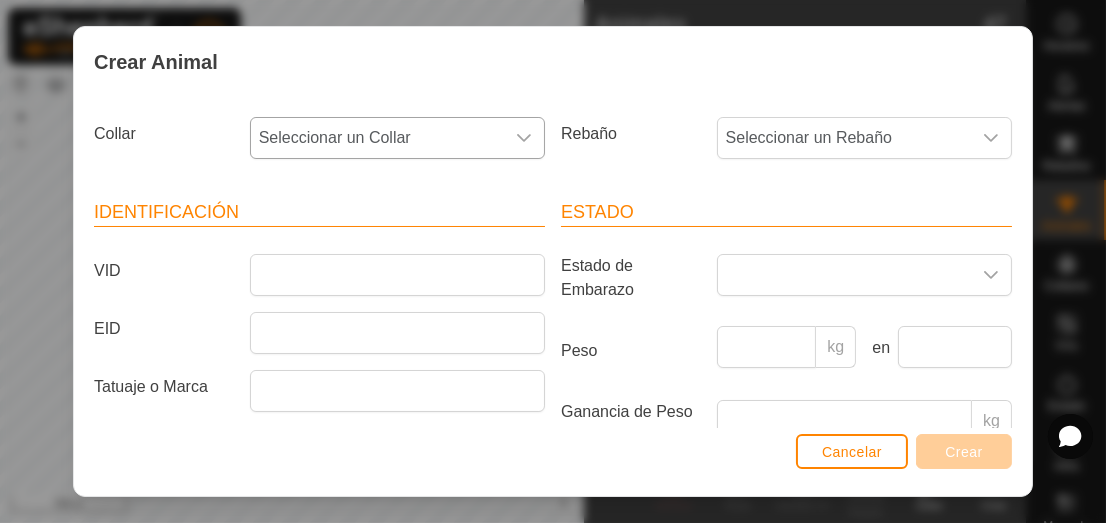 click at bounding box center [524, 138] 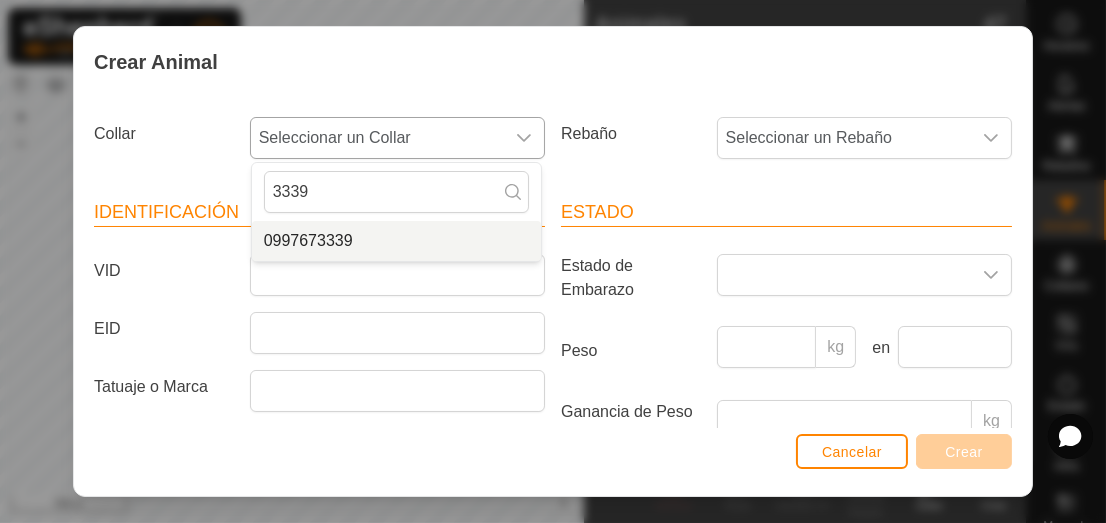 type on "3339" 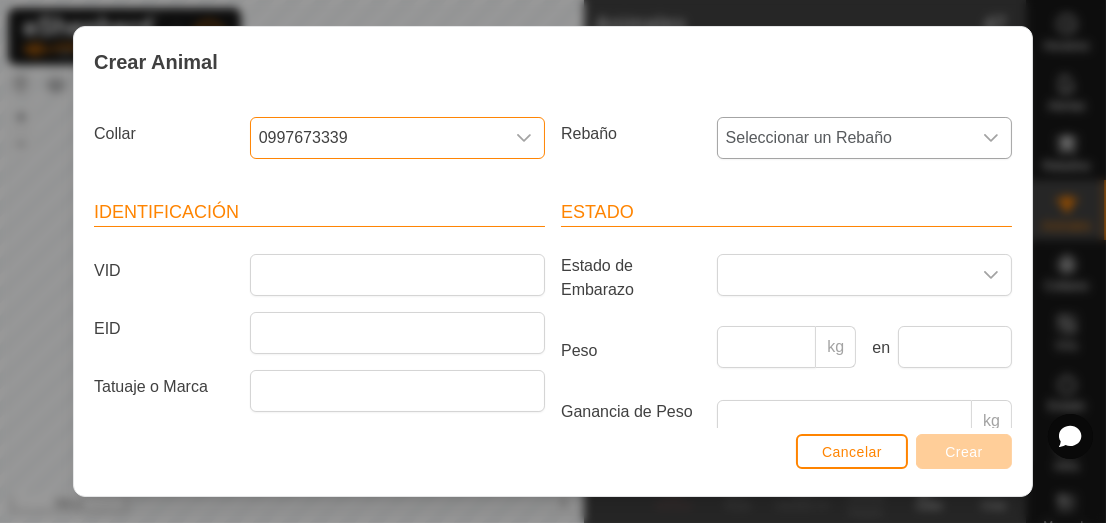 click 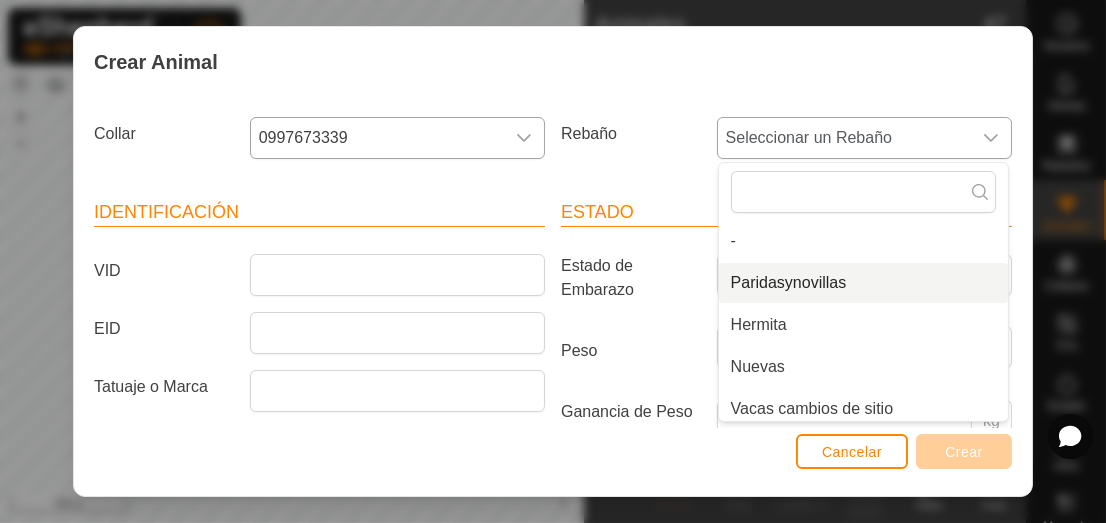 click on "Paridasynovillas" at bounding box center [863, 283] 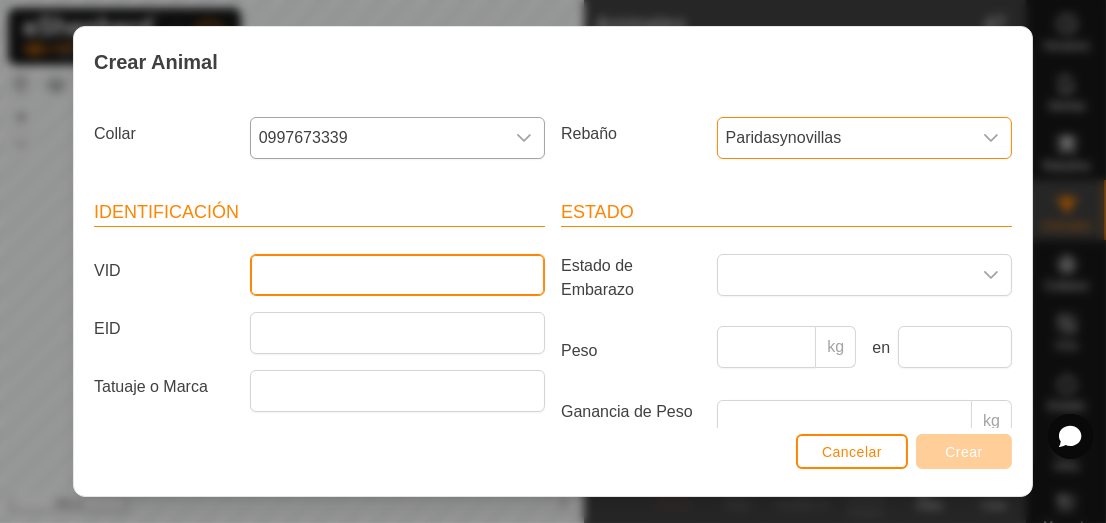click on "VID" at bounding box center (397, 275) 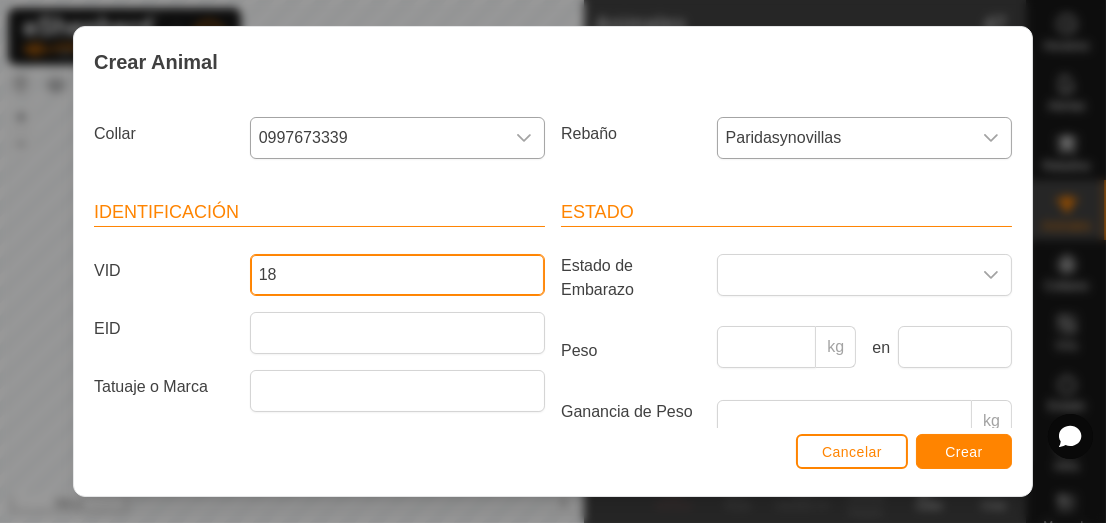 type on "1" 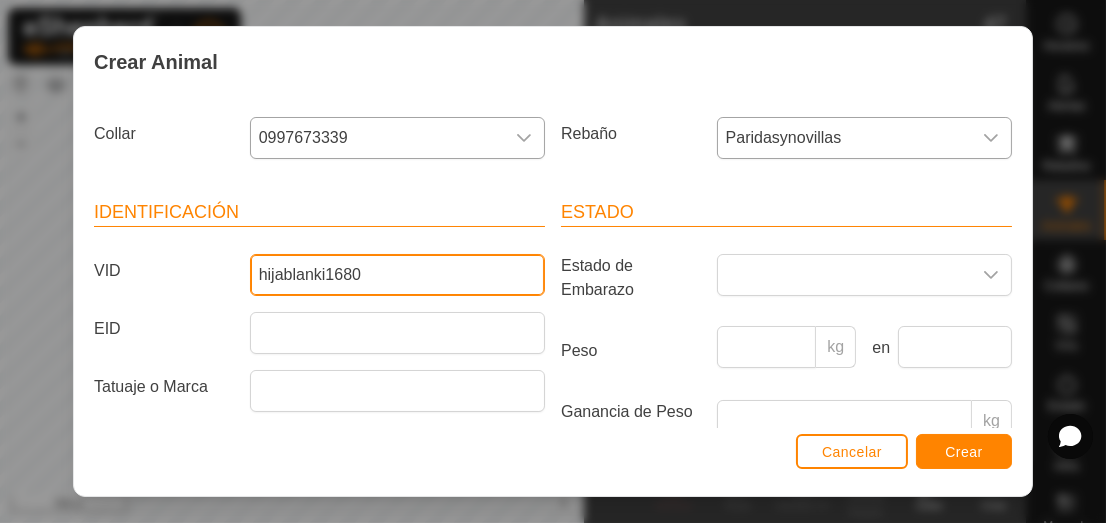 type on "hijablanki1680" 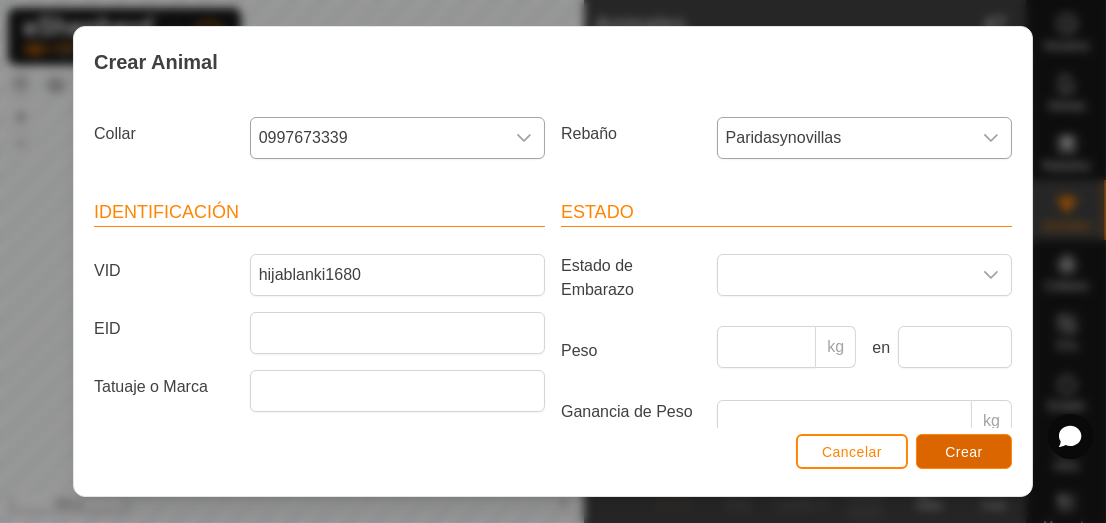 click on "Crear" at bounding box center (964, 452) 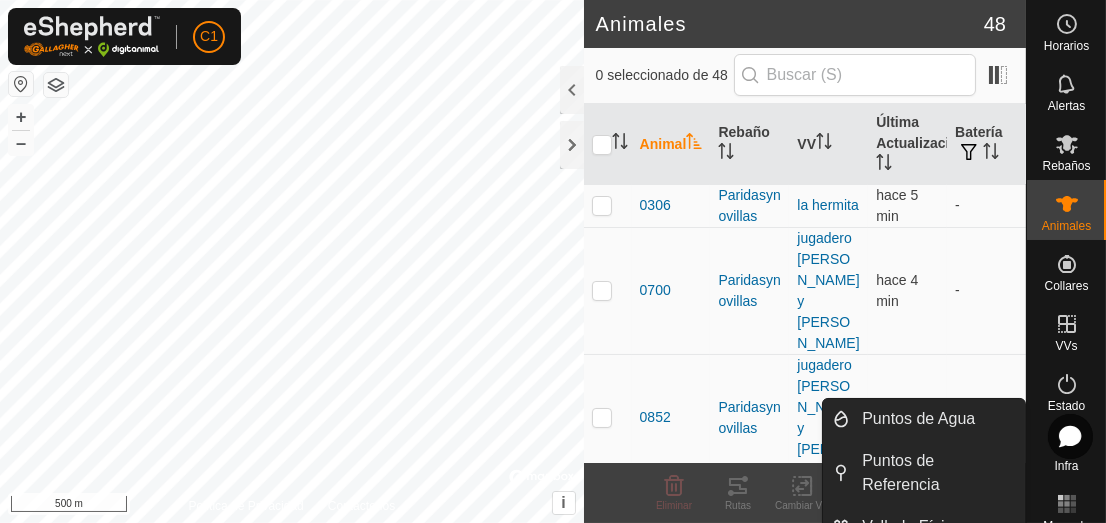 scroll, scrollTop: 23, scrollLeft: 0, axis: vertical 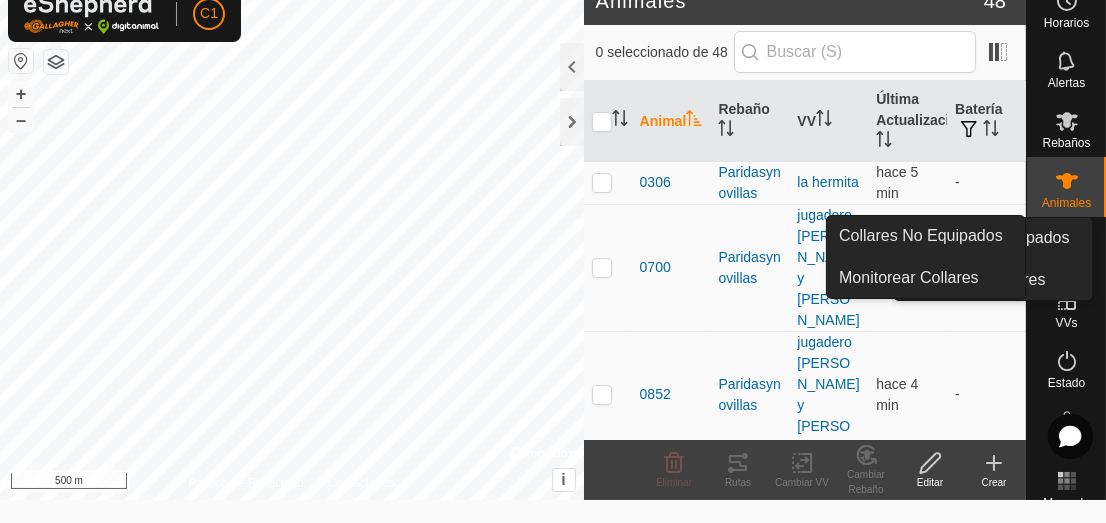 click 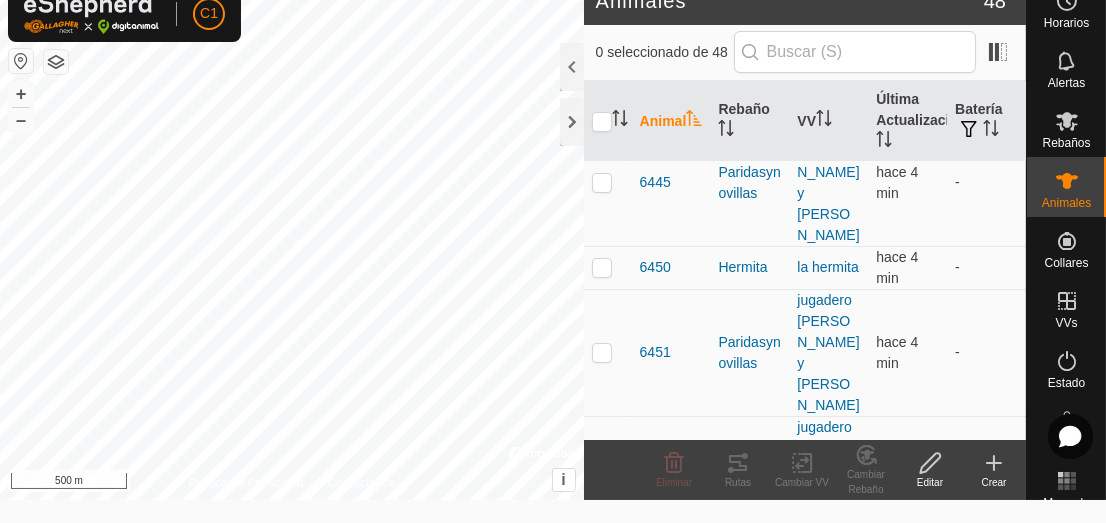 scroll, scrollTop: 504, scrollLeft: 0, axis: vertical 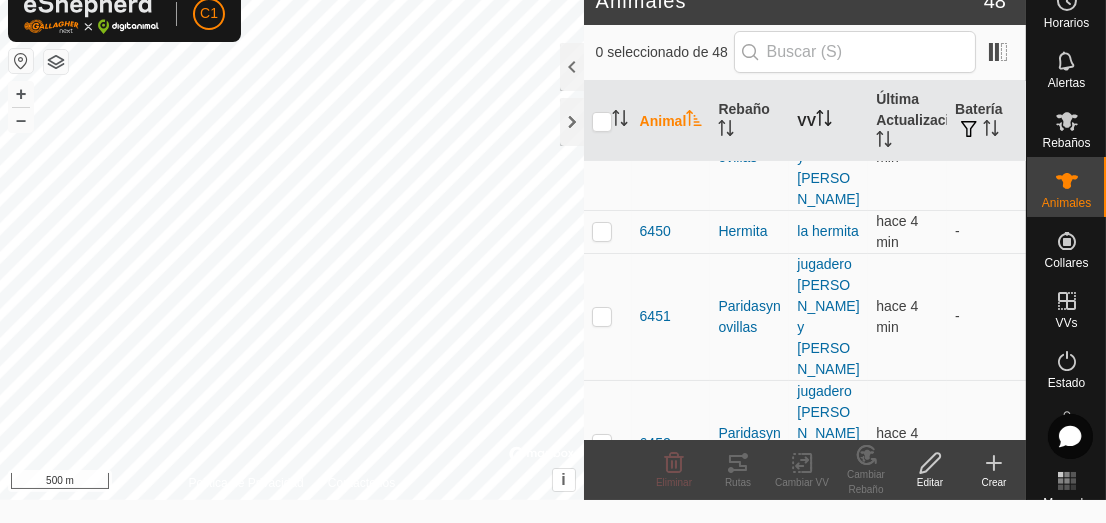 click 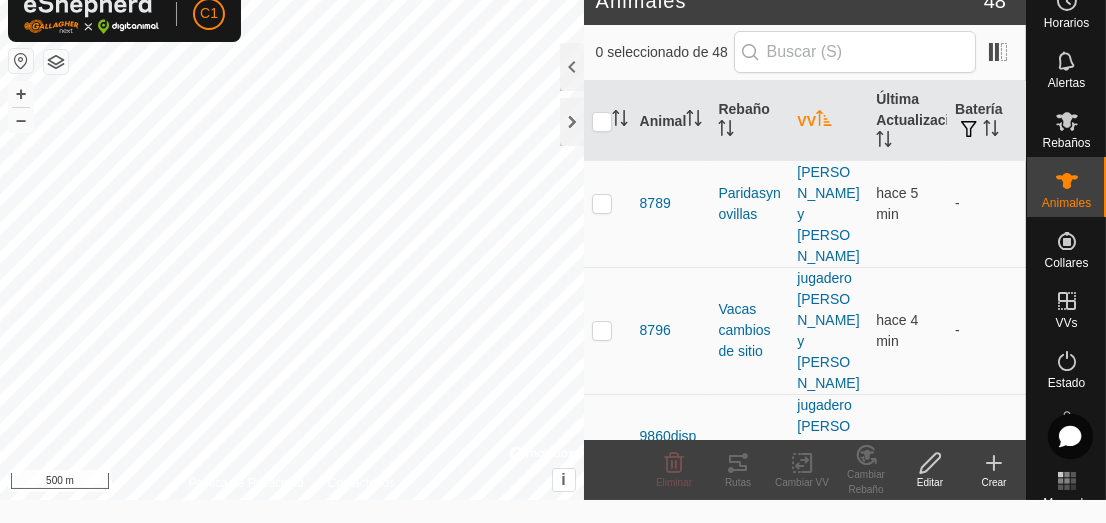 scroll, scrollTop: 956, scrollLeft: 0, axis: vertical 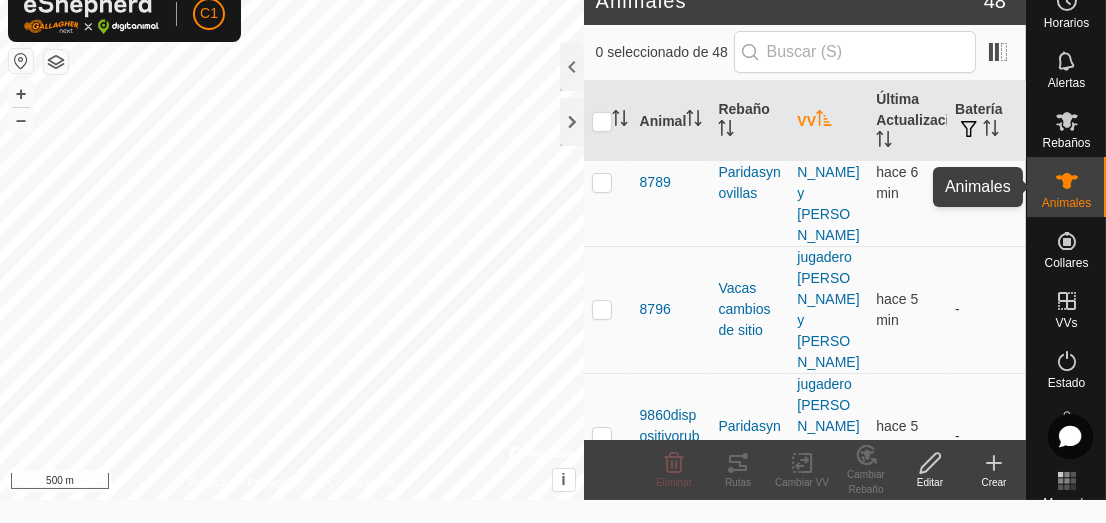 click 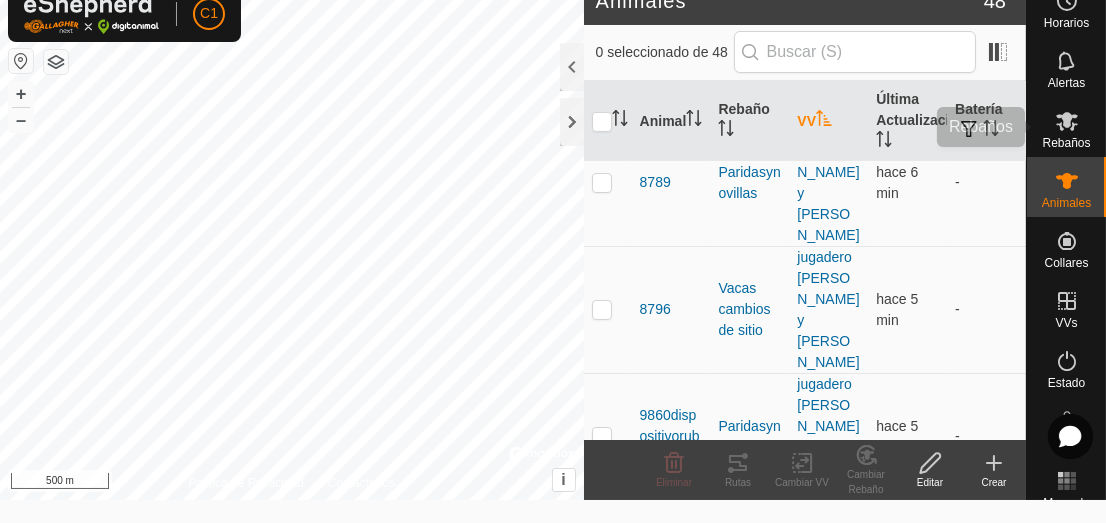 click 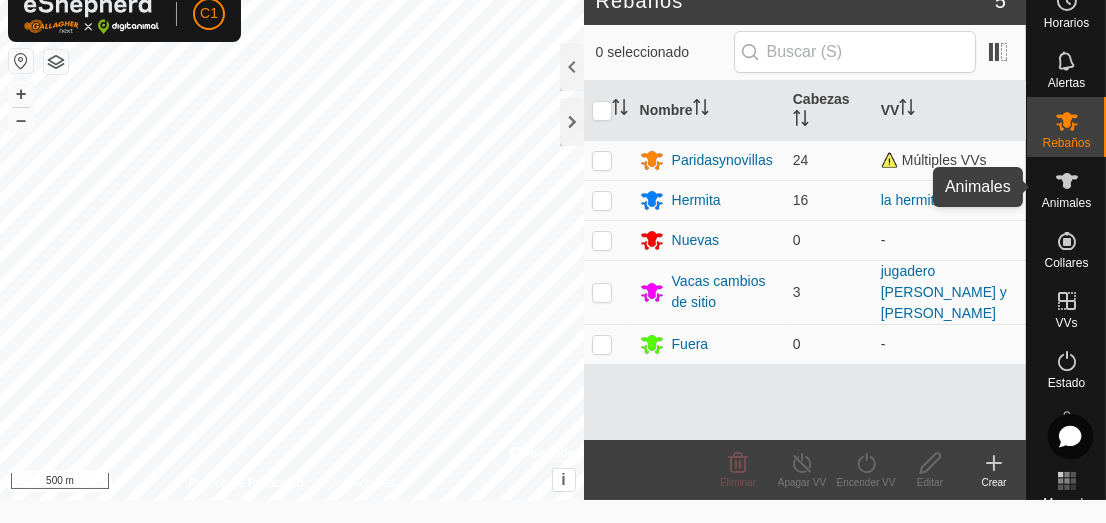 click at bounding box center [1067, 181] 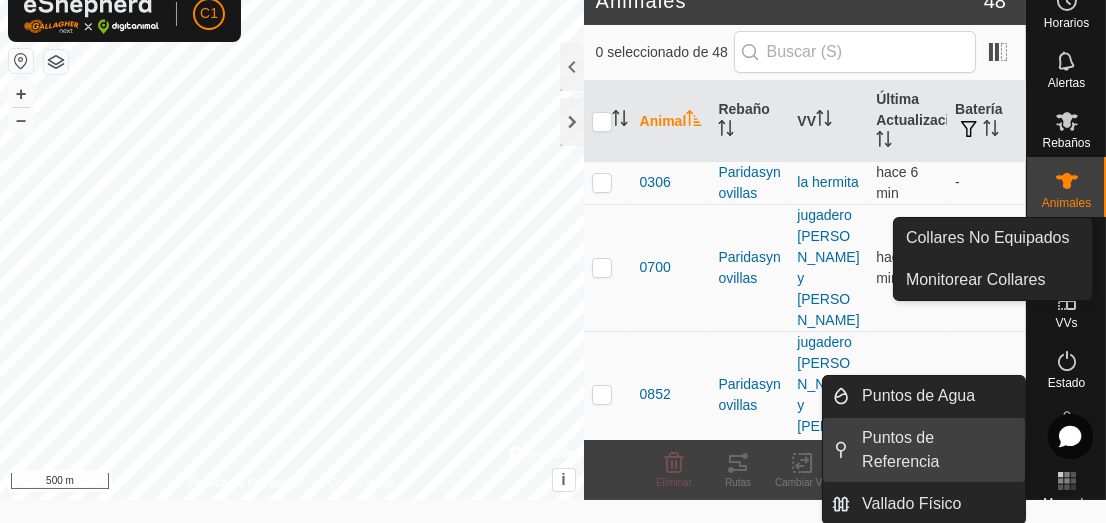 click on "Puntos de Referencia" at bounding box center [1002, 450] 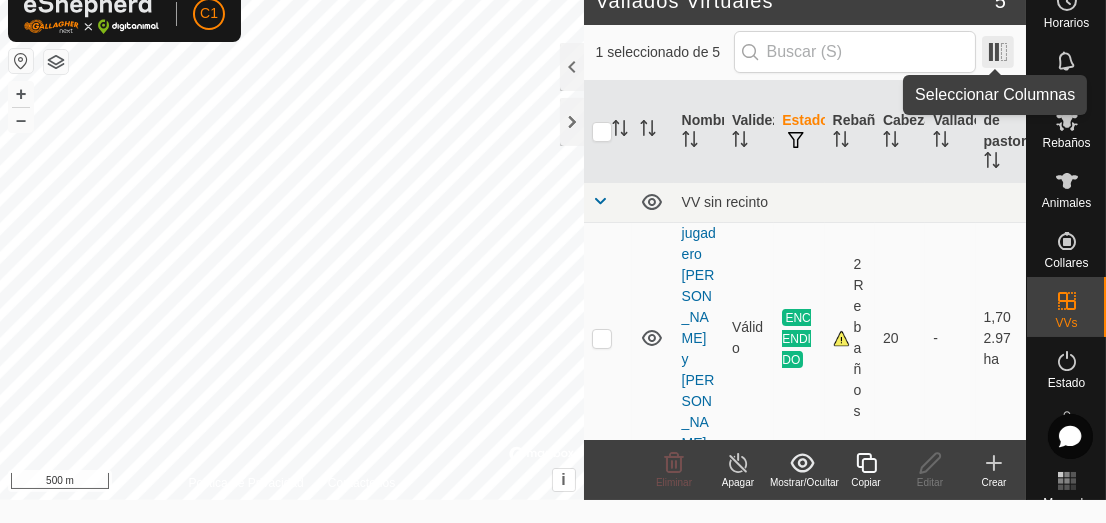 click at bounding box center [998, 52] 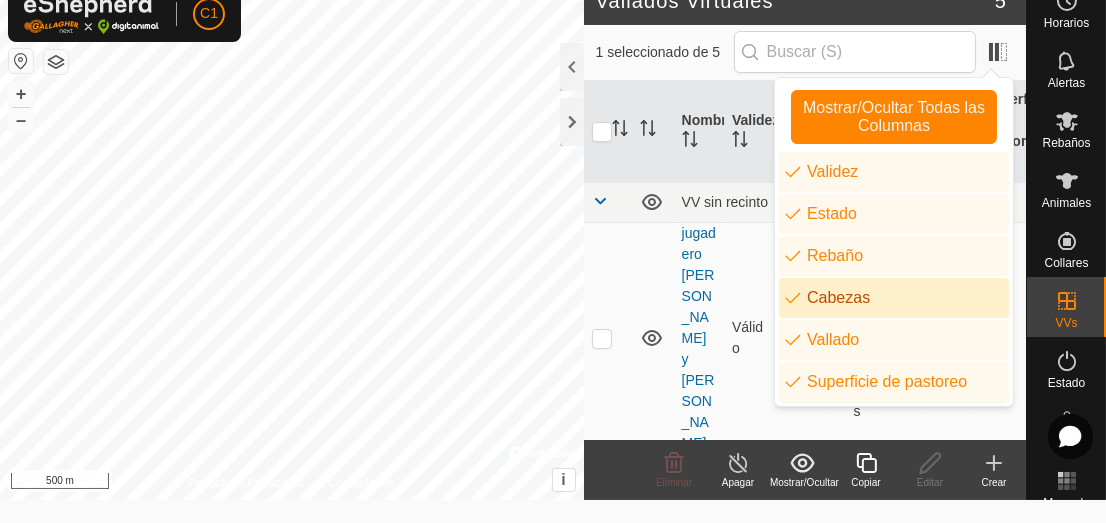 click on "Cabezas" at bounding box center (894, 298) 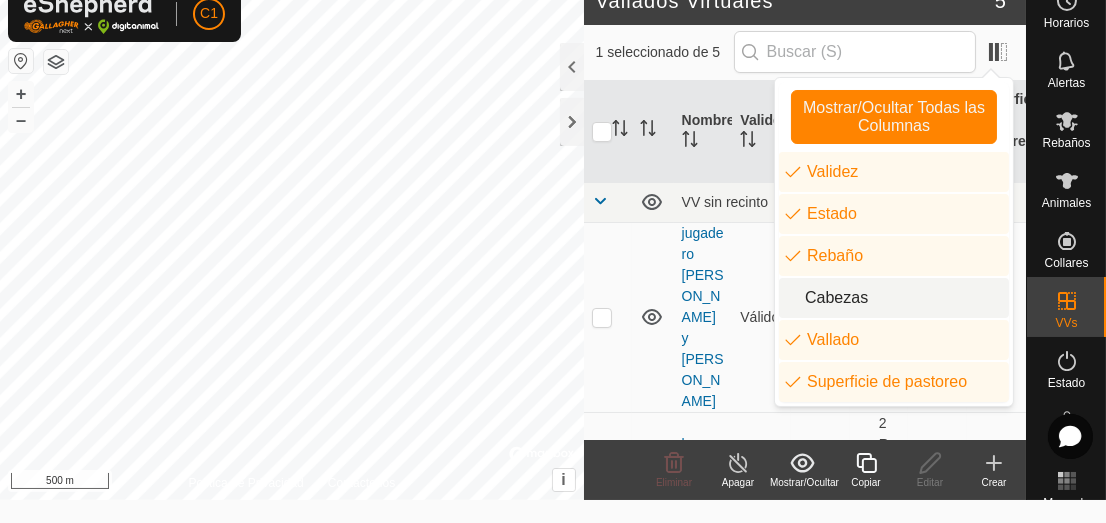 click on "Cabezas" at bounding box center [894, 298] 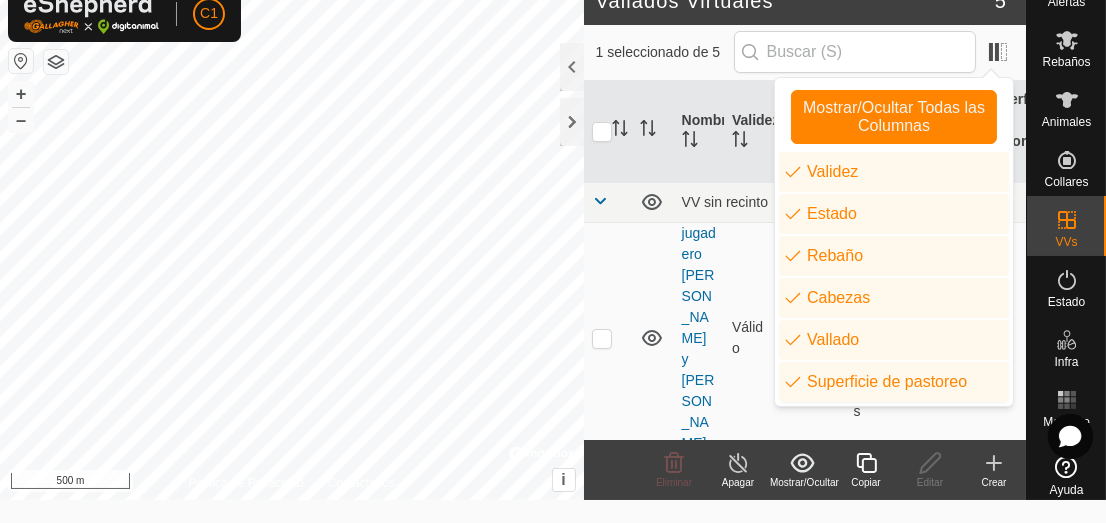 scroll, scrollTop: 88, scrollLeft: 0, axis: vertical 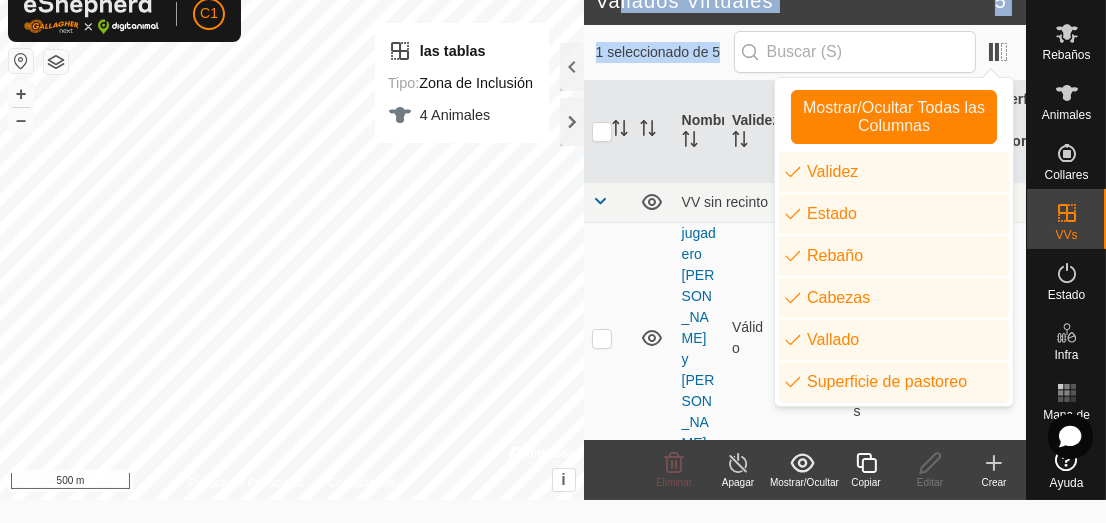 drag, startPoint x: 620, startPoint y: 21, endPoint x: 753, endPoint y: 24, distance: 133.03383 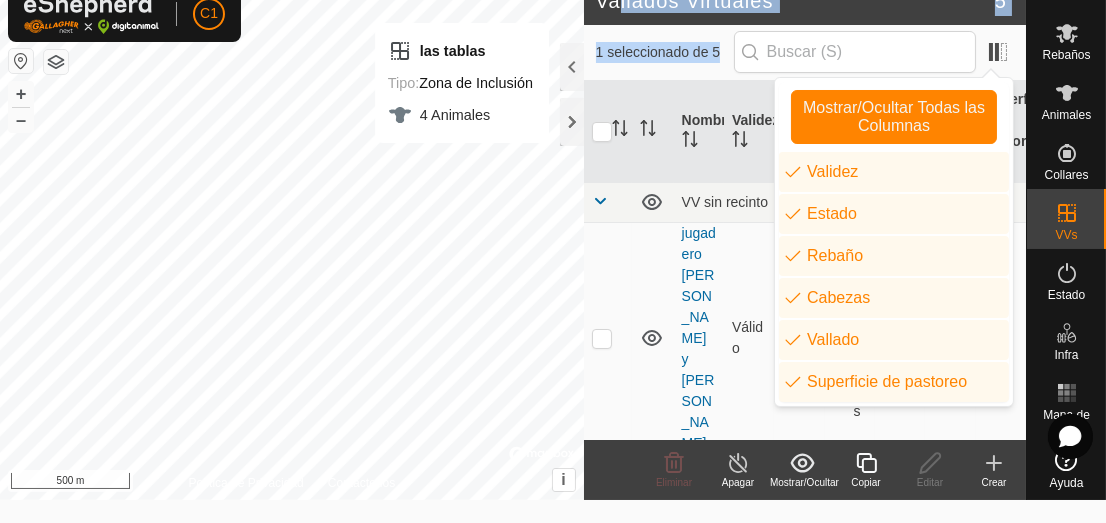 click on "Vallados Virtuales 5 1 seleccionado de 5     Nombre   Validez   Estado   Rebaño   Cabezas   Vallado   Superficie de pastoreo   VV sin recinto  jugadero prado y llanas  Válido  ENCENDIDO  2 Rebaños   20   -   1,702.97 ha  la hermita  Válido  ENCENDIDO  2 Rebaños   18   -   384.39 ha  las tablas  Válido  ENCENDIDO  Paridasynovillas   4   -   519.08 ha  bajada jugadero pabellon  Válido  APAGADO  -   0   -   4.53 ha  colo del pantano manga  Válido  APAGADO  -   0   -   7.76 ha  Eliminar  Apagar   Mostrar/Ocultar   Copiar   Editar   Crear" 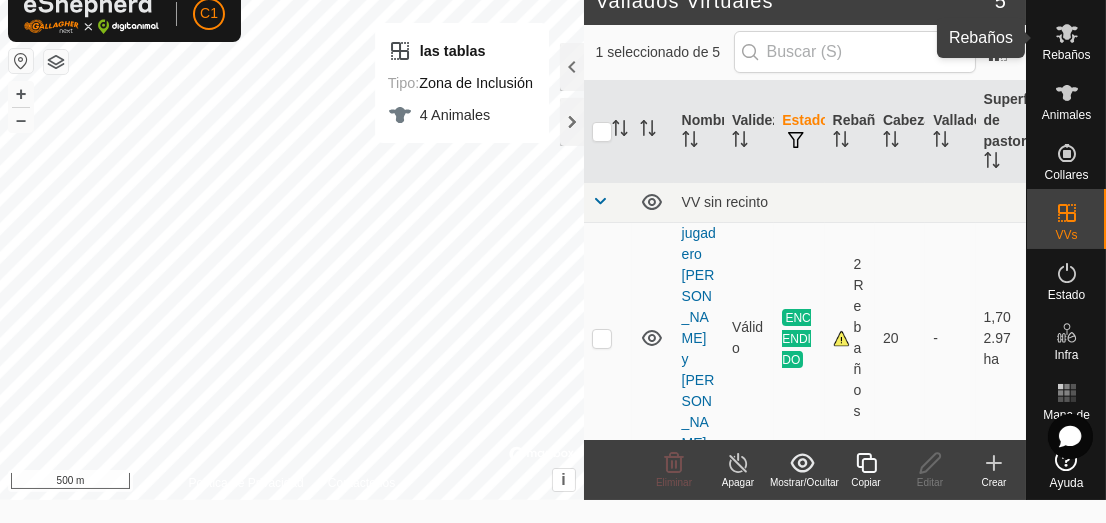 click at bounding box center [1067, 33] 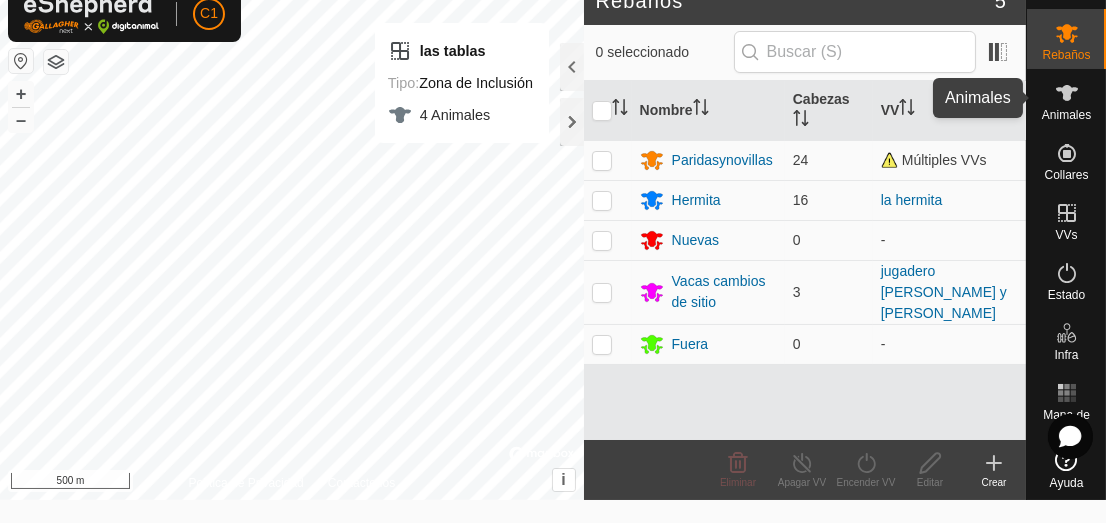 click on "Animales" at bounding box center [1066, 99] 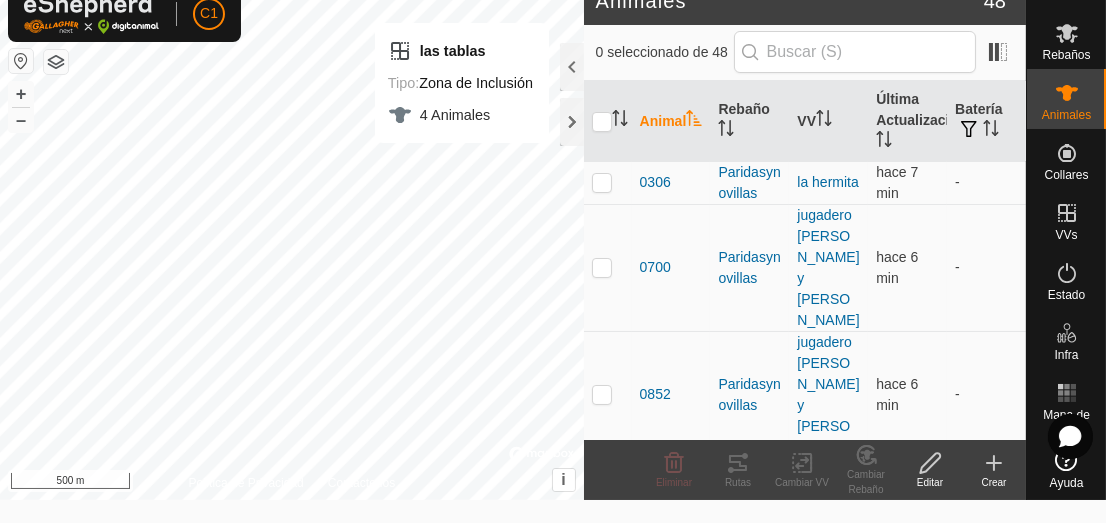 click on "Animales" at bounding box center (1066, 115) 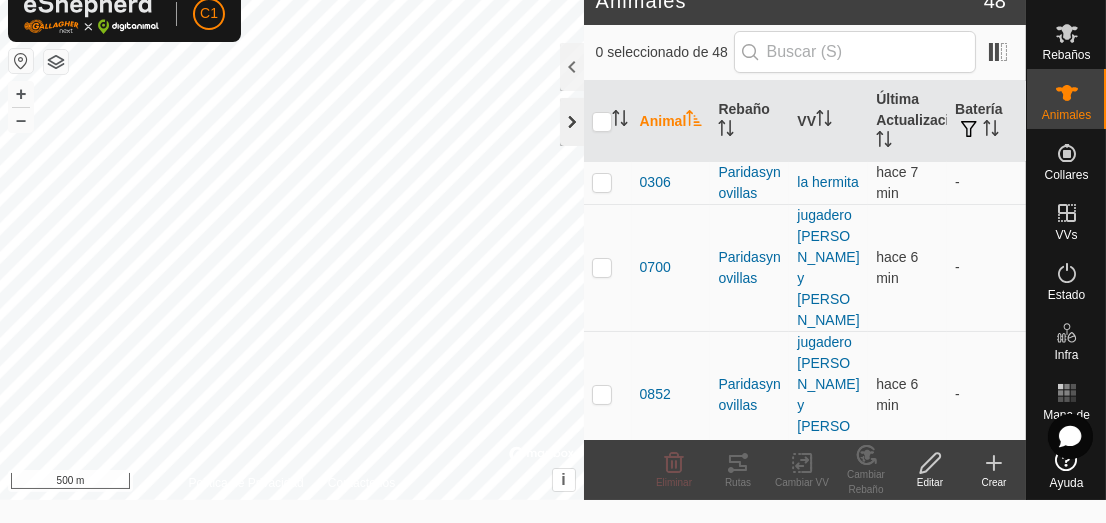 click 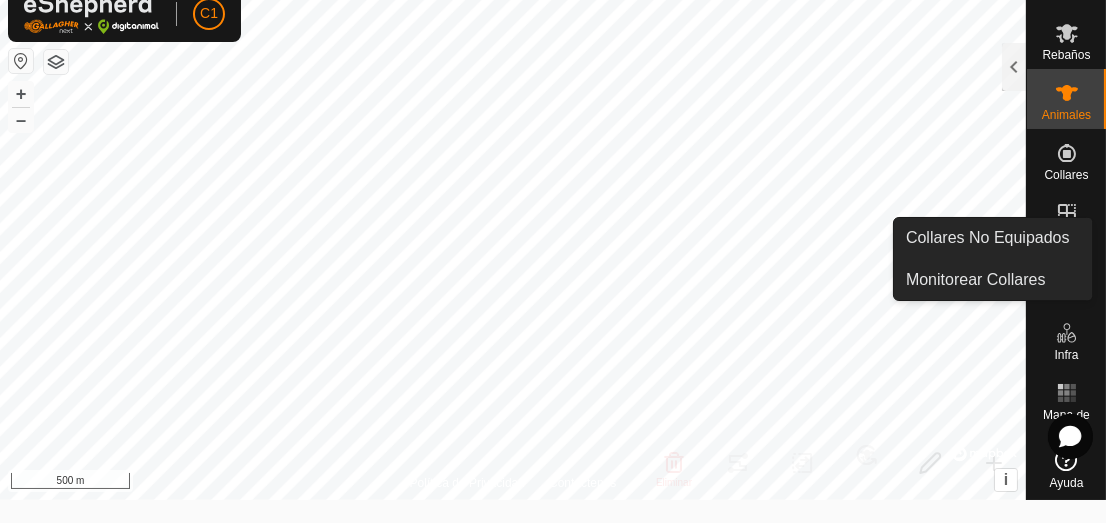 click 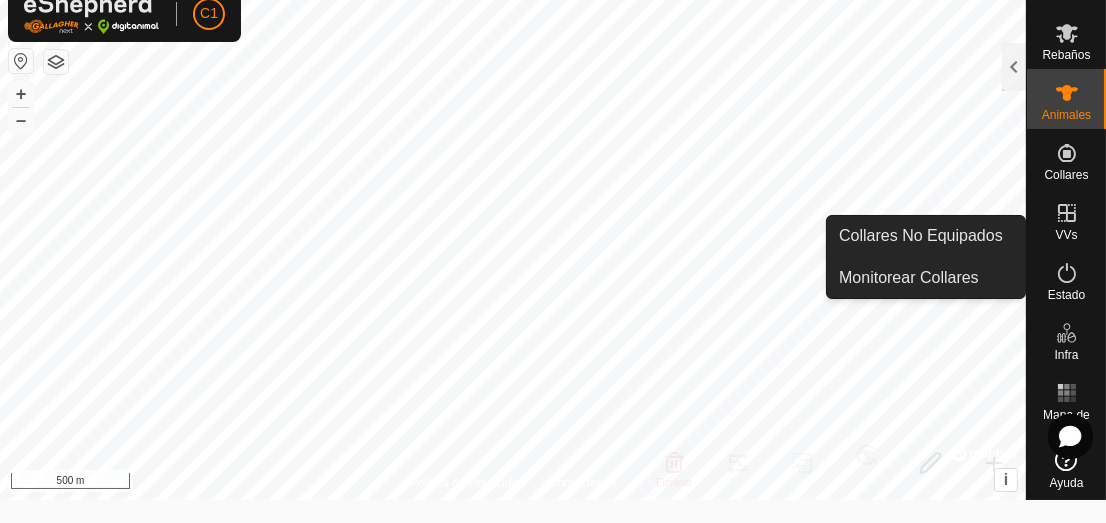 click 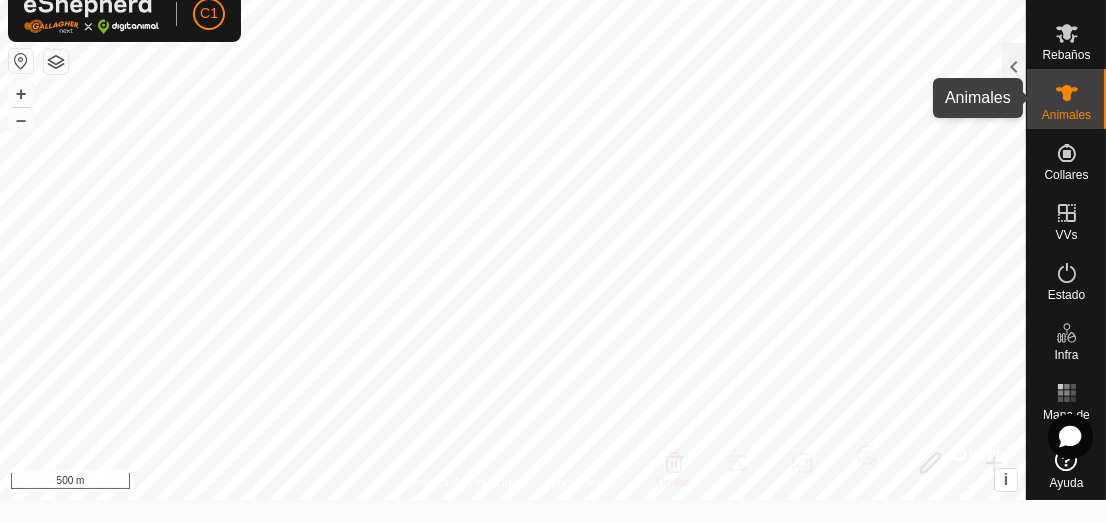 click on "Animales" at bounding box center [1066, 115] 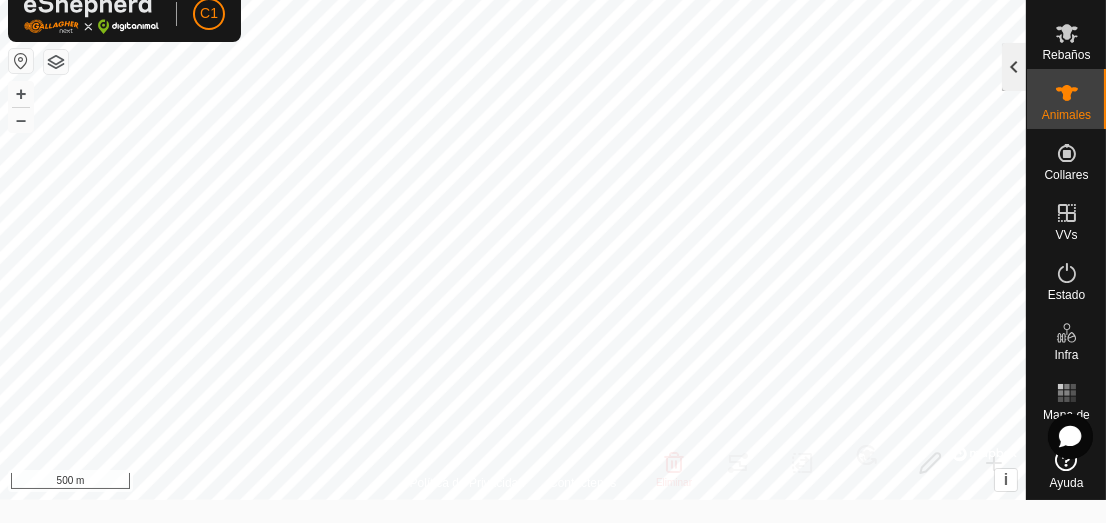 click 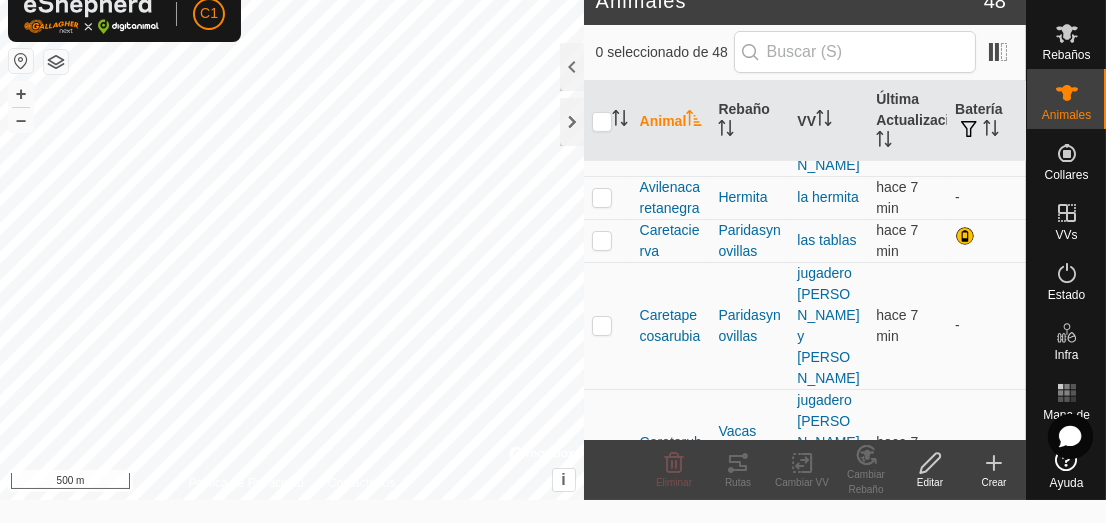 scroll, scrollTop: 1391, scrollLeft: 0, axis: vertical 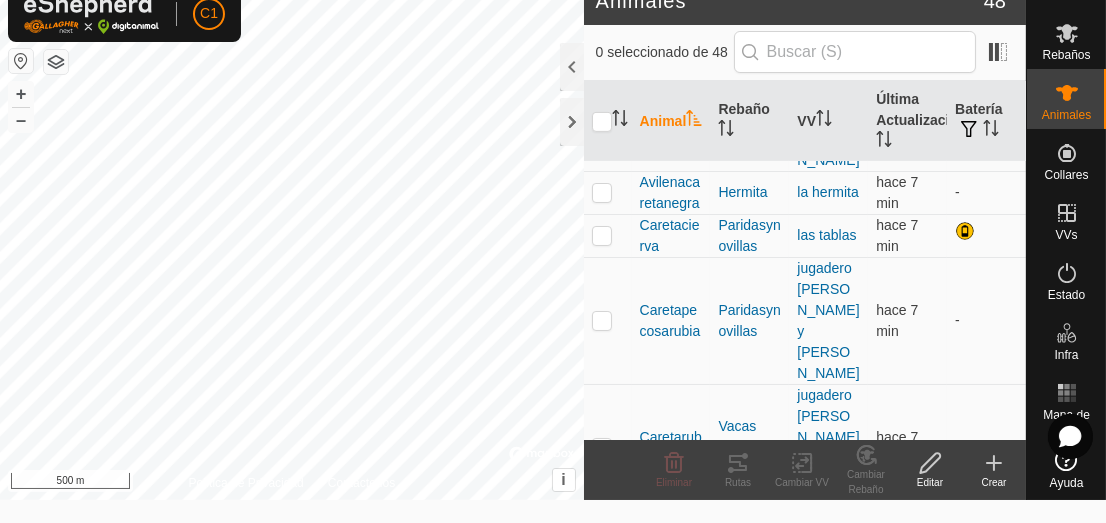 click on "es081602291722" at bounding box center (671, 1023) 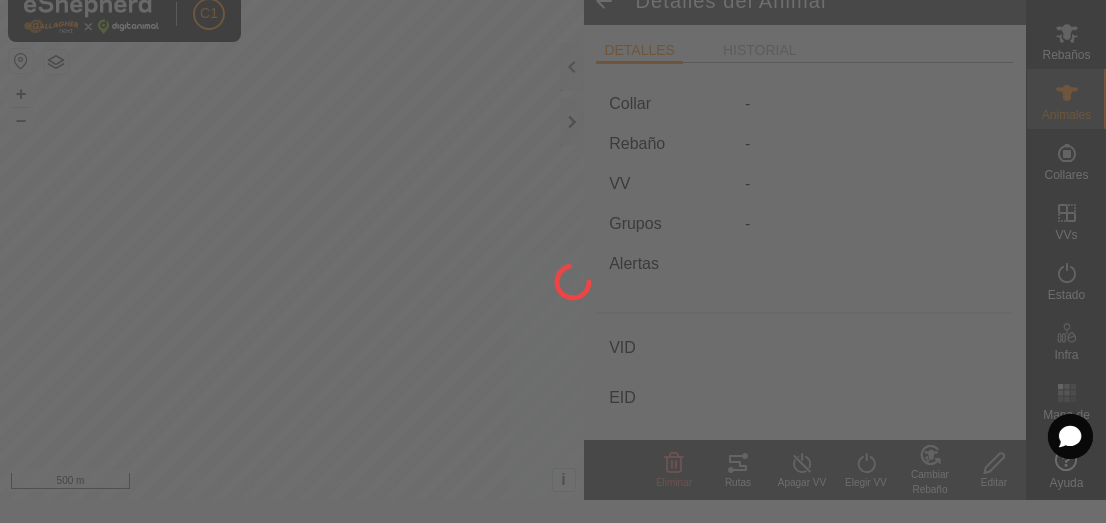 type on "es081602291722" 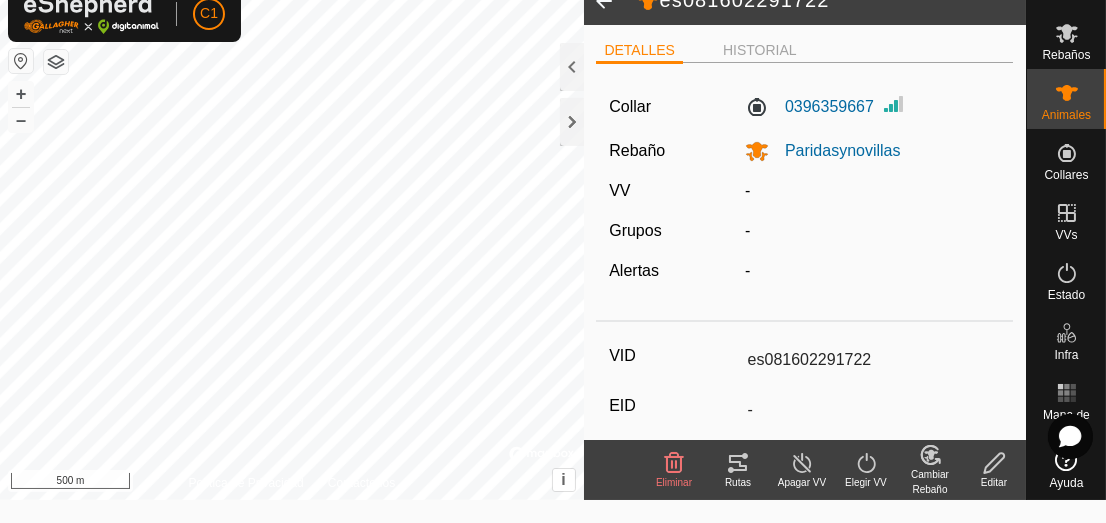 click on "es081602291722" at bounding box center (870, 360) 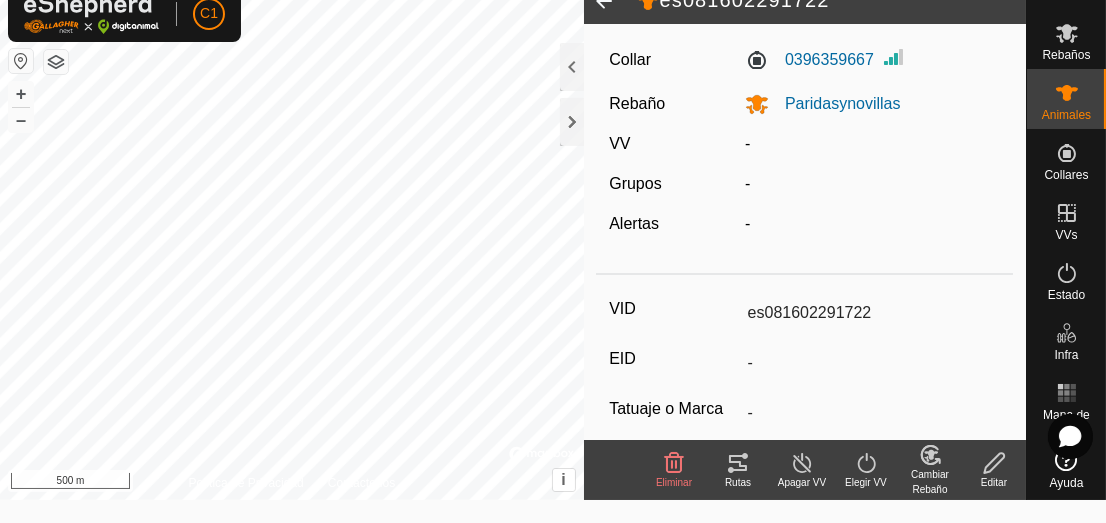 scroll, scrollTop: 86, scrollLeft: 0, axis: vertical 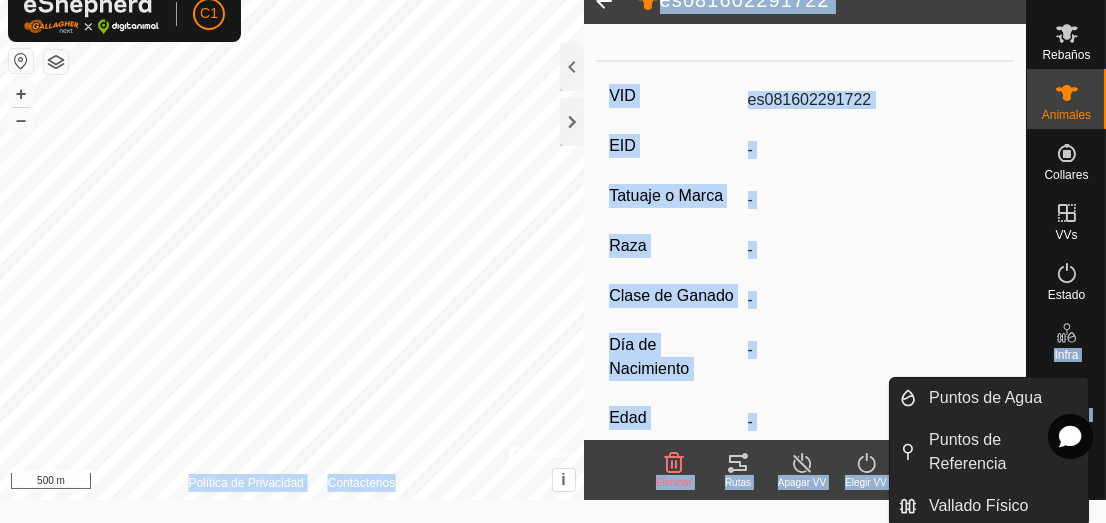 drag, startPoint x: 1084, startPoint y: 440, endPoint x: 1080, endPoint y: 322, distance: 118.06778 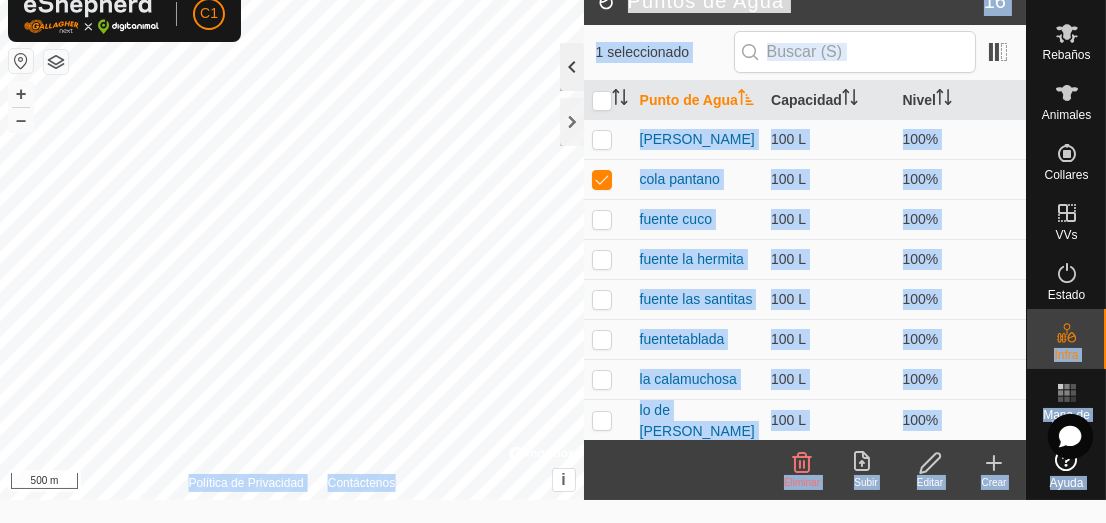 click 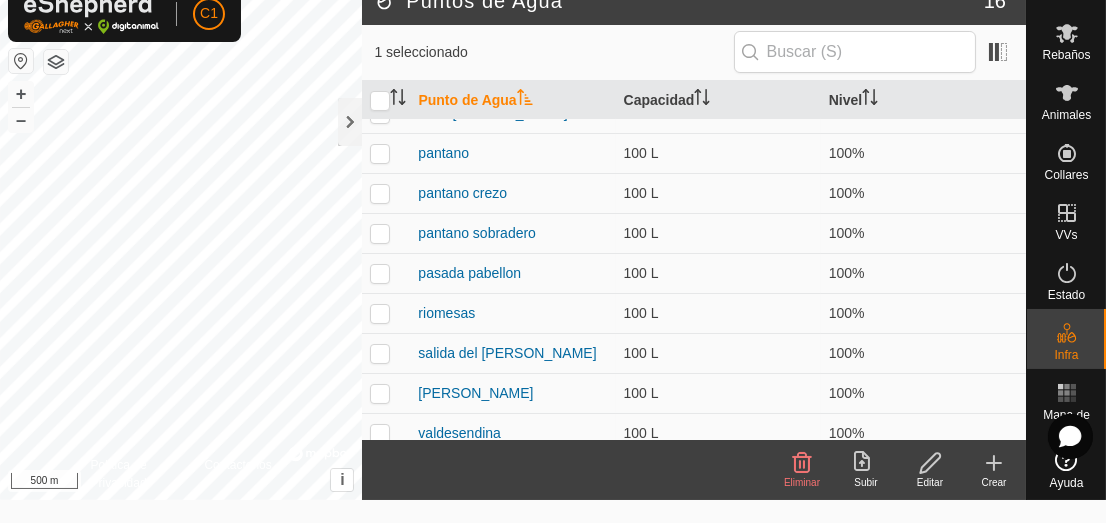 scroll, scrollTop: 319, scrollLeft: 0, axis: vertical 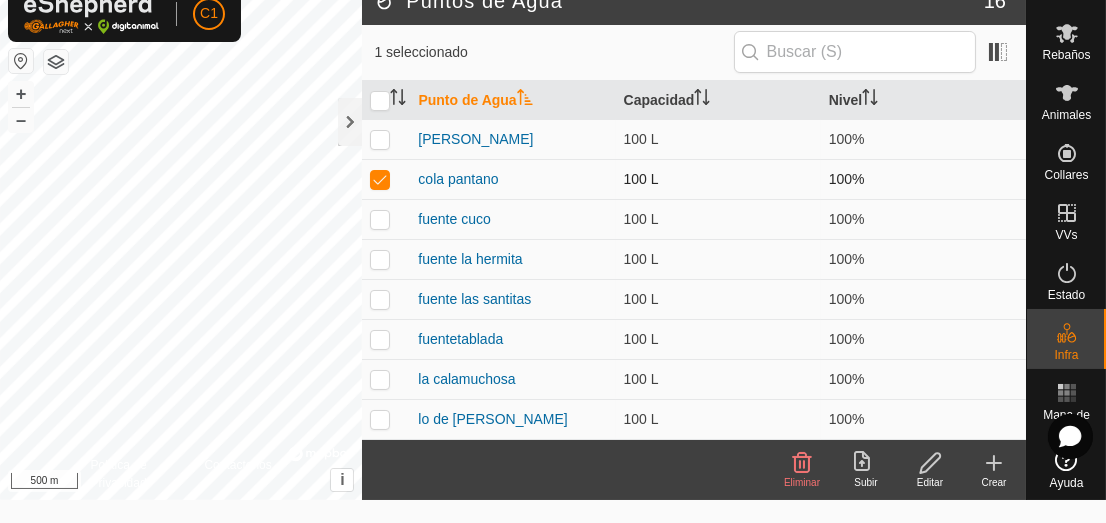 drag, startPoint x: 1020, startPoint y: 407, endPoint x: 1006, endPoint y: 192, distance: 215.45534 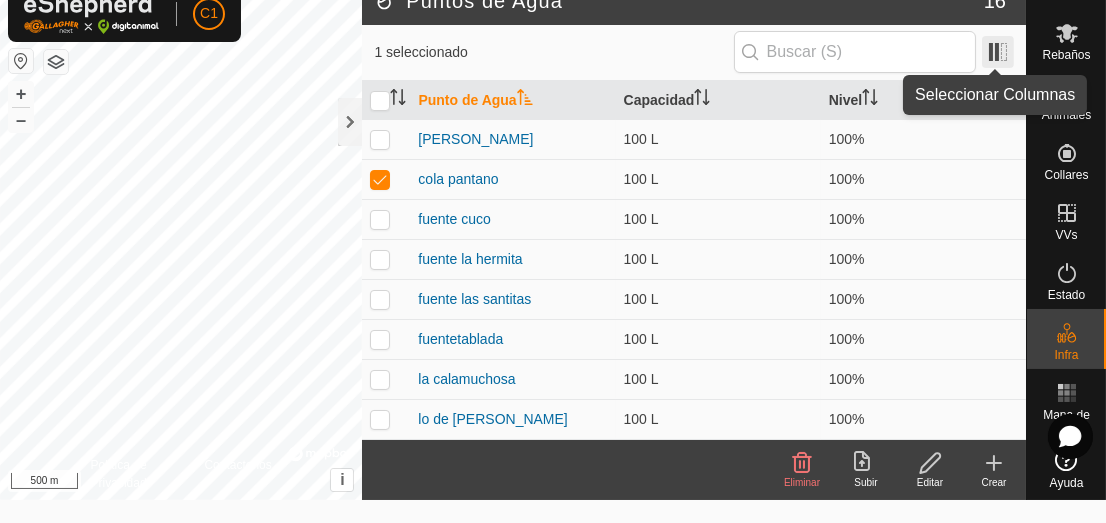 click at bounding box center (998, 52) 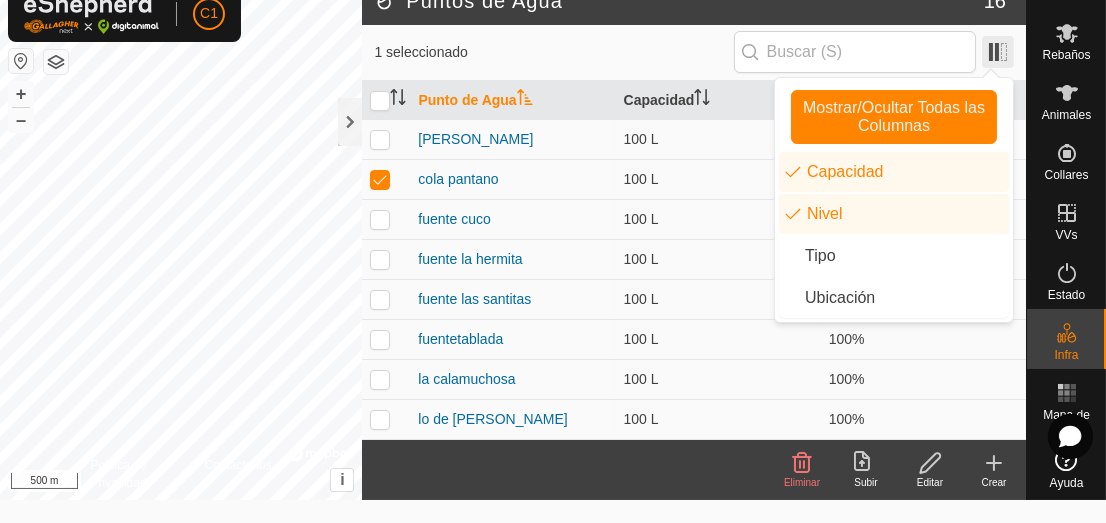 click at bounding box center (998, 52) 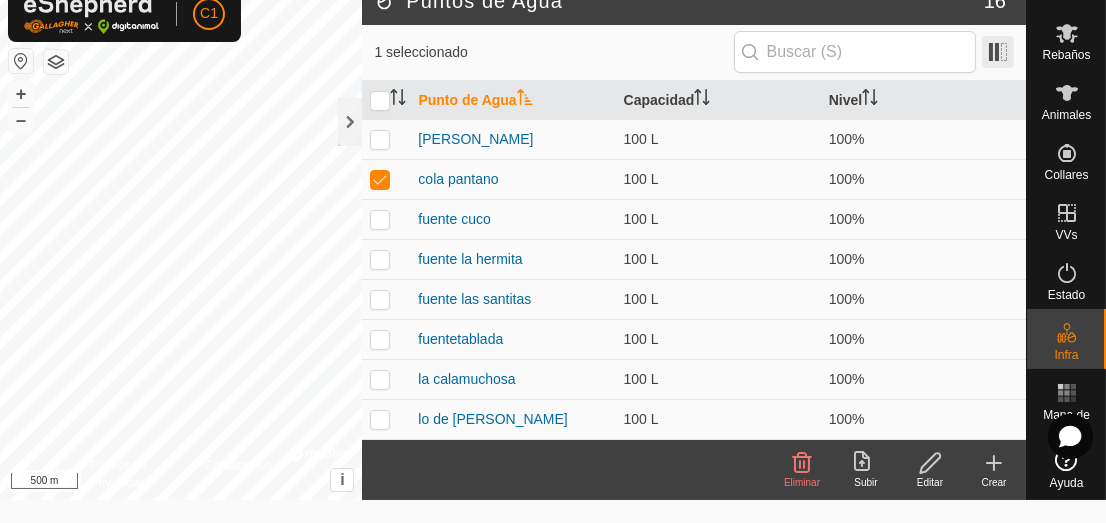 click at bounding box center [998, 52] 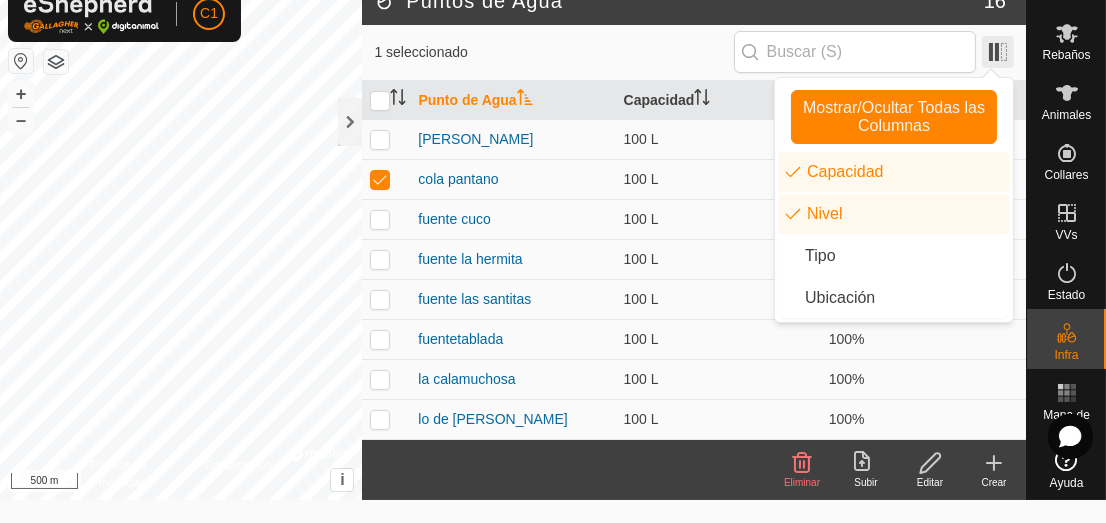 click at bounding box center (998, 52) 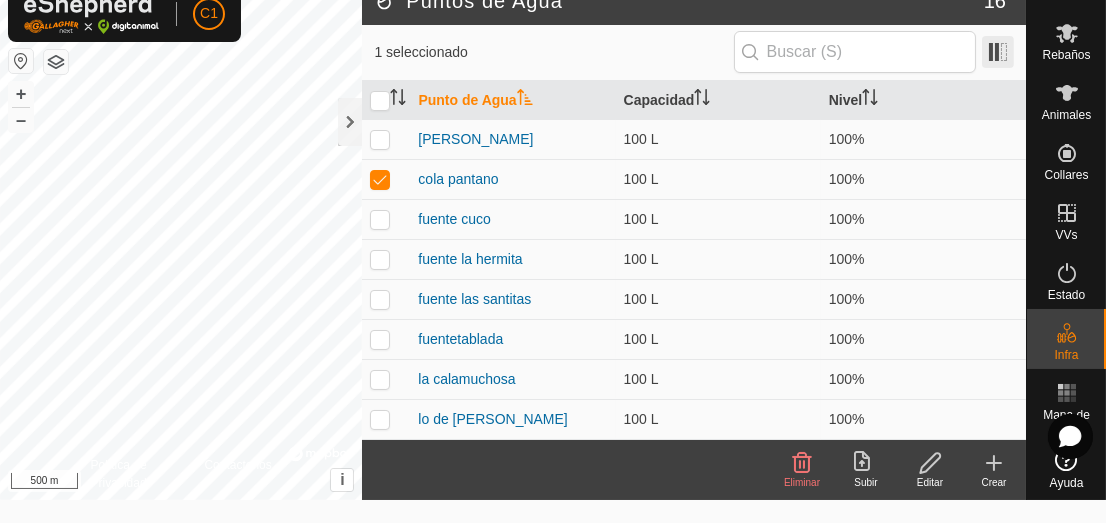 click at bounding box center (998, 52) 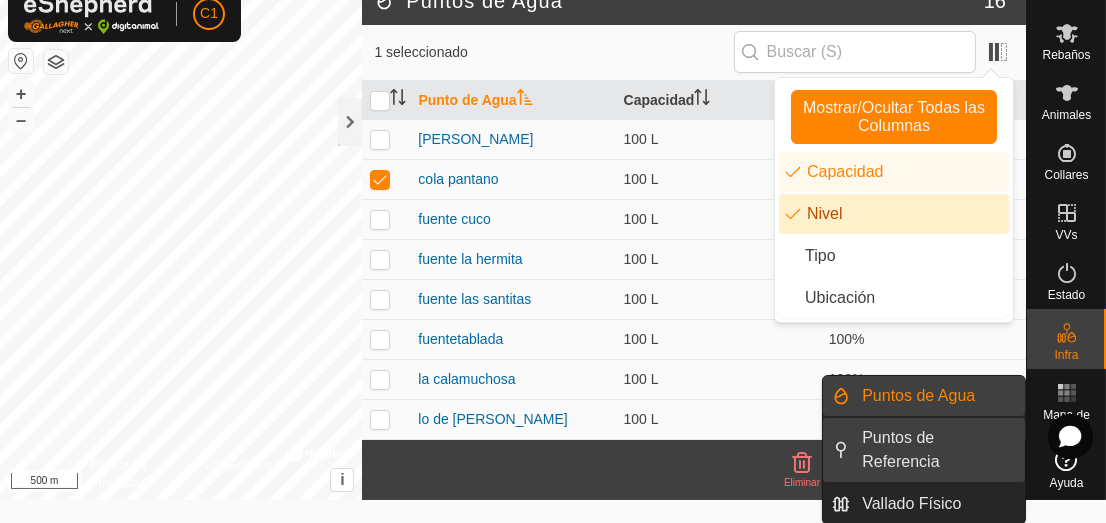 click on "Puntos de Referencia" at bounding box center (1002, 450) 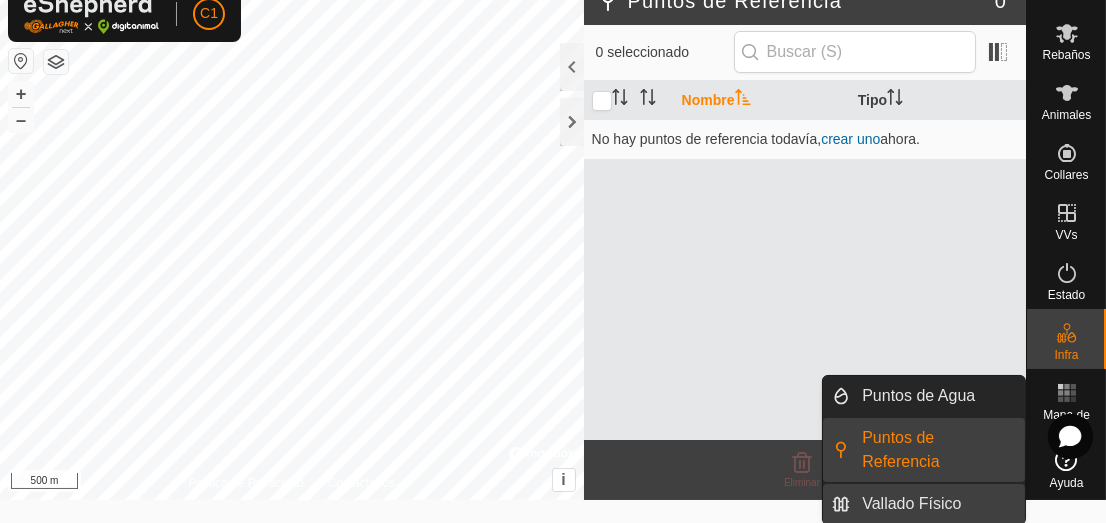 click on "Vallado Físico" at bounding box center [1002, 504] 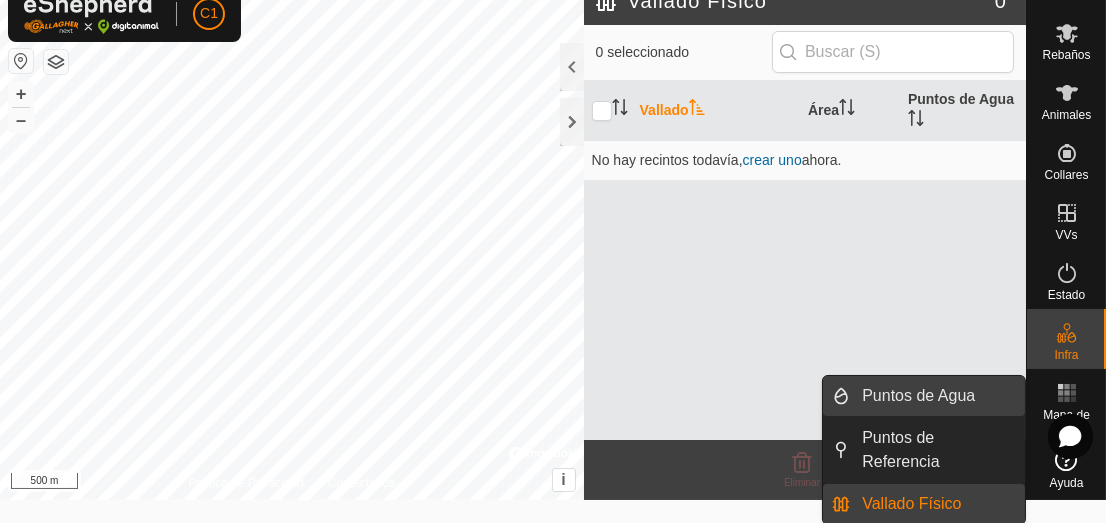 click on "Puntos de Agua" at bounding box center [1002, 396] 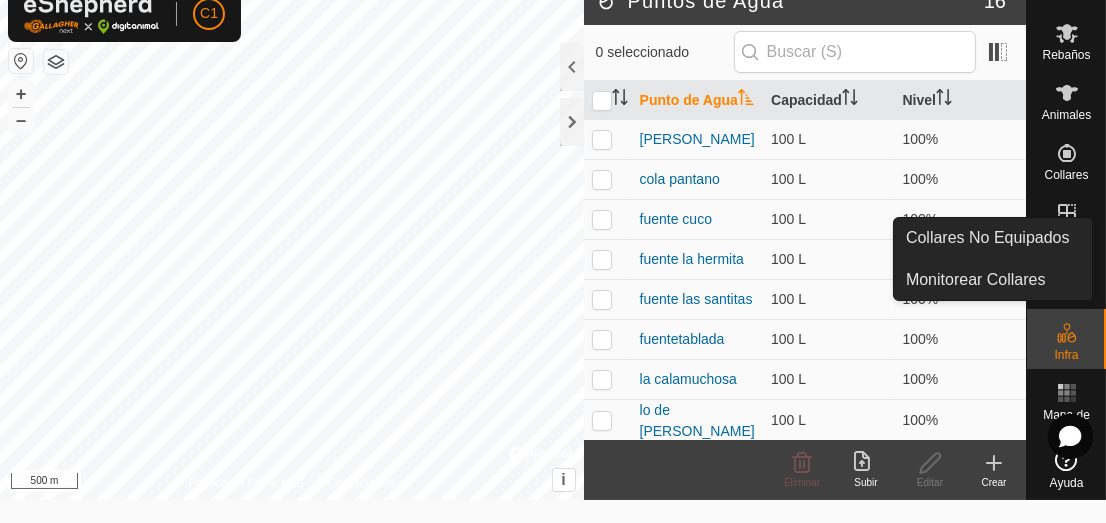 click 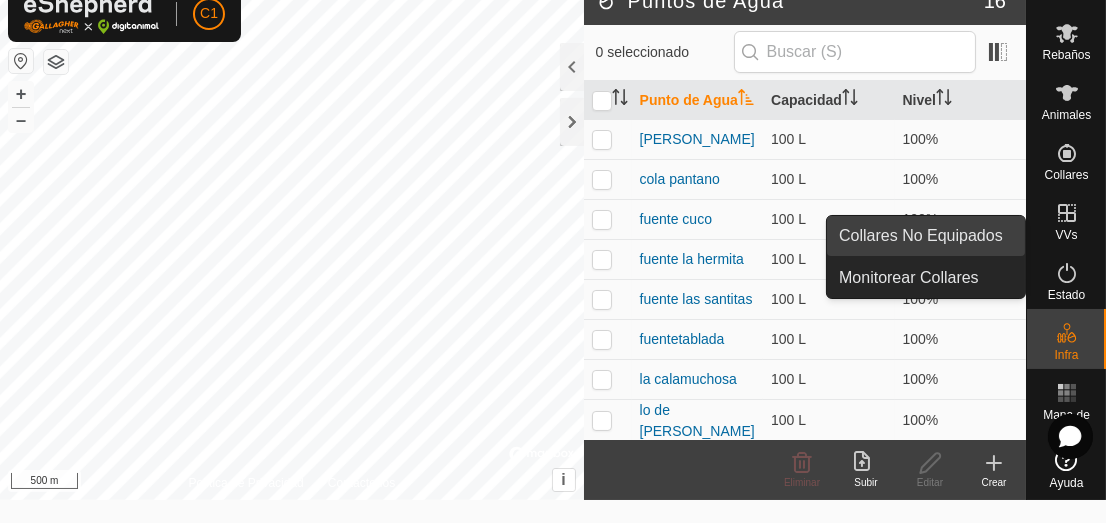 click on "Collares No Equipados" at bounding box center [926, 236] 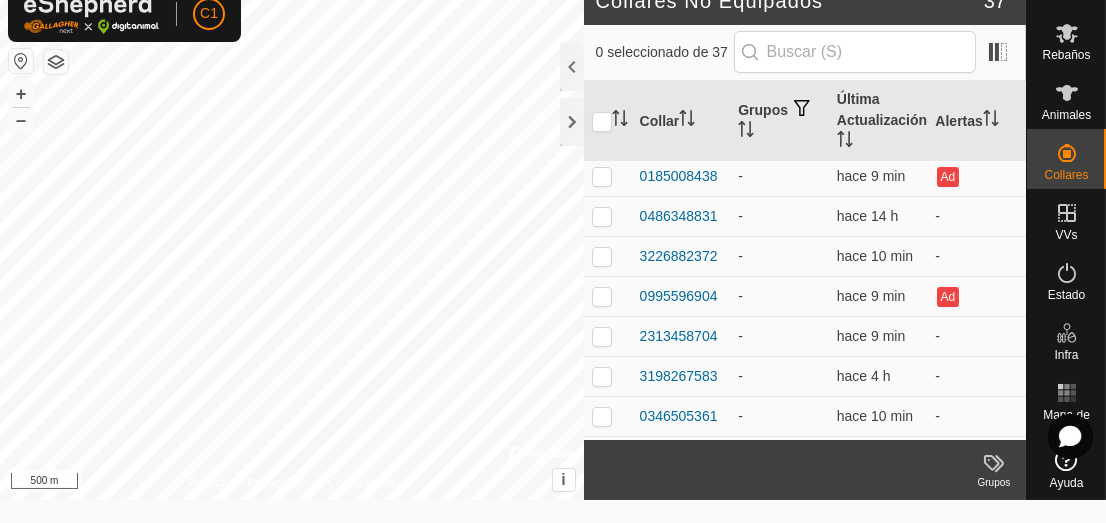 scroll, scrollTop: 0, scrollLeft: 0, axis: both 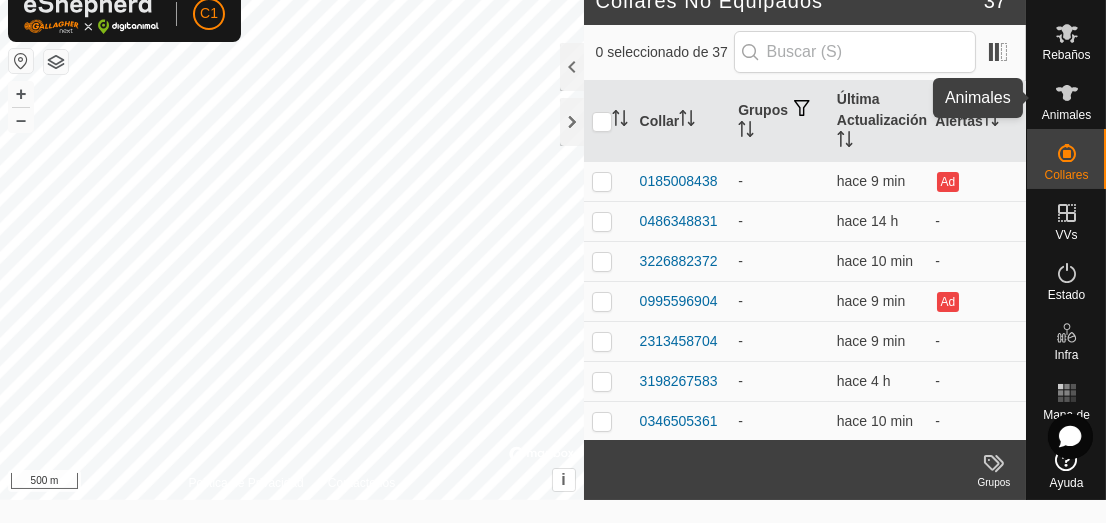 click on "Animales" at bounding box center [1066, 115] 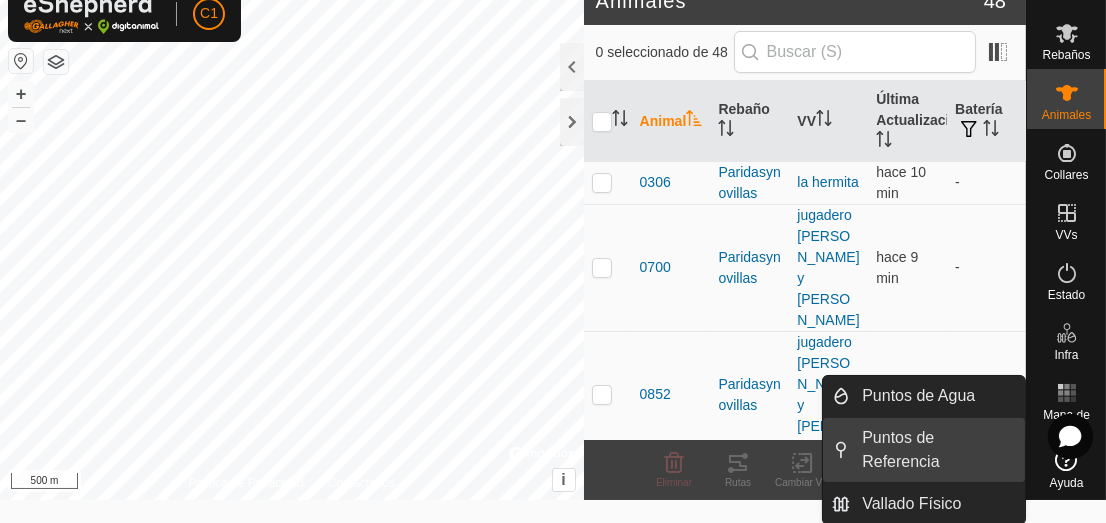 drag, startPoint x: 1003, startPoint y: 414, endPoint x: 997, endPoint y: 460, distance: 46.389652 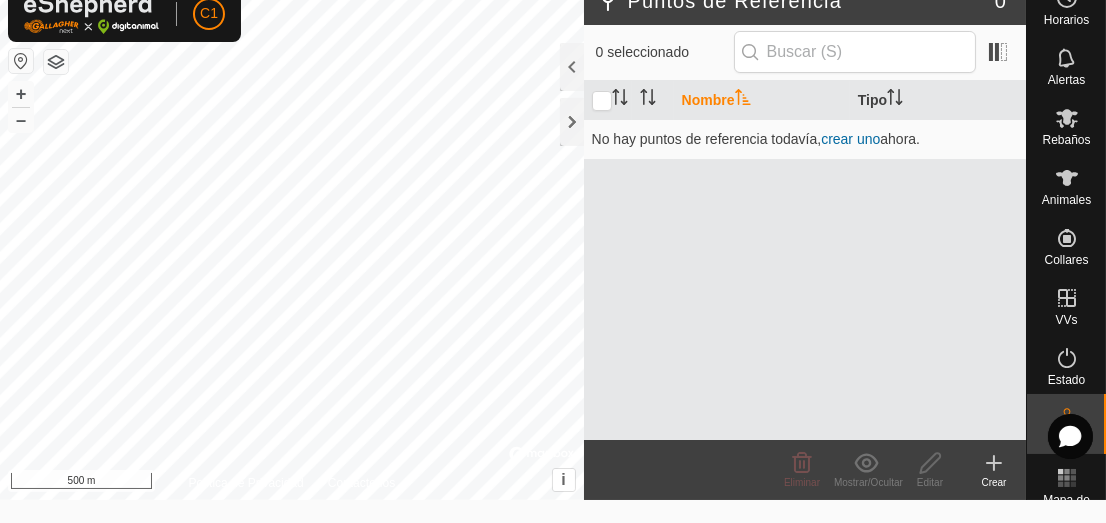 scroll, scrollTop: 0, scrollLeft: 0, axis: both 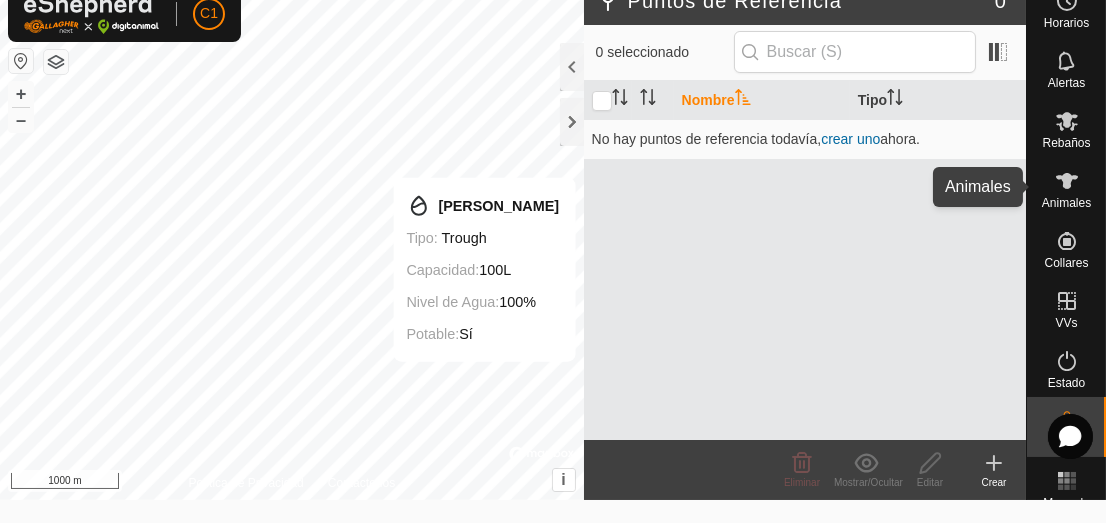 click 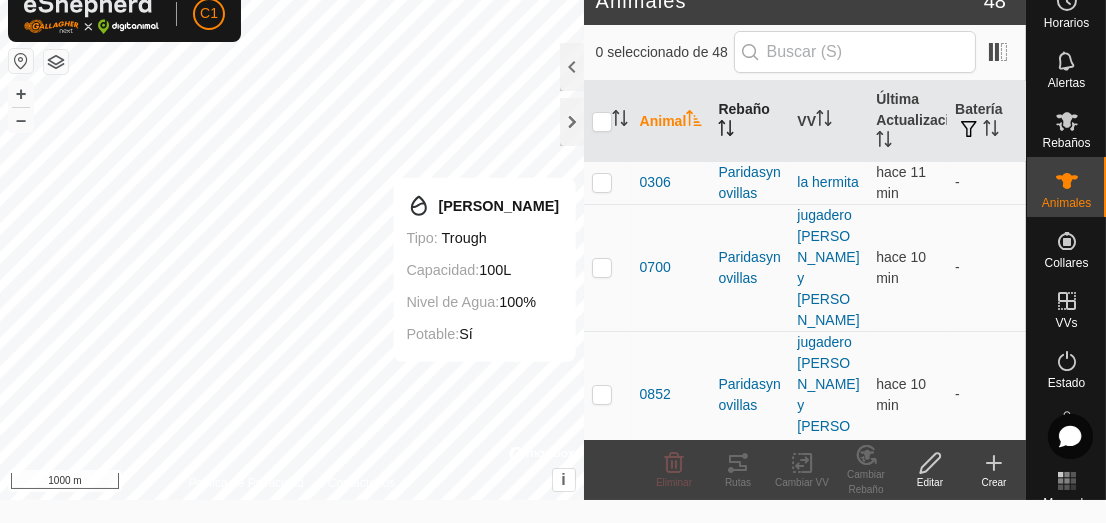 click on "Rebaño" at bounding box center [749, 121] 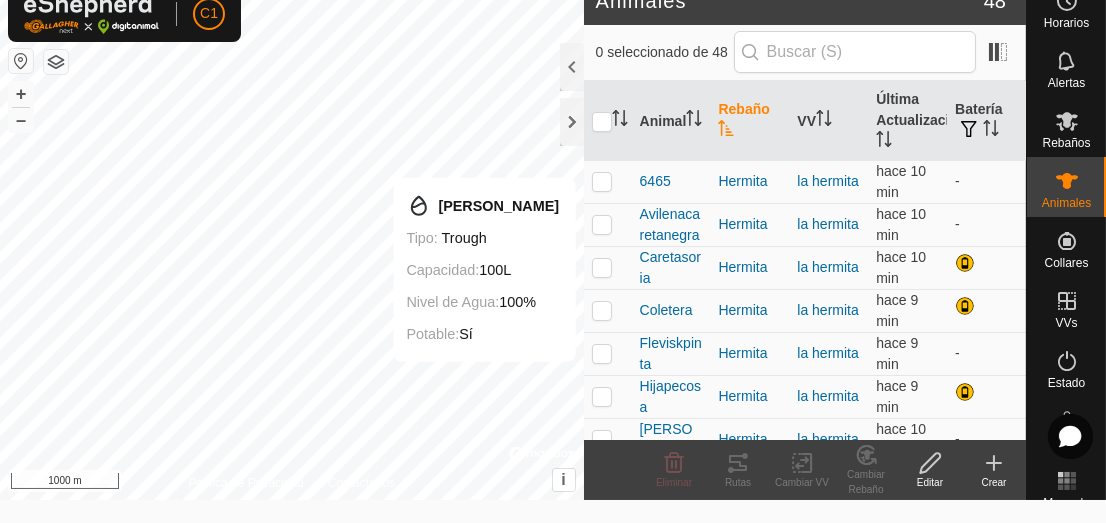 scroll, scrollTop: 173, scrollLeft: 0, axis: vertical 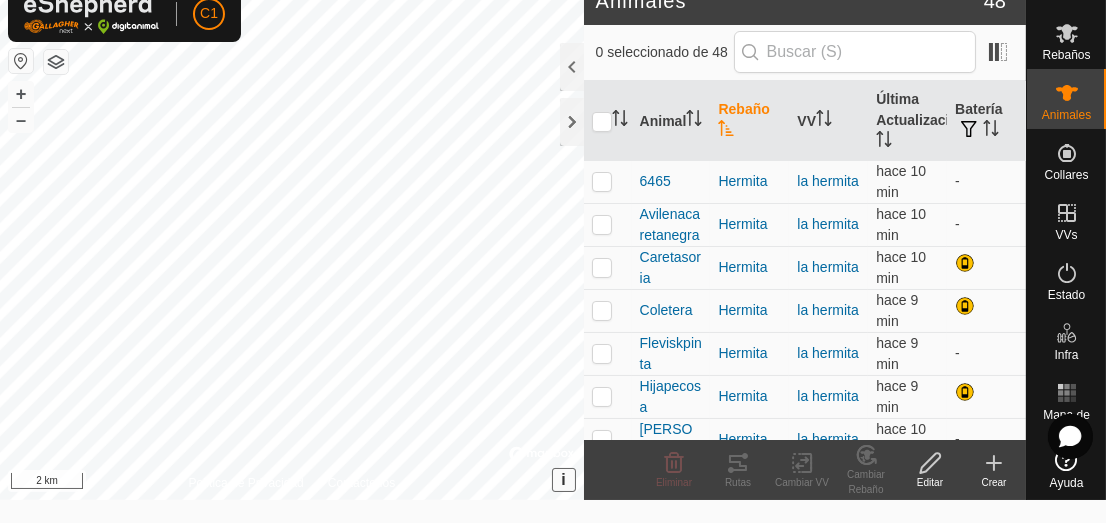 click on "i" at bounding box center (564, 480) 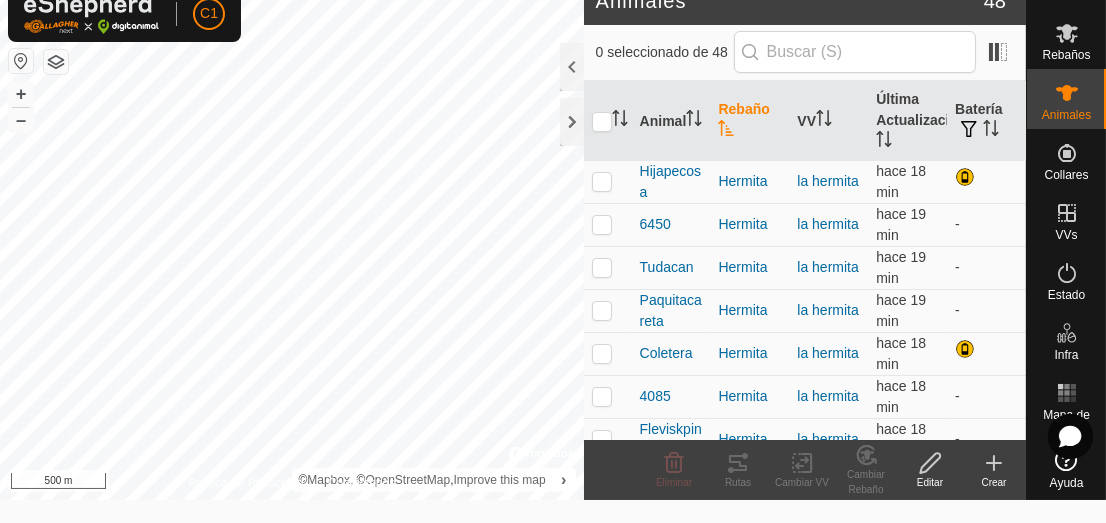 click on "48" 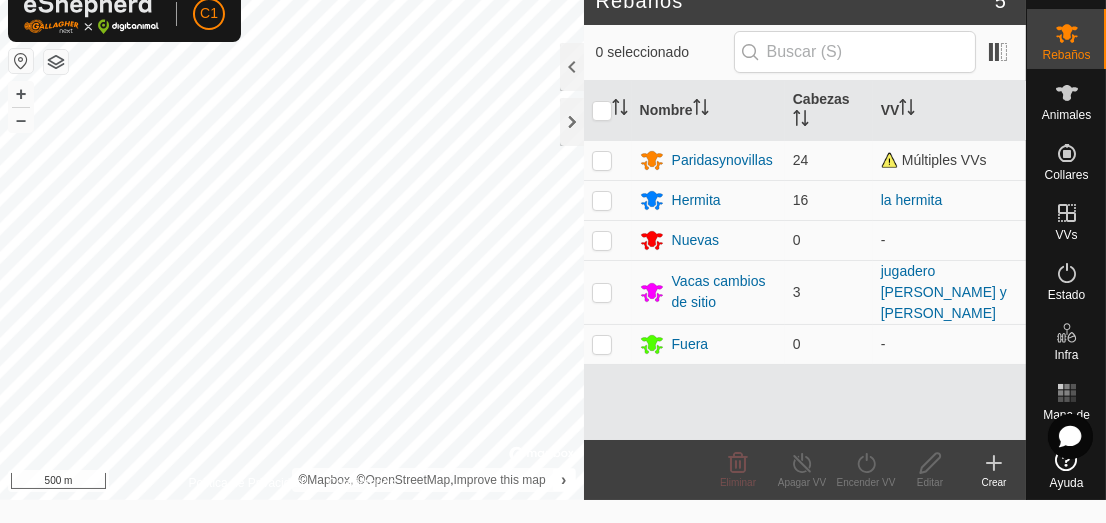 scroll, scrollTop: 0, scrollLeft: 0, axis: both 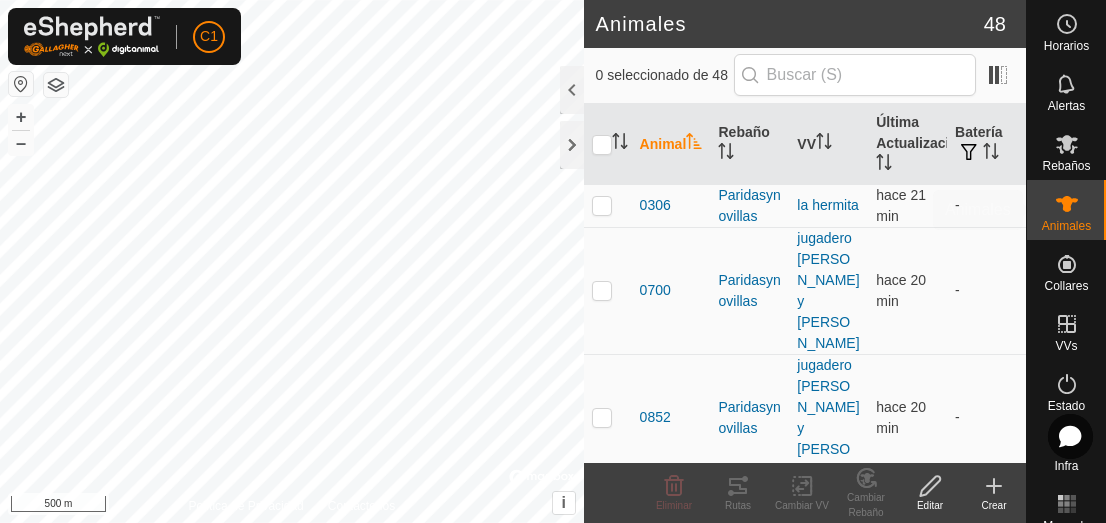 click 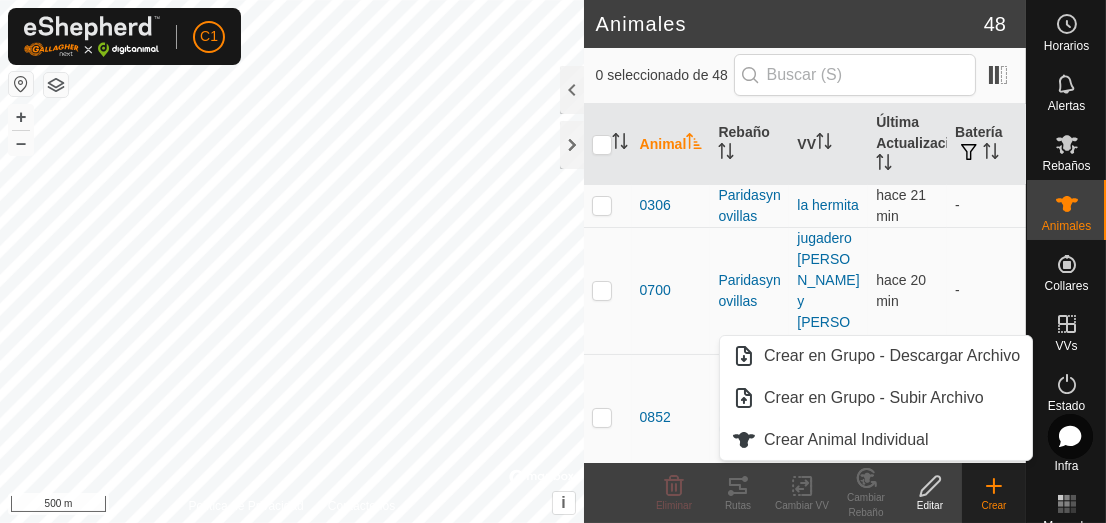 scroll, scrollTop: 0, scrollLeft: 0, axis: both 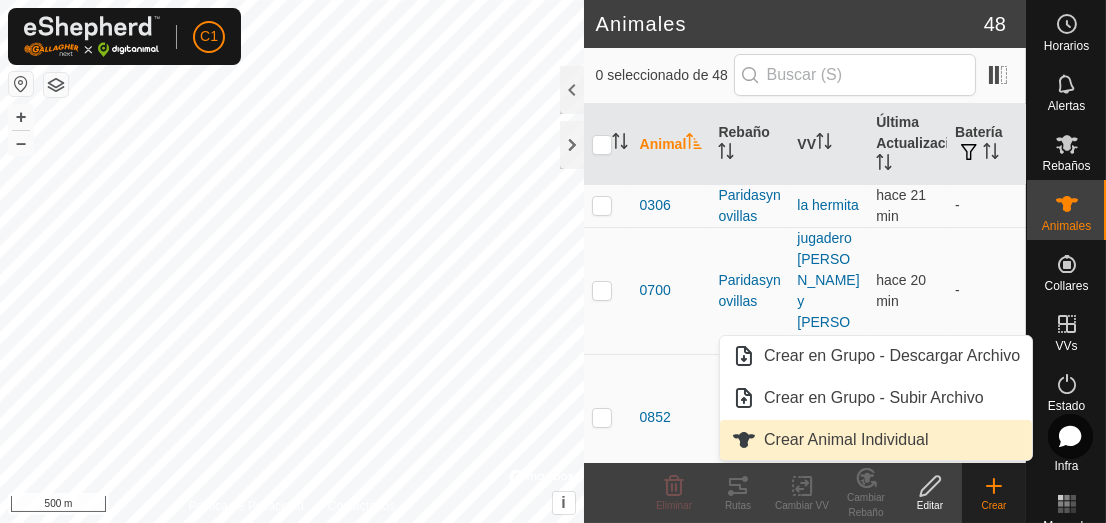 click on "Crear Animal Individual" at bounding box center (876, 440) 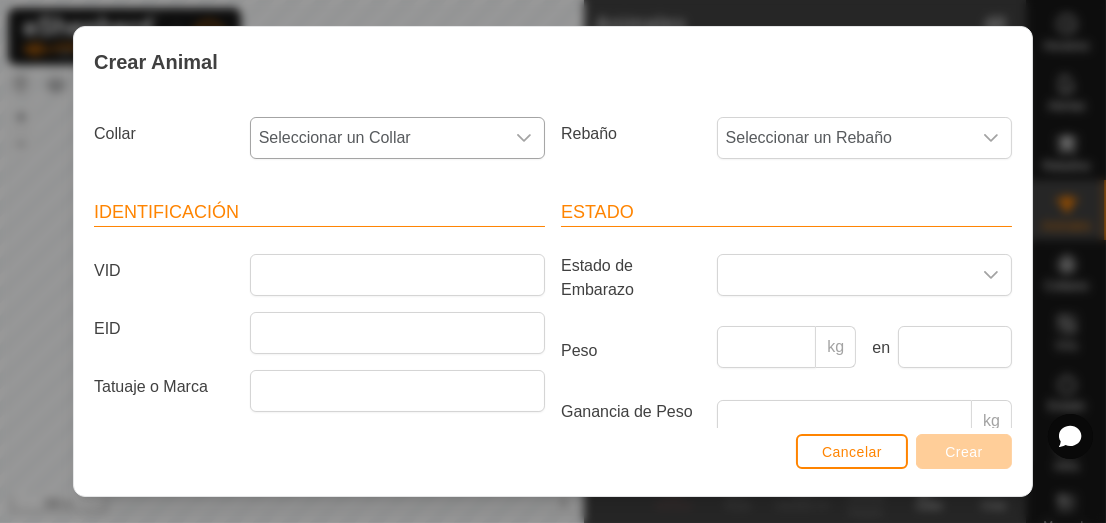 click 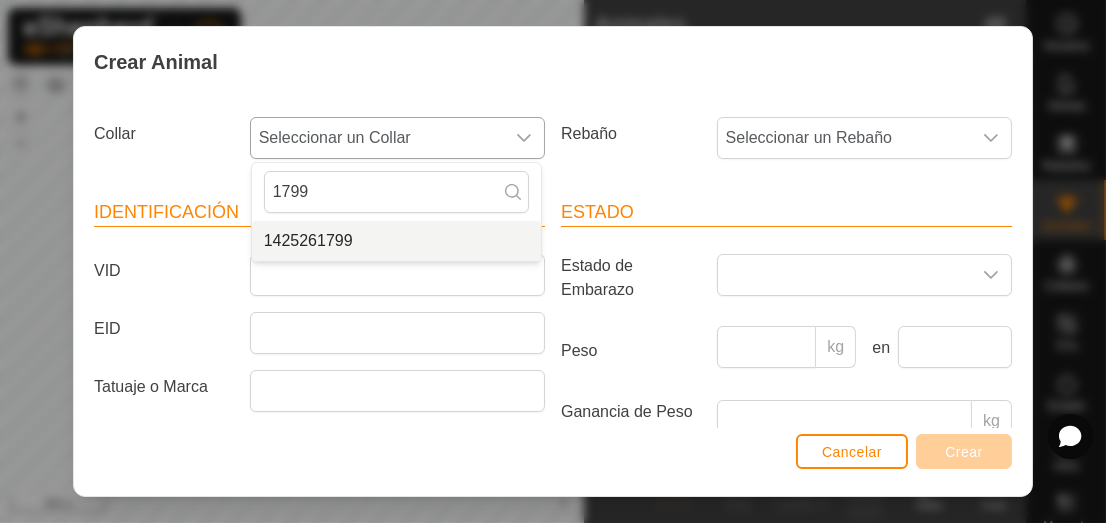 type on "1799" 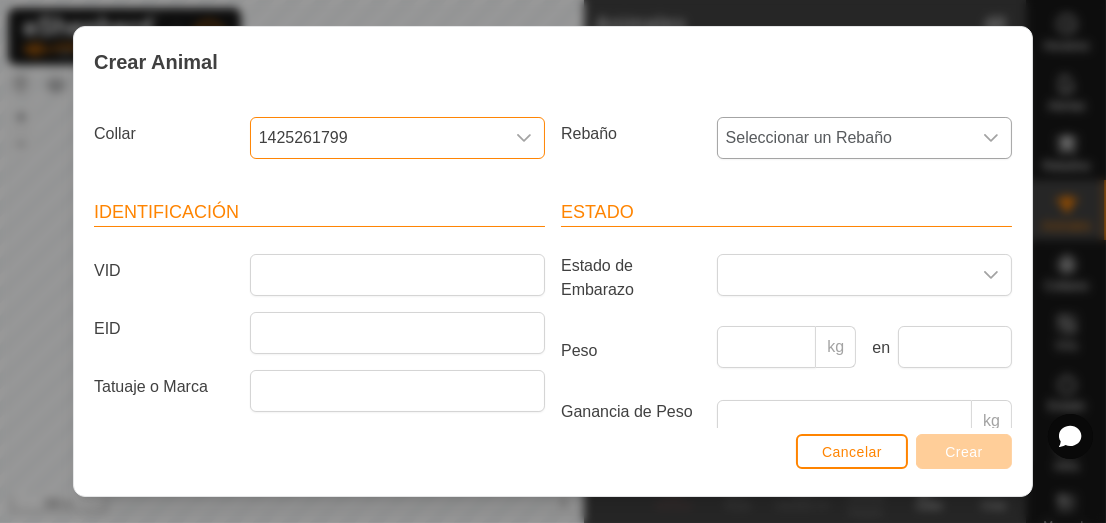 click at bounding box center [991, 138] 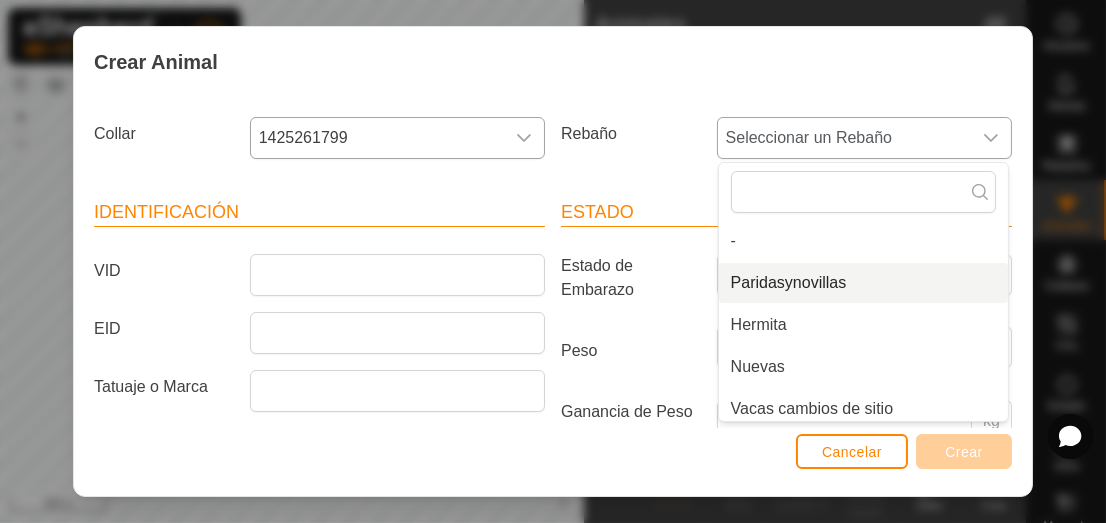 click on "Paridasynovillas" at bounding box center [863, 283] 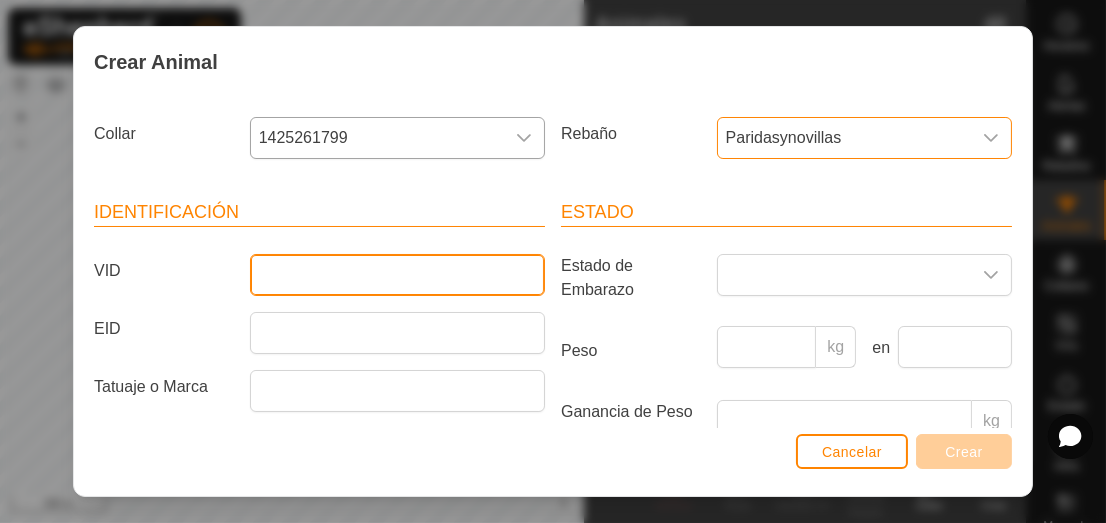 click on "VID" at bounding box center [397, 275] 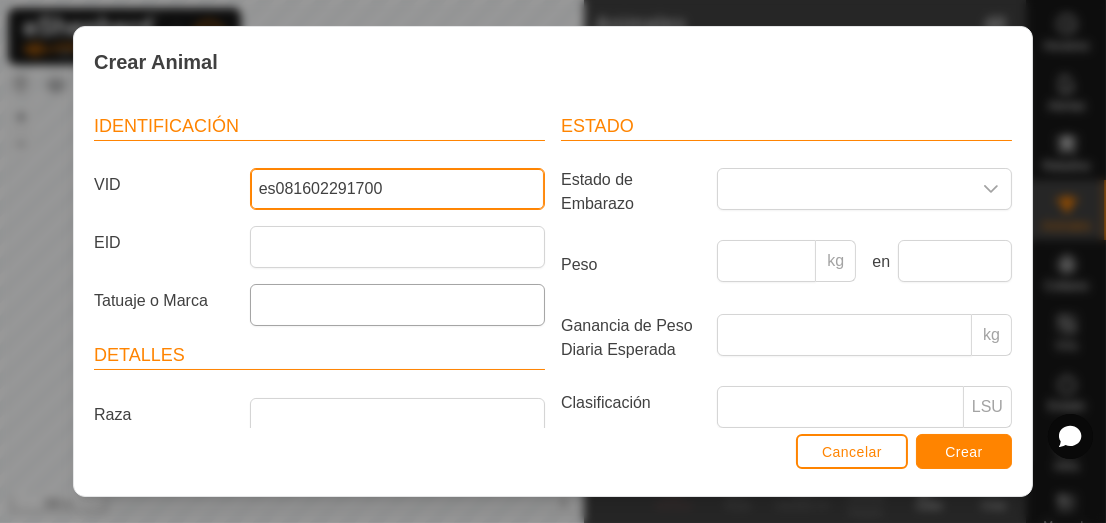 scroll, scrollTop: 173, scrollLeft: 0, axis: vertical 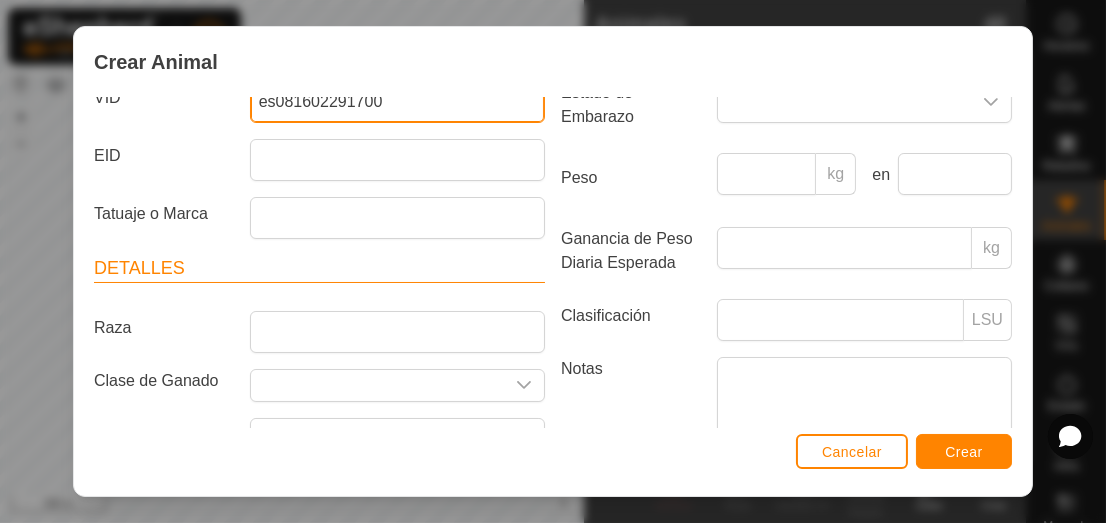 type on "es081602291700" 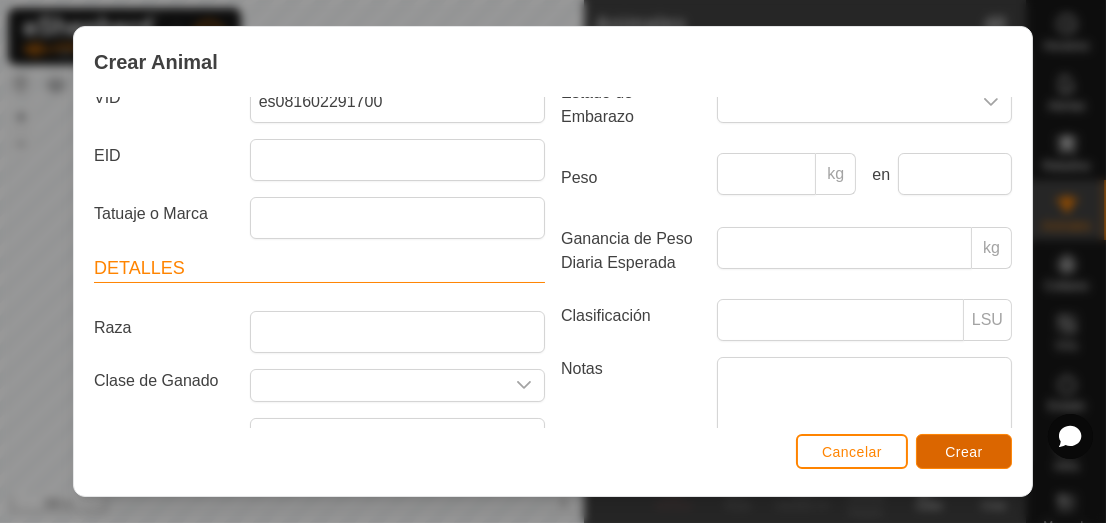 click on "Crear" at bounding box center (964, 452) 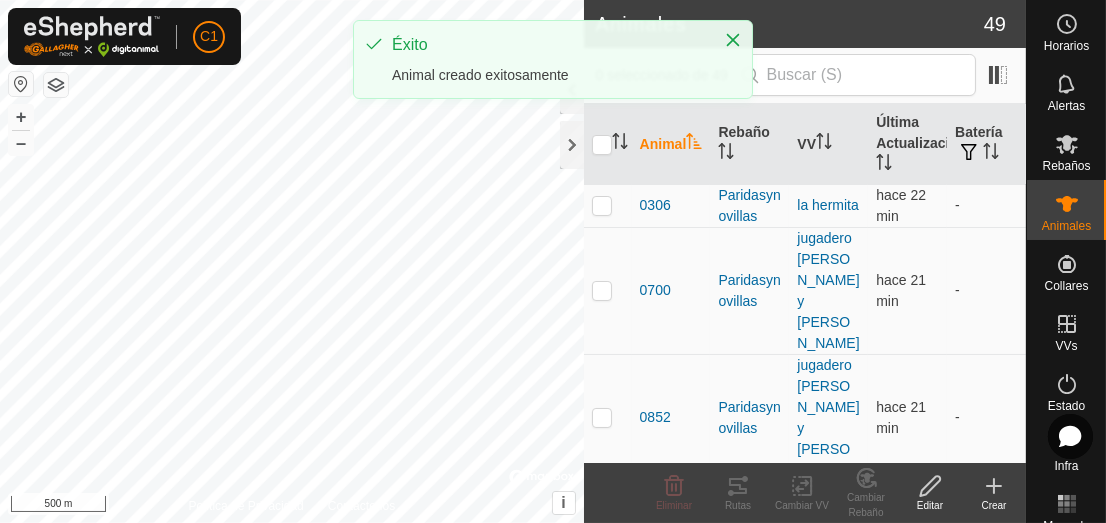 click 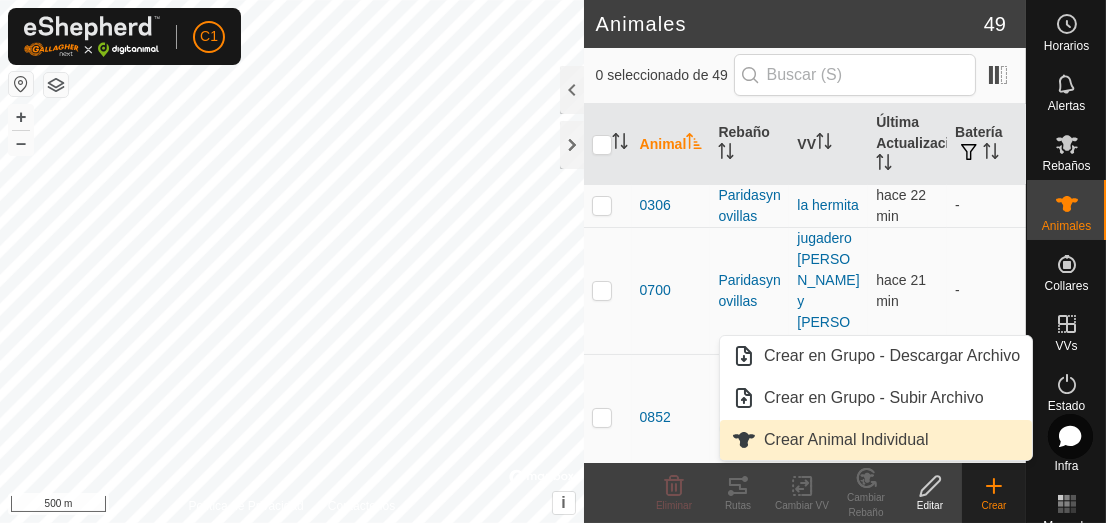 click on "Crear Animal Individual" at bounding box center [876, 440] 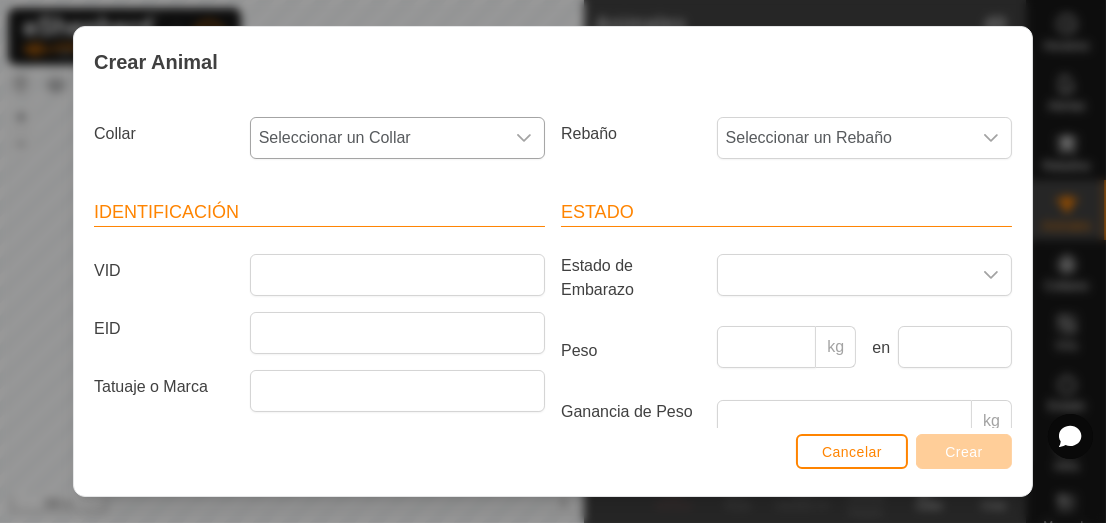 click 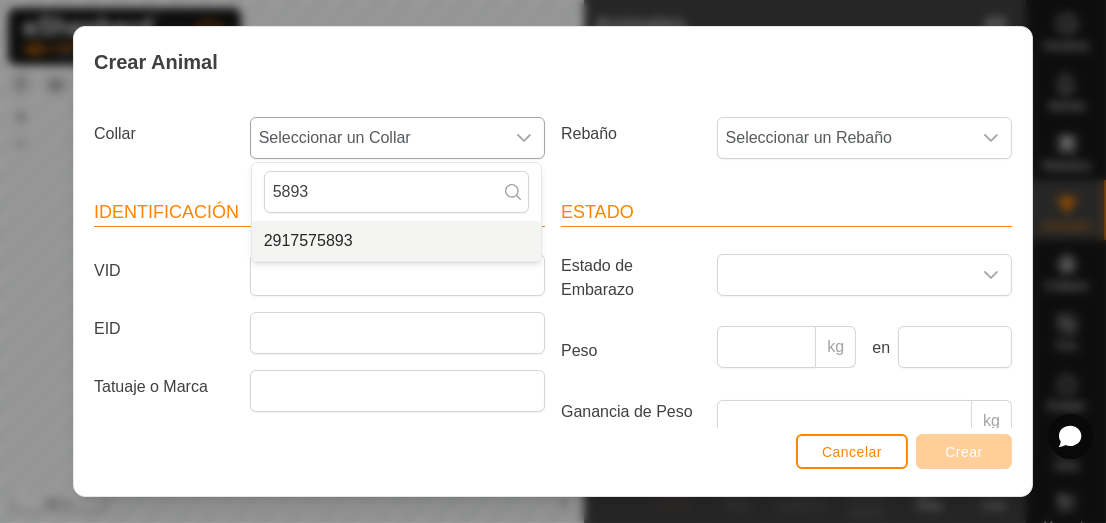 type on "5893" 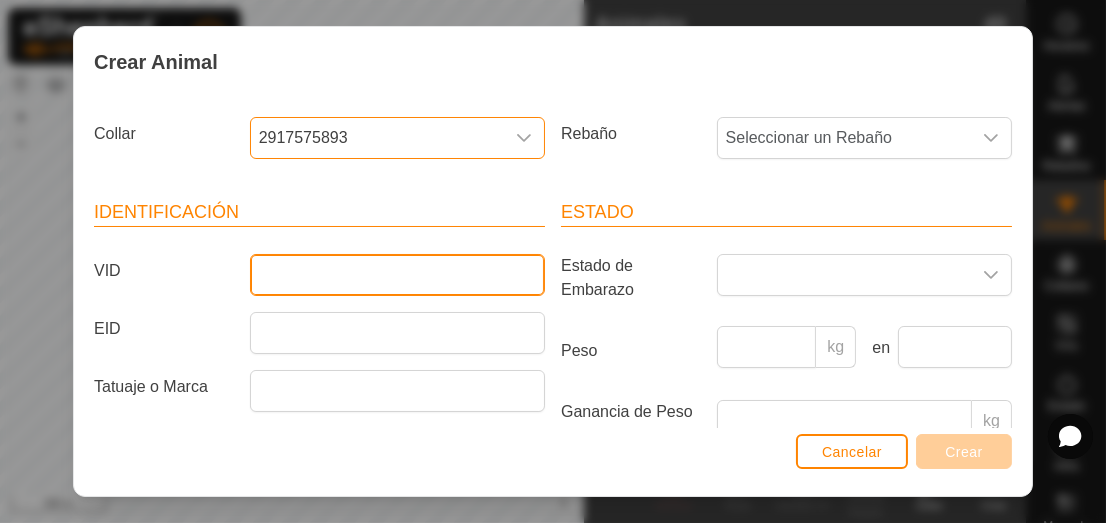 click on "VID" at bounding box center [397, 275] 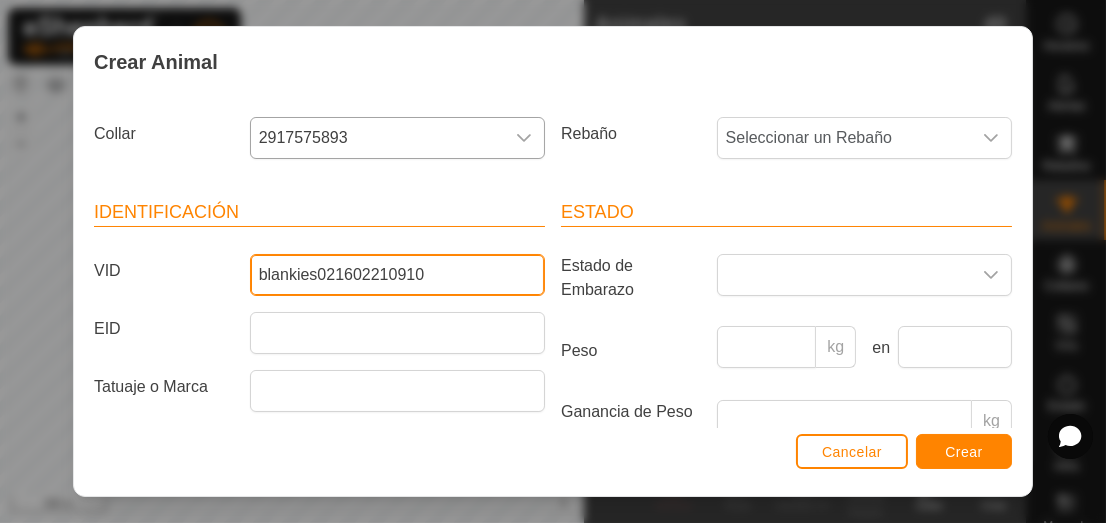 click on "blankies021602210910" at bounding box center [397, 275] 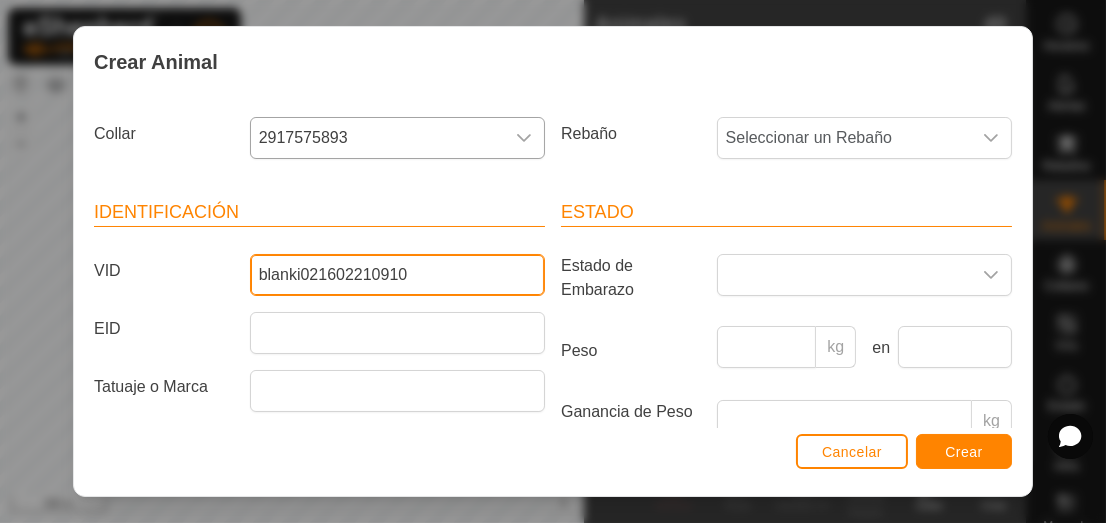 type on "blanki021602210910" 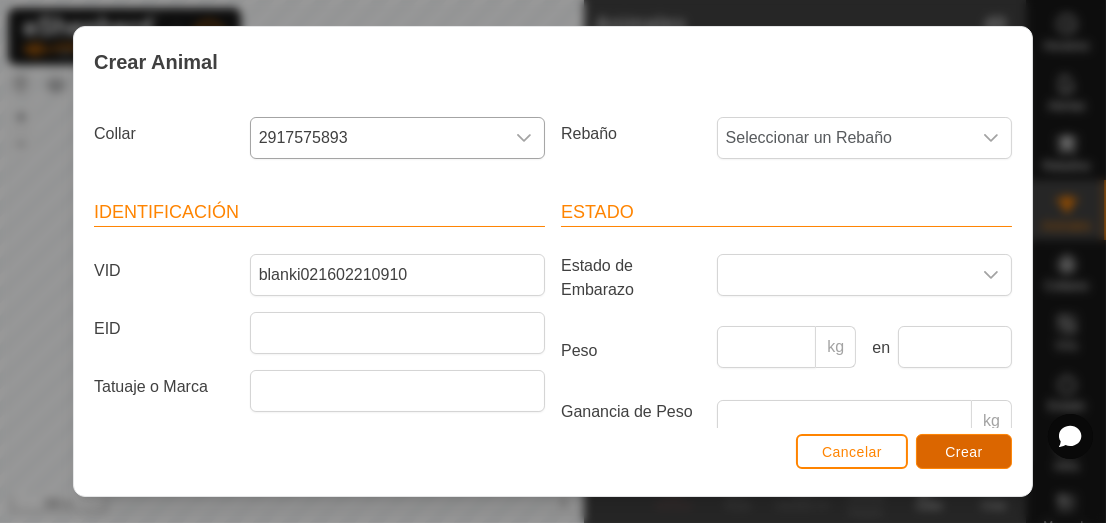 click on "Crear" at bounding box center (964, 451) 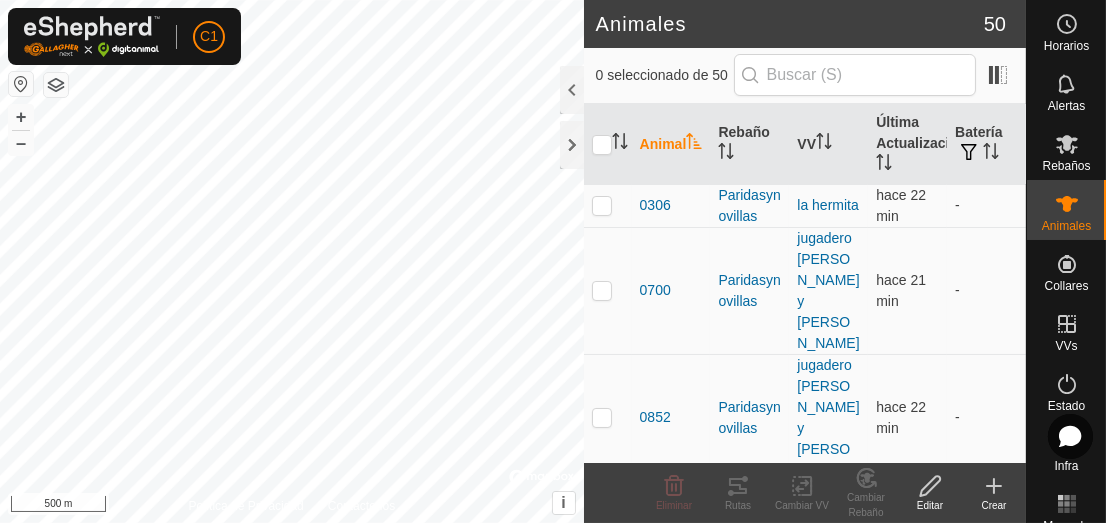 scroll, scrollTop: 0, scrollLeft: 0, axis: both 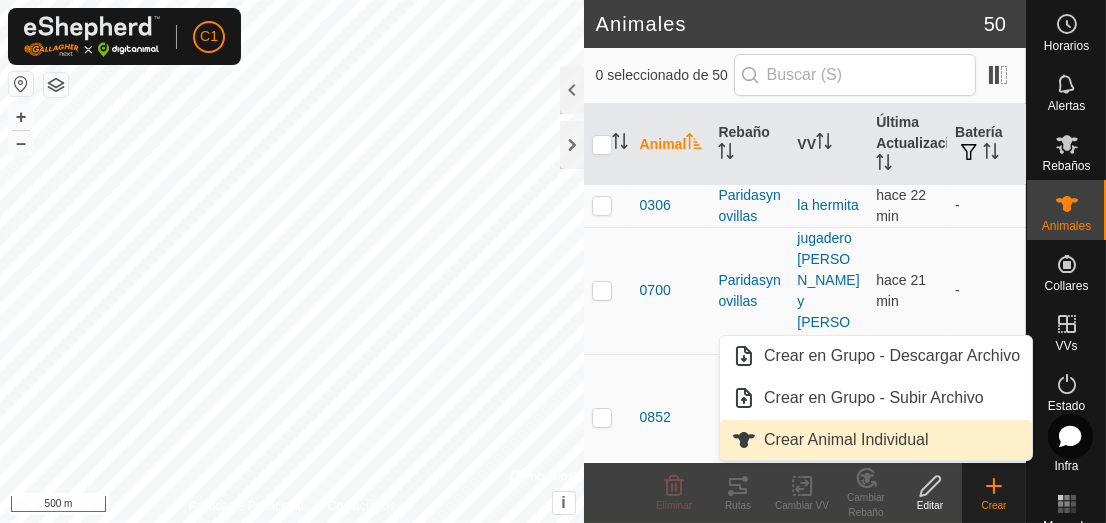click on "Crear Animal Individual" at bounding box center [876, 440] 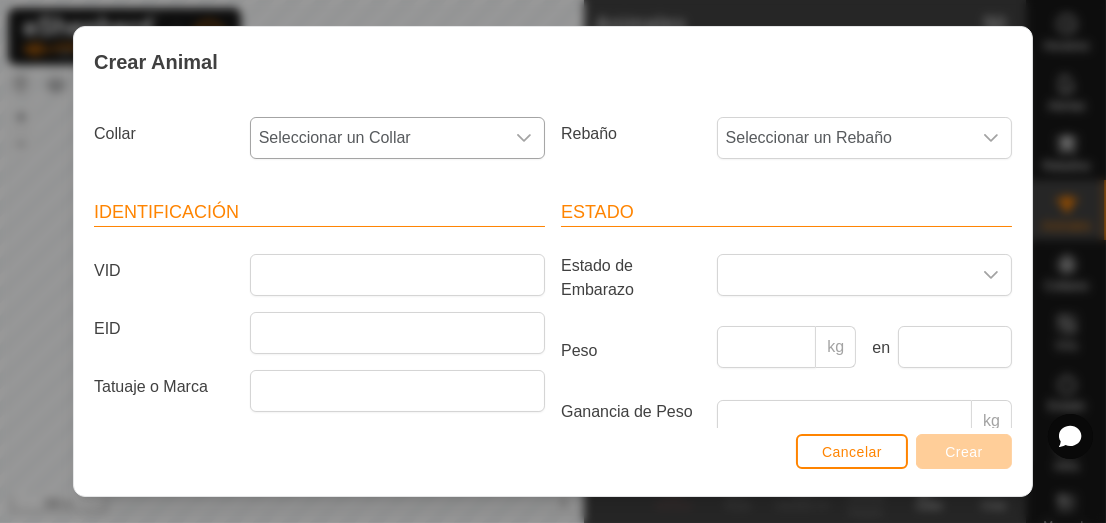 click 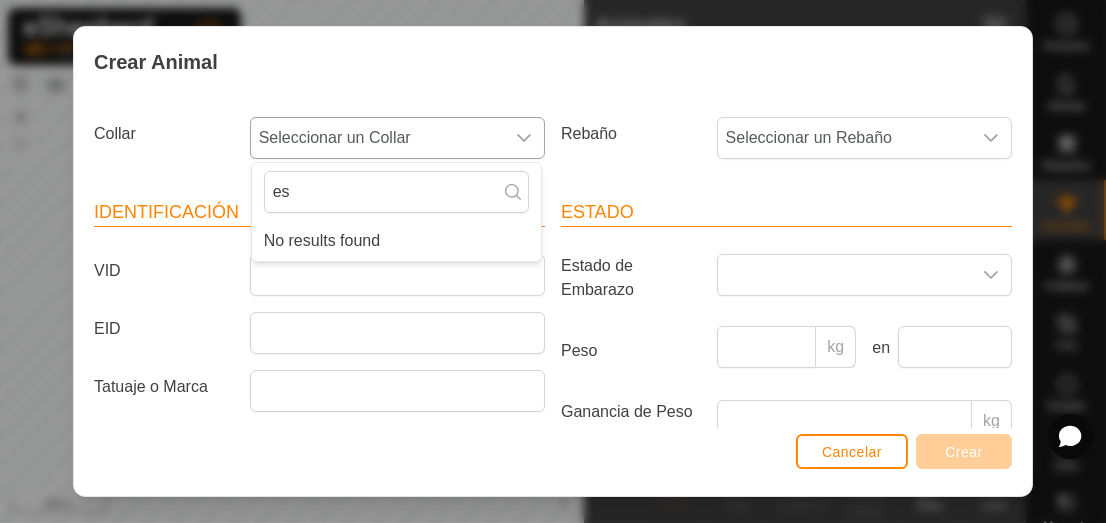 type on "e" 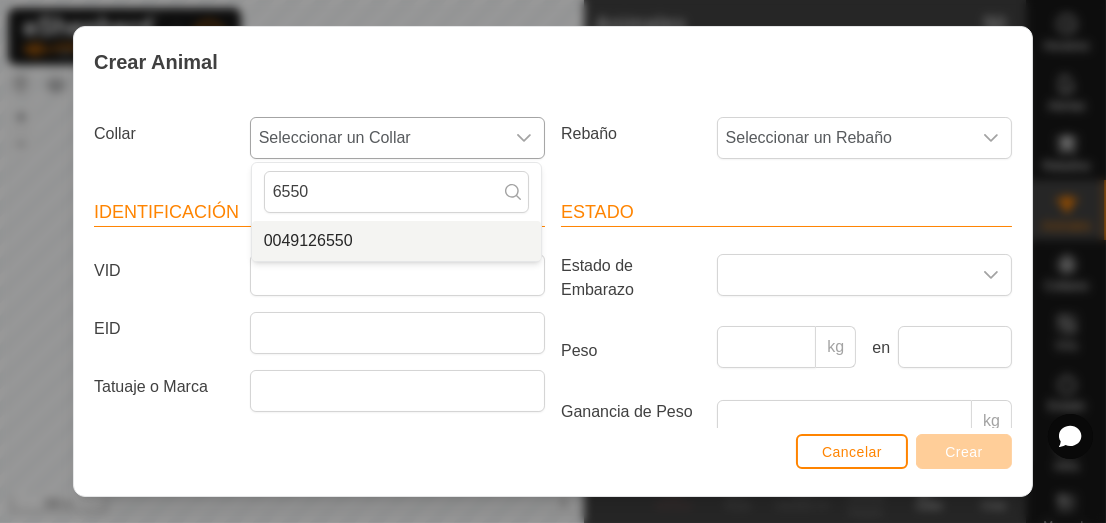 type on "6550" 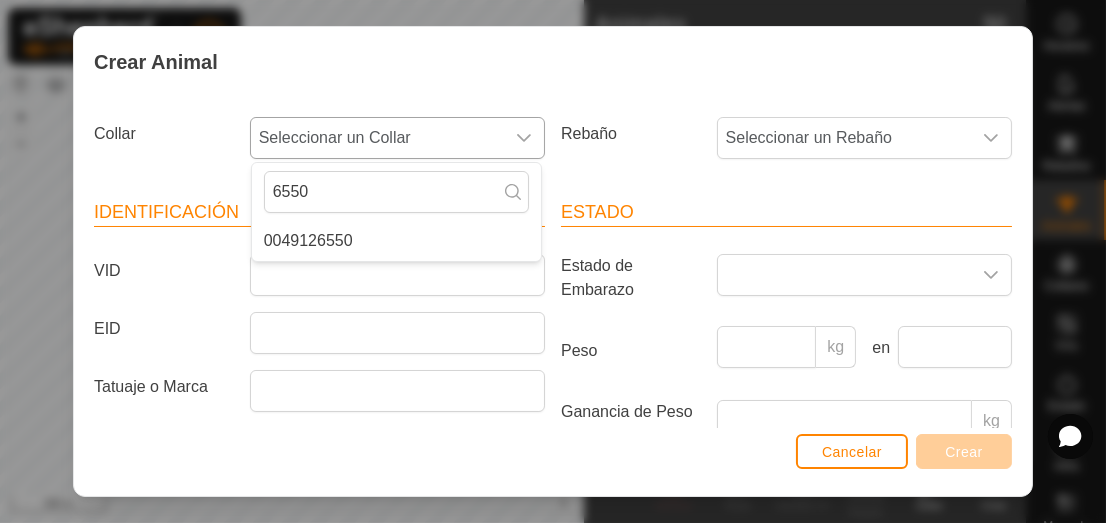 click on "0049126550" at bounding box center (396, 241) 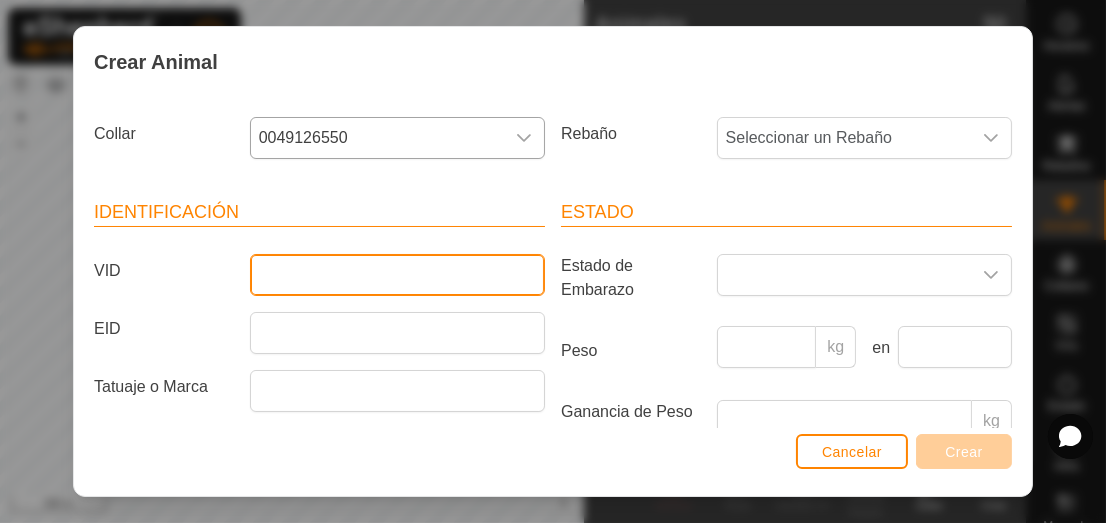 click on "VID" at bounding box center (397, 275) 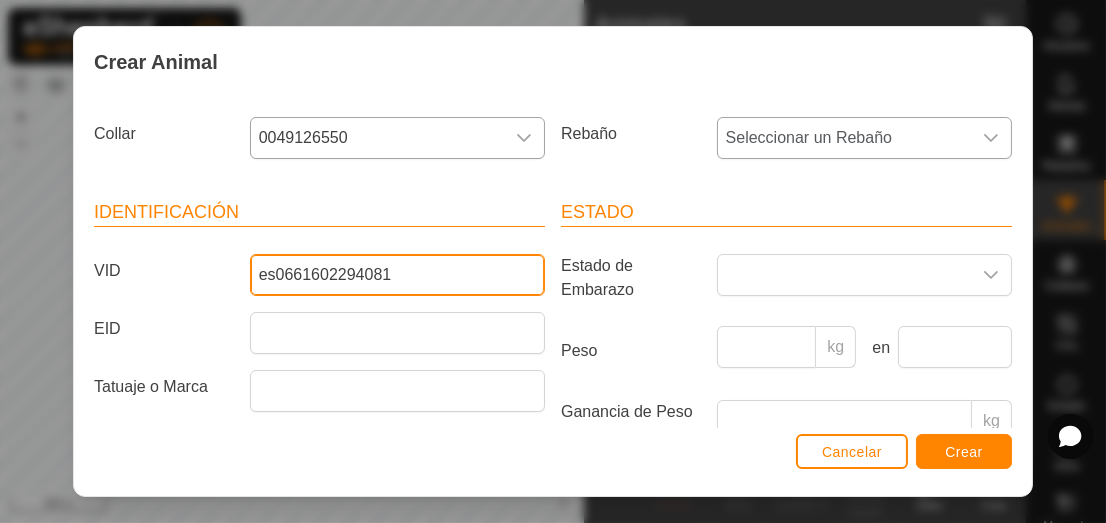 type on "es0661602294081" 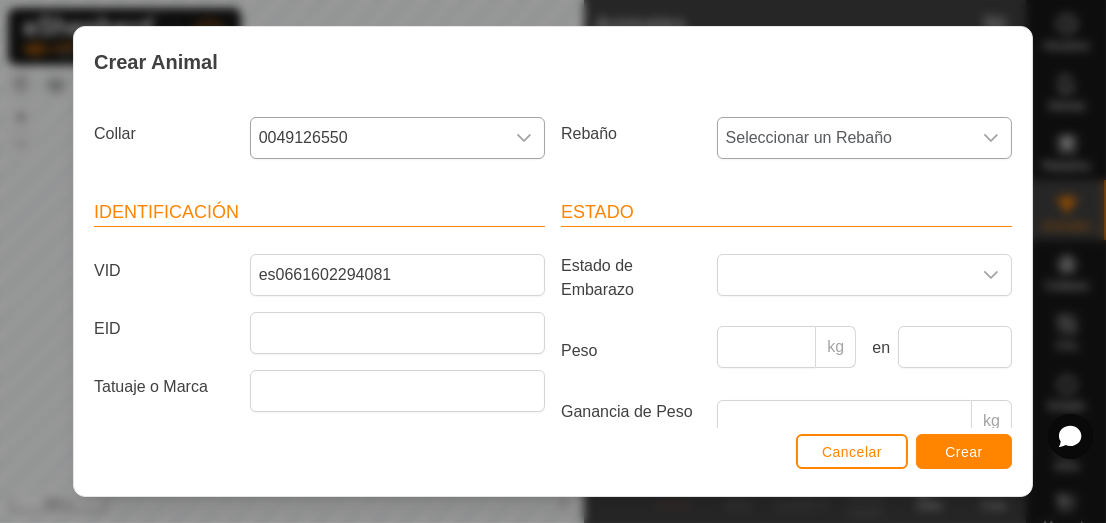 click 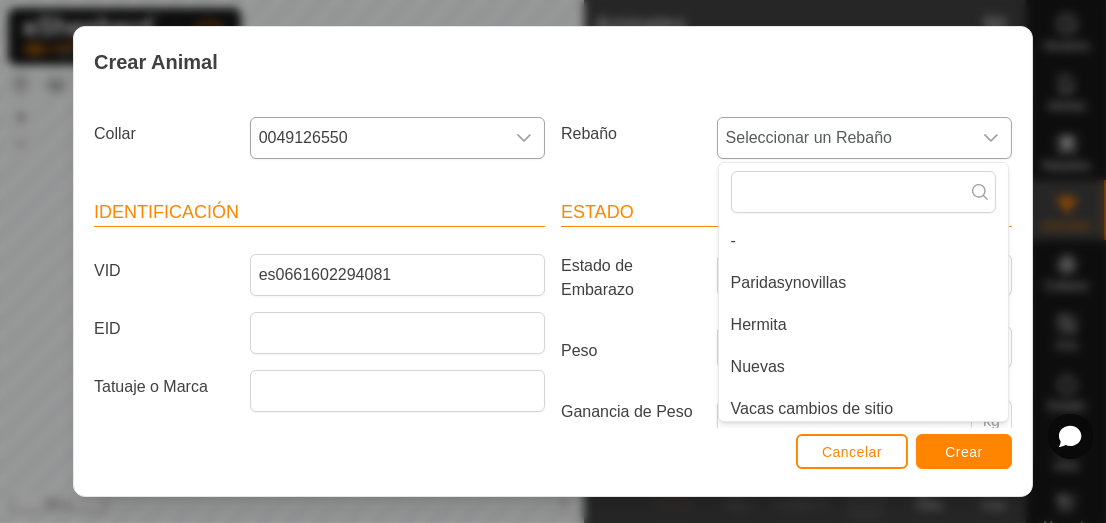 click on "Paridasynovillas" at bounding box center (863, 283) 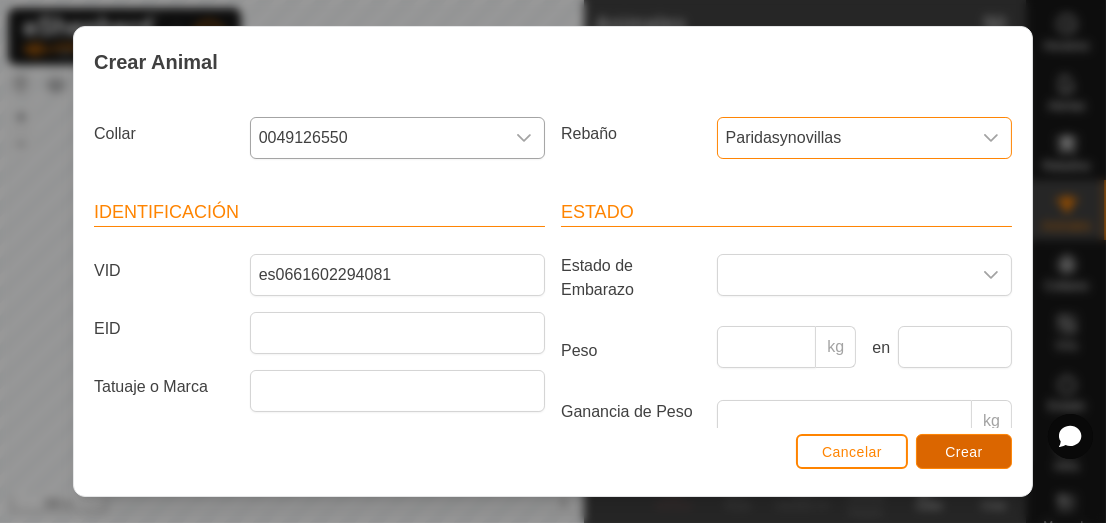 click on "Crear" at bounding box center [964, 452] 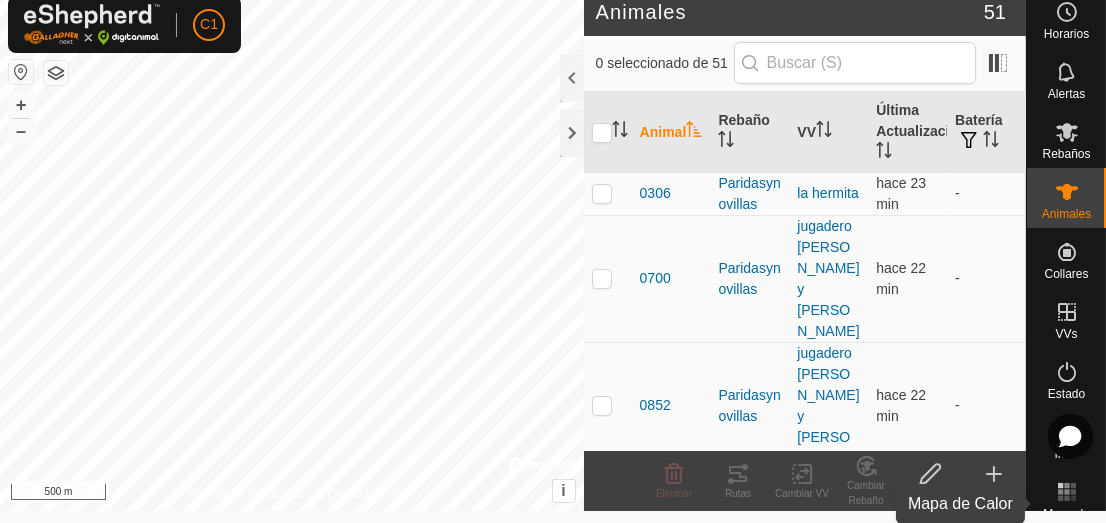 scroll, scrollTop: 0, scrollLeft: 0, axis: both 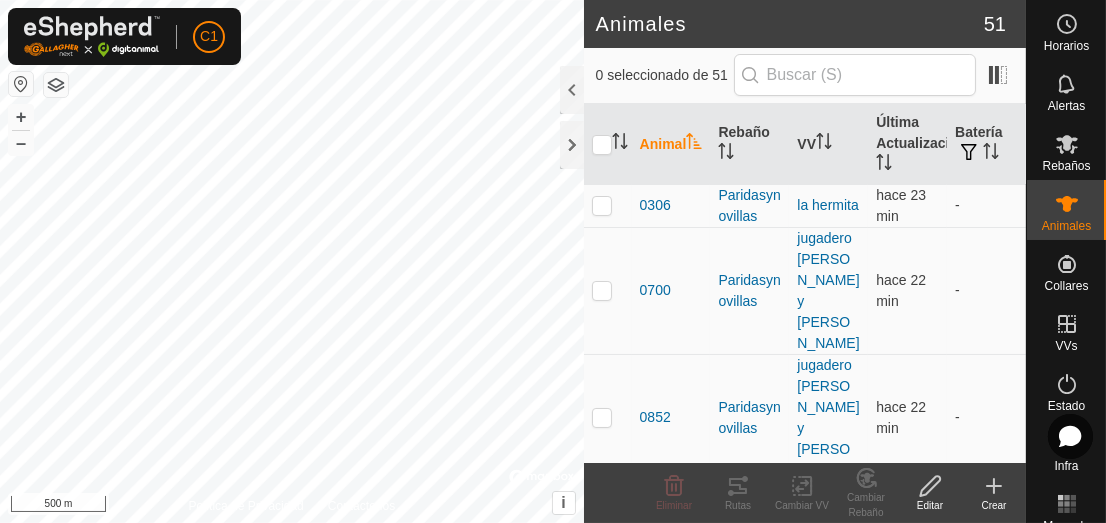click 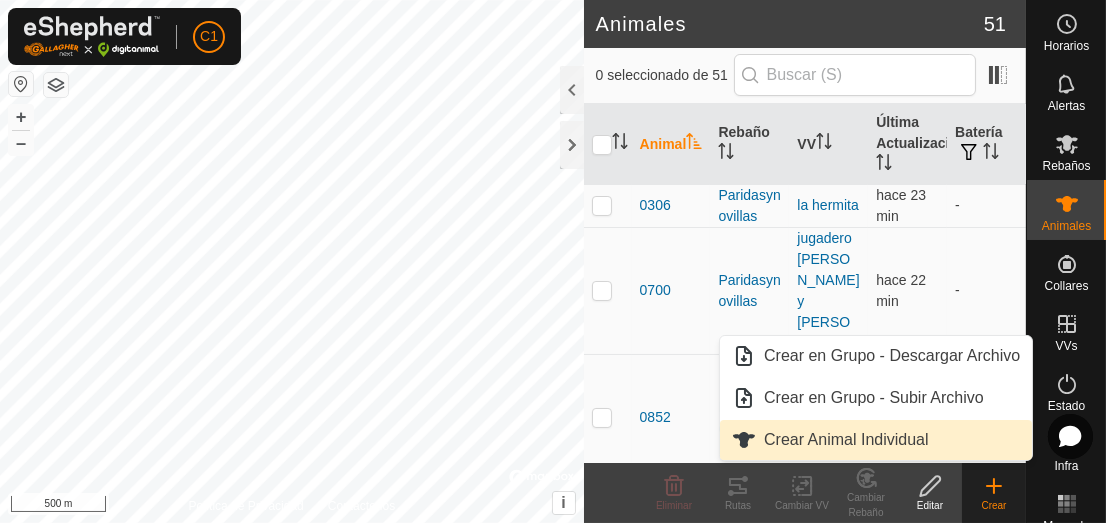 click on "Crear Animal Individual" at bounding box center (876, 440) 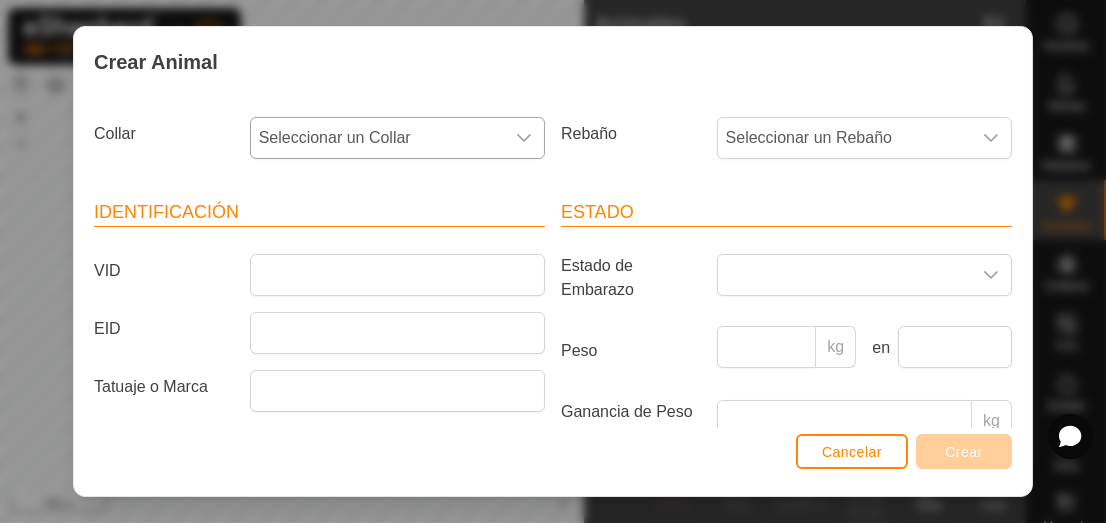click 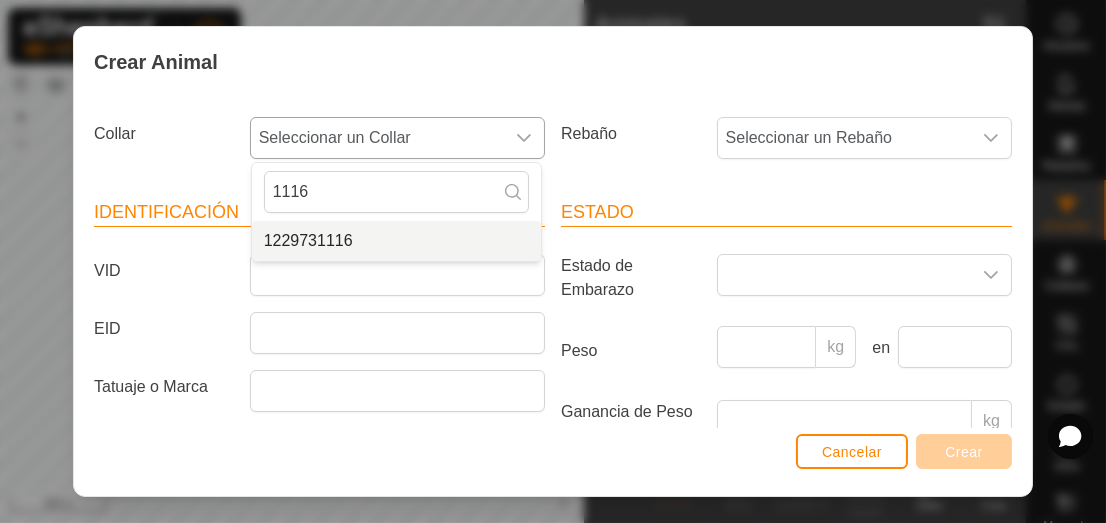 type on "1116" 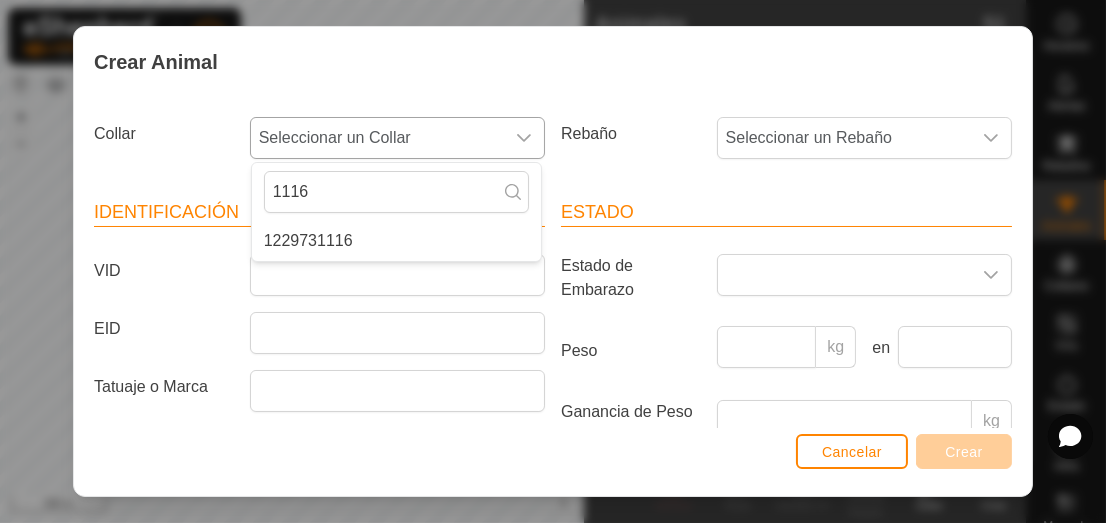 click on "1229731116" at bounding box center [396, 241] 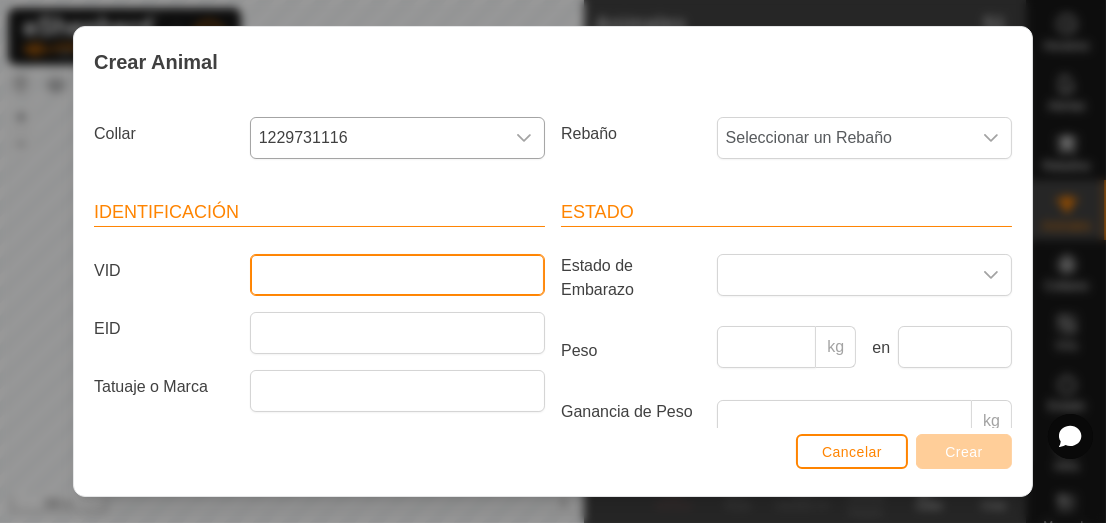 click on "VID" at bounding box center (397, 275) 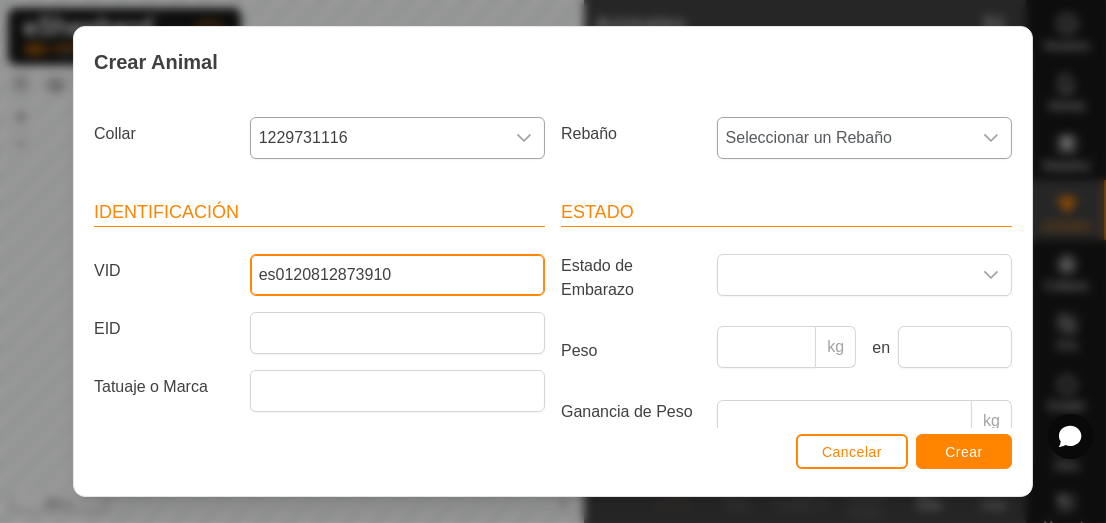 type on "es0120812873910" 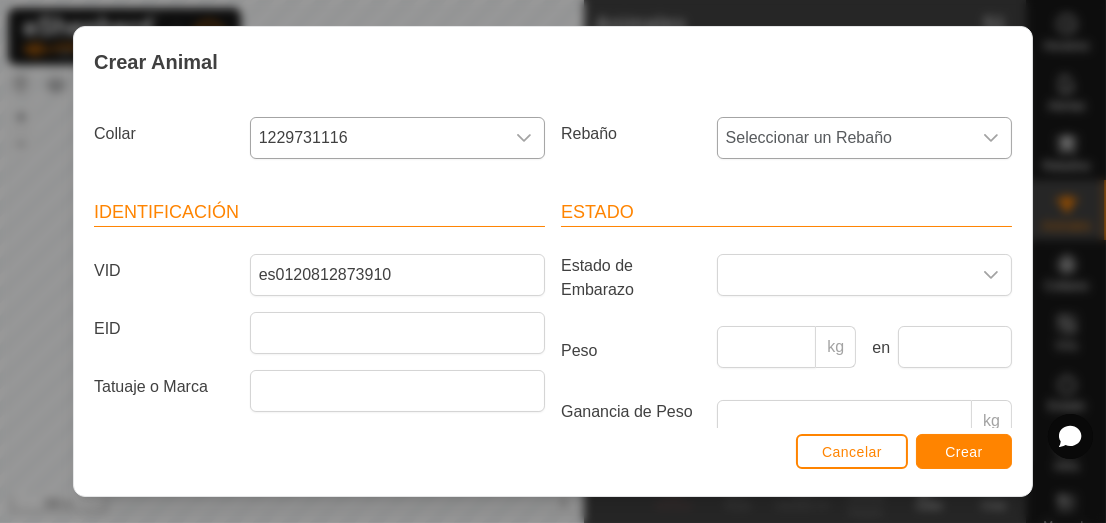 click 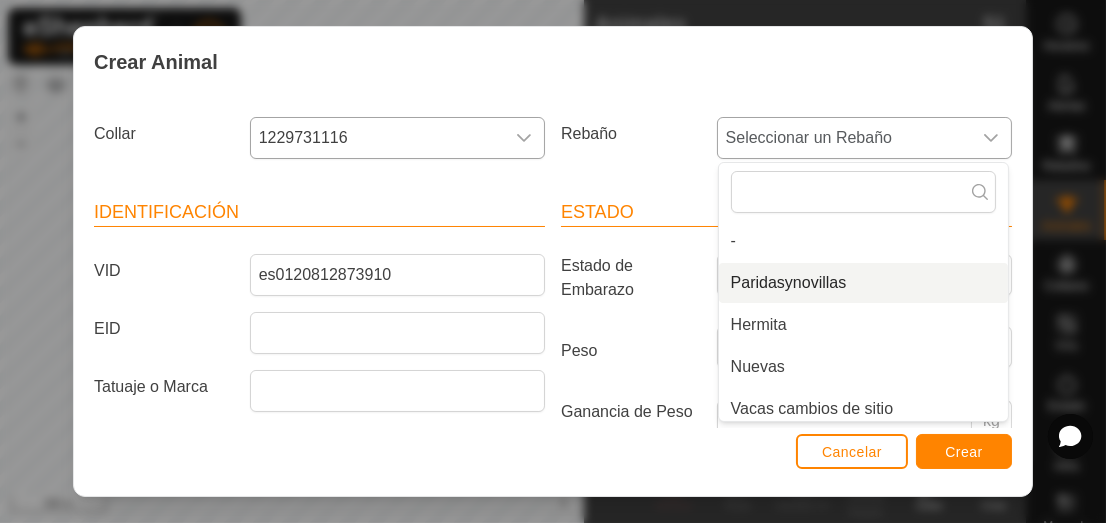 click on "Paridasynovillas" at bounding box center [863, 283] 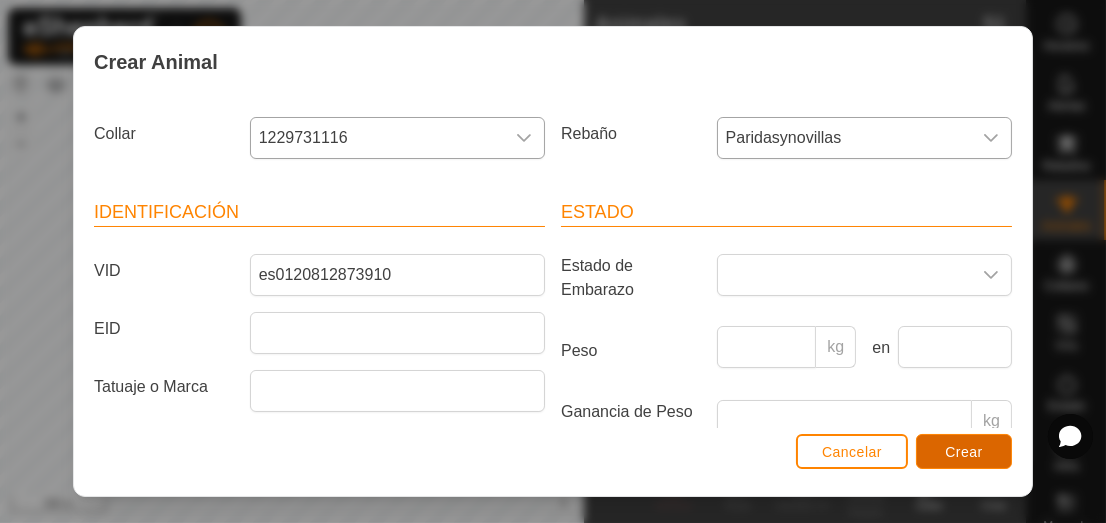 click on "Crear" at bounding box center [964, 452] 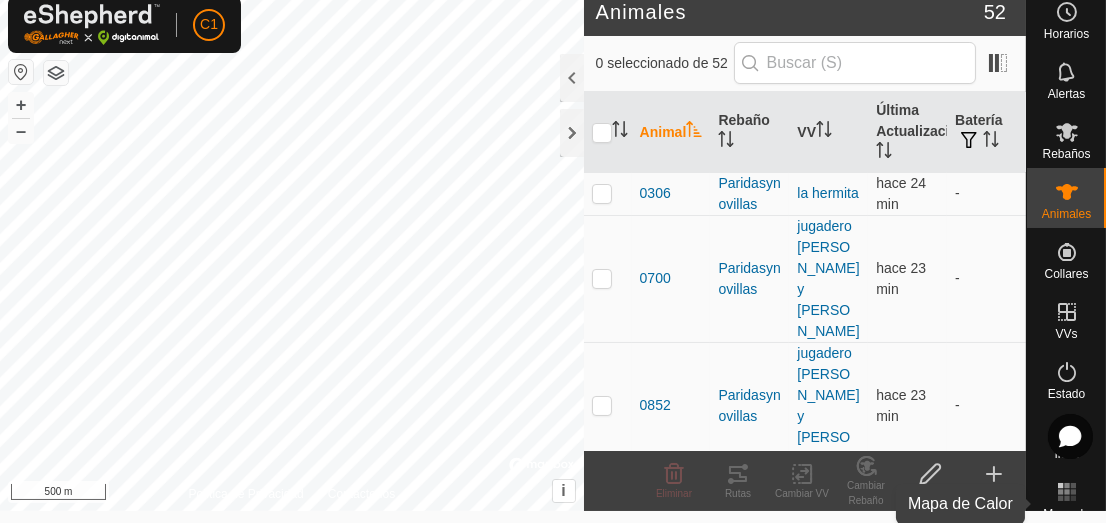 scroll, scrollTop: 0, scrollLeft: 0, axis: both 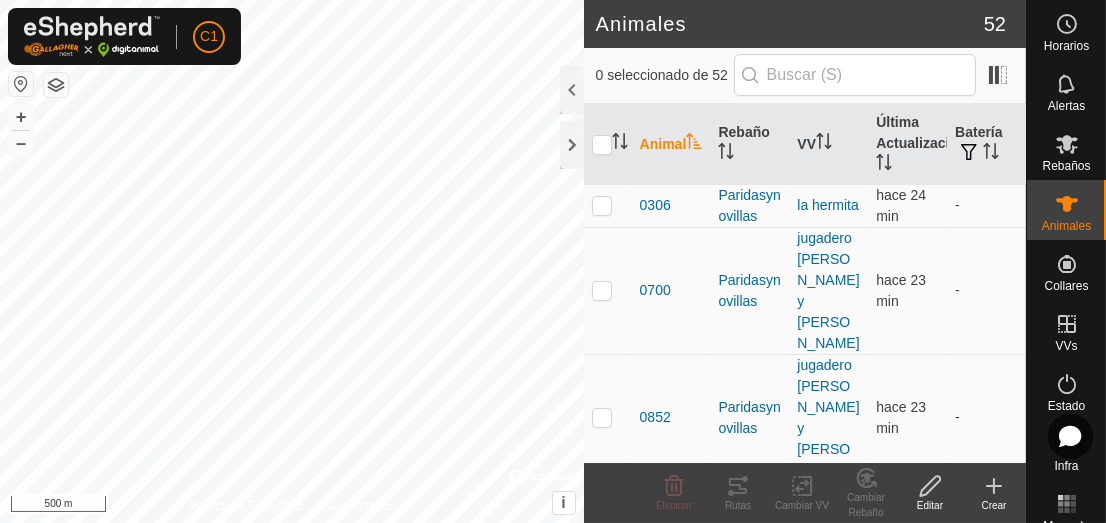 click 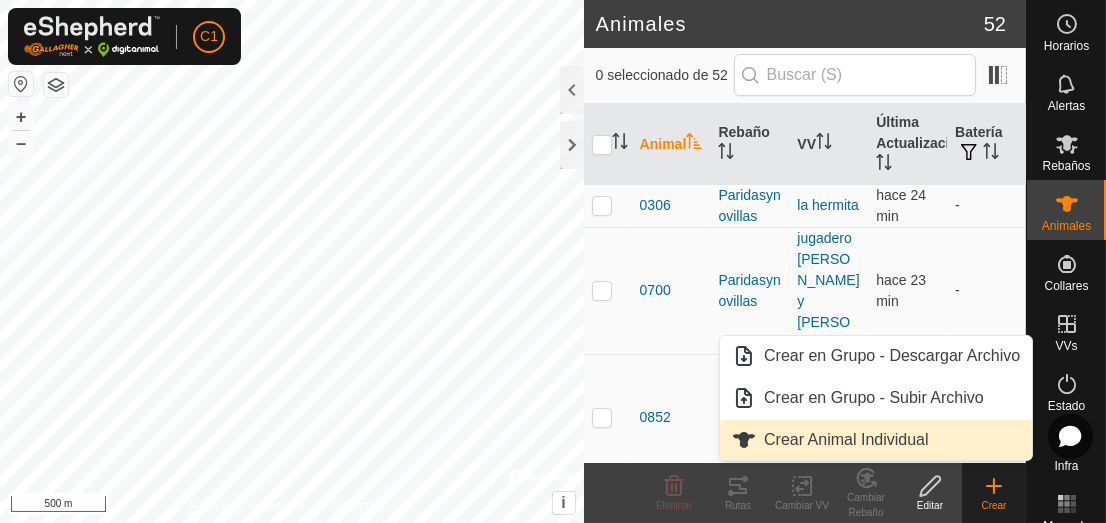 click on "Crear Animal Individual" at bounding box center (876, 440) 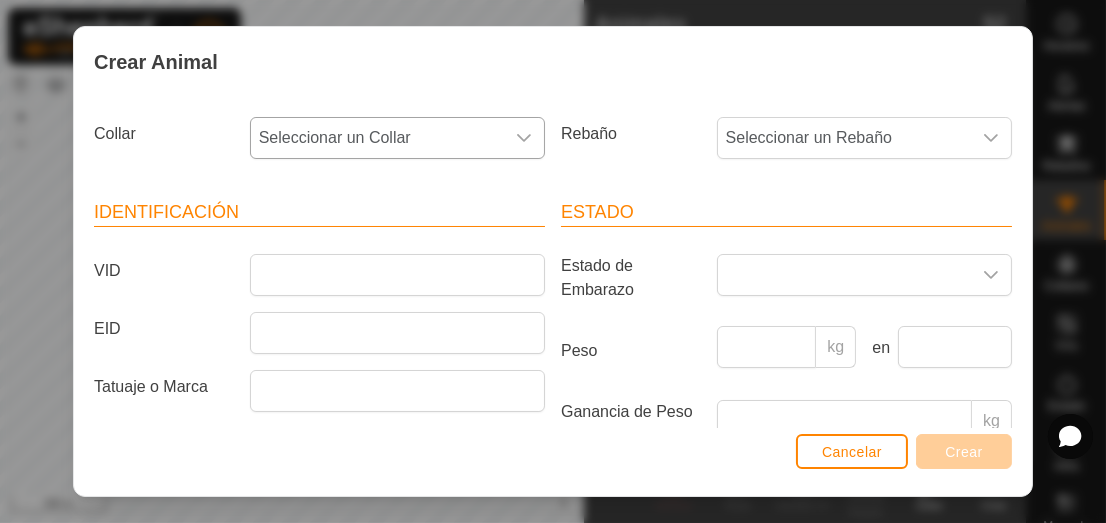 click 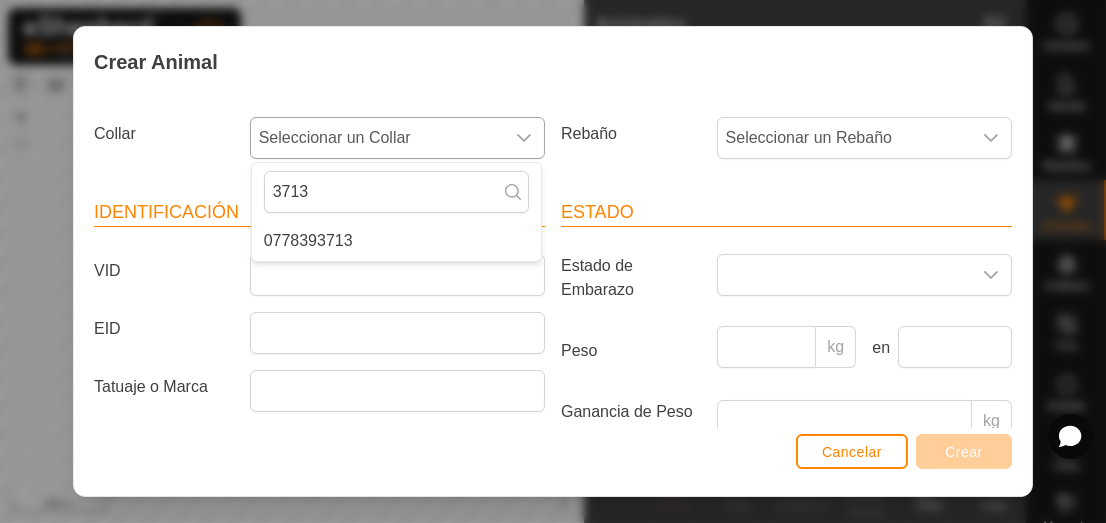 type on "3713" 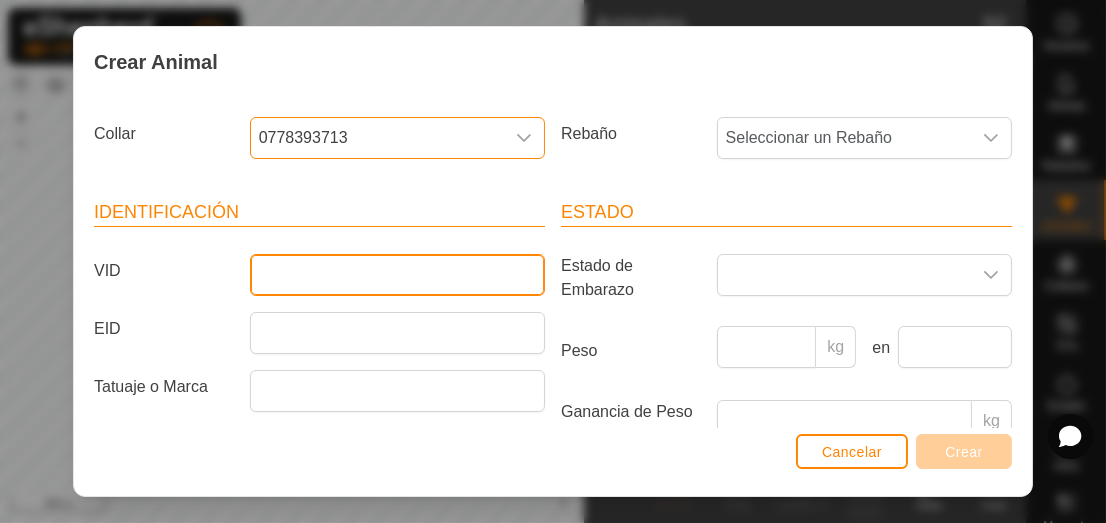 click on "VID" at bounding box center [397, 275] 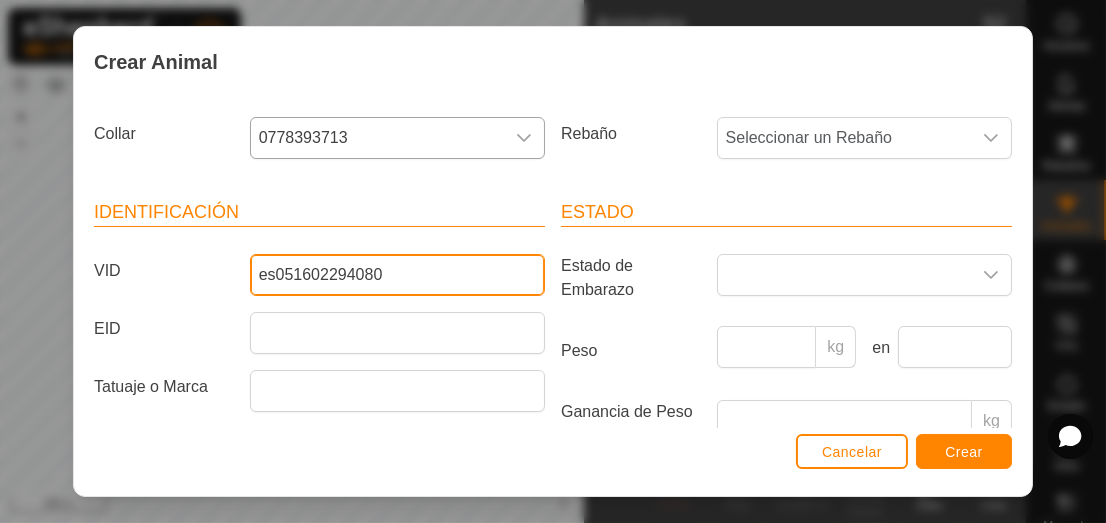 type on "es051602294080" 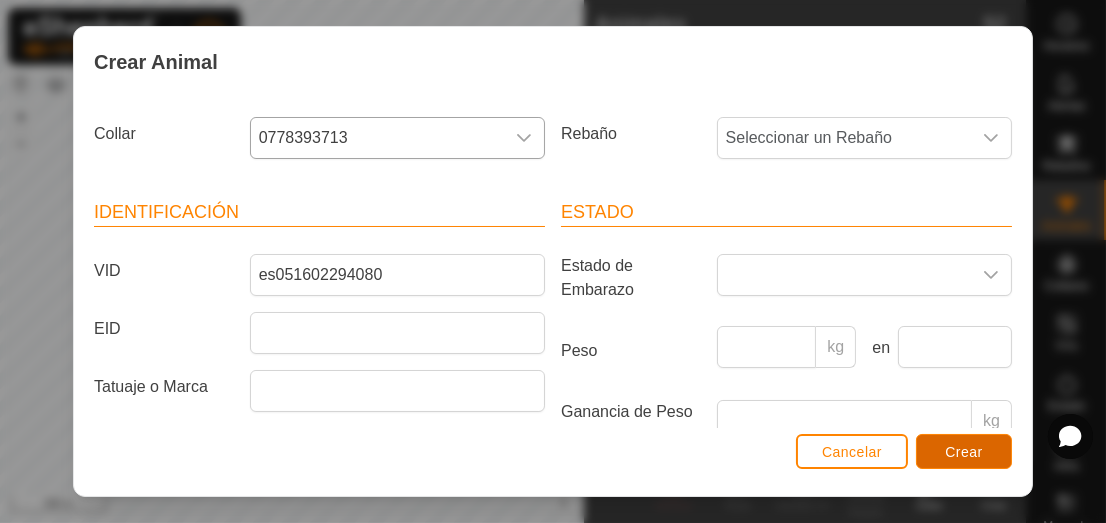 click on "Crear" at bounding box center (964, 451) 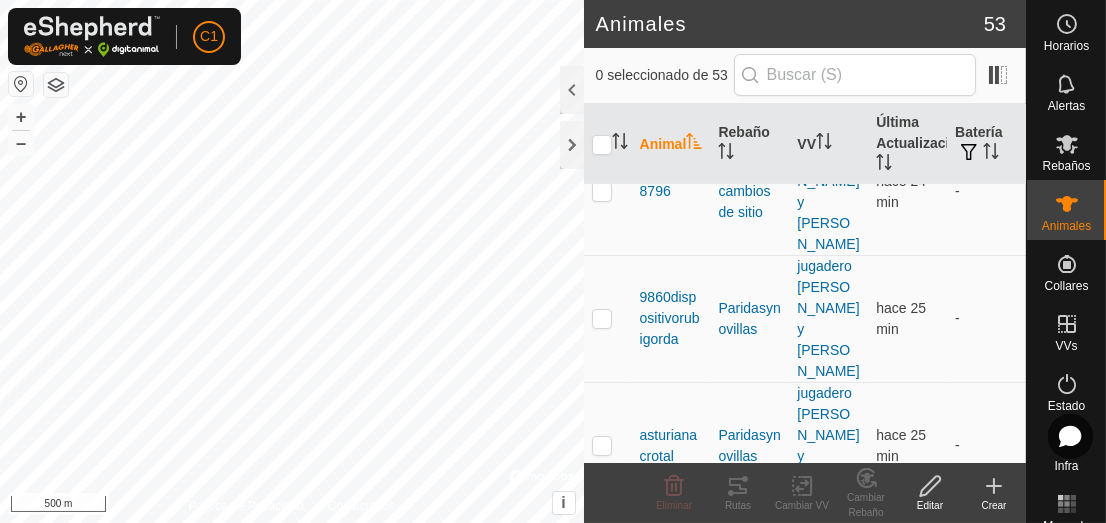 scroll, scrollTop: 1043, scrollLeft: 0, axis: vertical 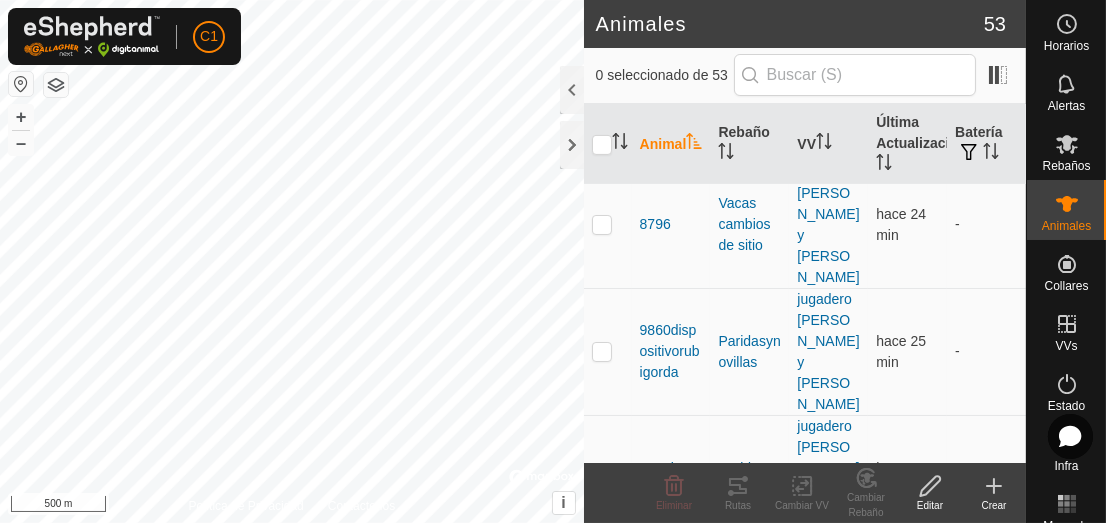 click on "Editar" 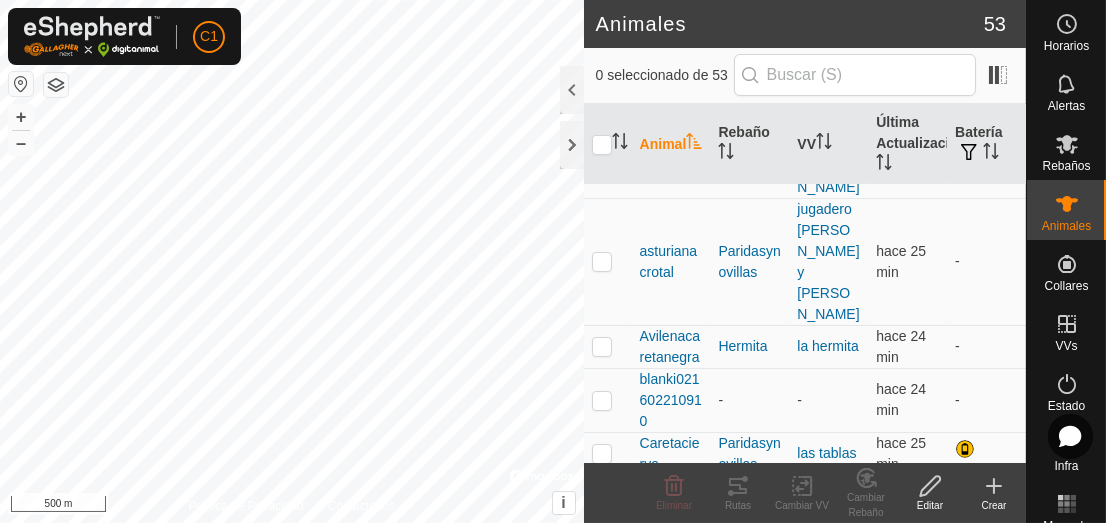scroll, scrollTop: 1304, scrollLeft: 0, axis: vertical 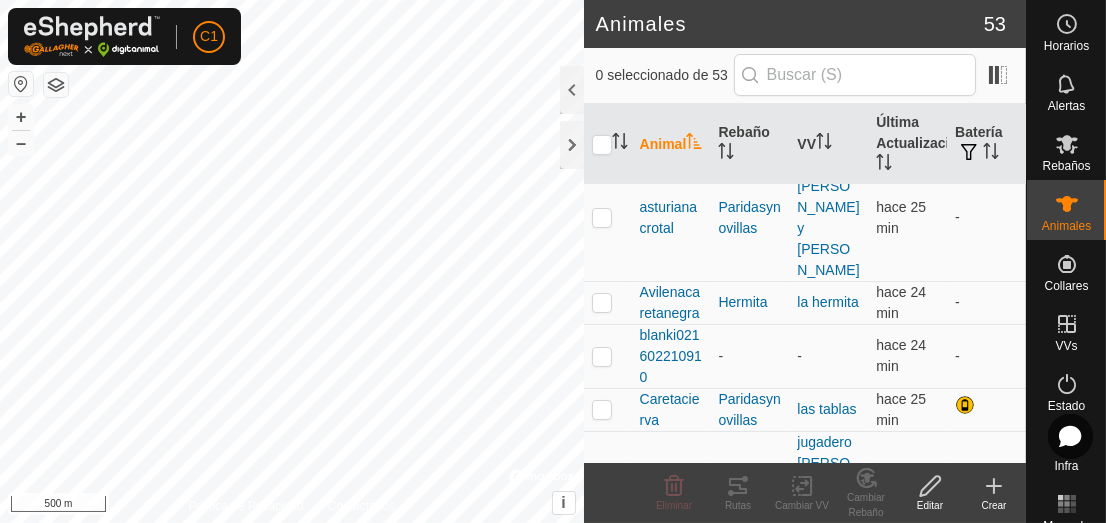 click at bounding box center [602, 1089] 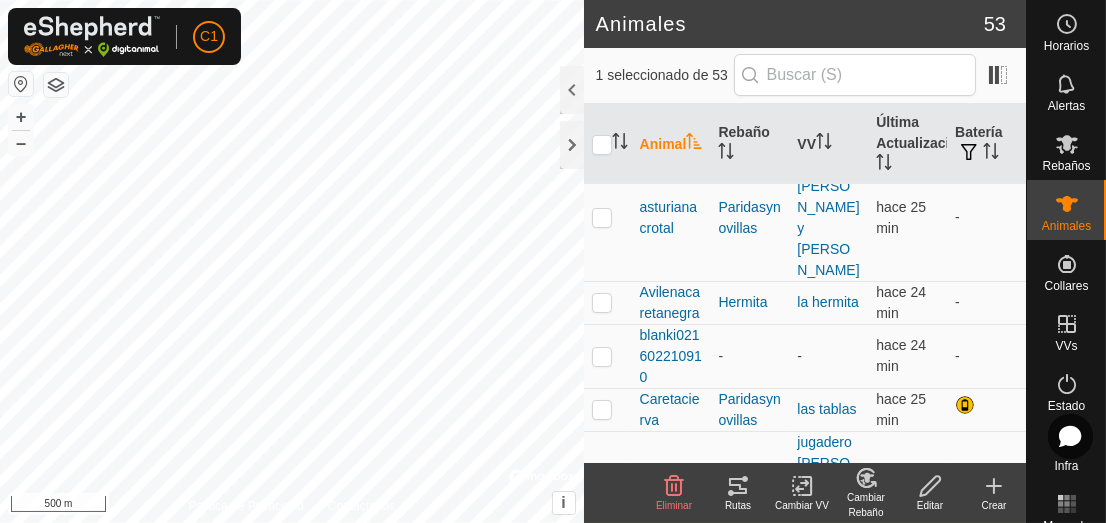 click at bounding box center [602, 1132] 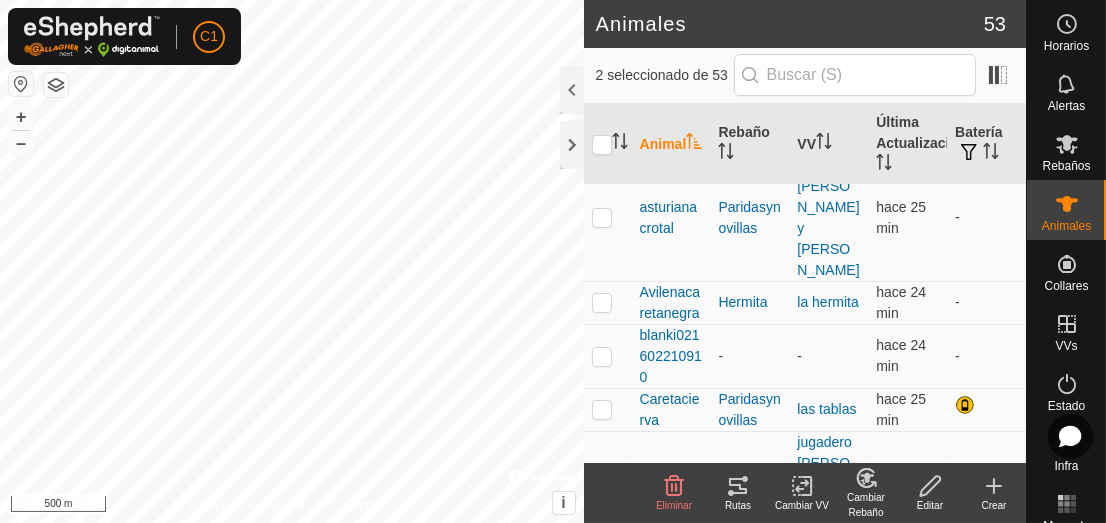 click at bounding box center (608, 1186) 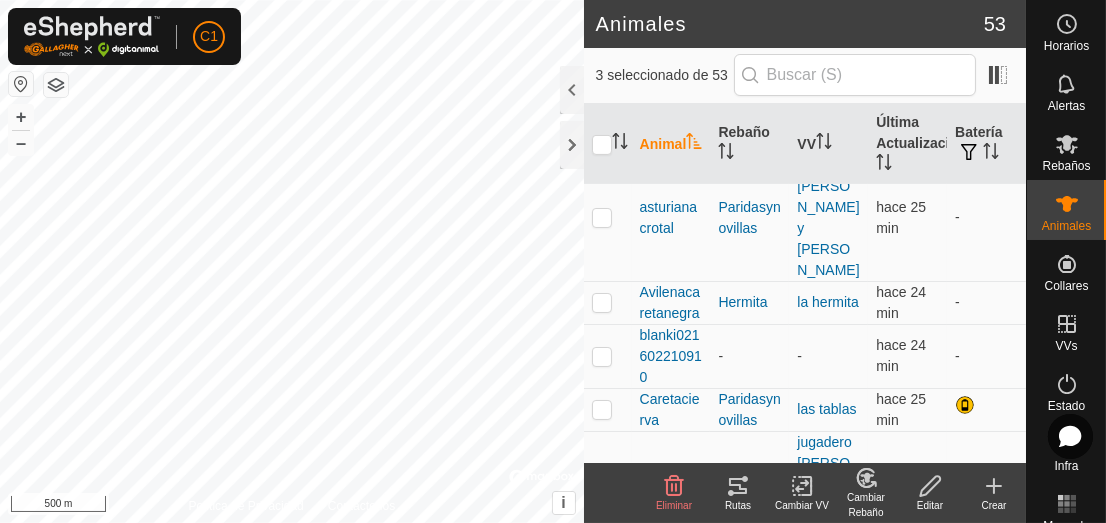 click at bounding box center [602, 1239] 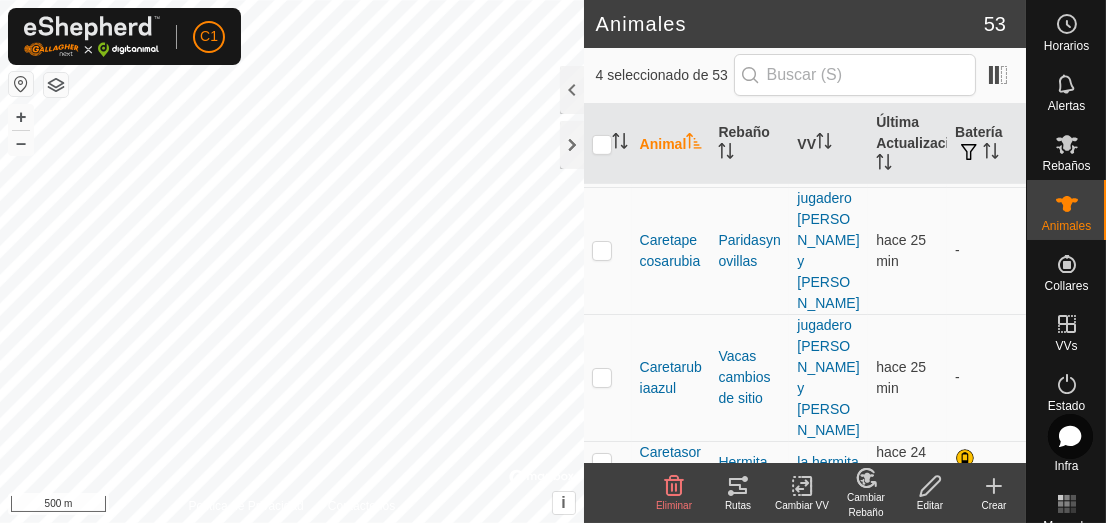 scroll, scrollTop: 1565, scrollLeft: 0, axis: vertical 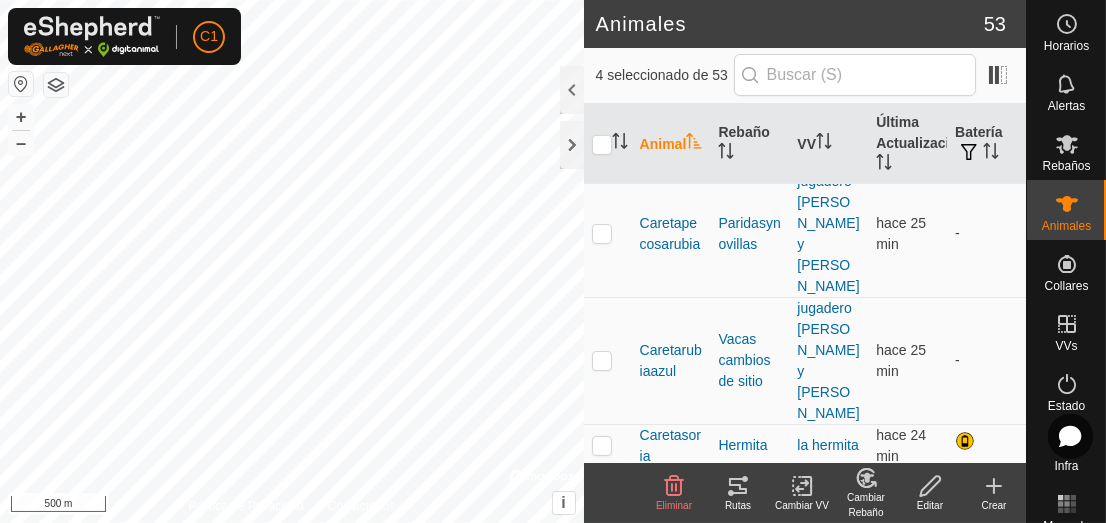 click at bounding box center (602, 1021) 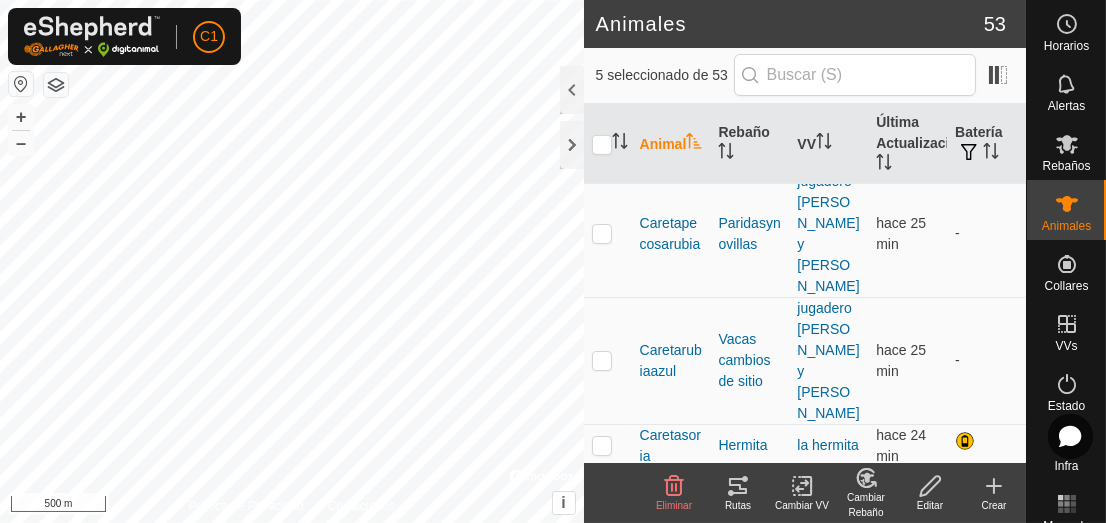 click at bounding box center [608, 1064] 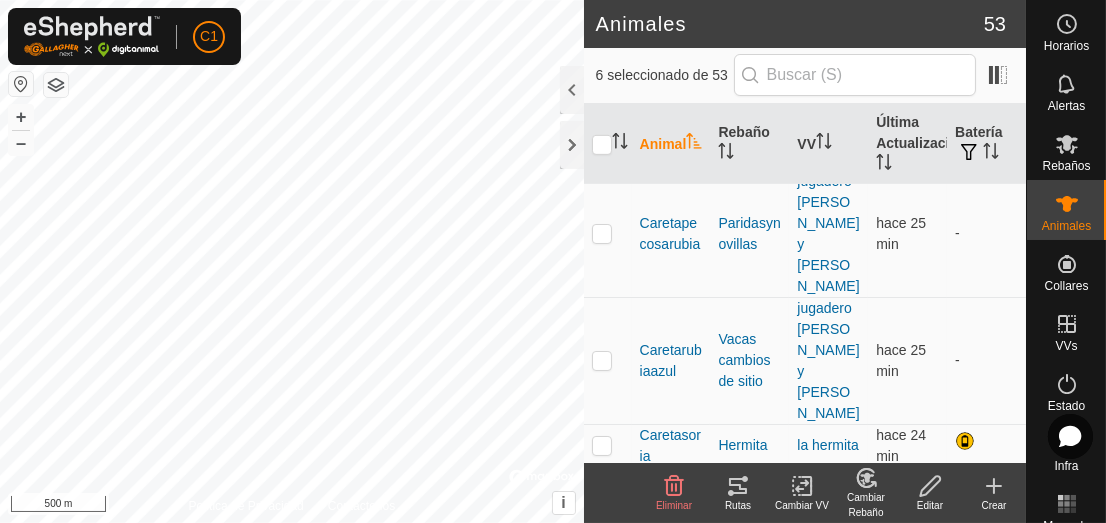 click at bounding box center [602, 1107] 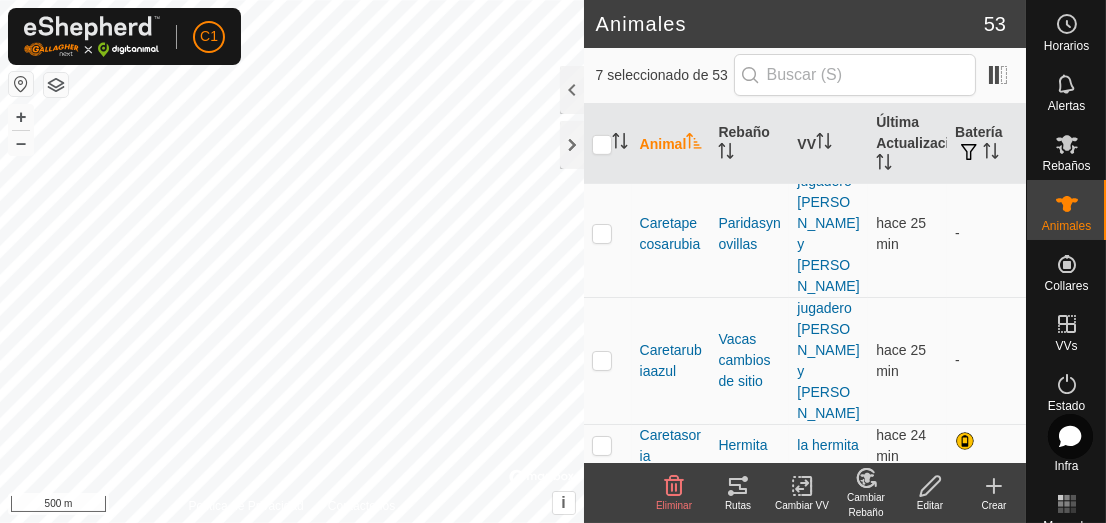 click at bounding box center [602, 1150] 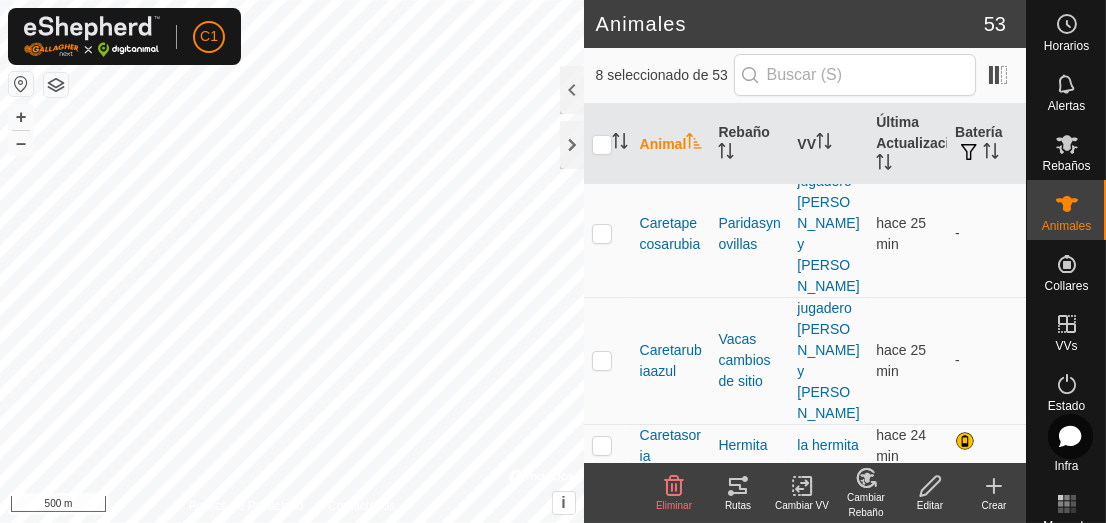click 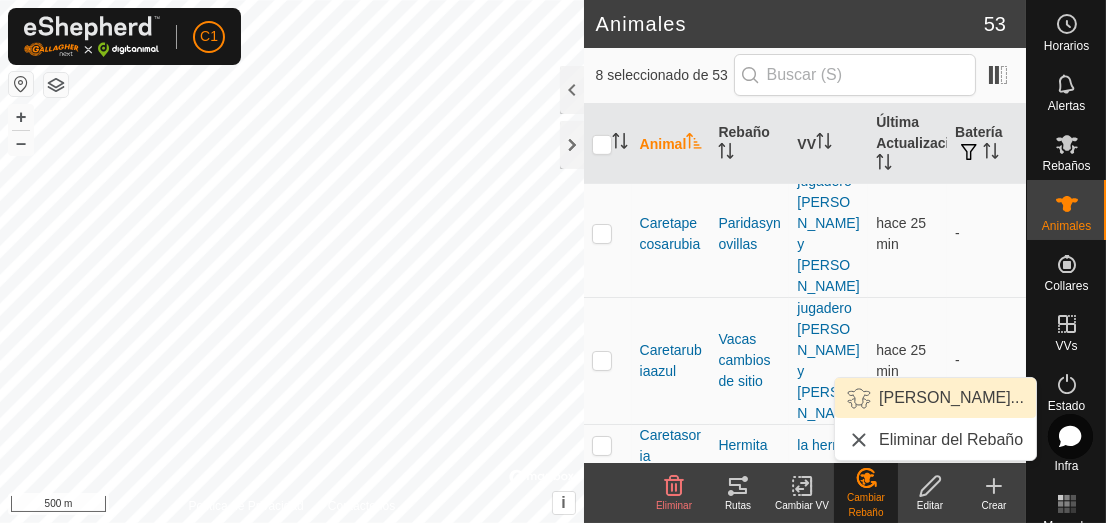 click on "Elegir Rebaño..." at bounding box center (935, 398) 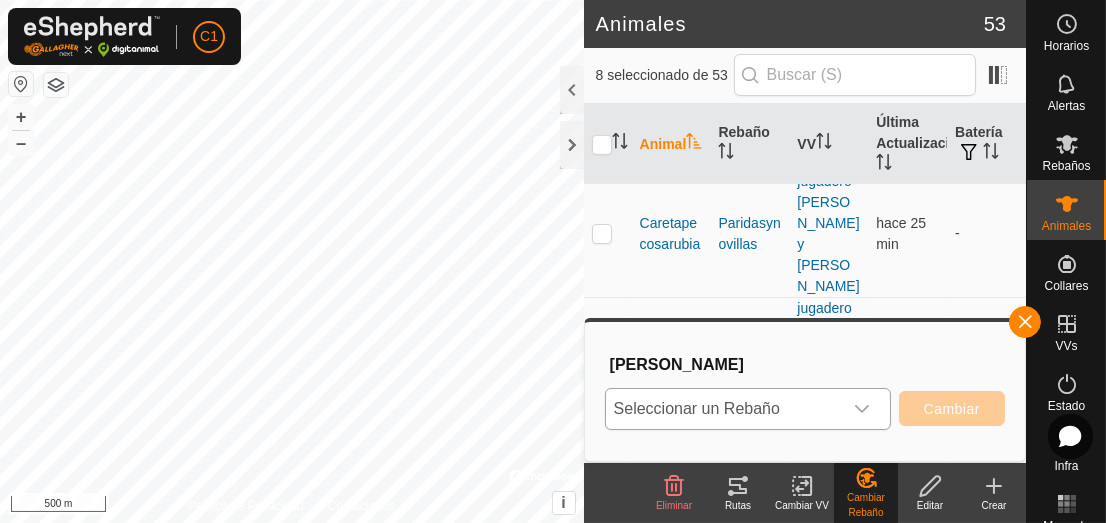 click at bounding box center (862, 409) 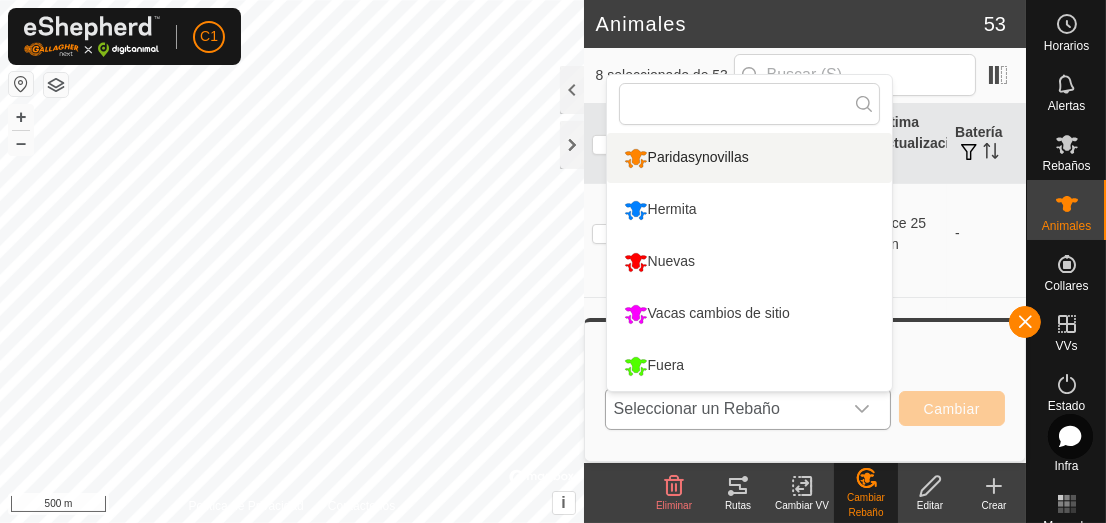 click on "Paridasynovillas" at bounding box center (749, 158) 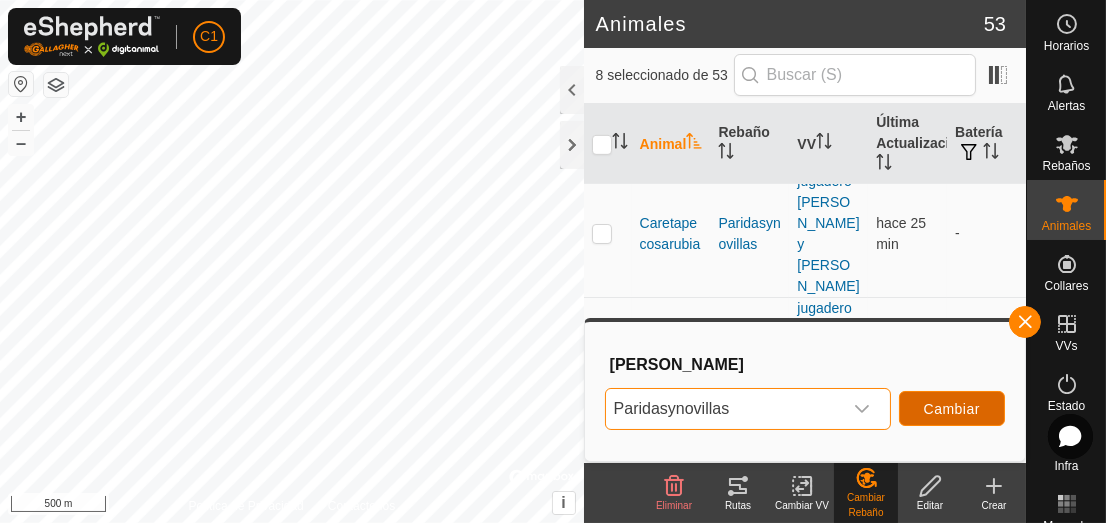 click on "Cambiar" at bounding box center [952, 409] 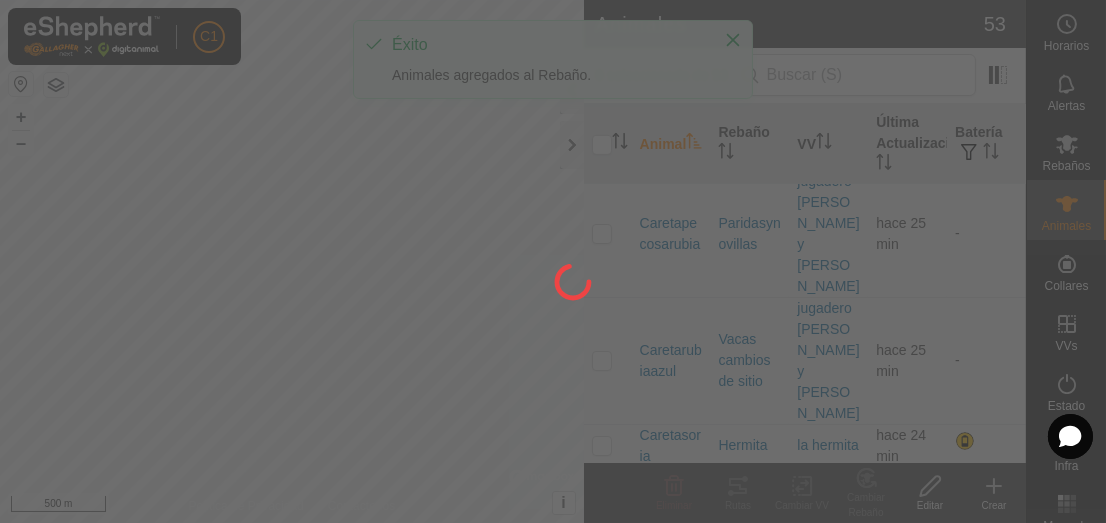 checkbox on "false" 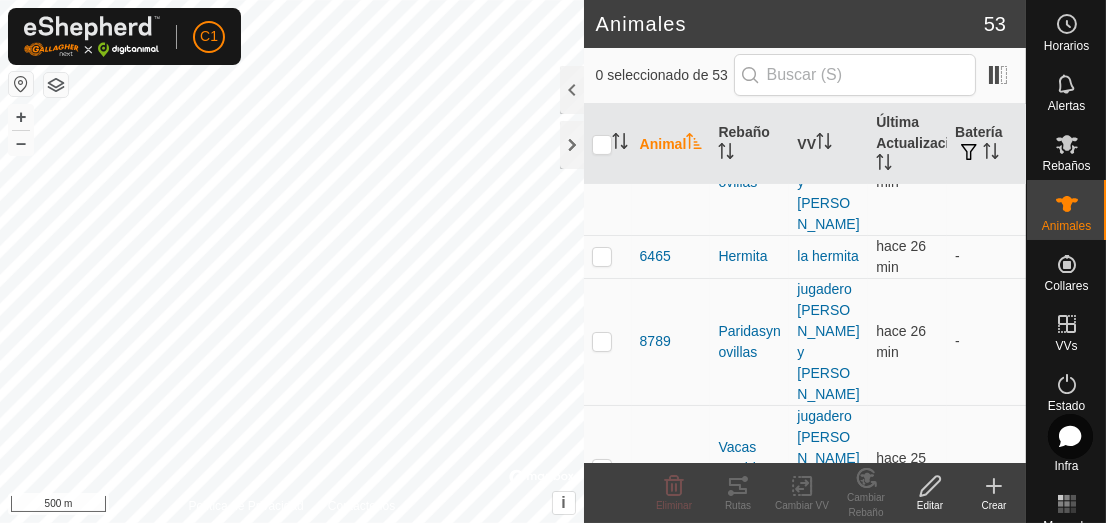 scroll, scrollTop: 782, scrollLeft: 0, axis: vertical 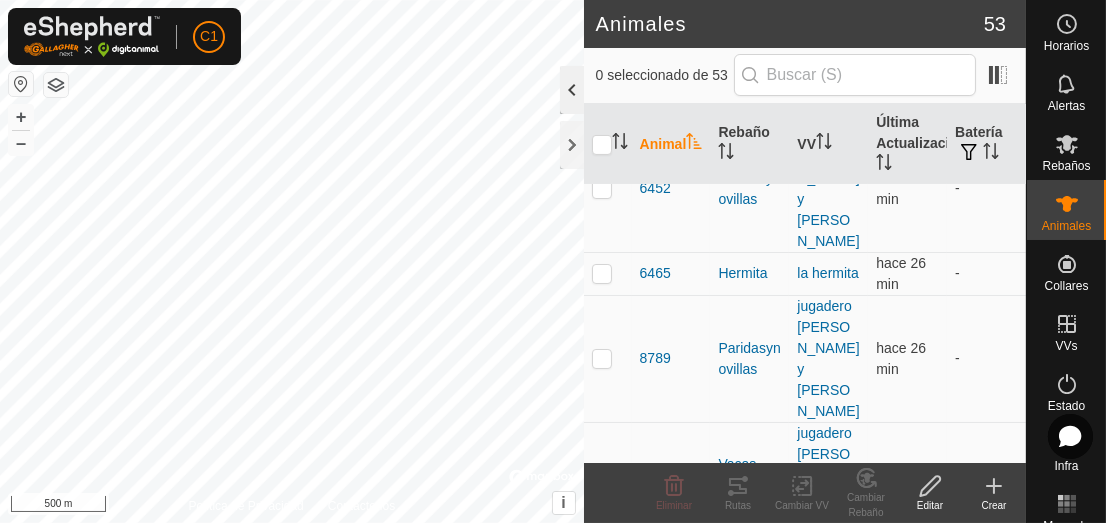 click 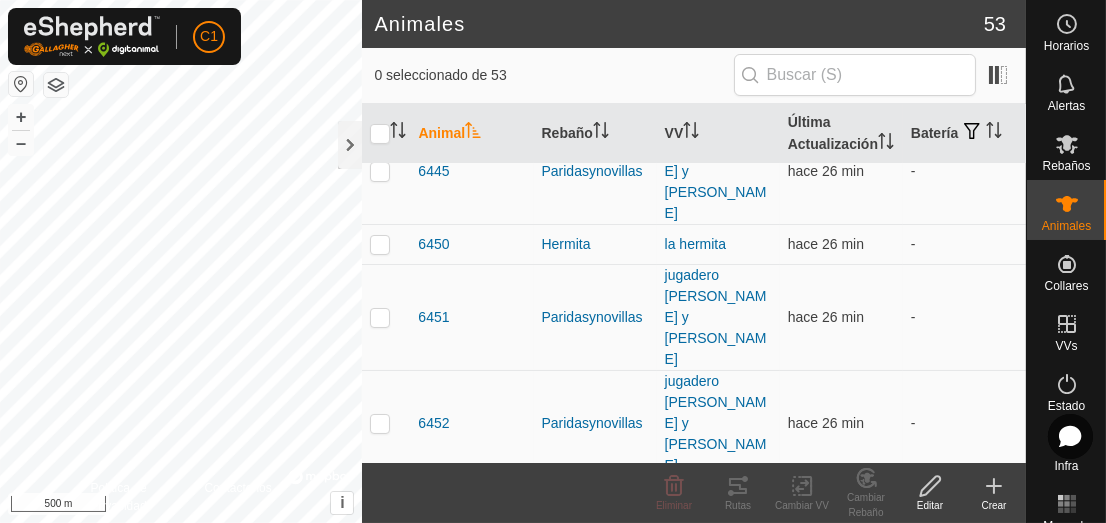 scroll, scrollTop: 434, scrollLeft: 0, axis: vertical 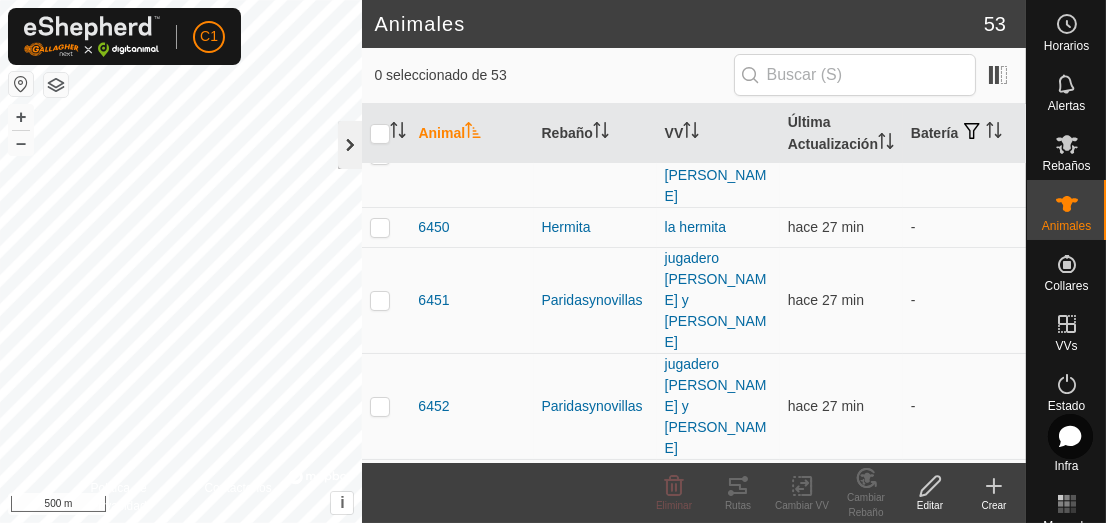 click 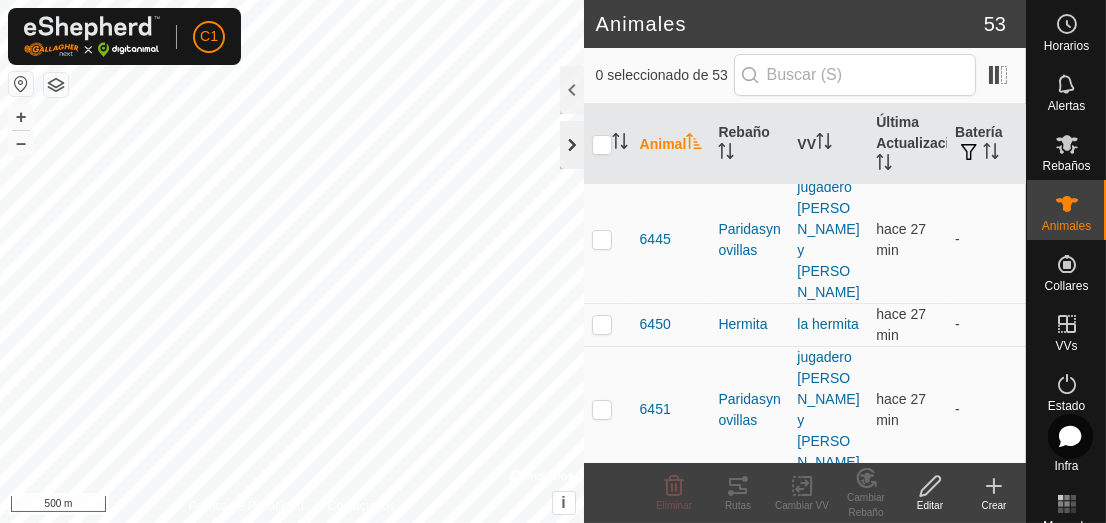 click 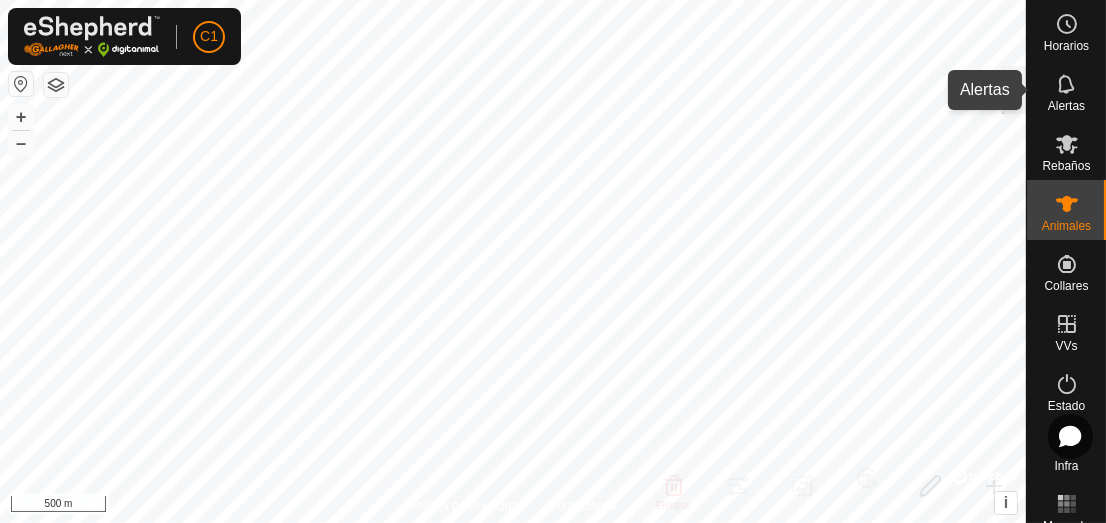 click on "Alertas" at bounding box center [1066, 106] 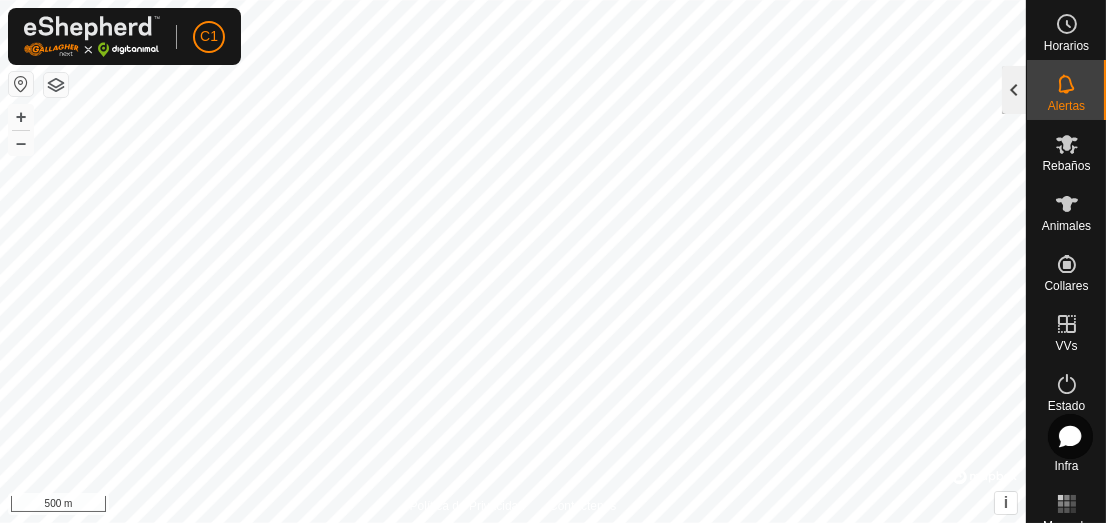 click 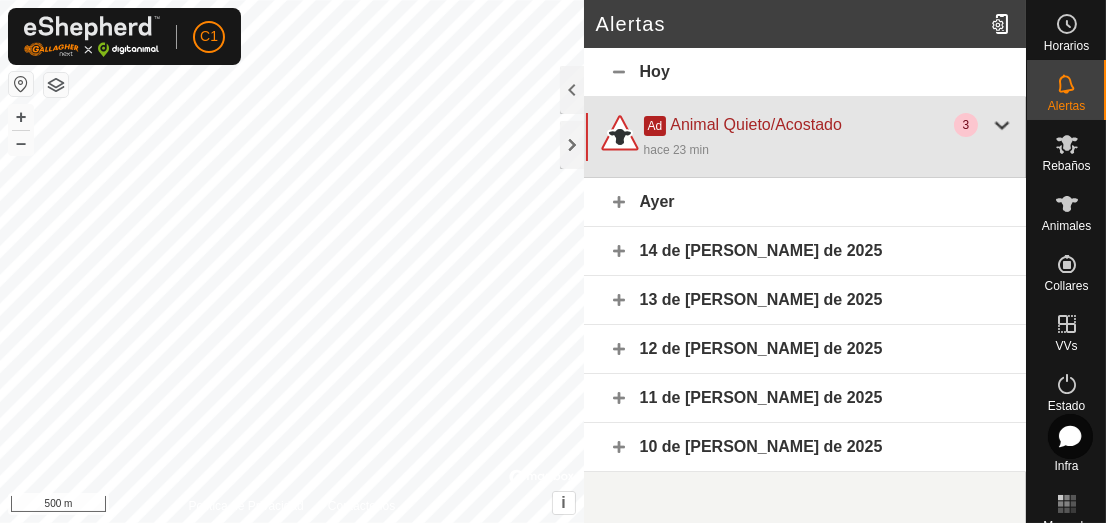click 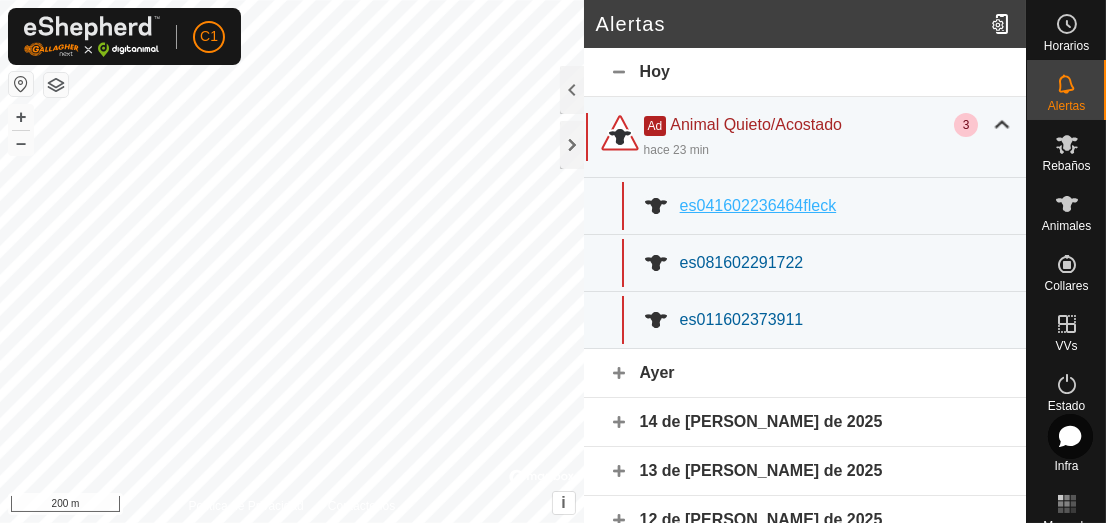 click on "es041602236464fleck" 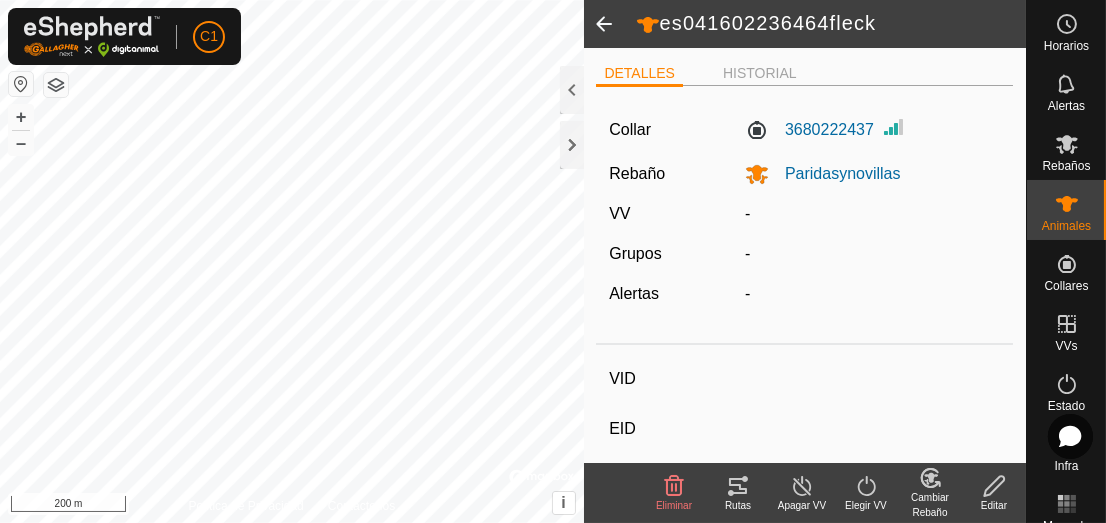 type on "es041602236464fleck" 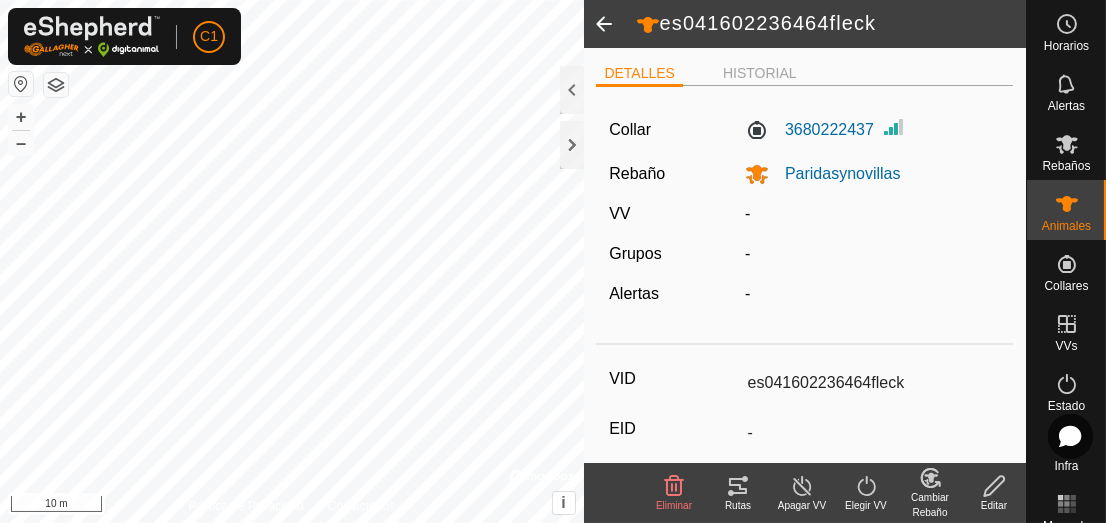 click 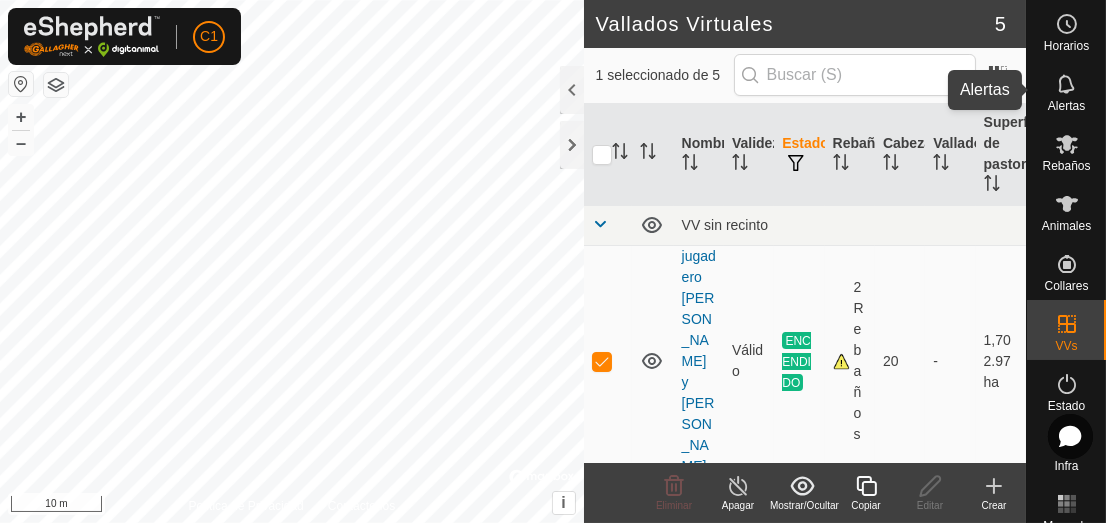 click on "Alertas" at bounding box center [1066, 106] 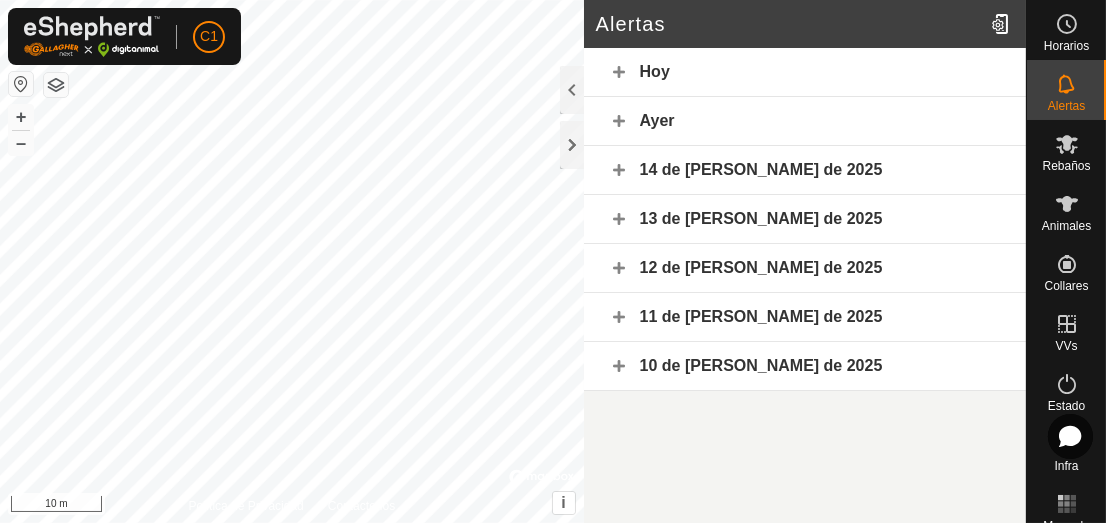 click on "Hoy" 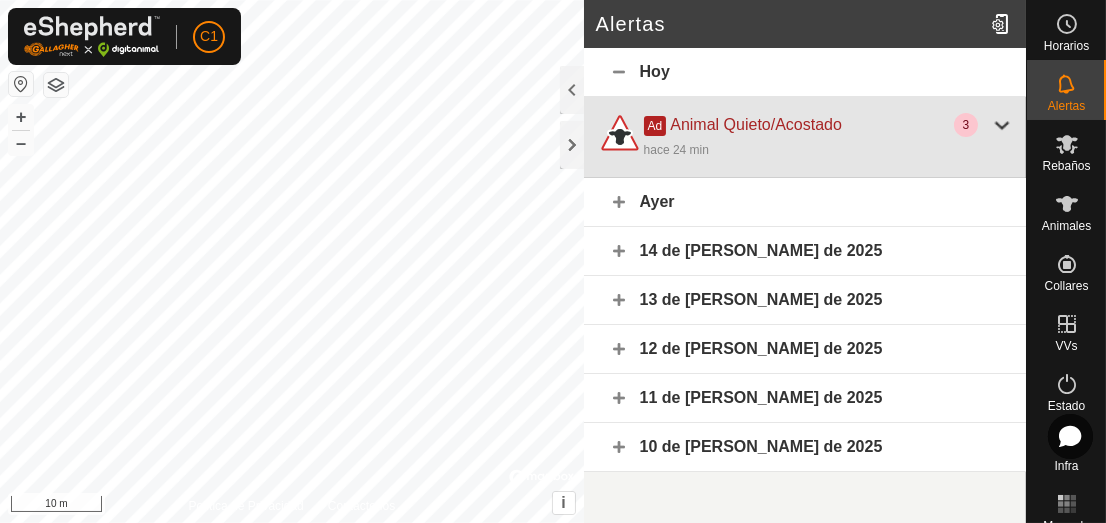 click 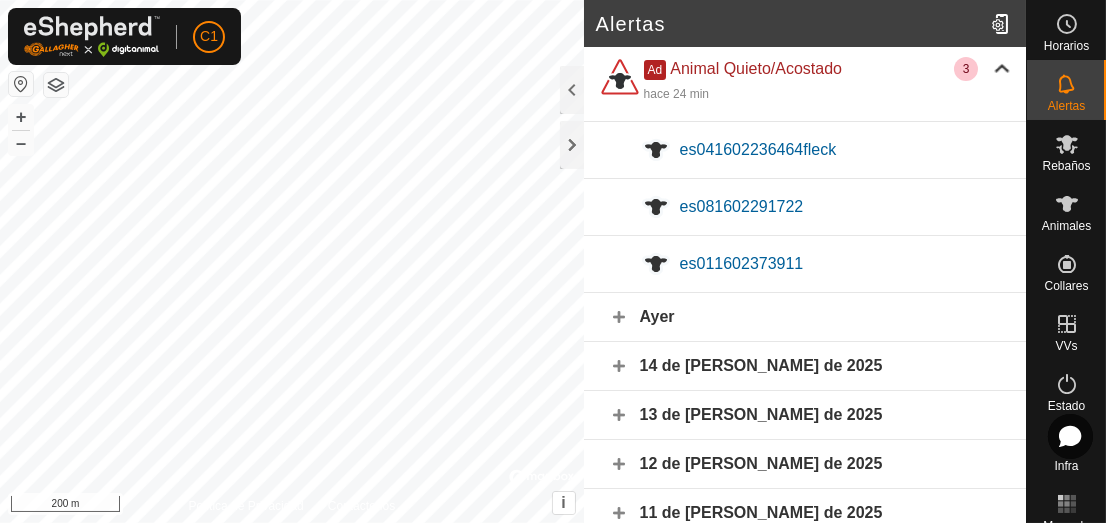 scroll, scrollTop: 0, scrollLeft: 0, axis: both 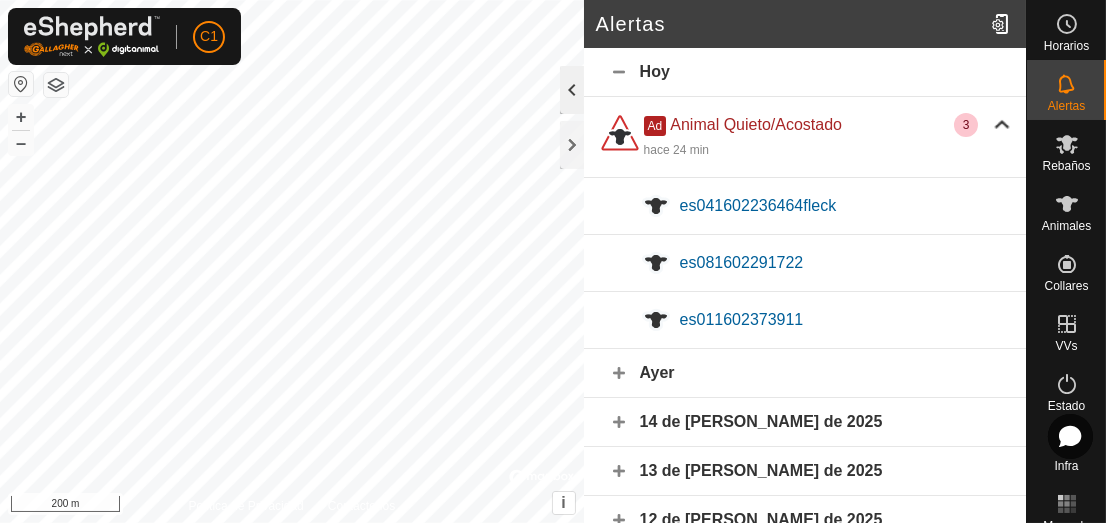 click 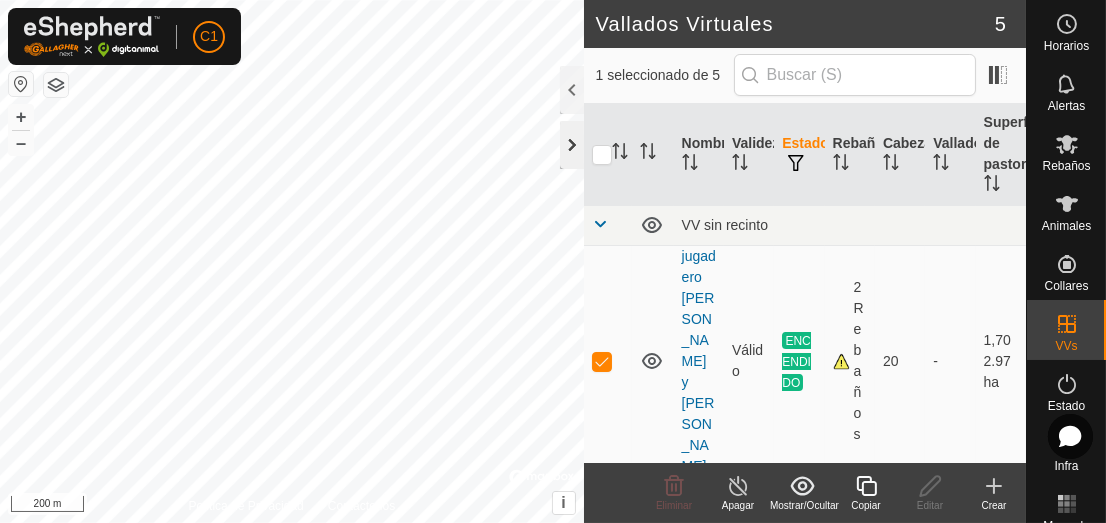 click 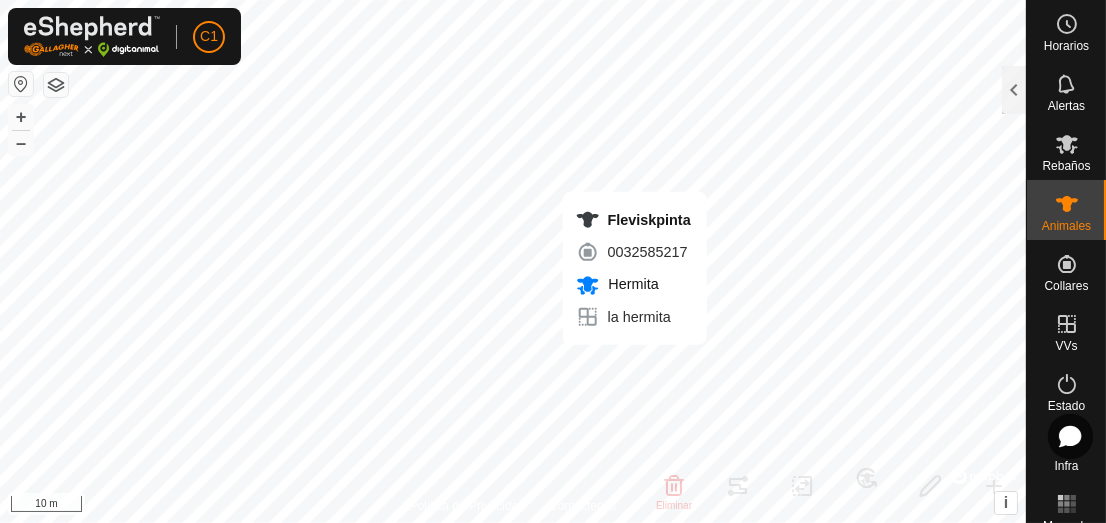 checkbox on "false" 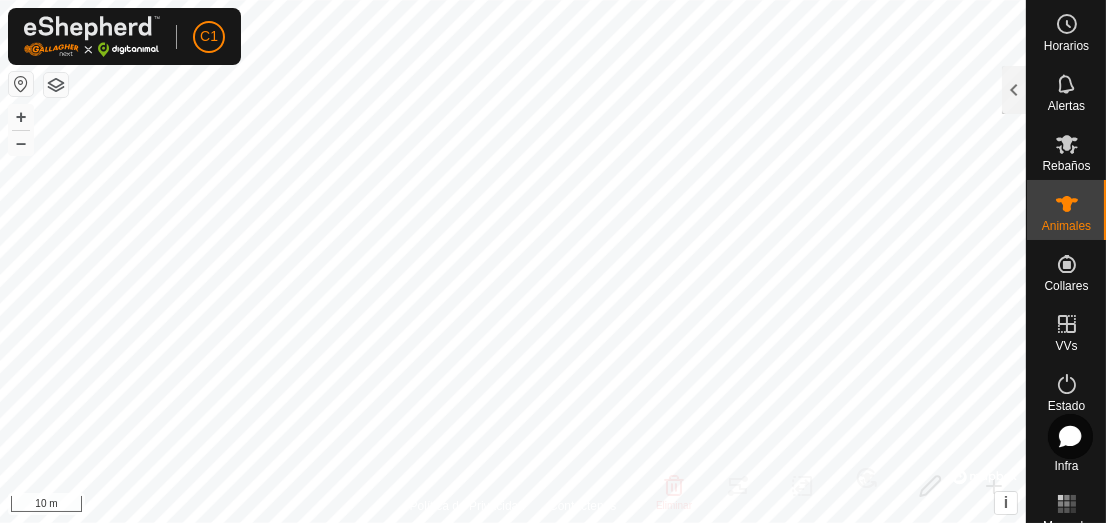 checkbox on "true" 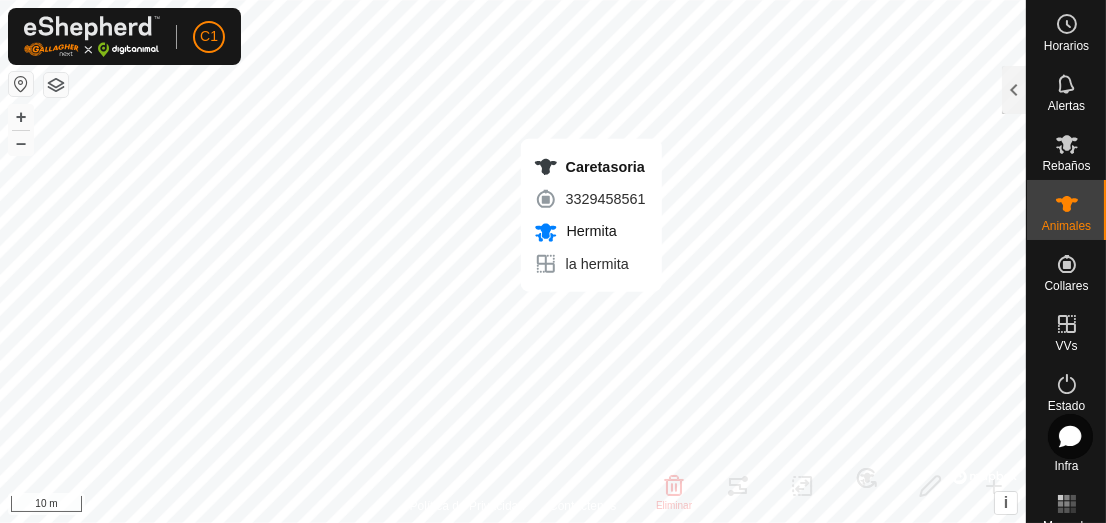 checkbox on "true" 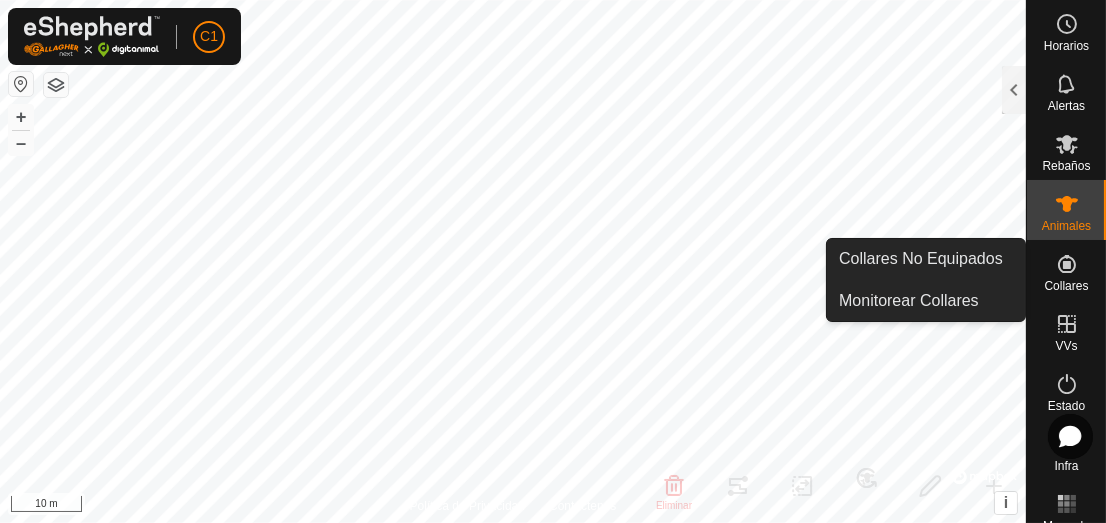 click 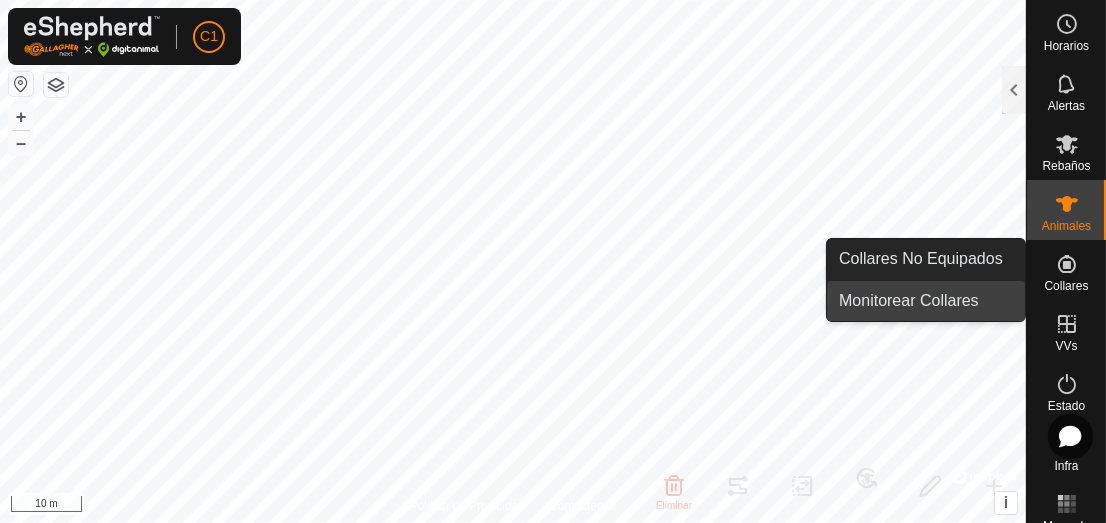 click on "Monitorear Collares" at bounding box center [926, 301] 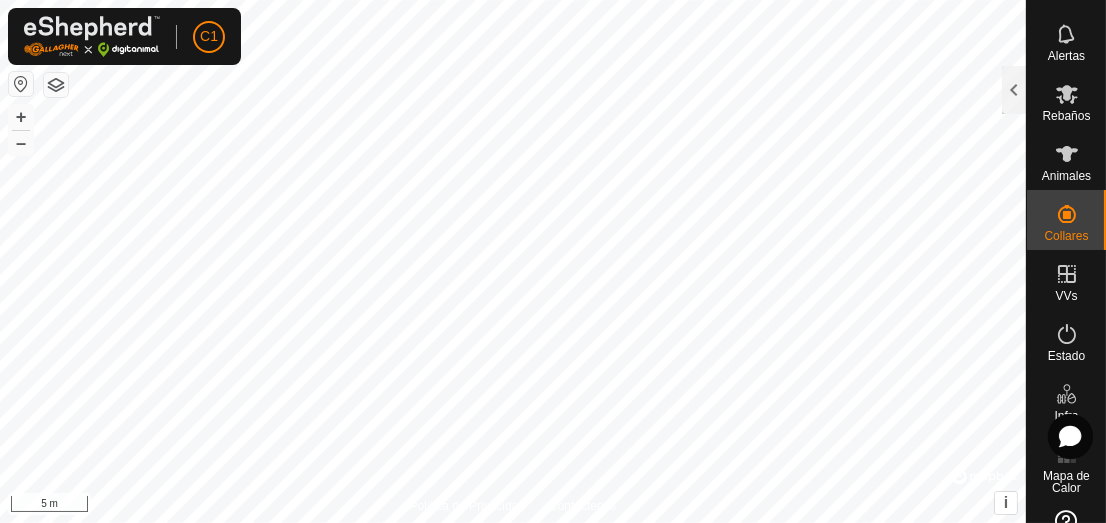 scroll, scrollTop: 88, scrollLeft: 0, axis: vertical 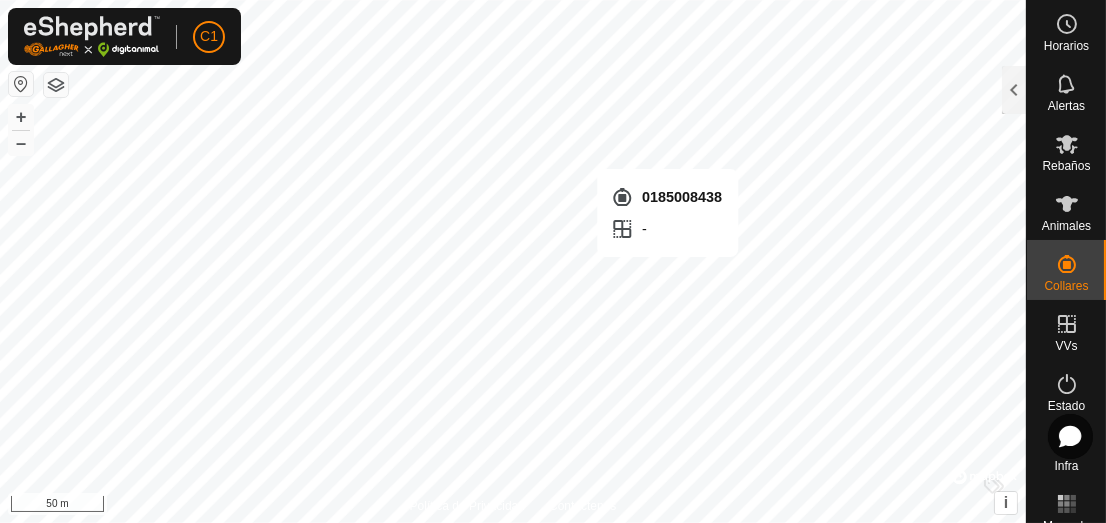 checkbox on "true" 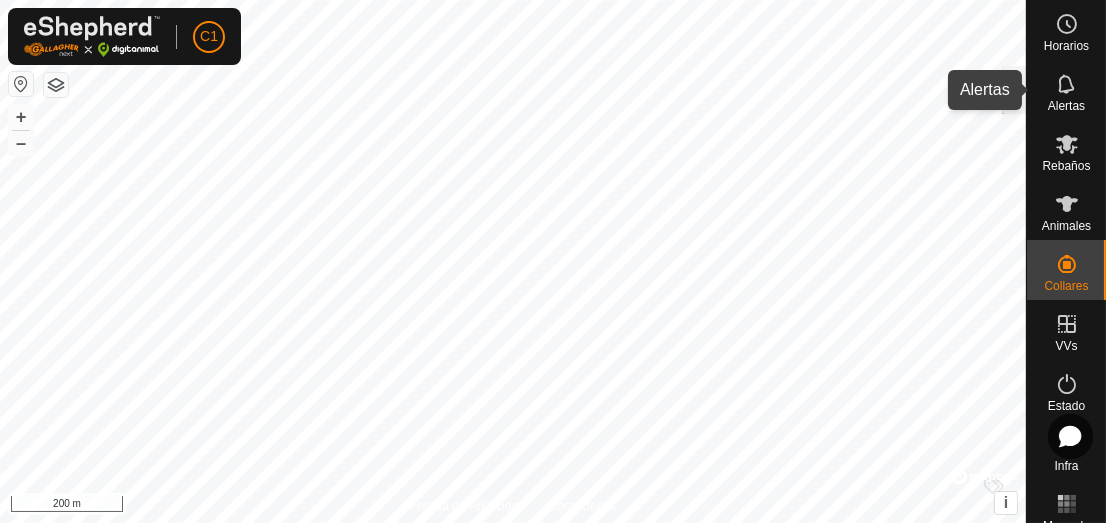 click 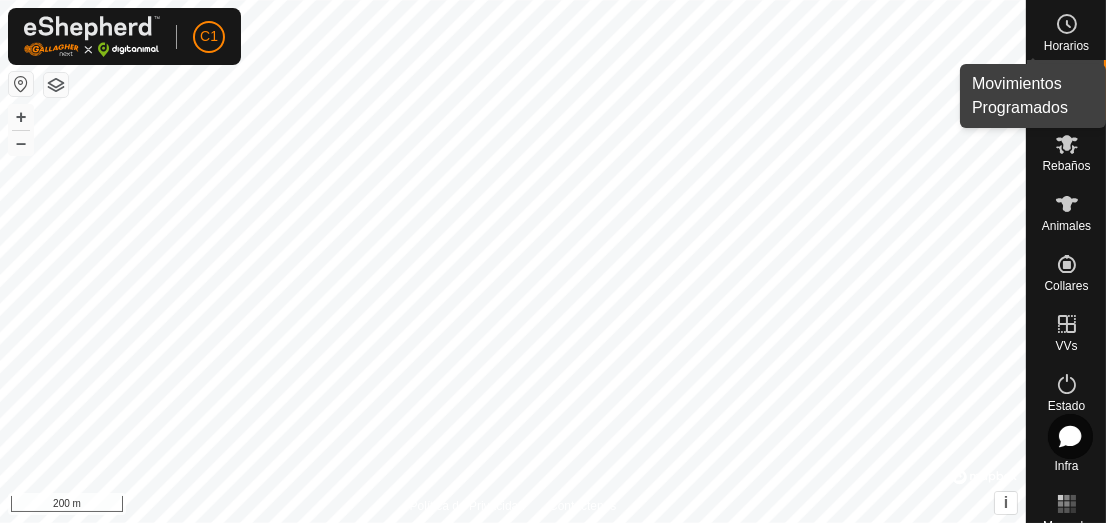 click 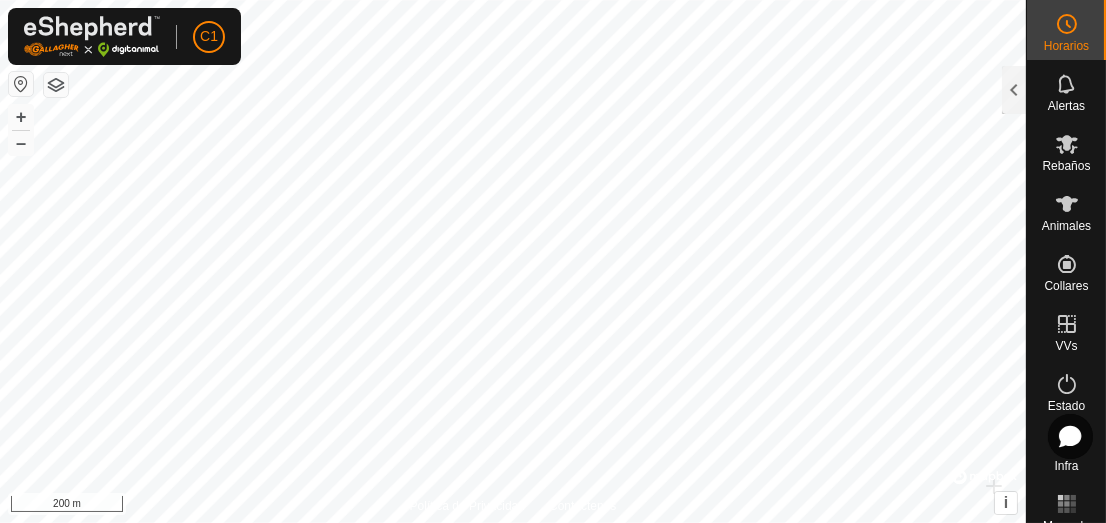 click 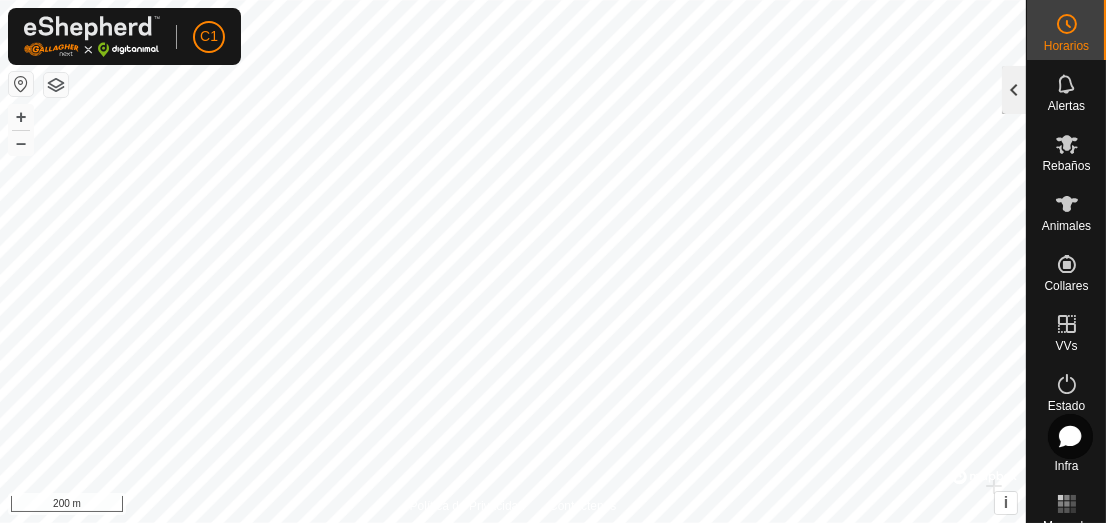 click 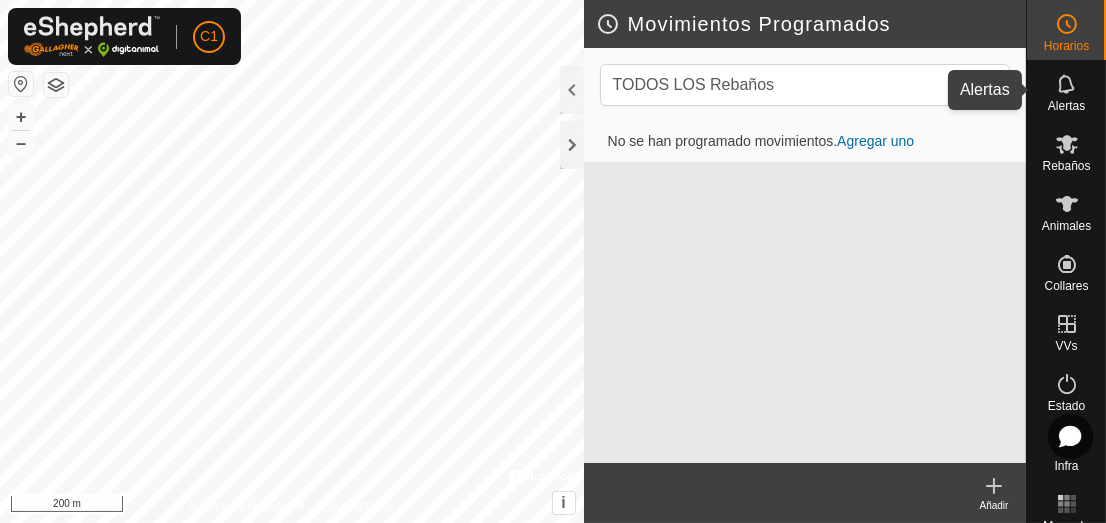 click 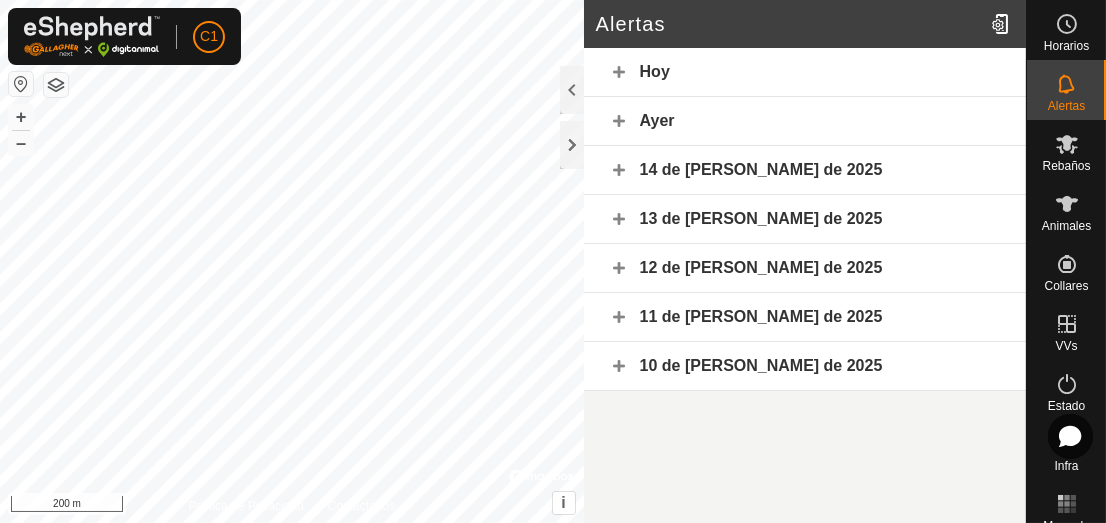 click on "Ayer" 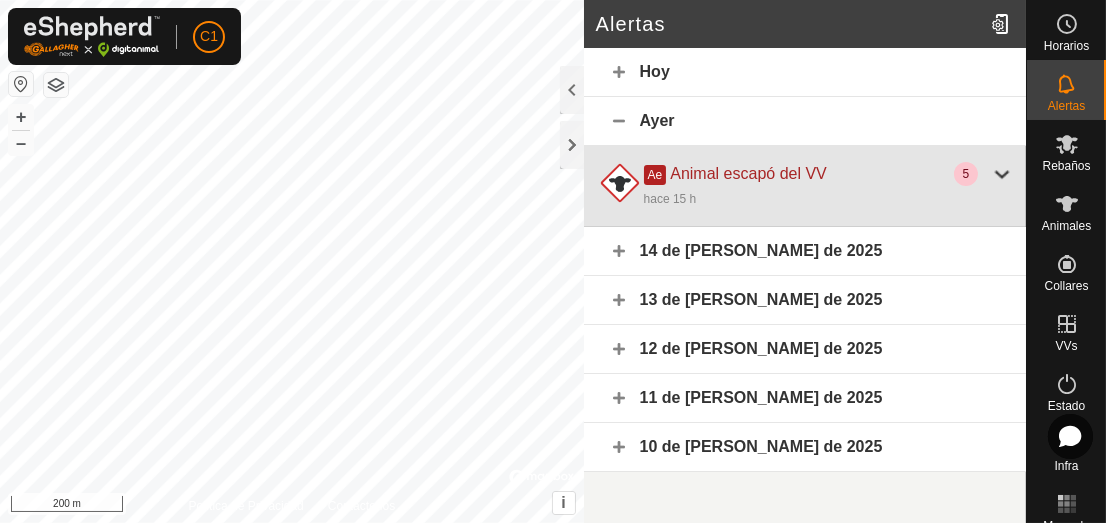 click 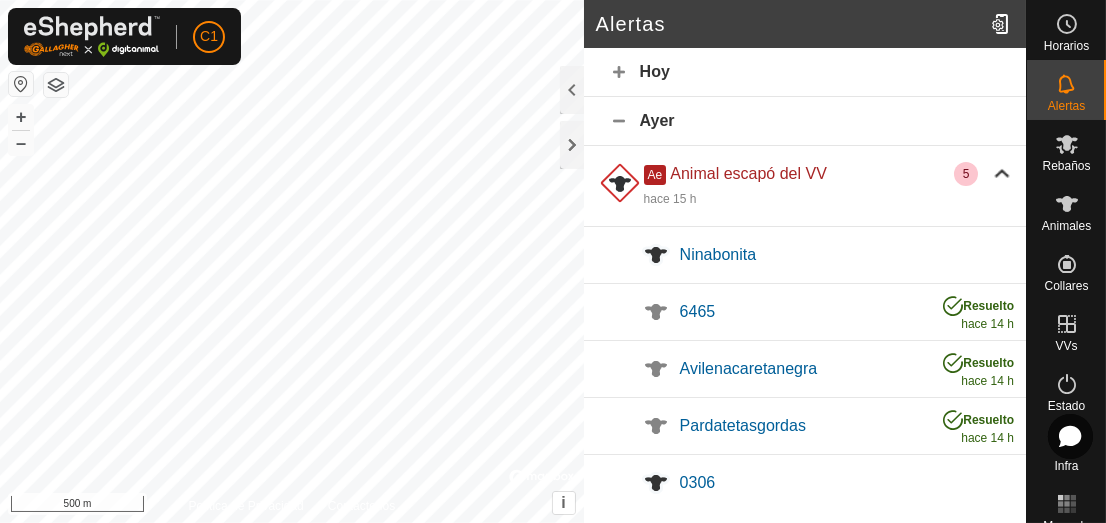 click on "Hoy" 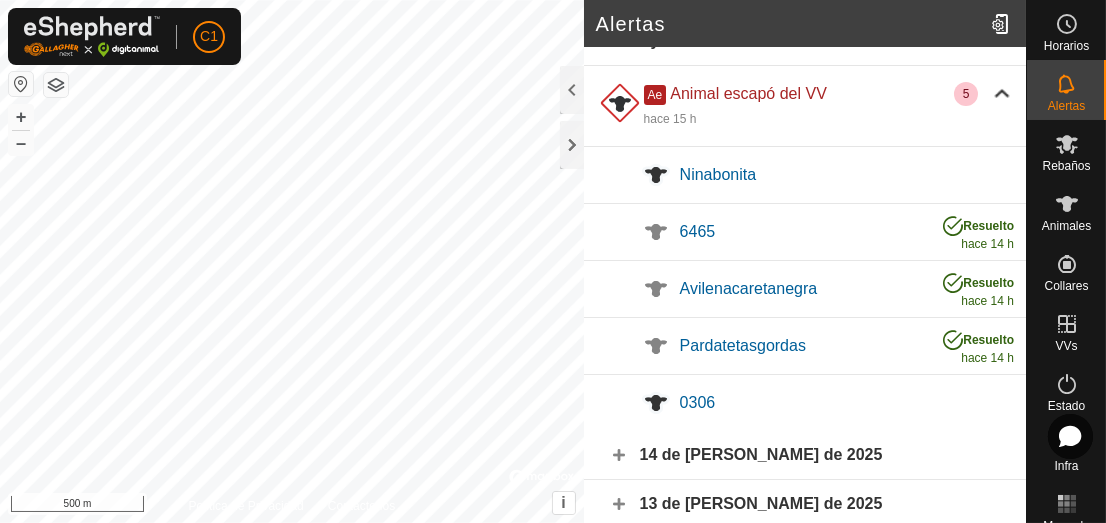 scroll, scrollTop: 173, scrollLeft: 0, axis: vertical 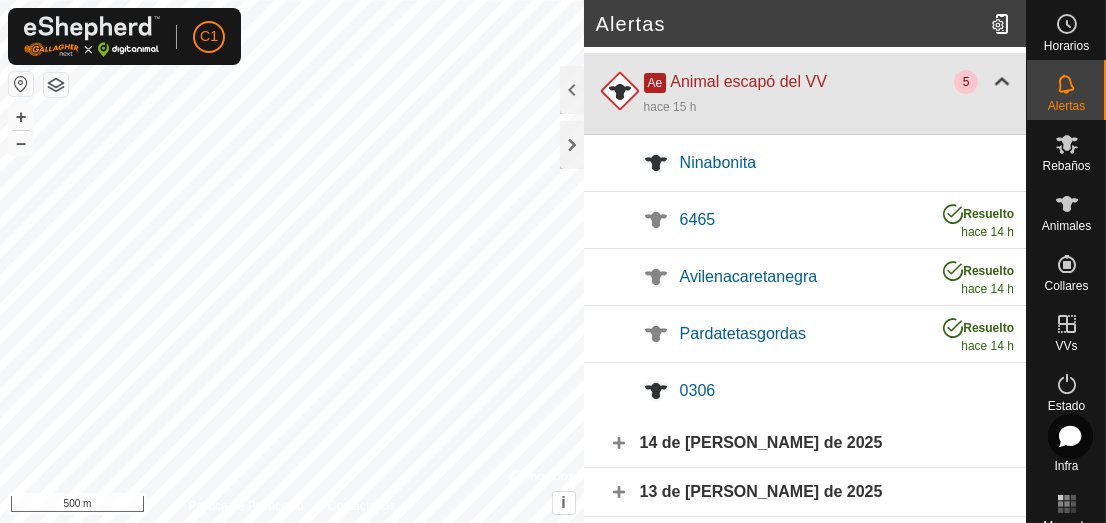 click 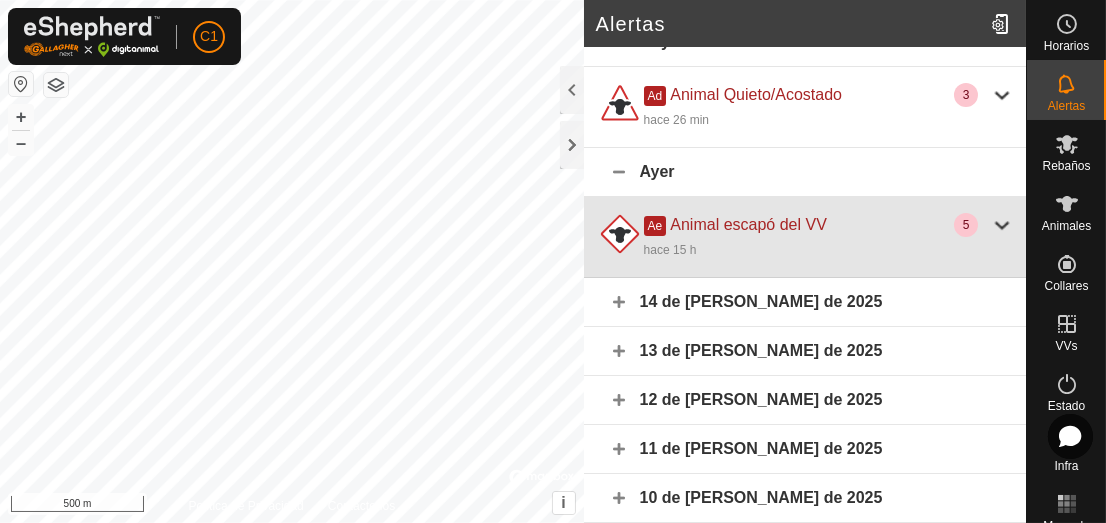 scroll, scrollTop: 29, scrollLeft: 0, axis: vertical 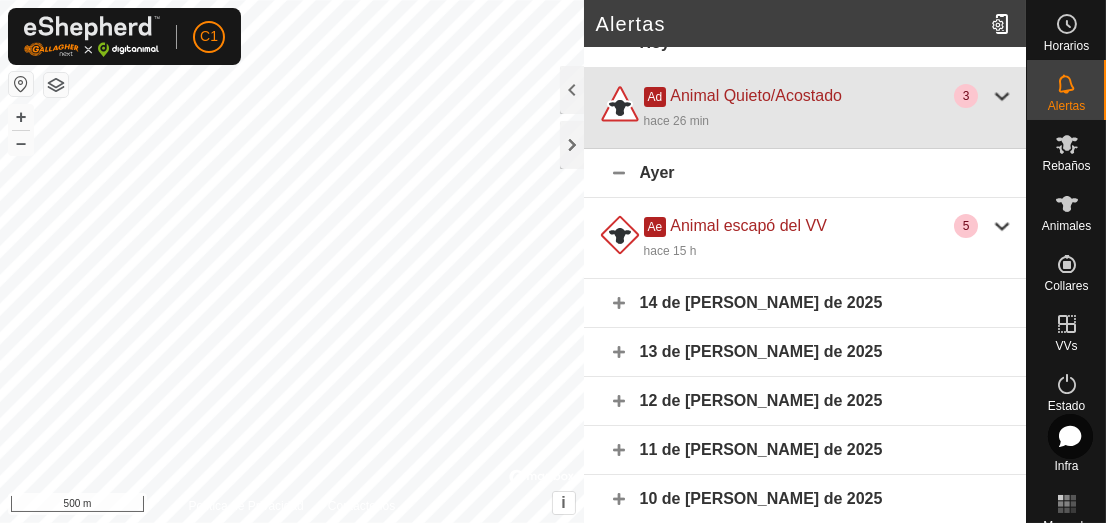 click 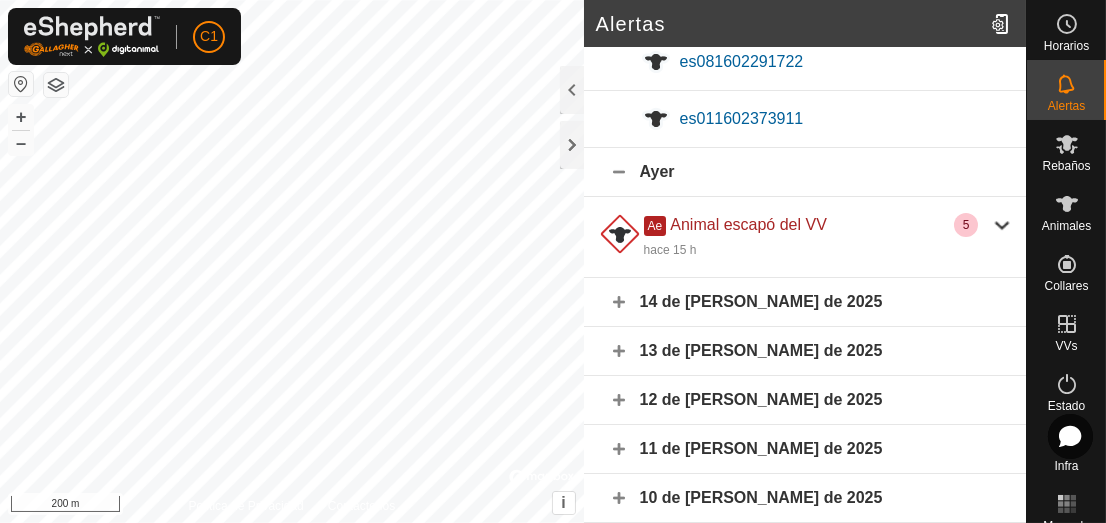 scroll, scrollTop: 200, scrollLeft: 0, axis: vertical 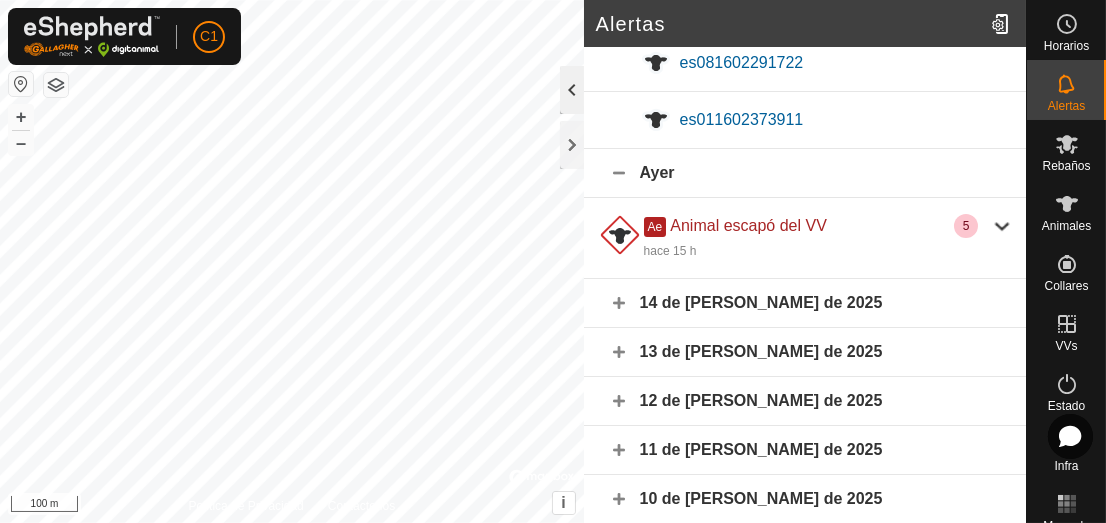 click 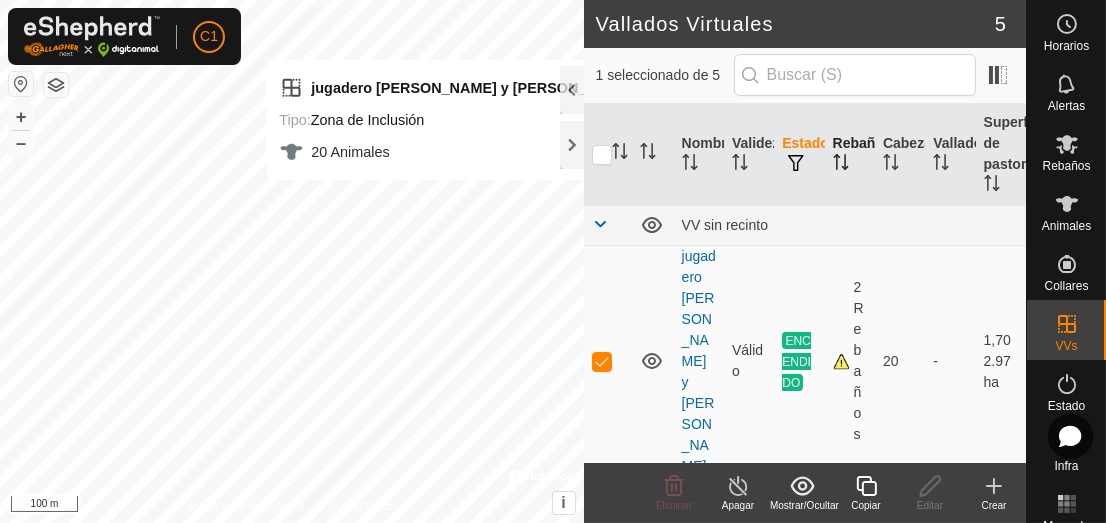 click 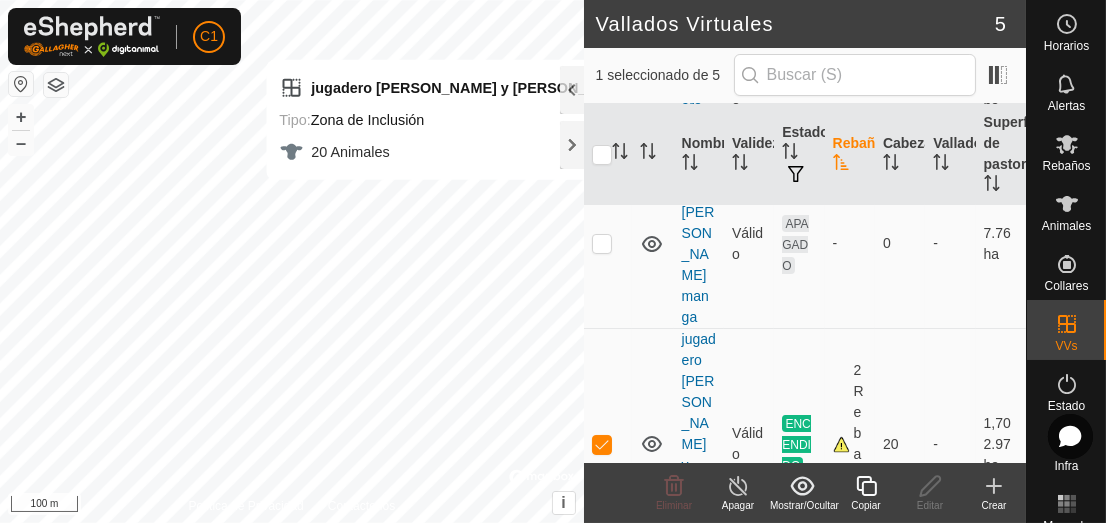 scroll, scrollTop: 173, scrollLeft: 0, axis: vertical 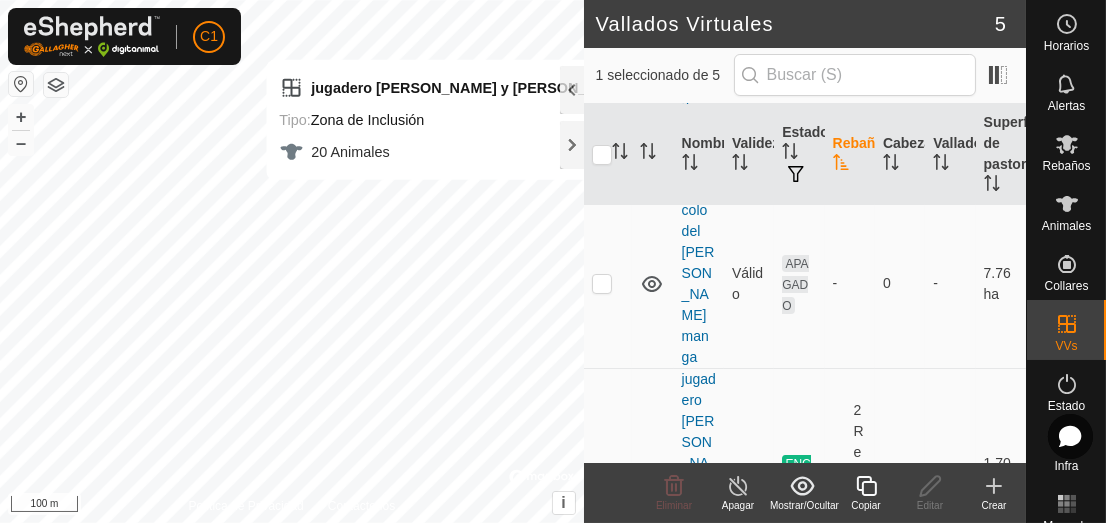 click 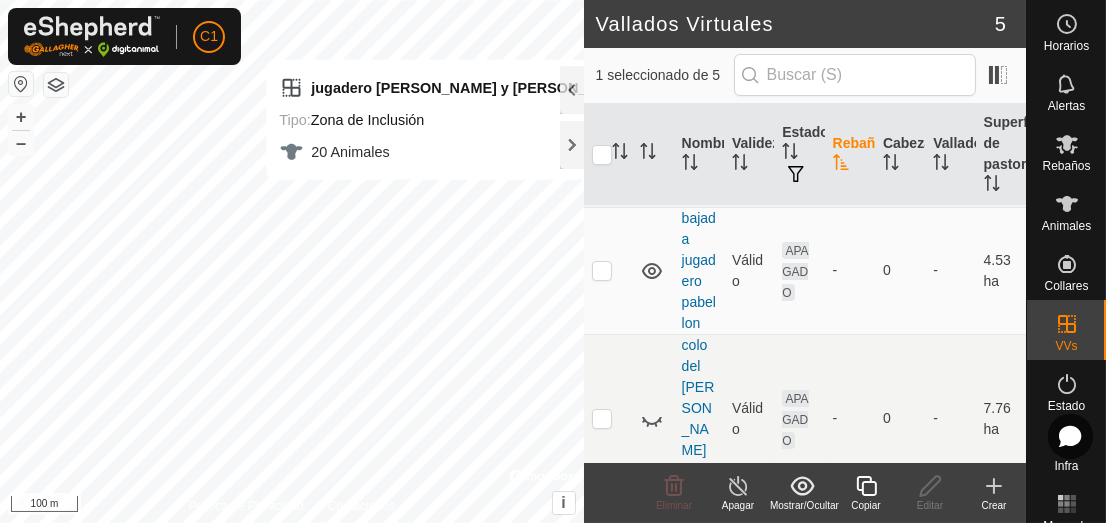scroll, scrollTop: 0, scrollLeft: 0, axis: both 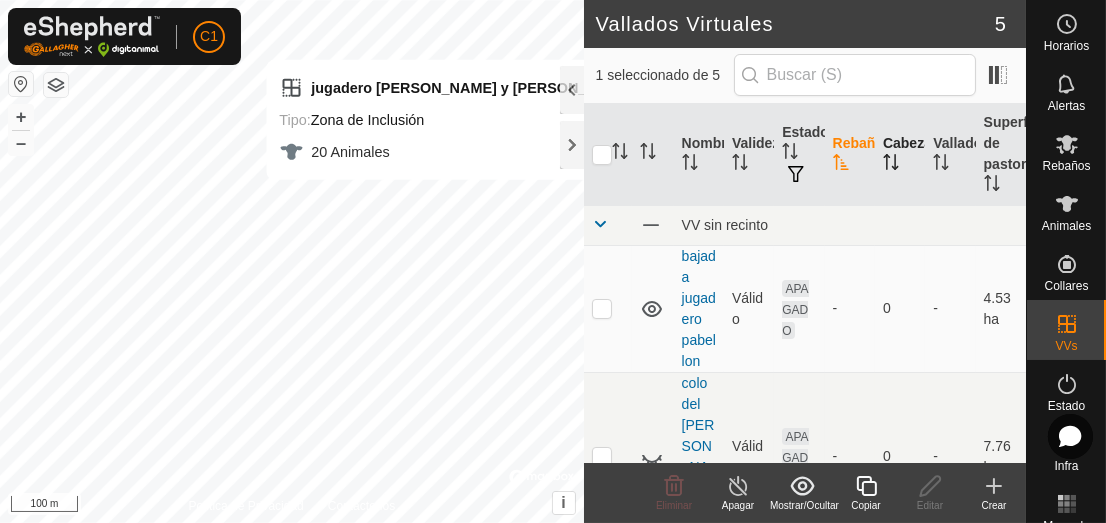 click on "Cabezas" at bounding box center [900, 155] 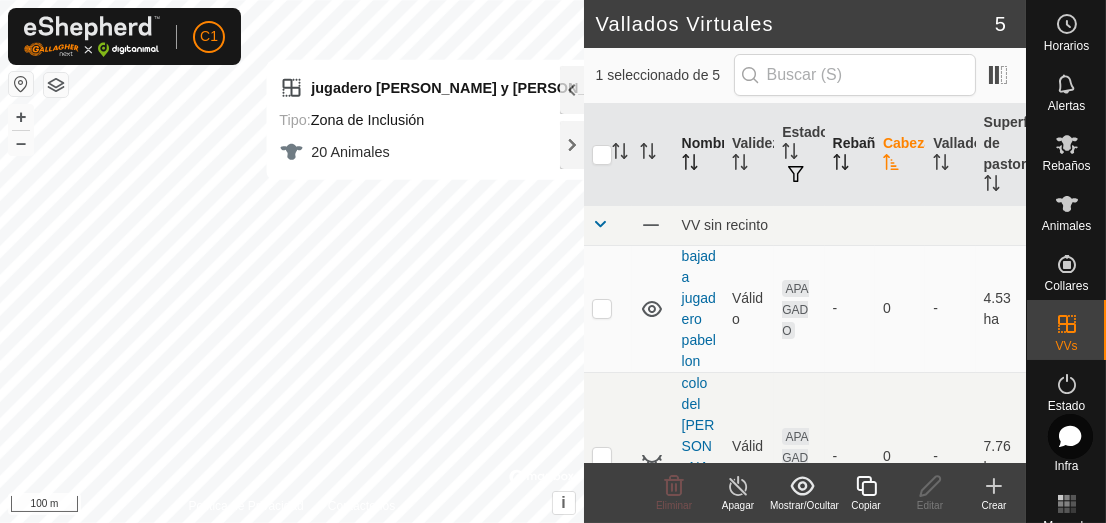 click on "Nombre" at bounding box center [699, 155] 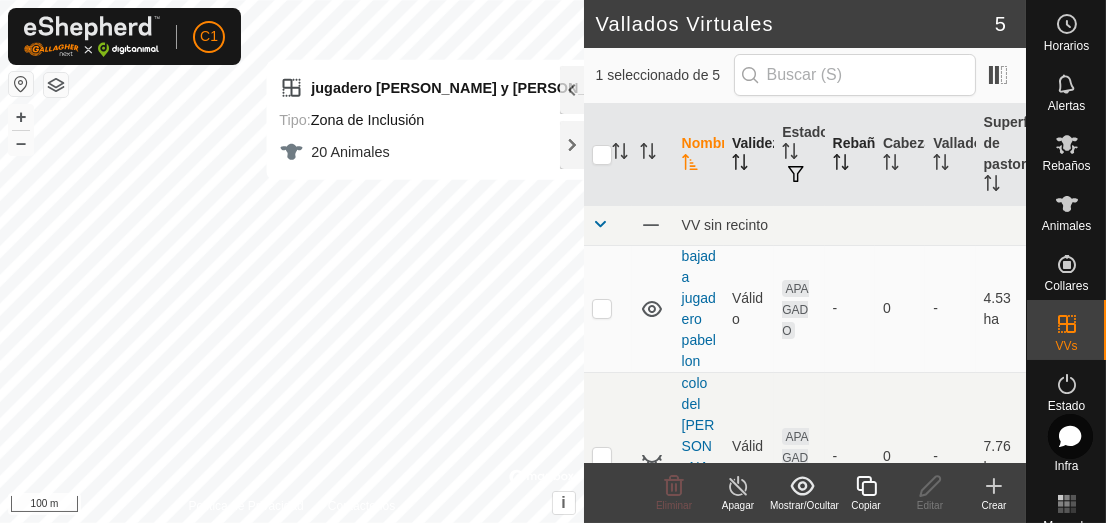 click on "Validez" at bounding box center [749, 155] 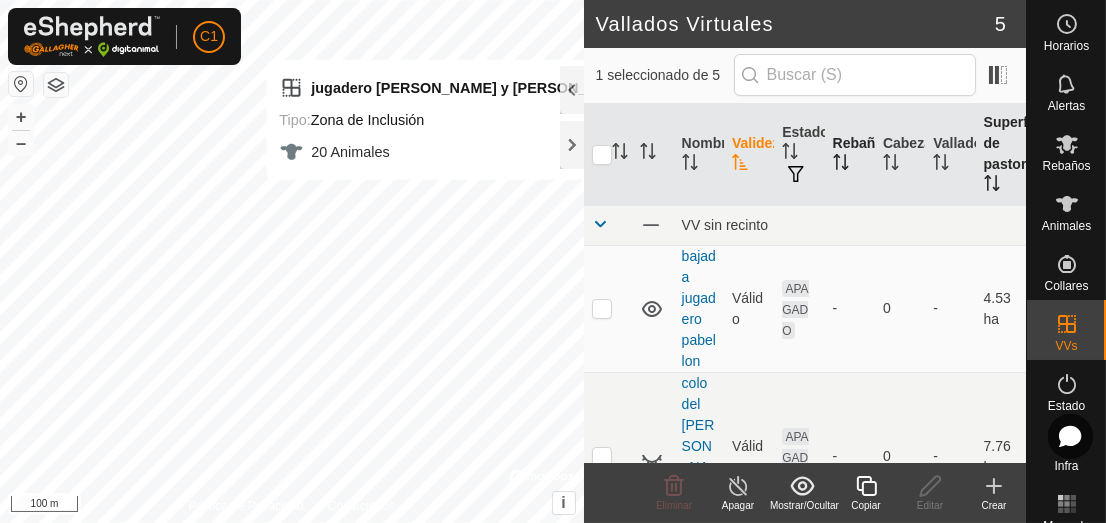 click on "Superficie de pastoreo" at bounding box center [1001, 155] 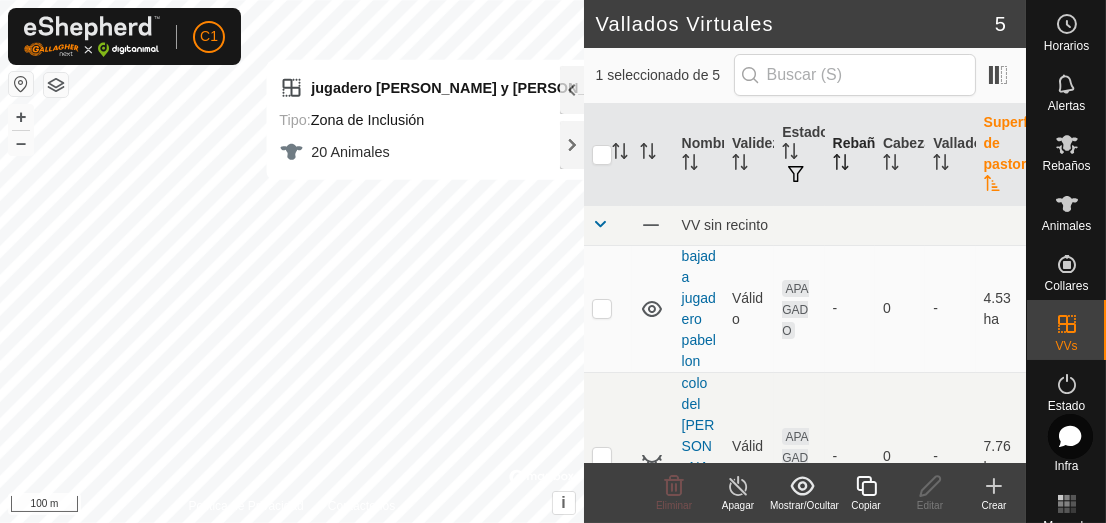 click on "5" 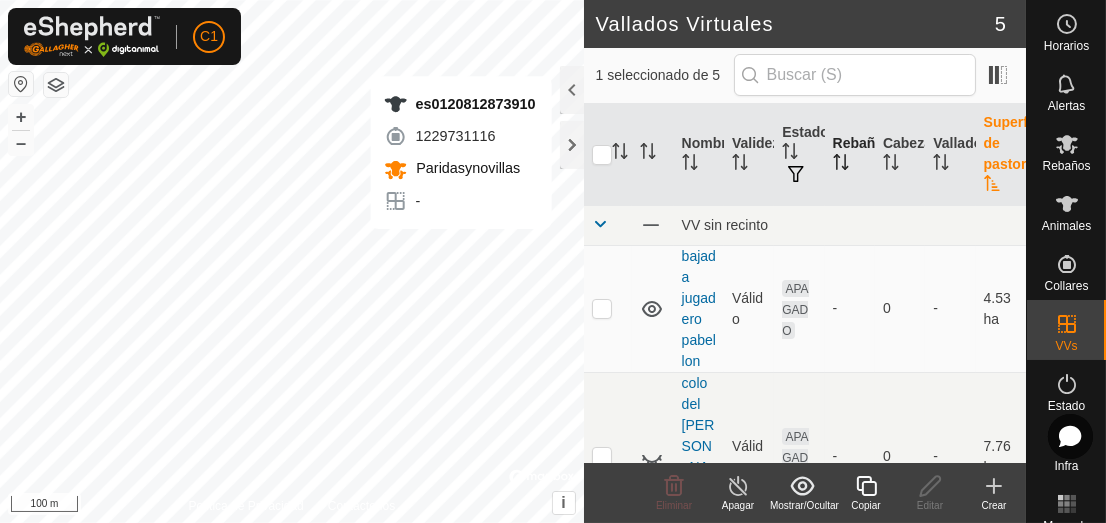 checkbox on "false" 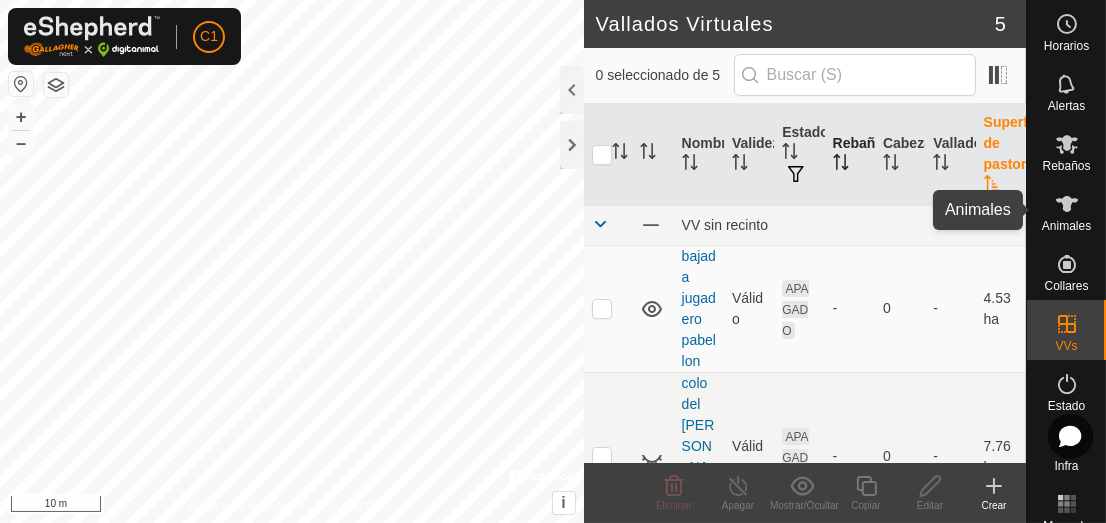 click on "Animales" at bounding box center [1066, 226] 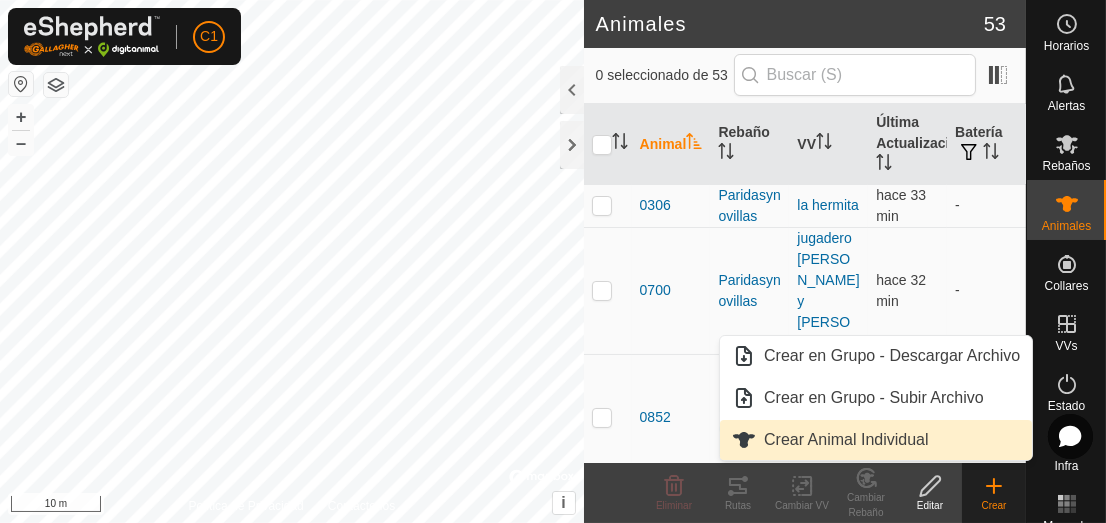click on "Crear Animal Individual" at bounding box center (876, 440) 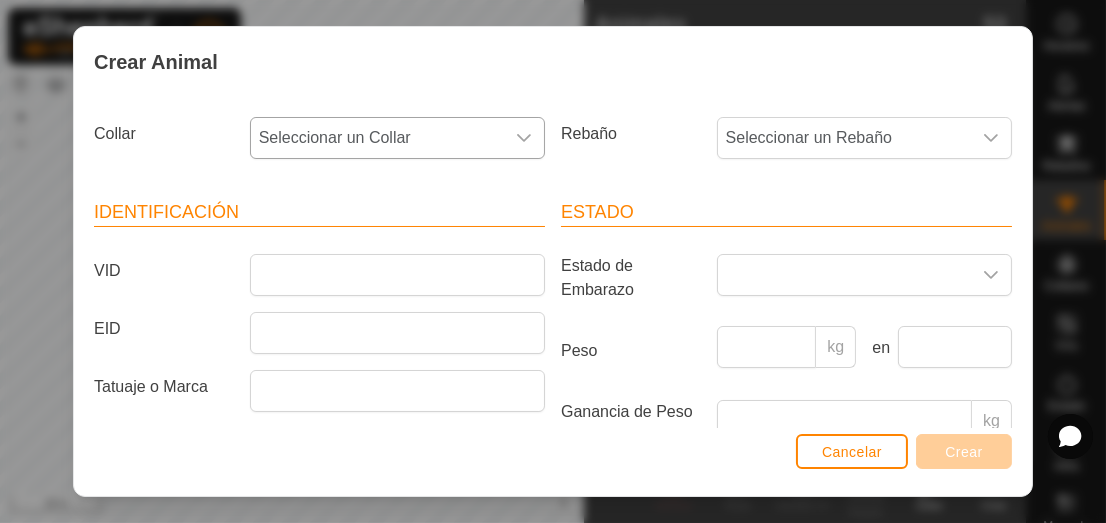 click at bounding box center [524, 138] 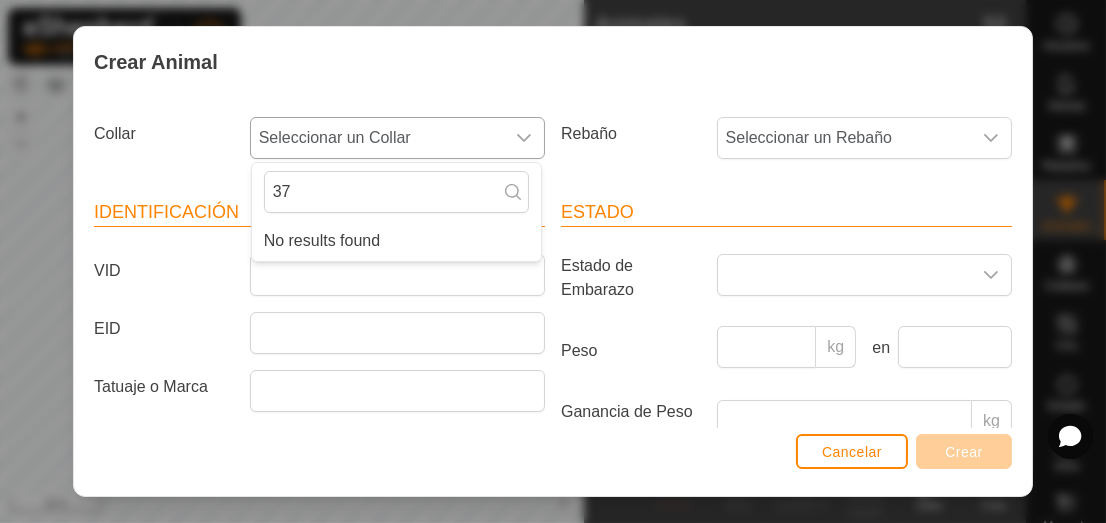 type on "3" 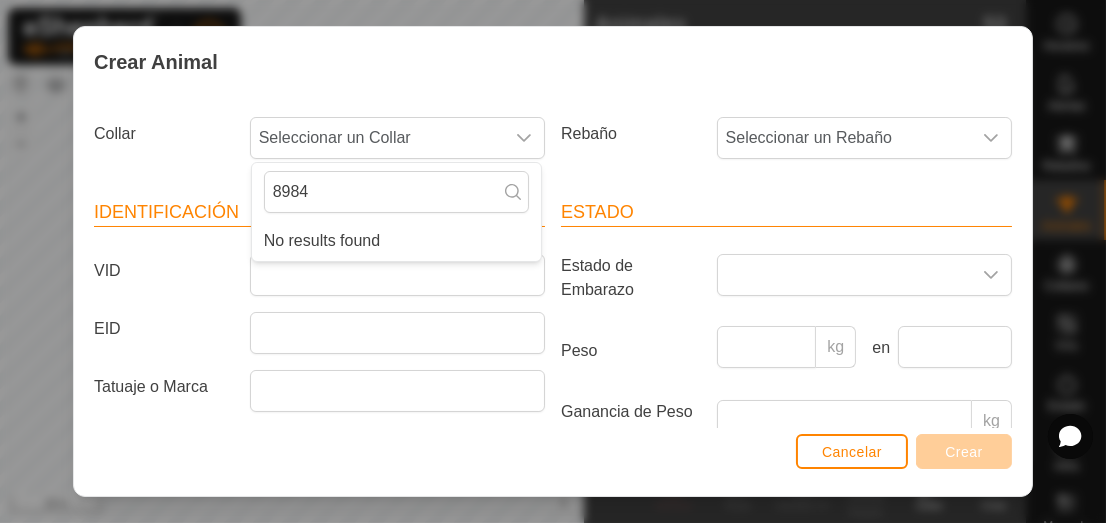 type on "8984" 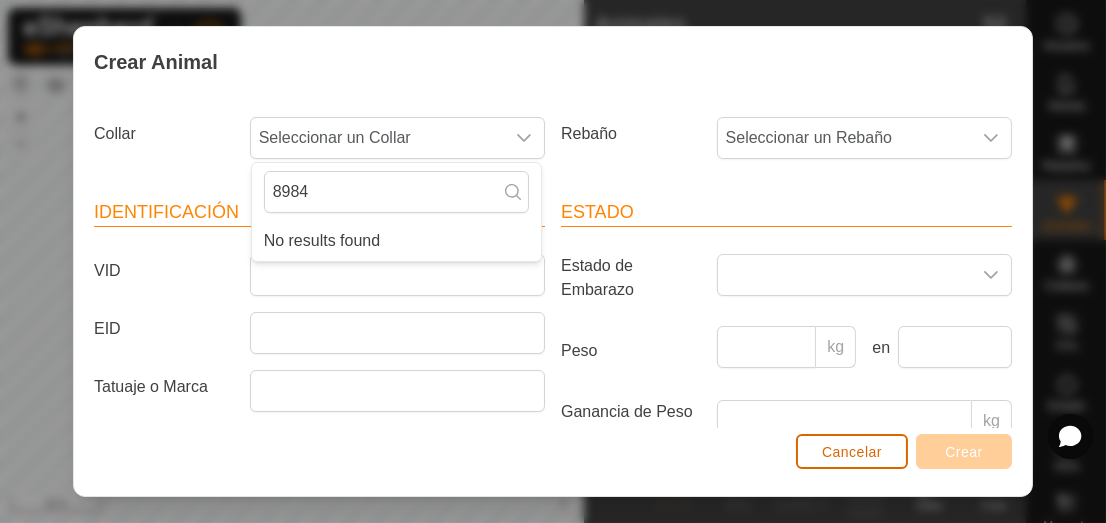 click on "Cancelar" at bounding box center (852, 452) 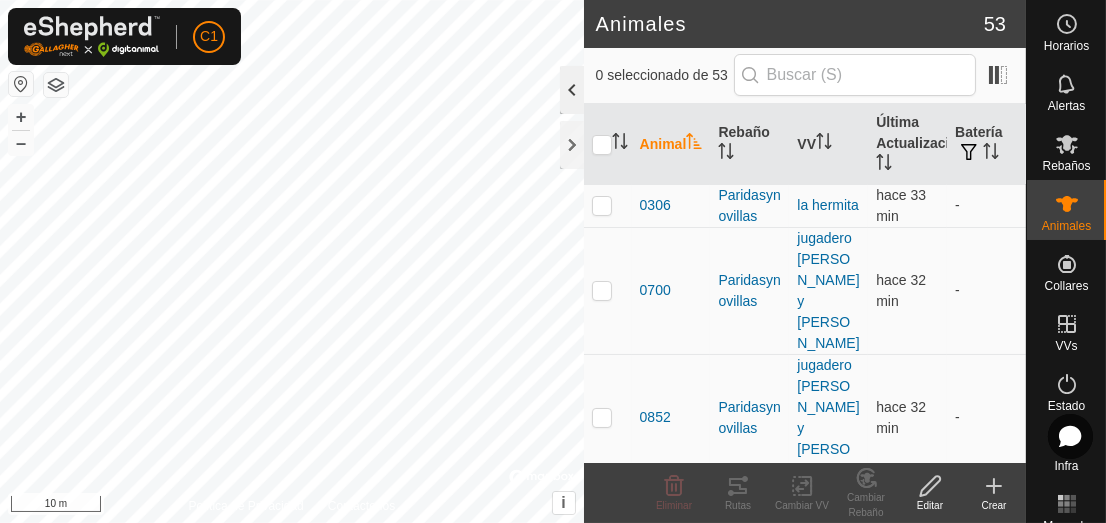 click 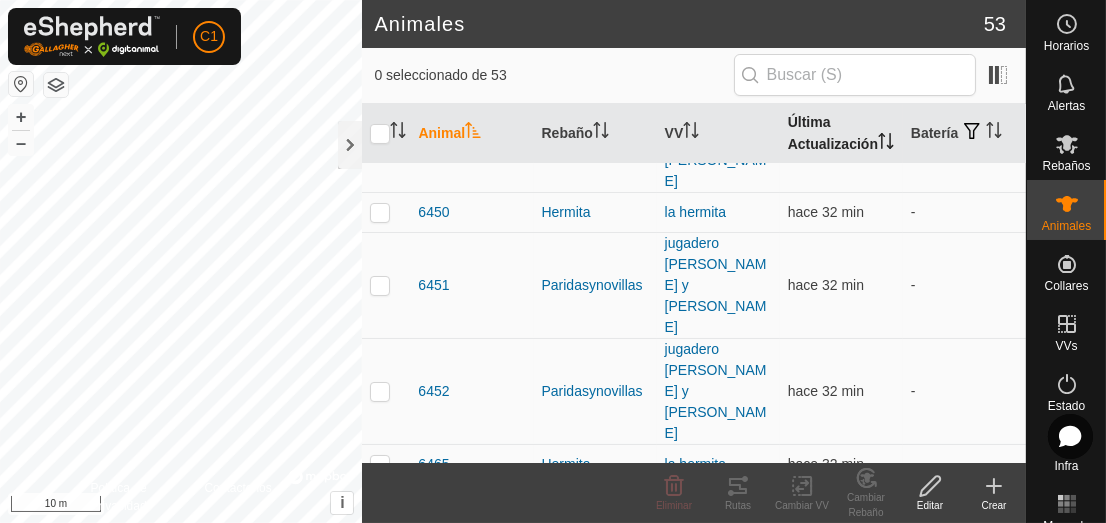 scroll, scrollTop: 521, scrollLeft: 0, axis: vertical 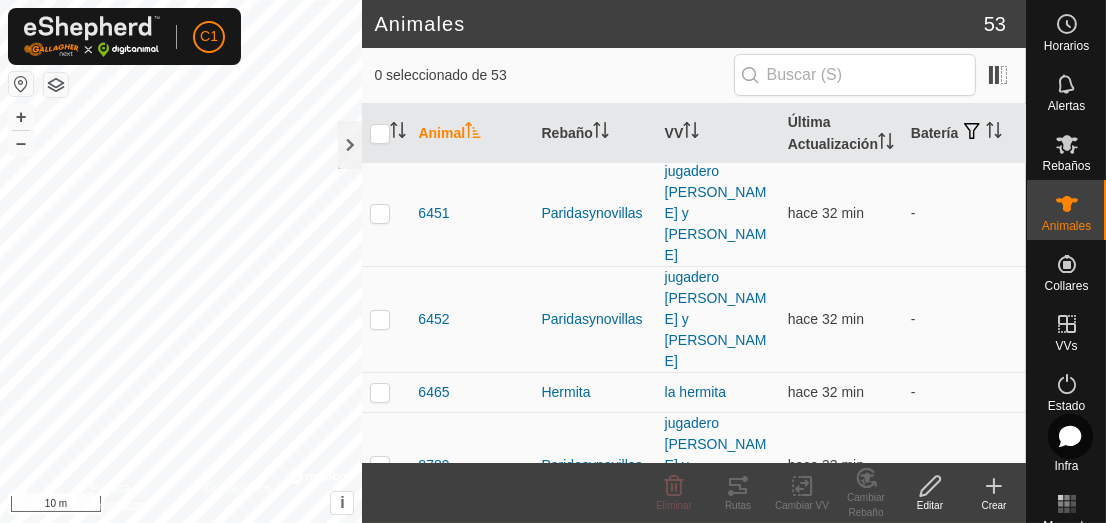 click on "Editar" 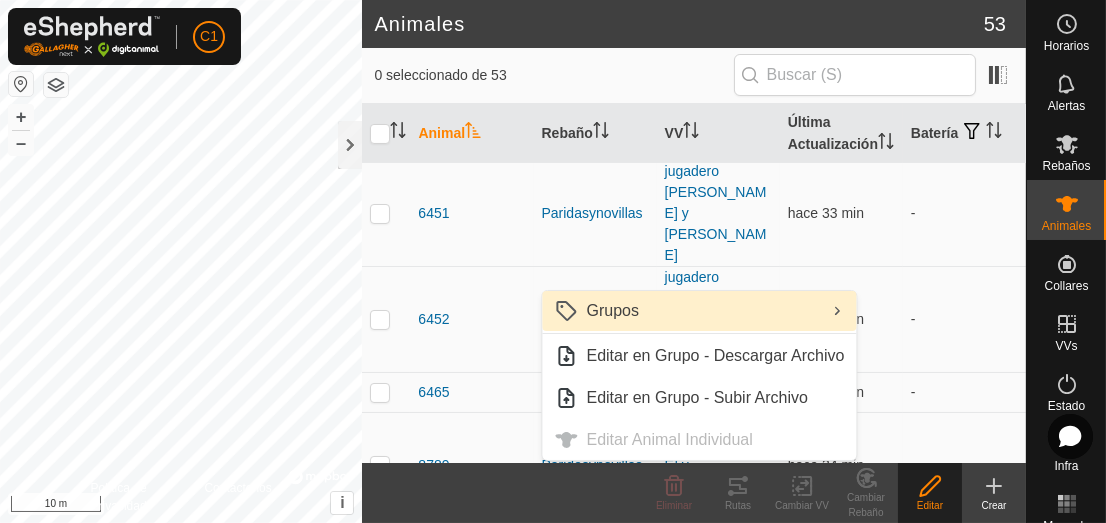 click on "Grupos" at bounding box center (700, 311) 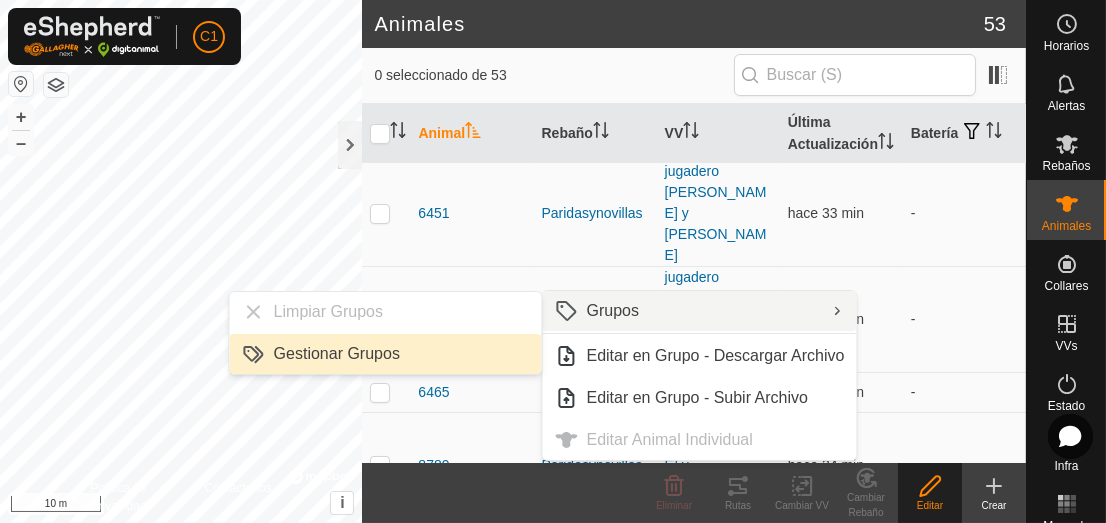 click on "Gestionar Grupos" at bounding box center [386, 354] 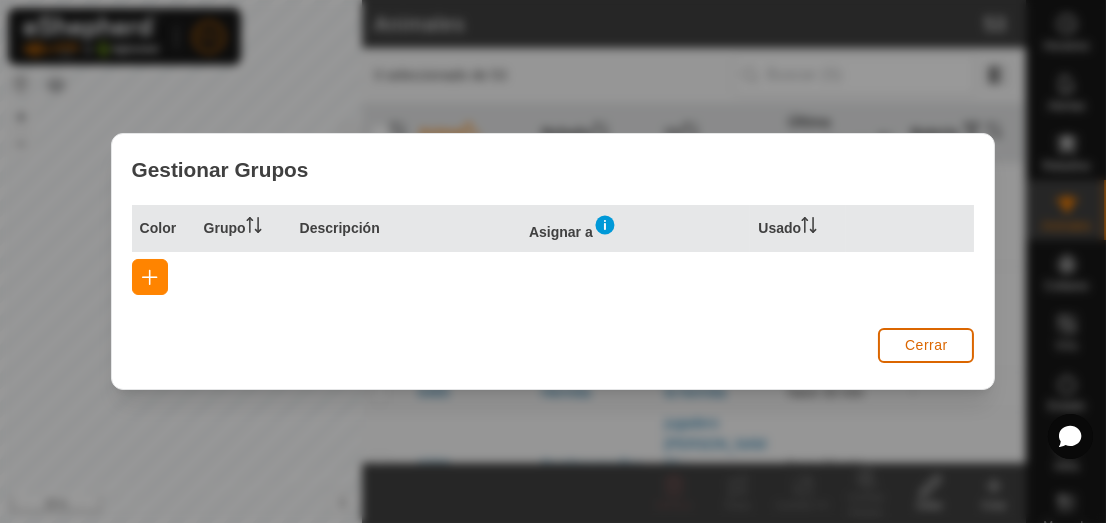 click on "Cerrar" 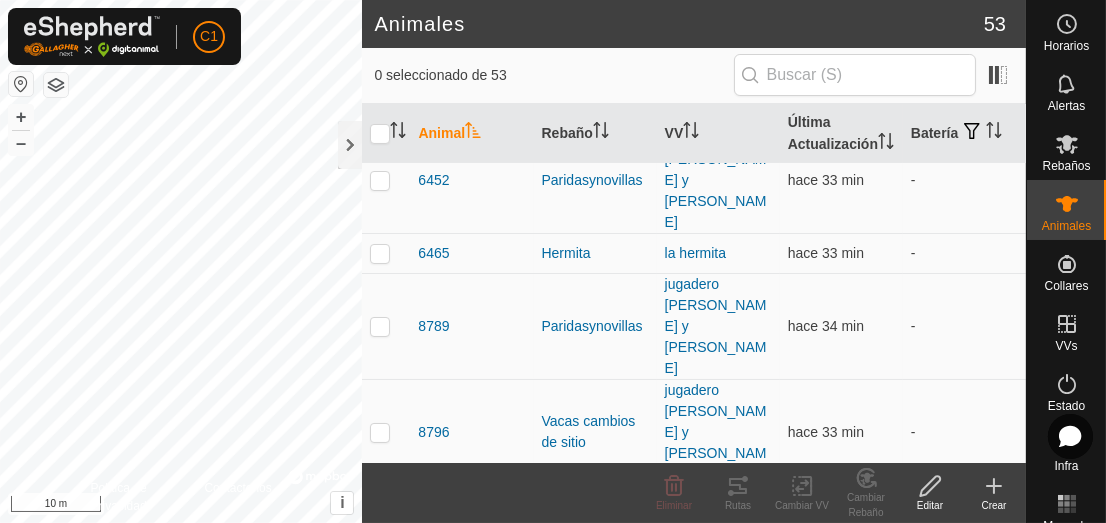 scroll, scrollTop: 695, scrollLeft: 0, axis: vertical 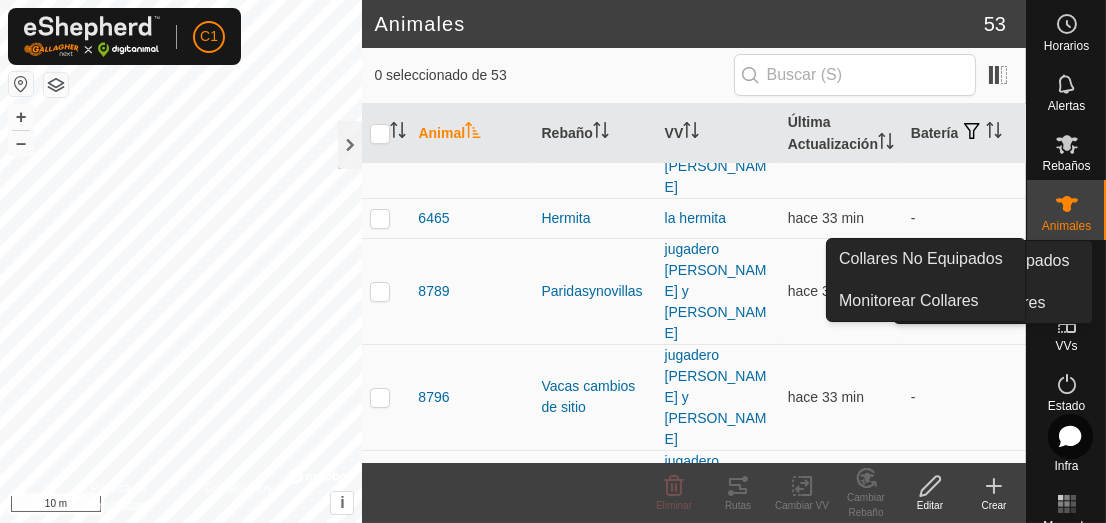 drag, startPoint x: 1092, startPoint y: 260, endPoint x: 1067, endPoint y: 285, distance: 35.35534 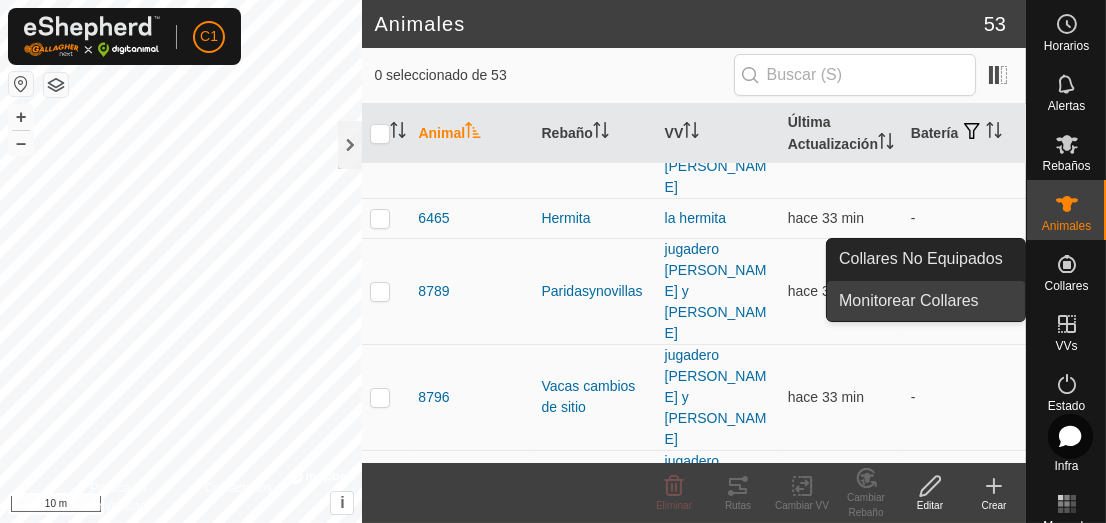 click on "Monitorear Collares" at bounding box center [926, 301] 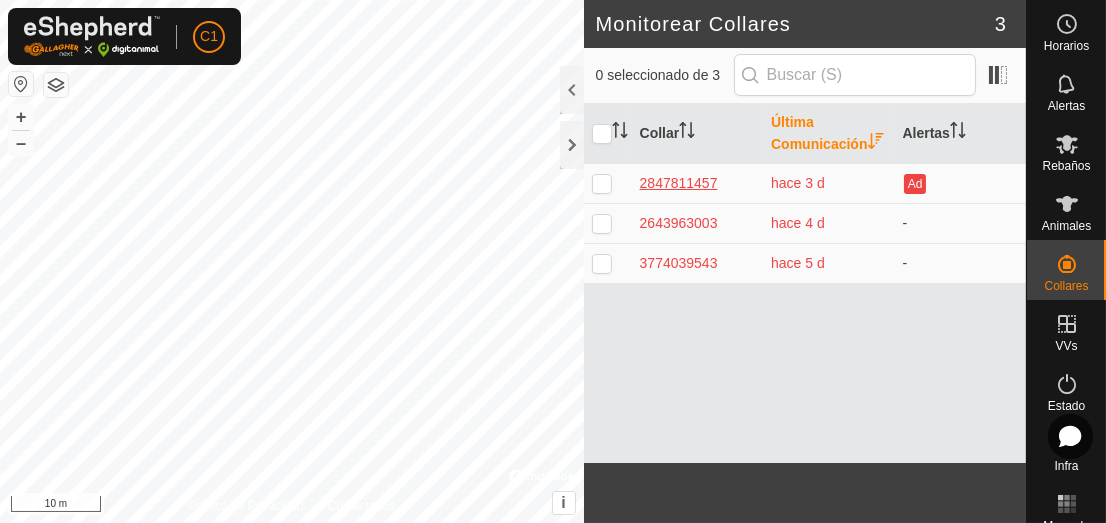 click on "2847811457" at bounding box center [697, 183] 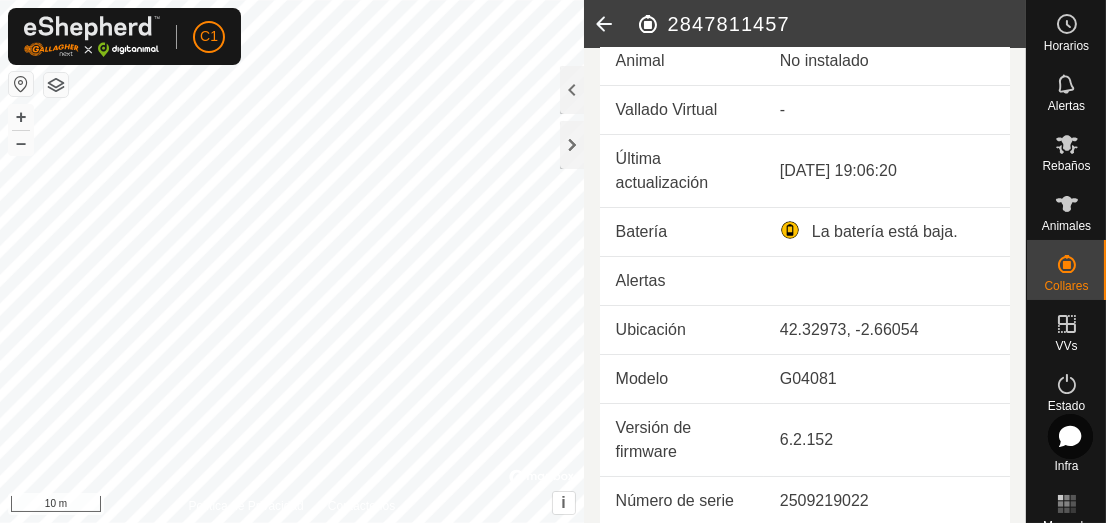 scroll, scrollTop: 0, scrollLeft: 0, axis: both 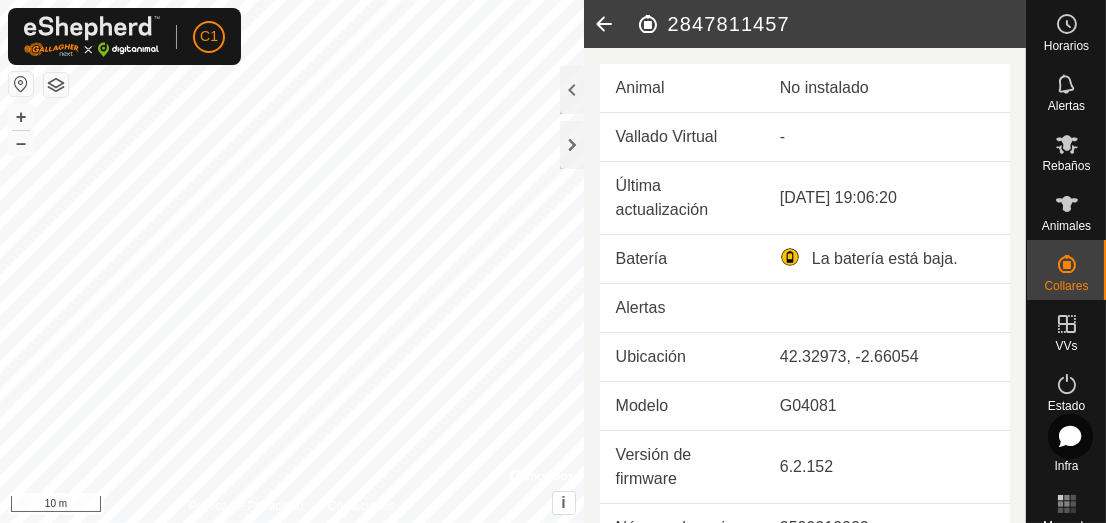 click 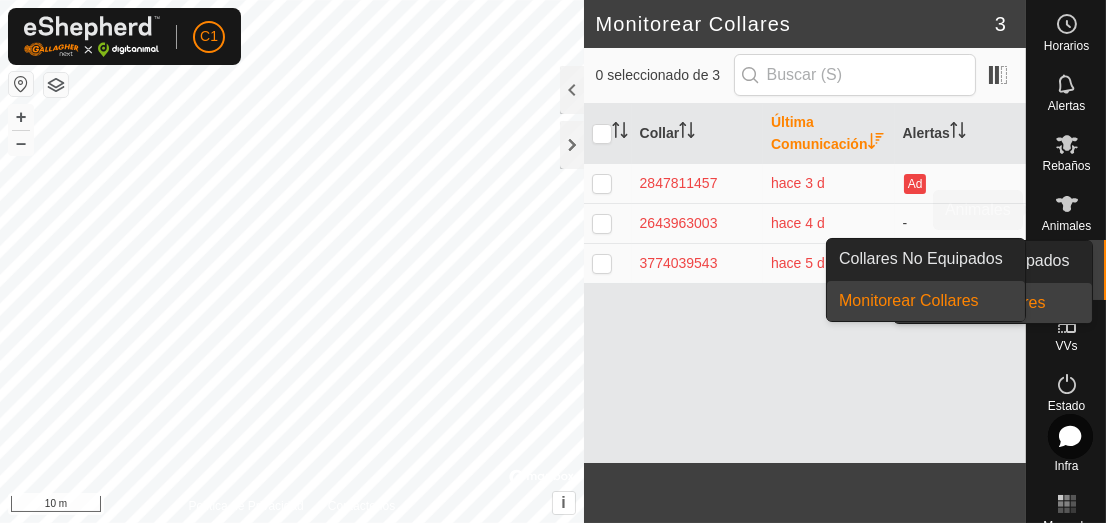 scroll, scrollTop: 0, scrollLeft: 0, axis: both 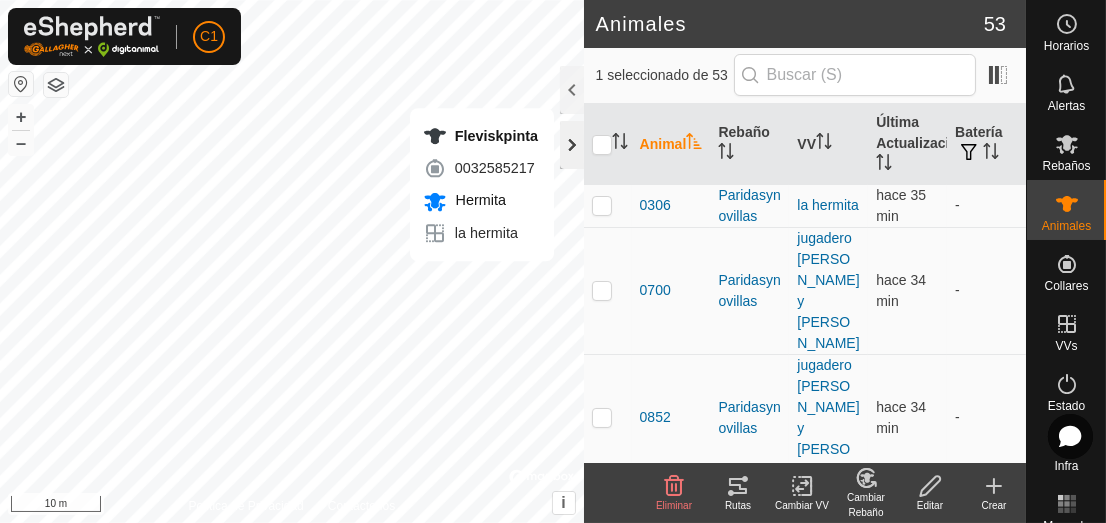 checkbox on "false" 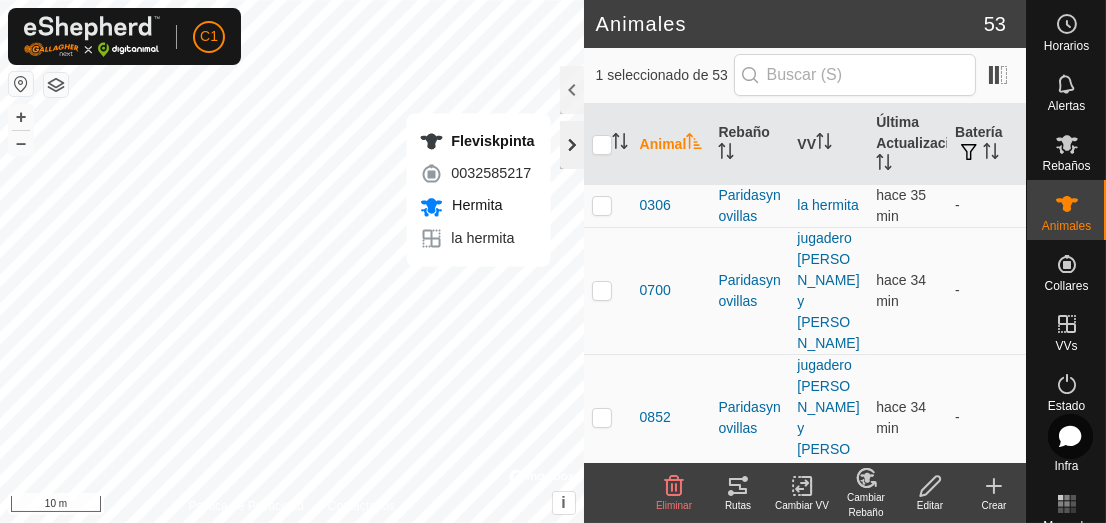 checkbox on "false" 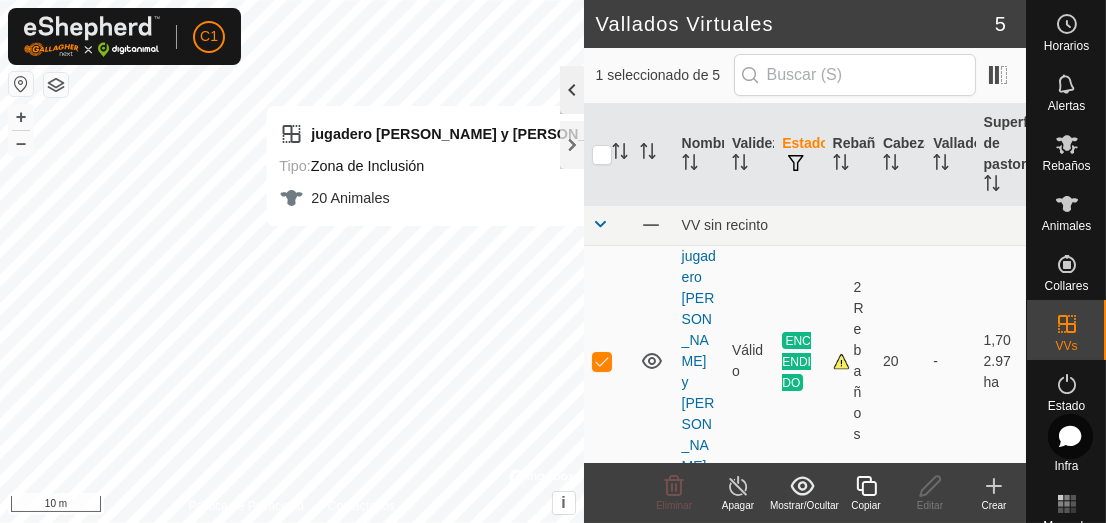 scroll, scrollTop: 0, scrollLeft: 0, axis: both 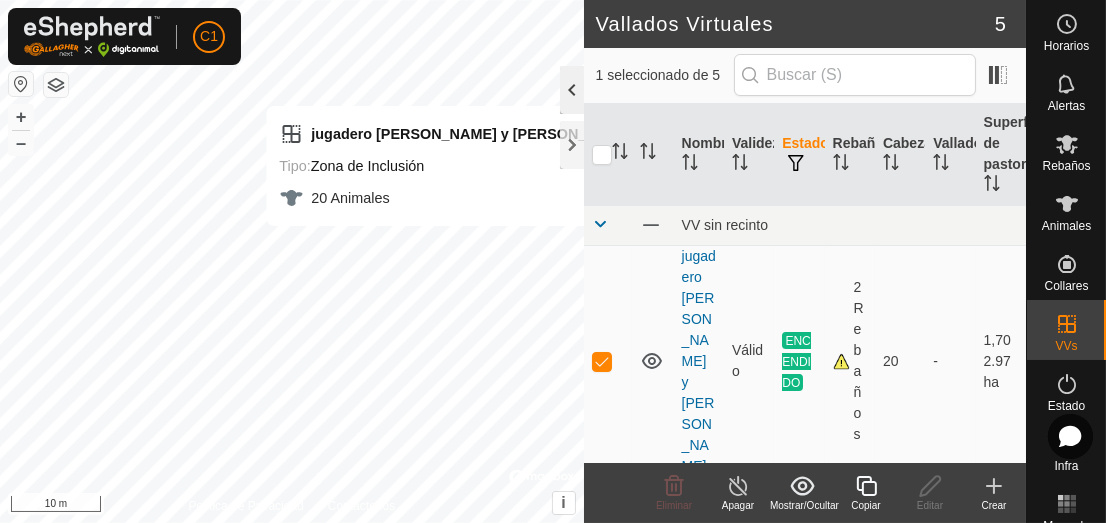 checkbox on "false" 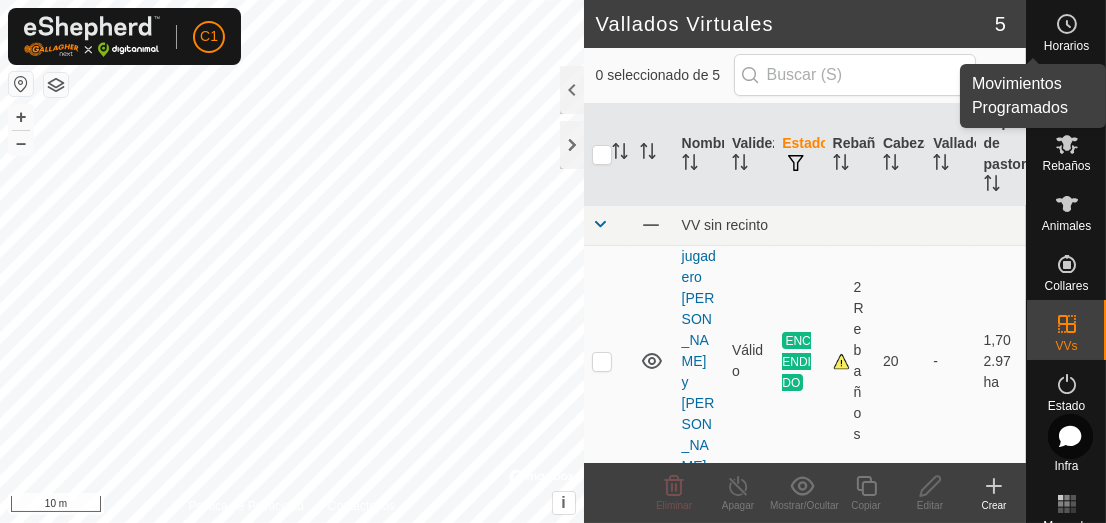 click on "Horarios" at bounding box center [1066, 46] 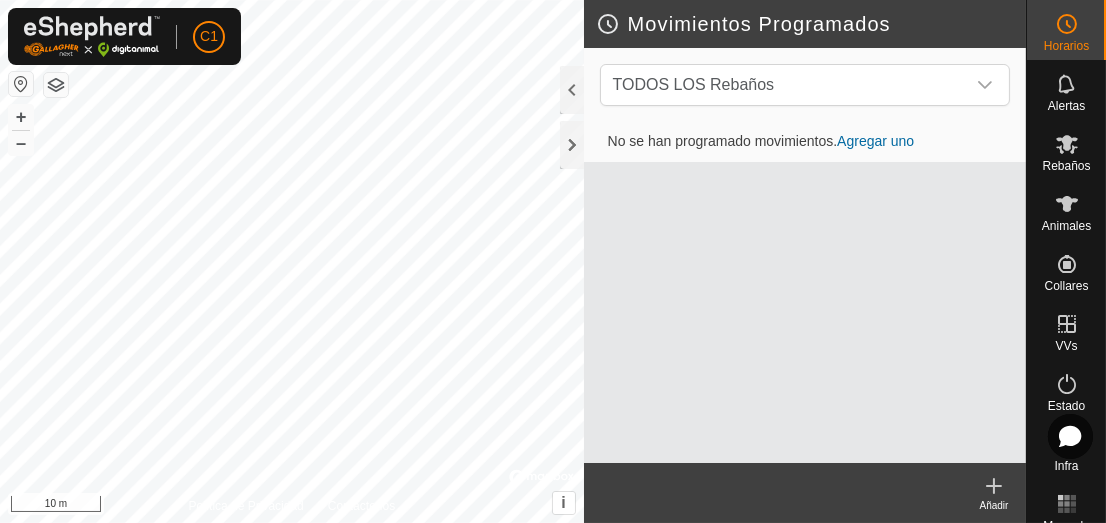 click on "Agregar uno" at bounding box center (875, 141) 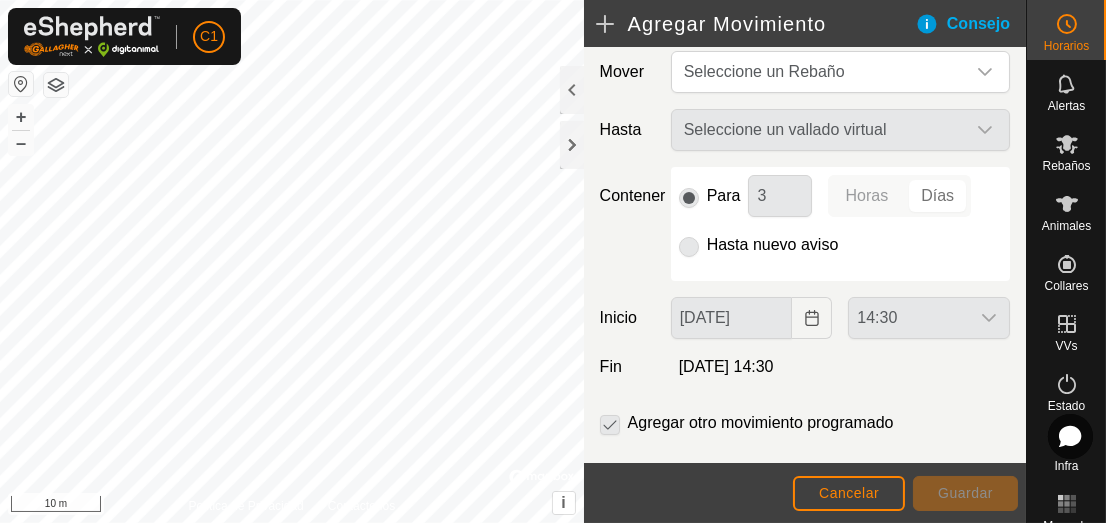 scroll, scrollTop: 0, scrollLeft: 0, axis: both 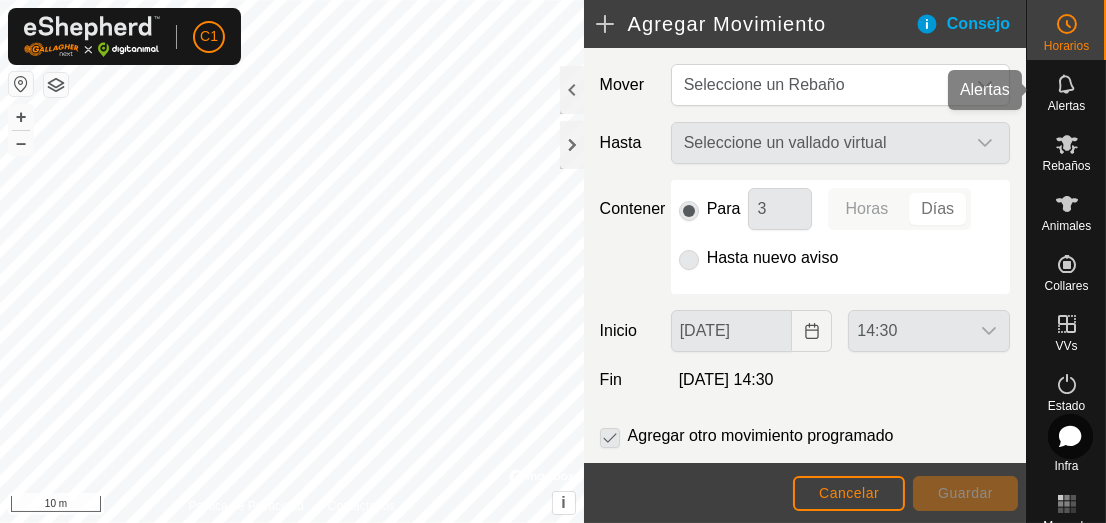 click at bounding box center [1067, 84] 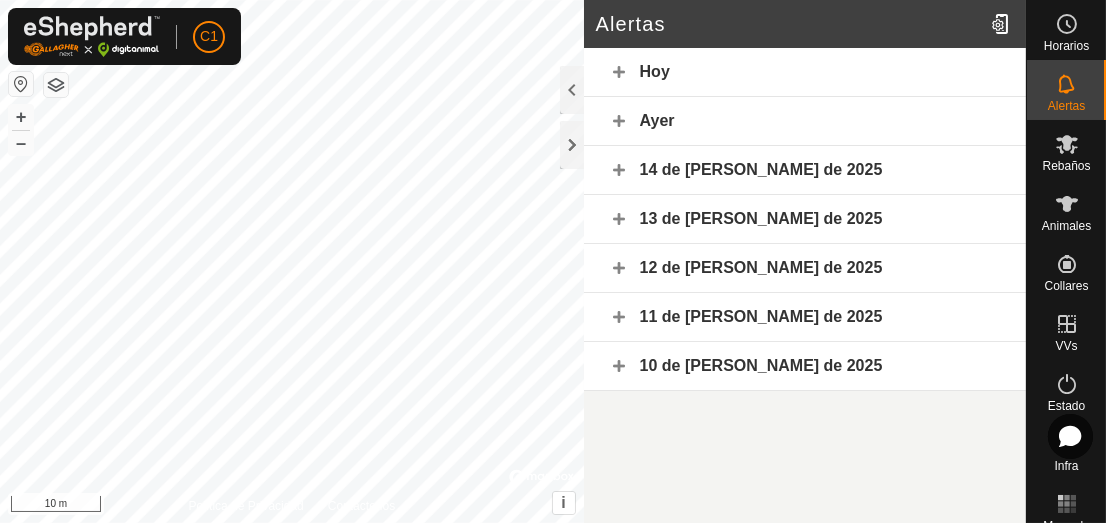 click on "14 de julio de 2025" 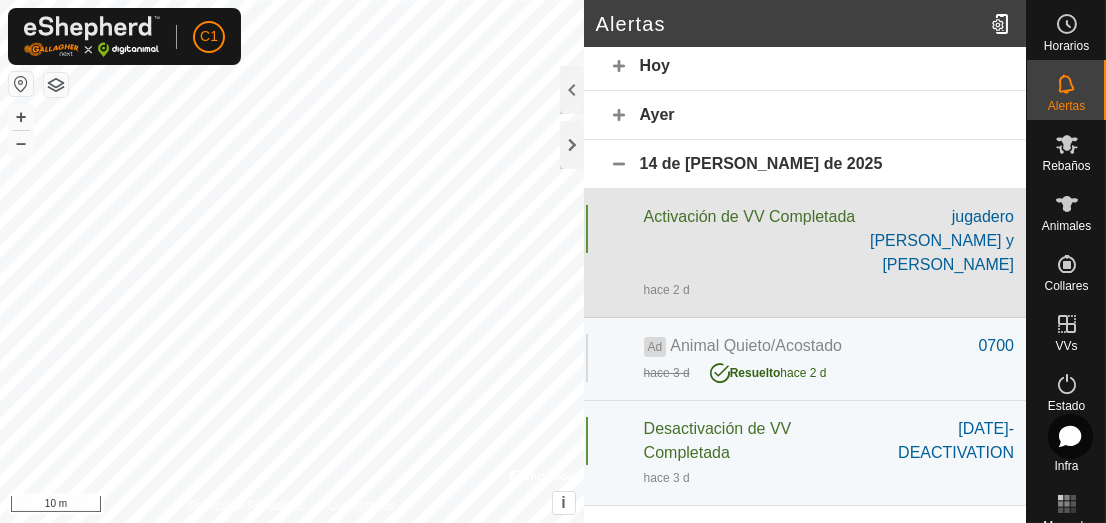 scroll, scrollTop: 0, scrollLeft: 0, axis: both 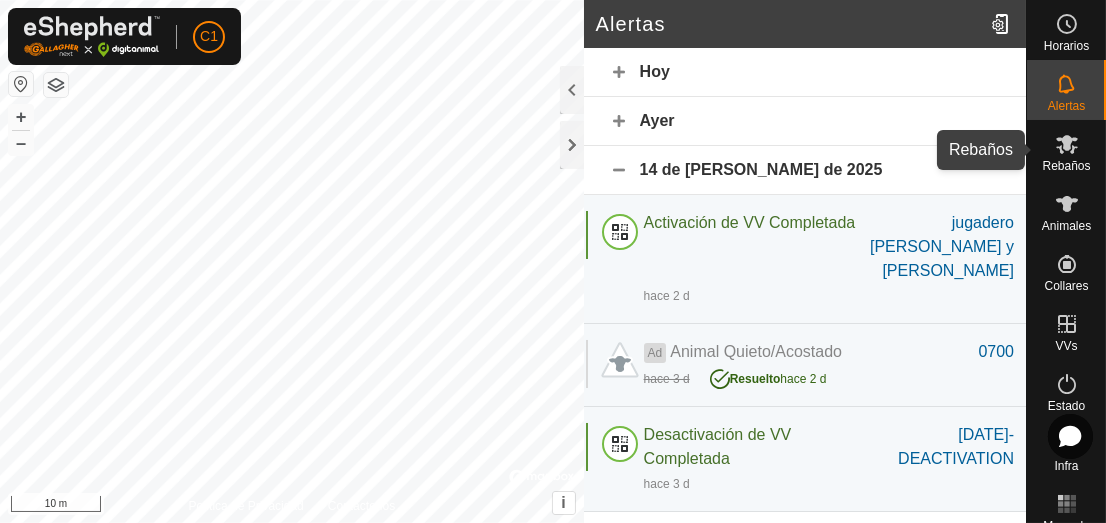 click on "Rebaños" at bounding box center (1066, 166) 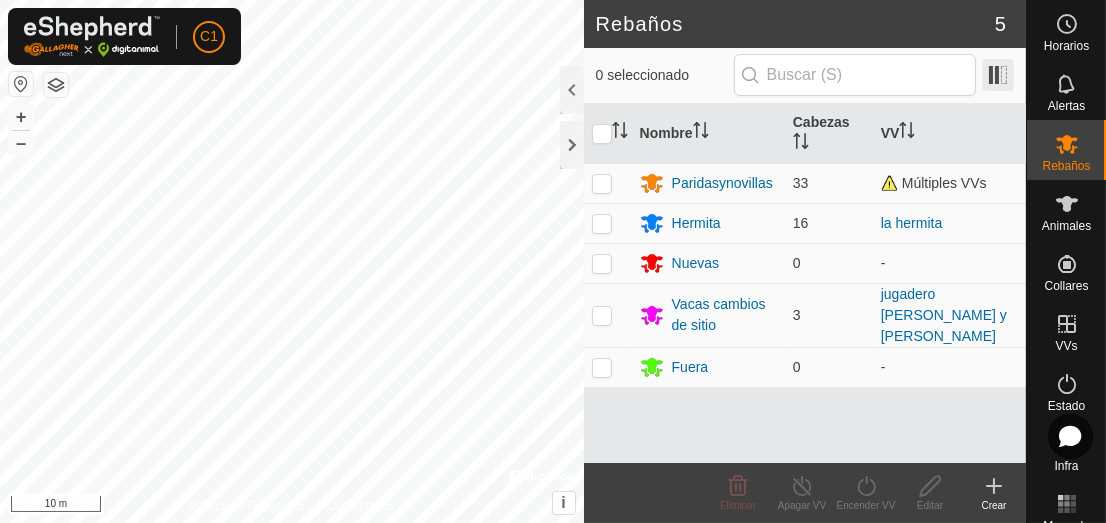 click at bounding box center [998, 75] 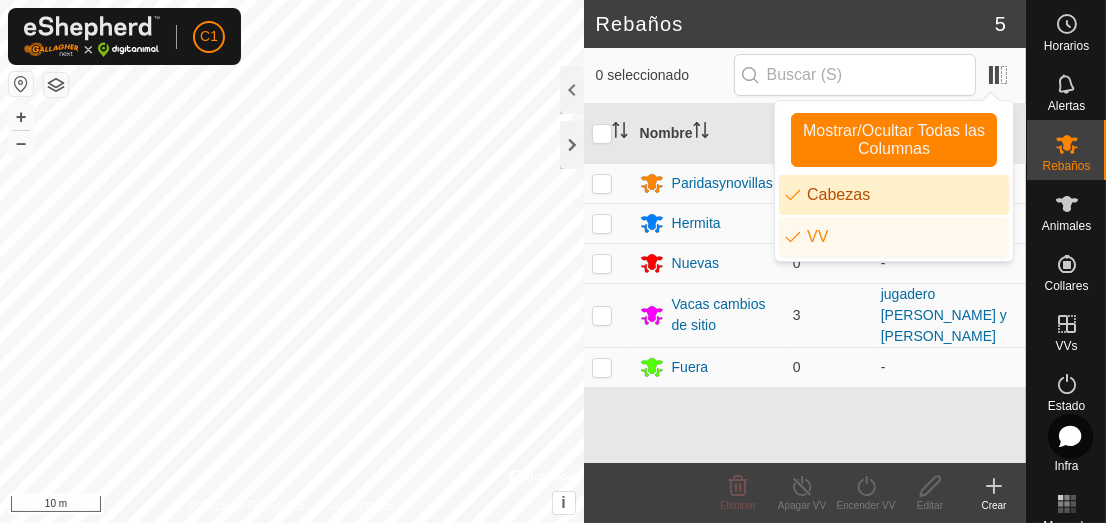 click on "Cabezas" at bounding box center [894, 195] 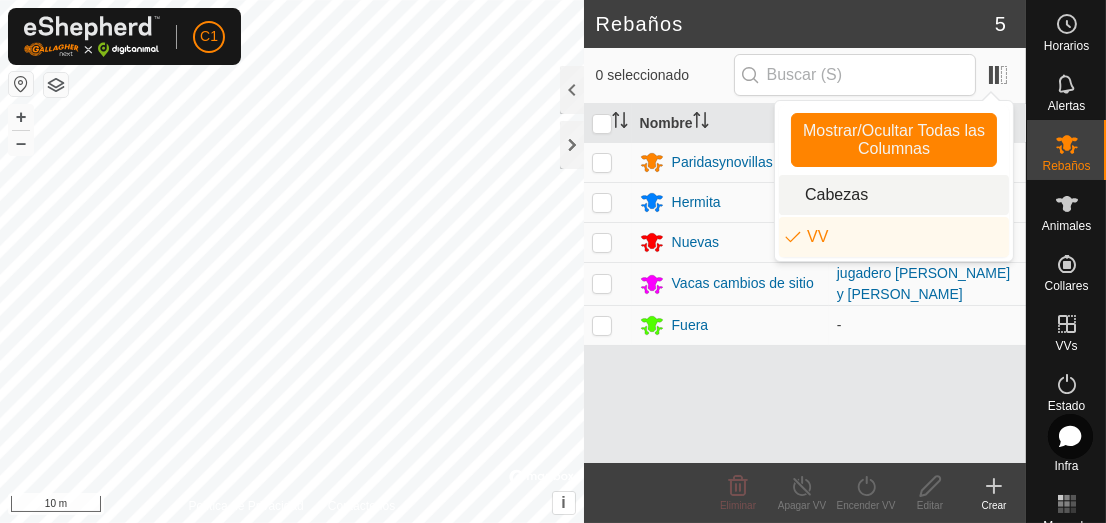 click on "Cabezas" at bounding box center [894, 195] 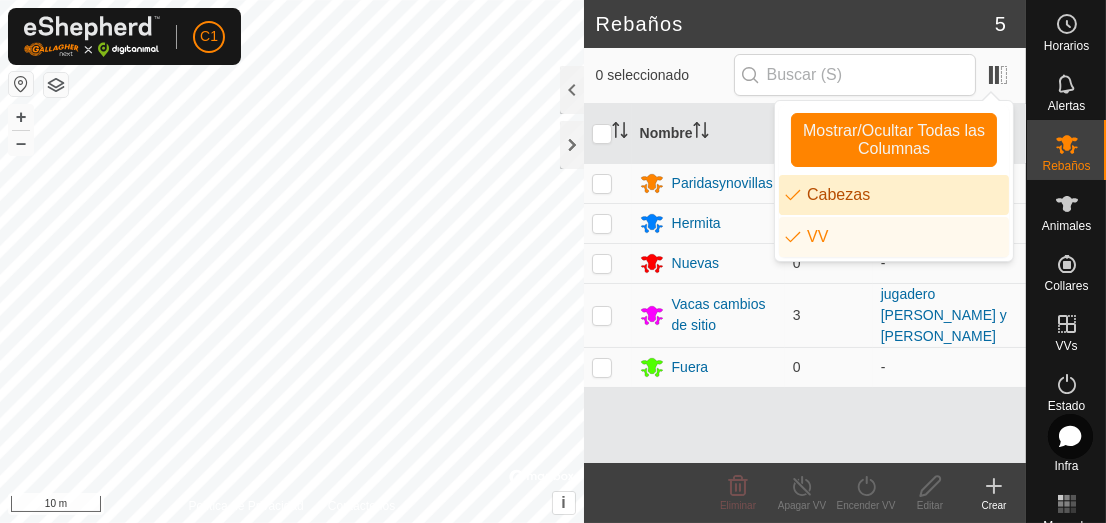 click on "Cabezas" at bounding box center (894, 195) 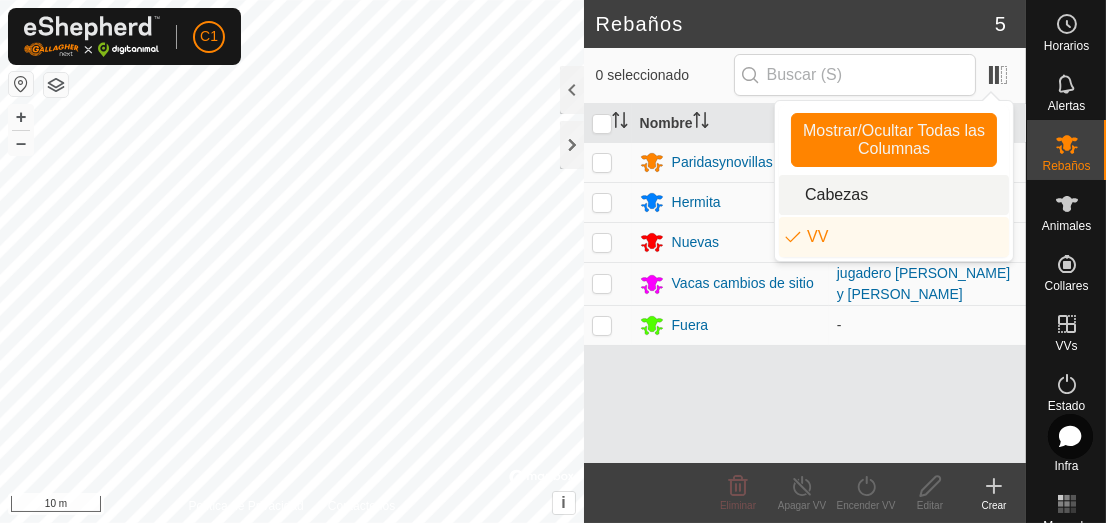 click on "Cabezas" at bounding box center (894, 195) 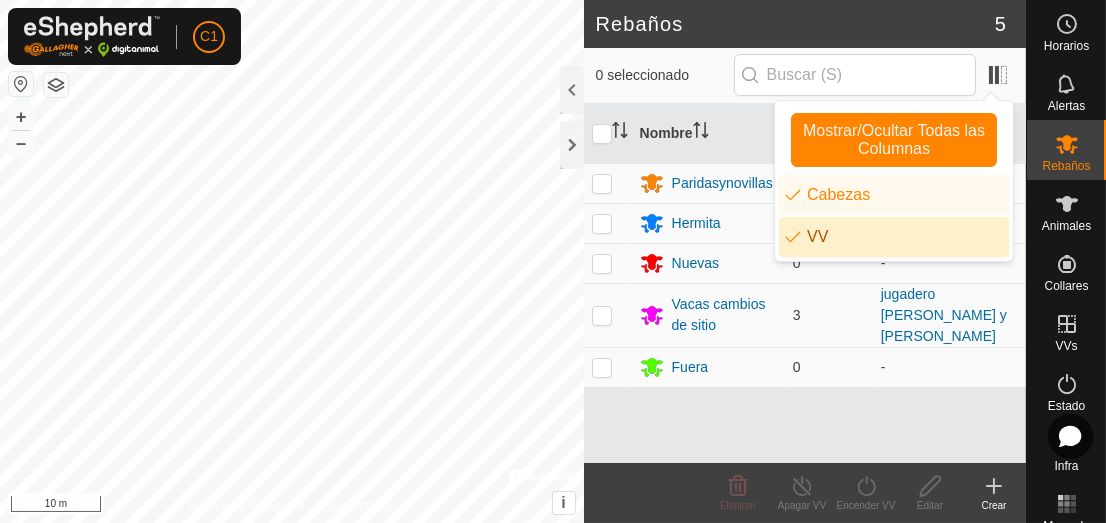 click on "VV" at bounding box center [894, 237] 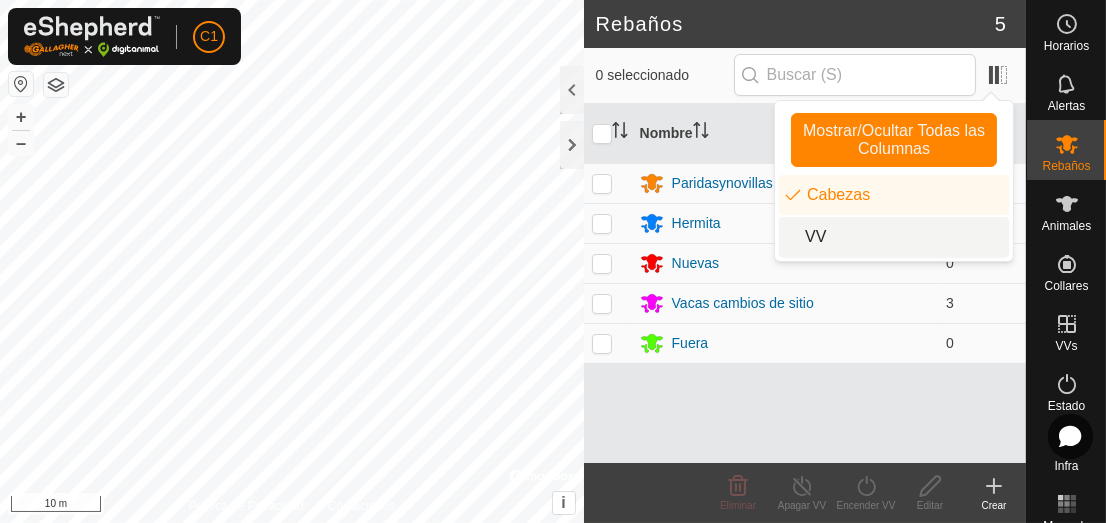 click on "VV" at bounding box center (894, 237) 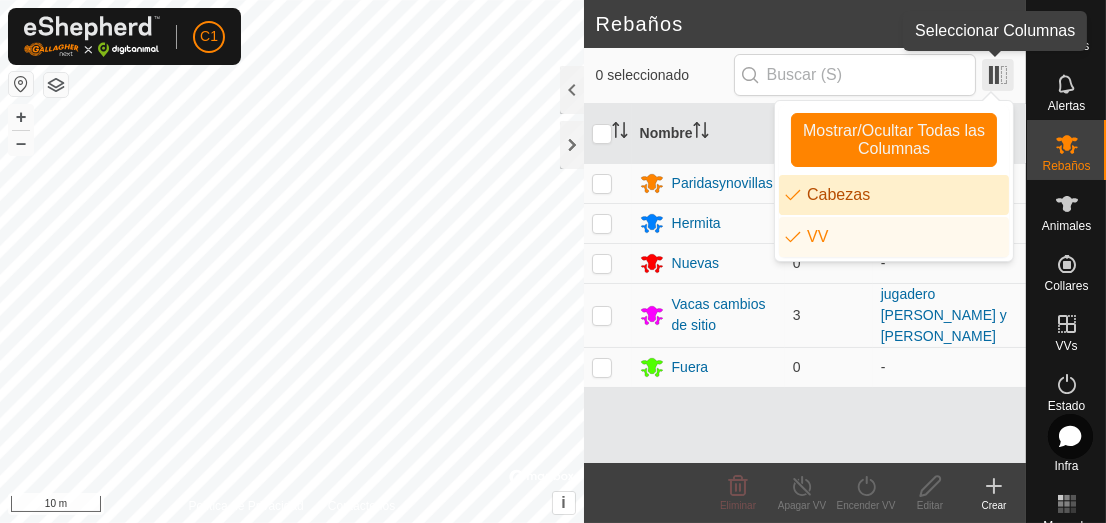 click at bounding box center (998, 75) 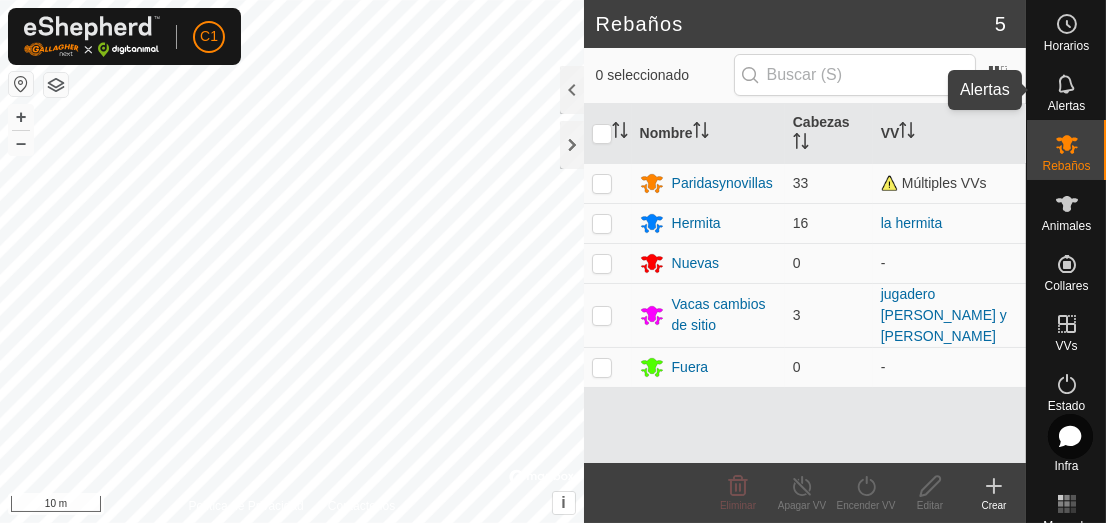 click on "Alertas" at bounding box center [1066, 106] 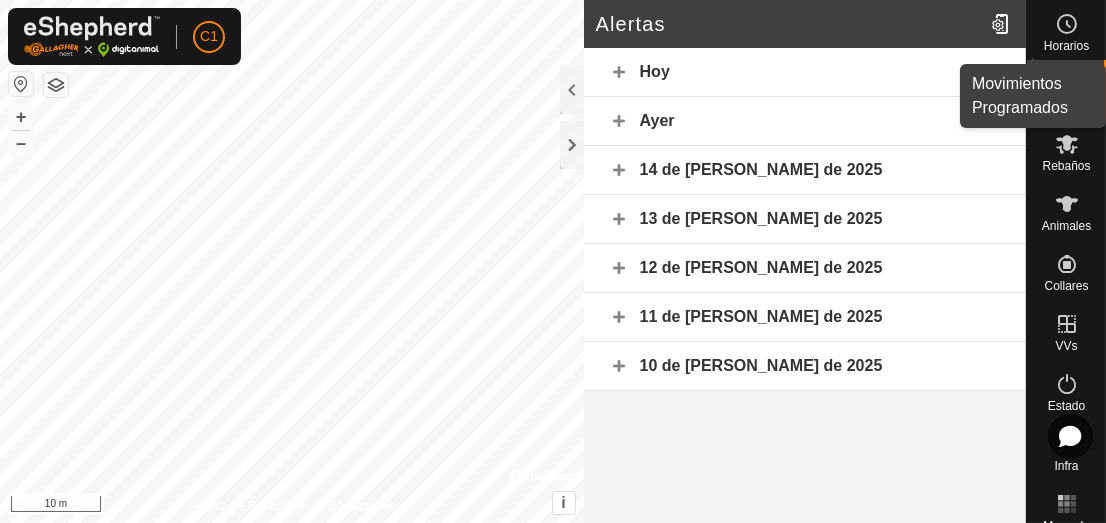 click 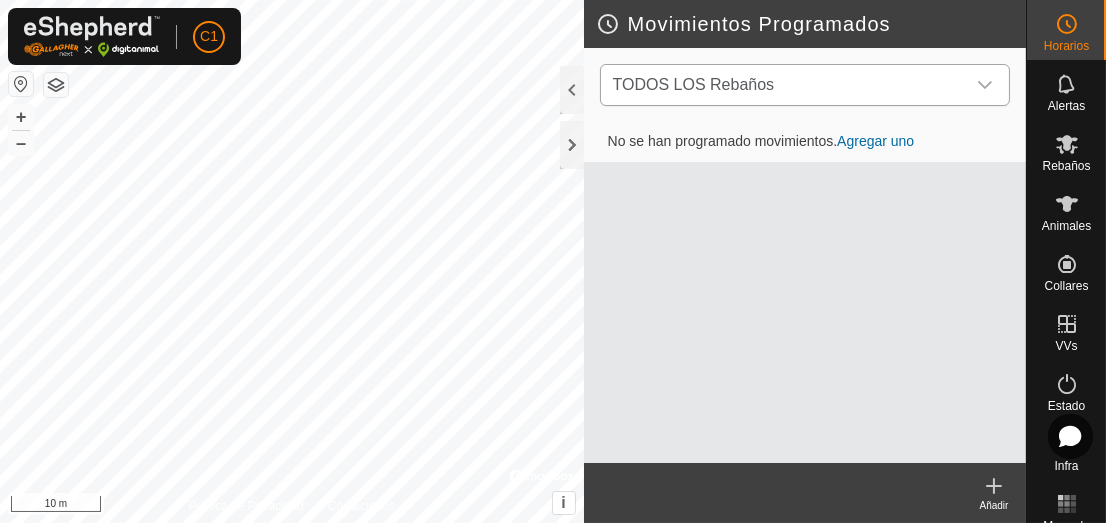 click 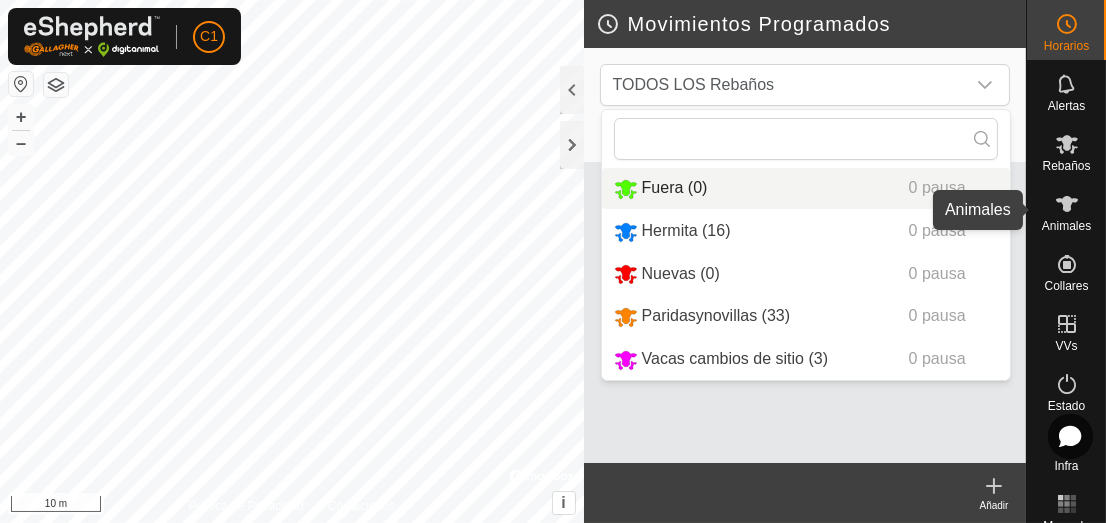 click 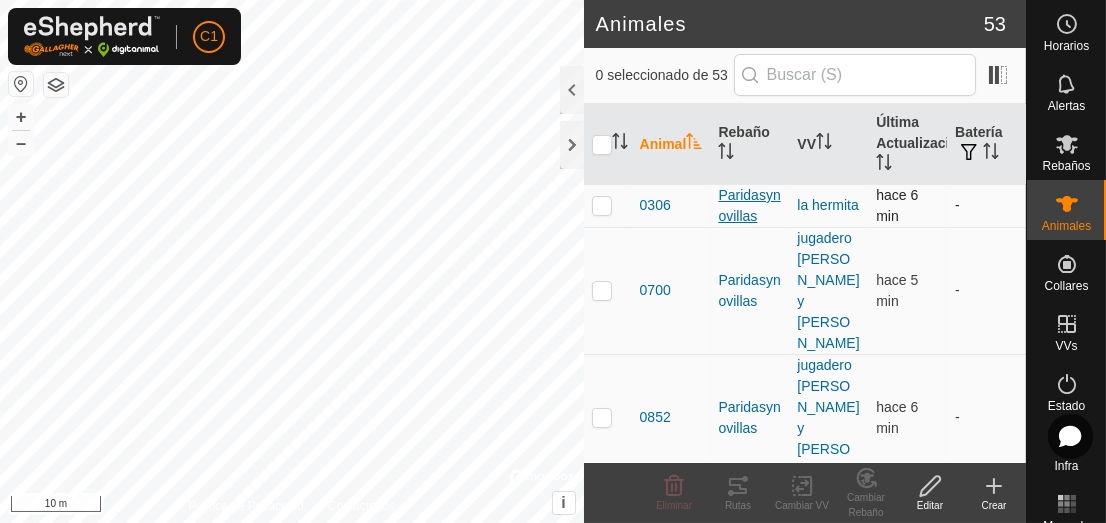 click on "Paridasynovillas" at bounding box center [749, 206] 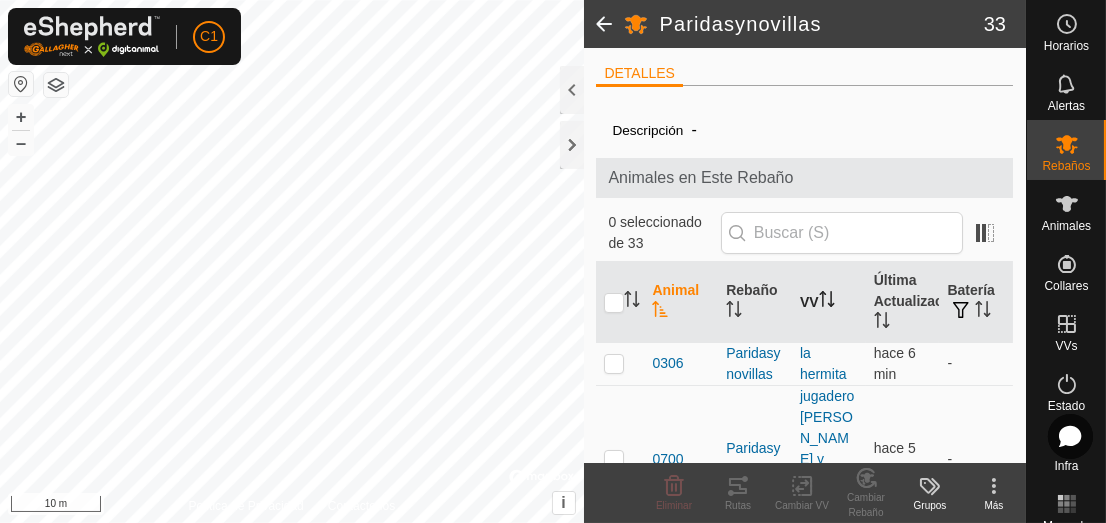 click 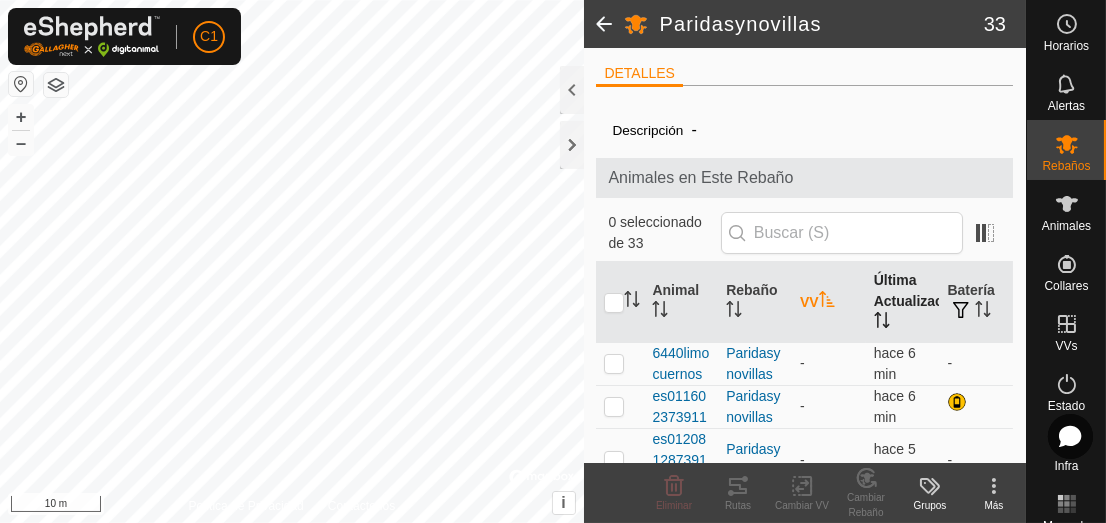 click on "Última Actualización" at bounding box center (903, 302) 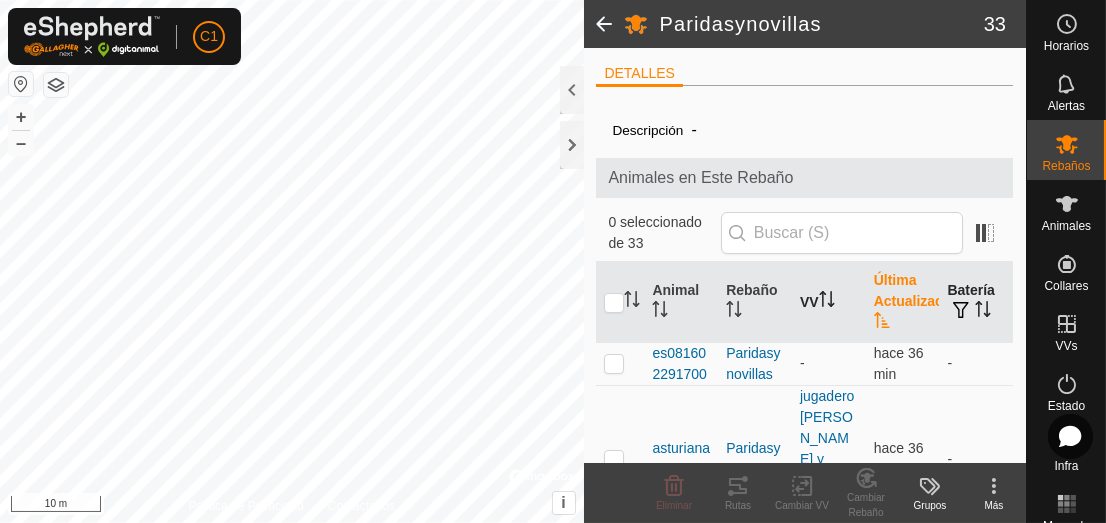 click 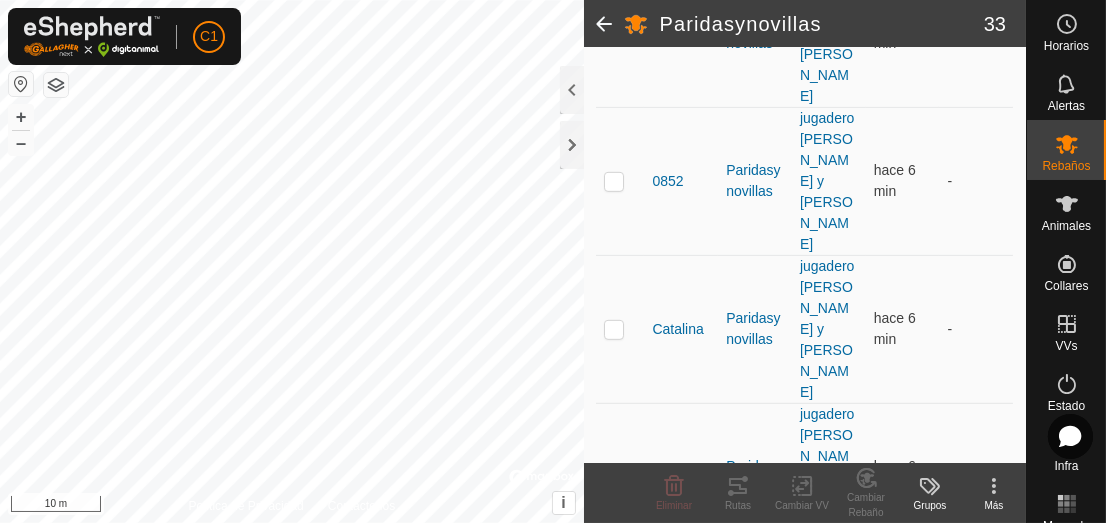 scroll, scrollTop: 1754, scrollLeft: 0, axis: vertical 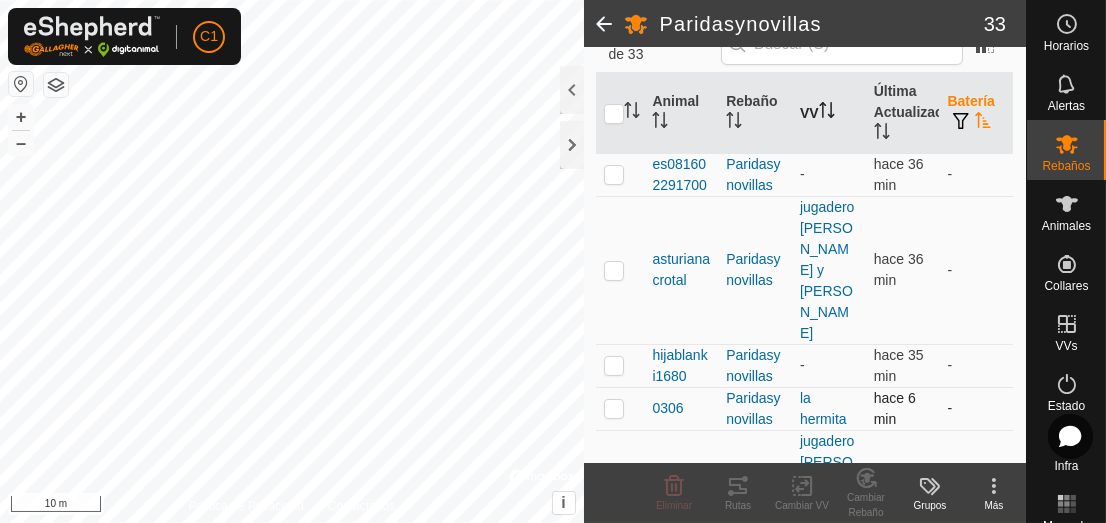 click at bounding box center [614, 408] 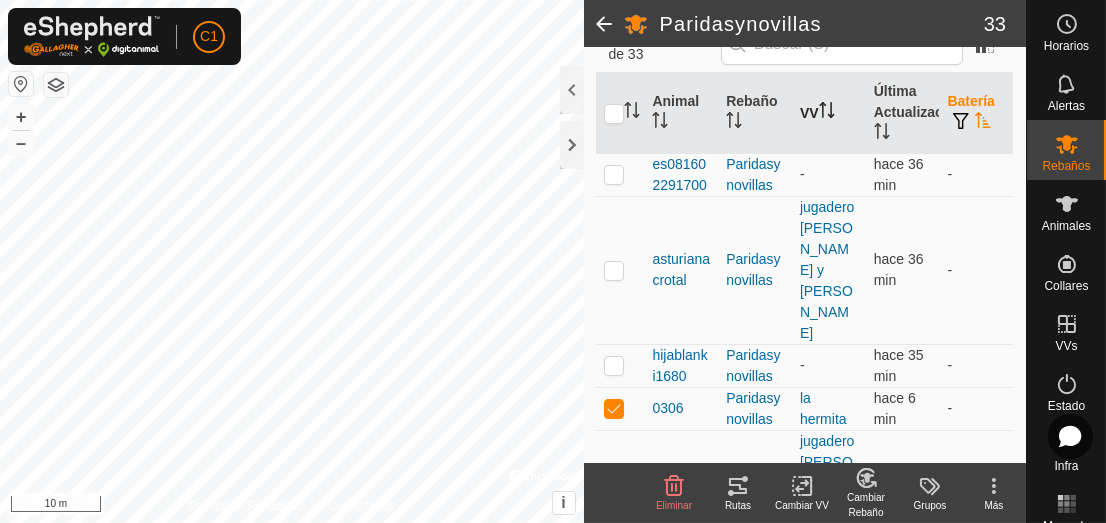 click 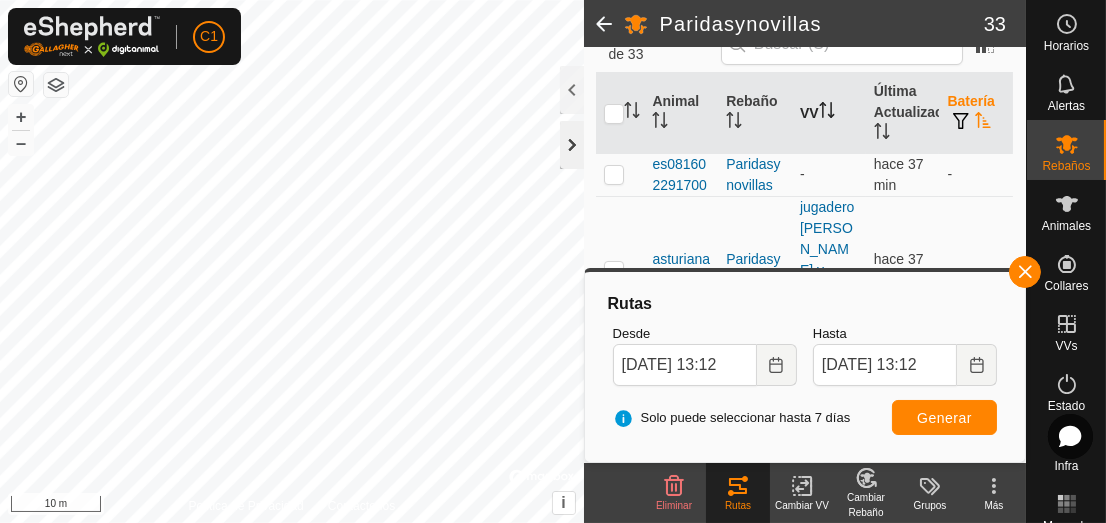 click 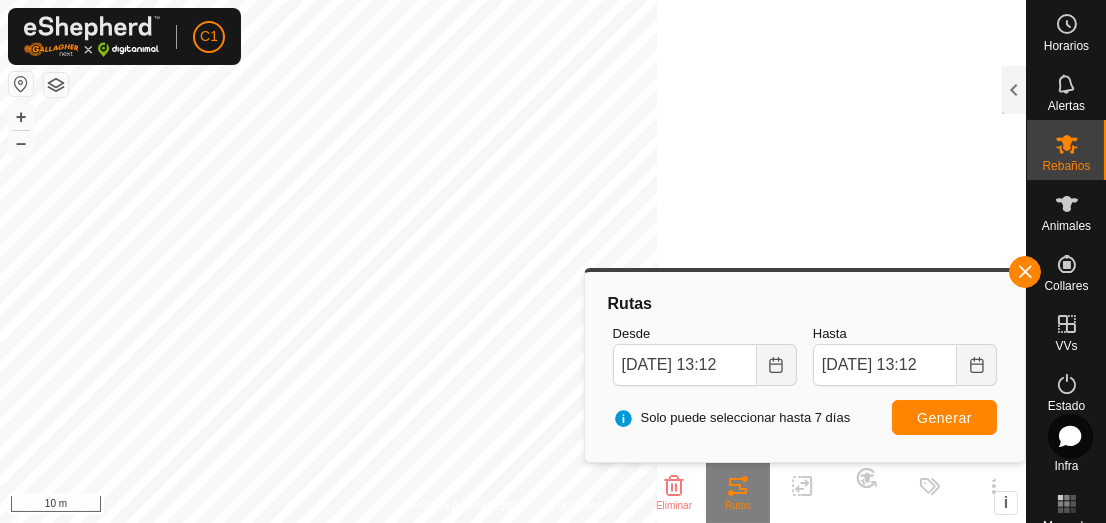 scroll, scrollTop: 260, scrollLeft: 0, axis: vertical 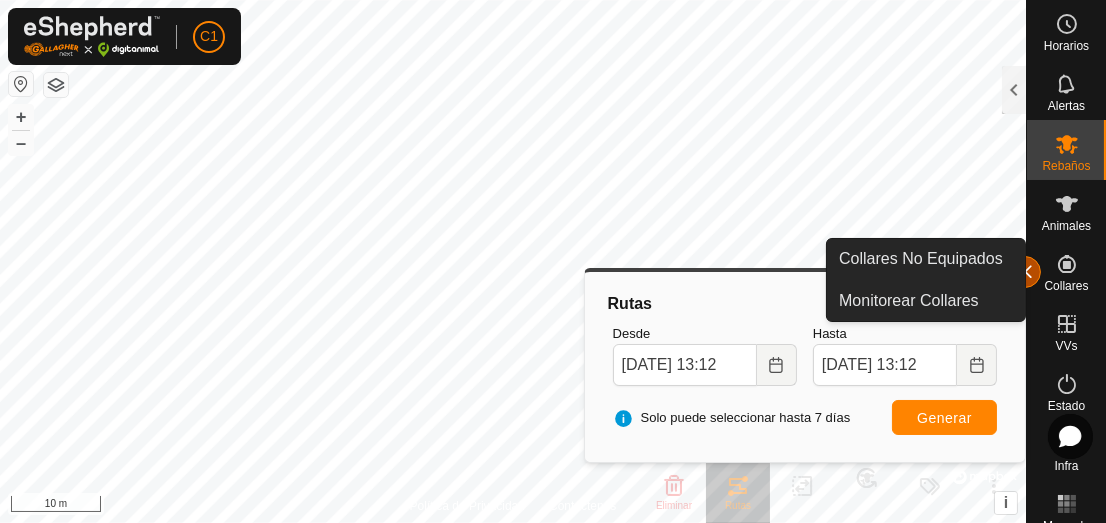 click at bounding box center (1025, 272) 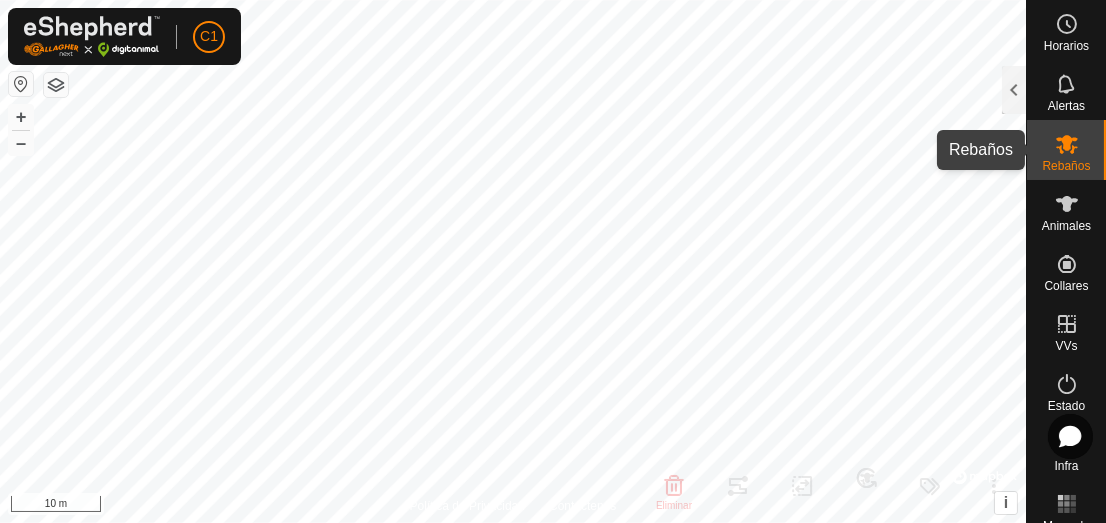 click on "Rebaños" at bounding box center [1066, 166] 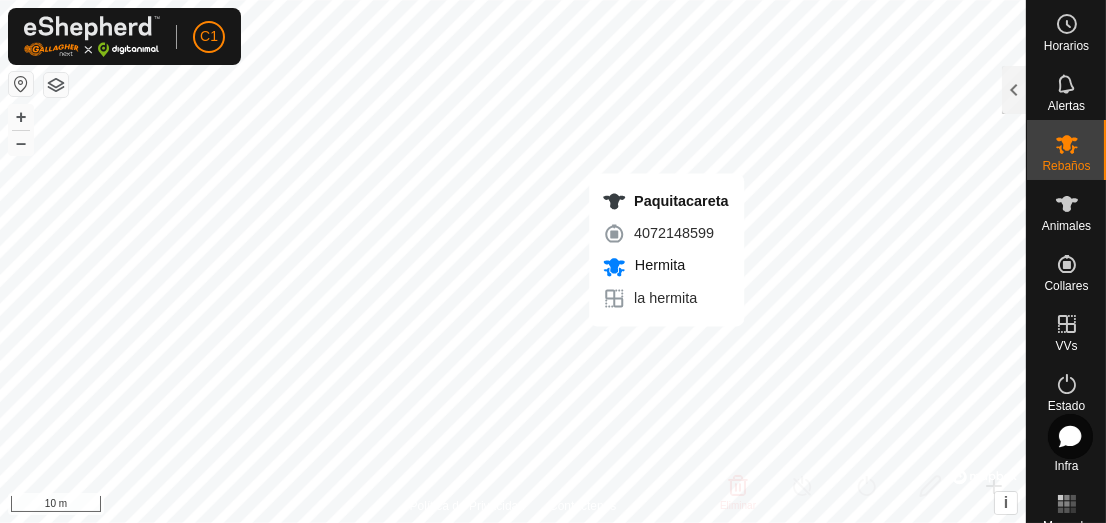 click 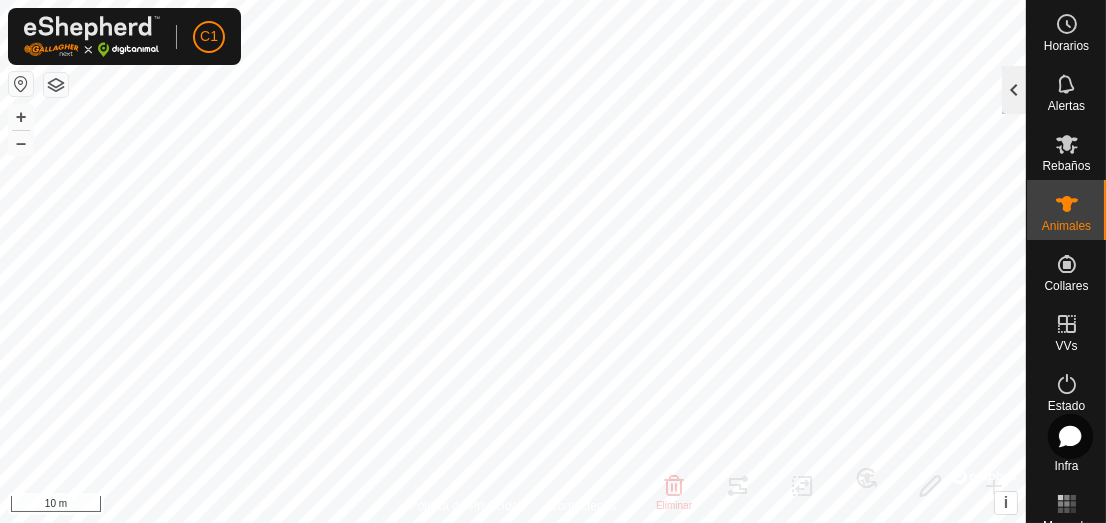 click 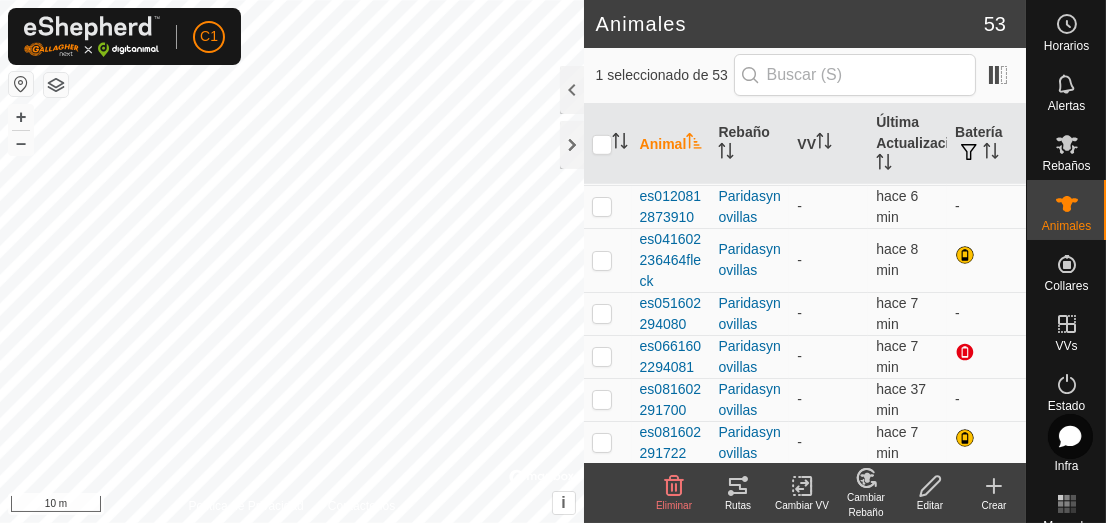 scroll, scrollTop: 2260, scrollLeft: 0, axis: vertical 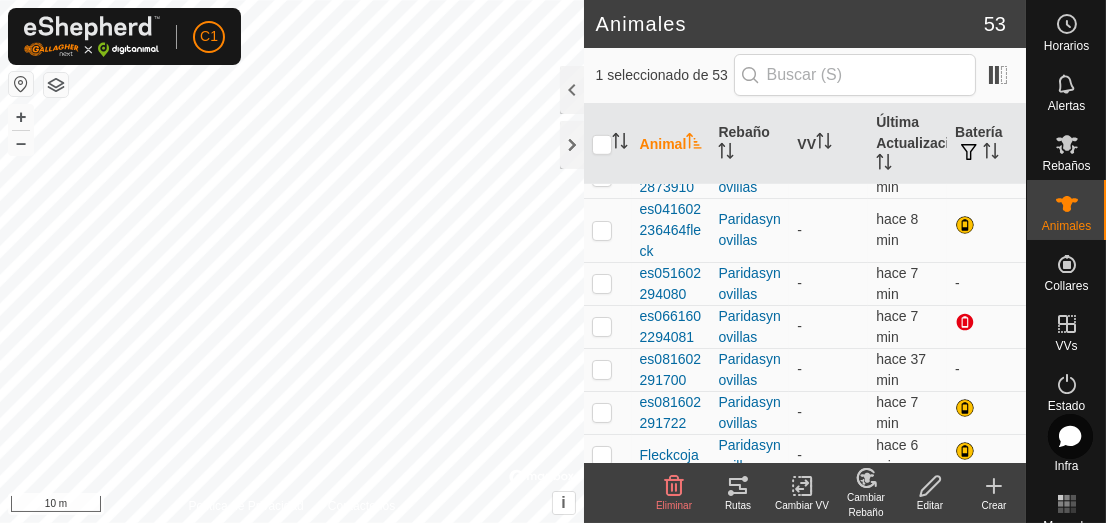 click on "Paquitacareta" at bounding box center [671, 1183] 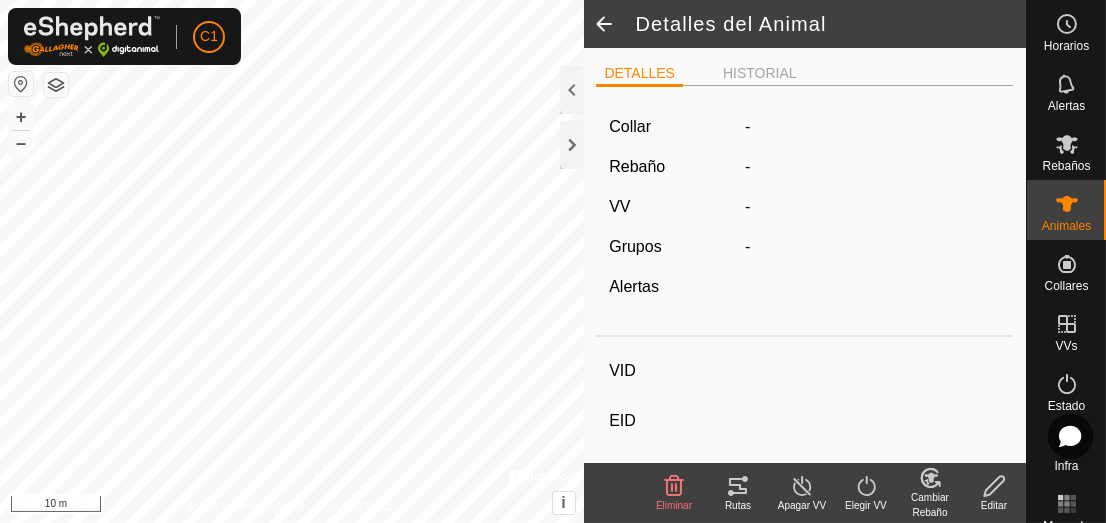 type on "Paquitacareta" 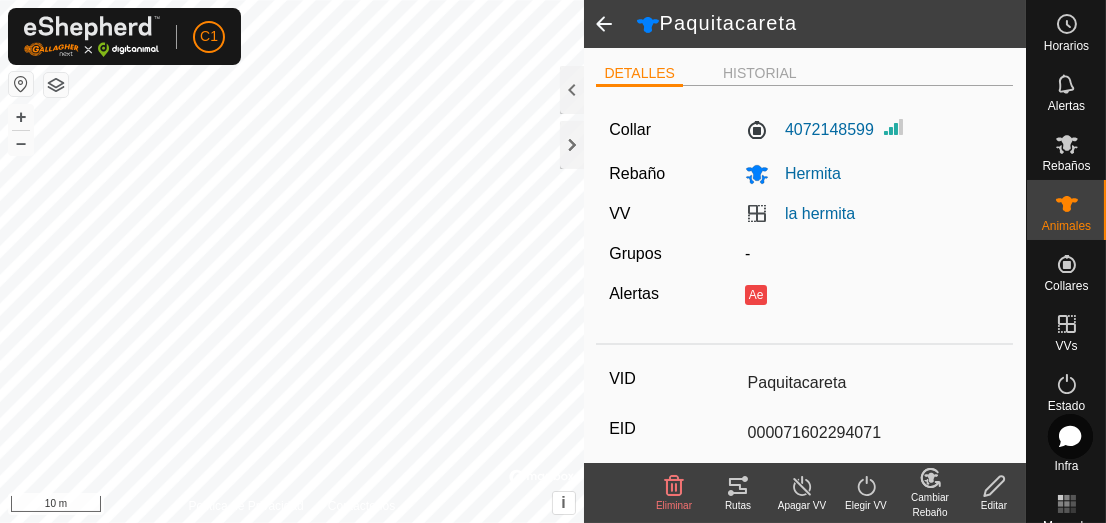 click 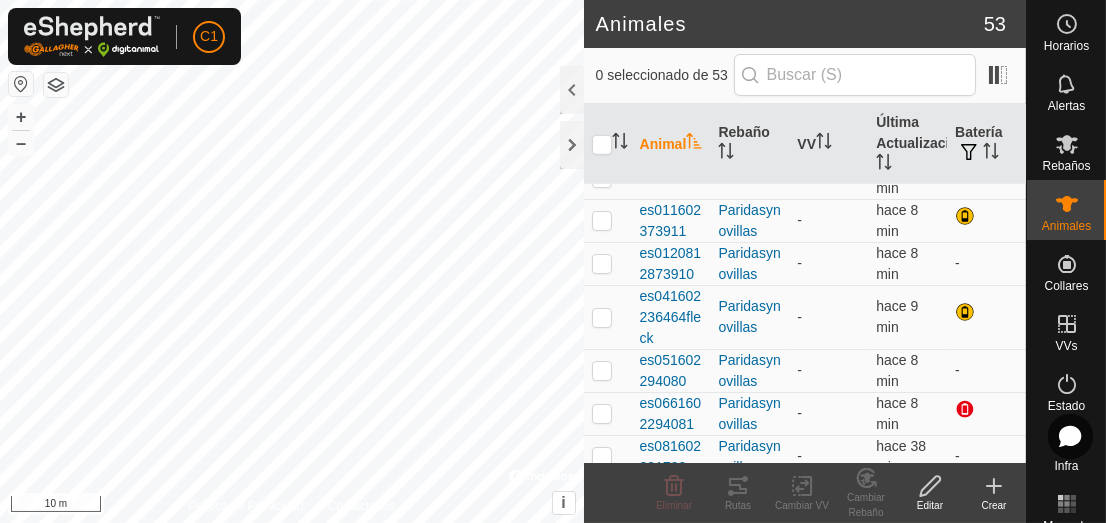 scroll, scrollTop: 2260, scrollLeft: 0, axis: vertical 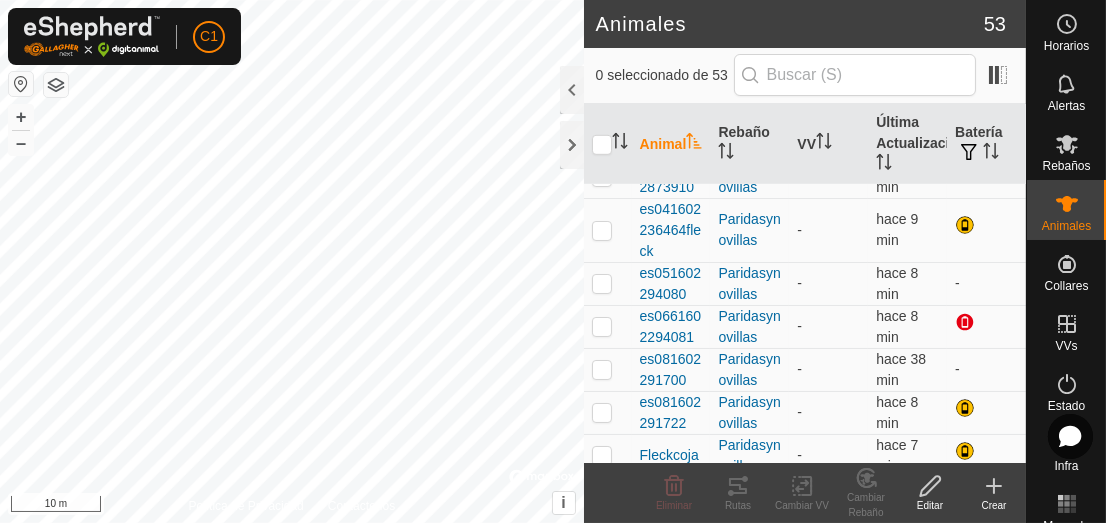 click at bounding box center [602, 1182] 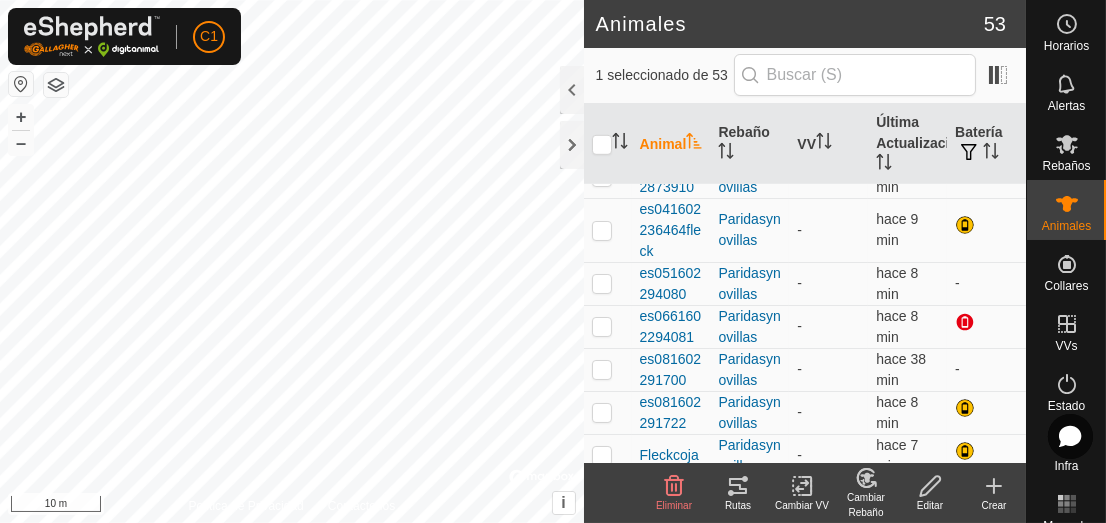 click 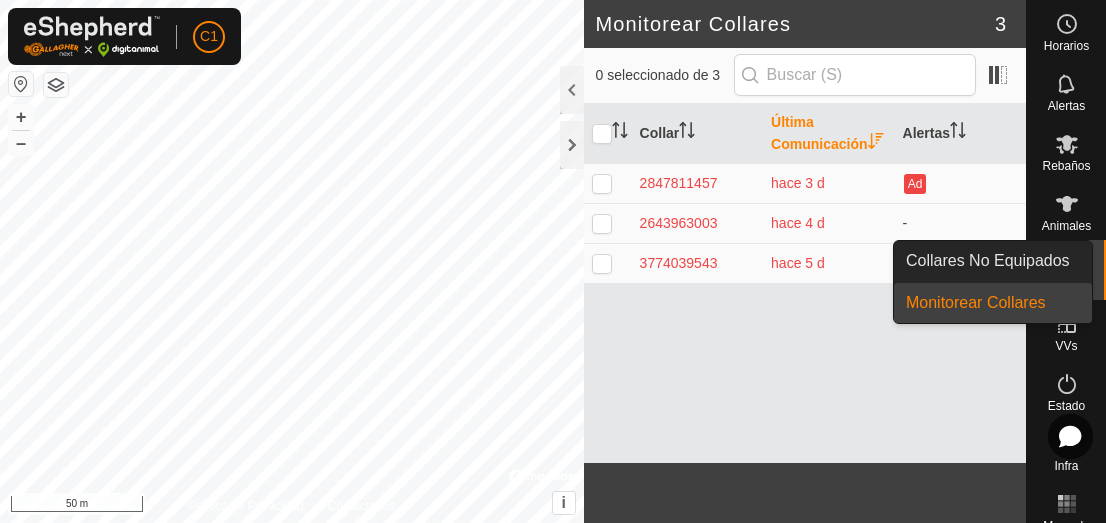 click on "Animales" at bounding box center [1066, 226] 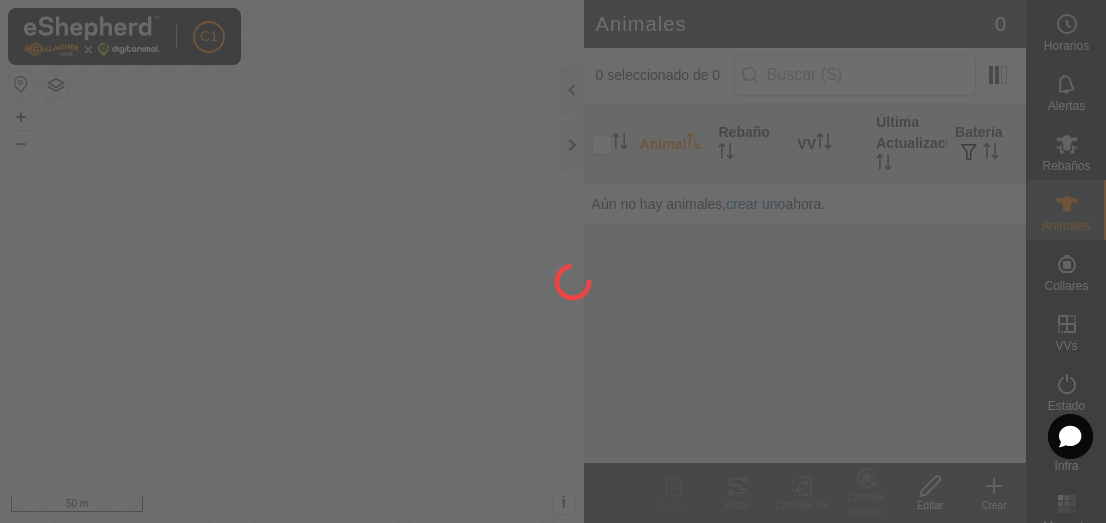 click 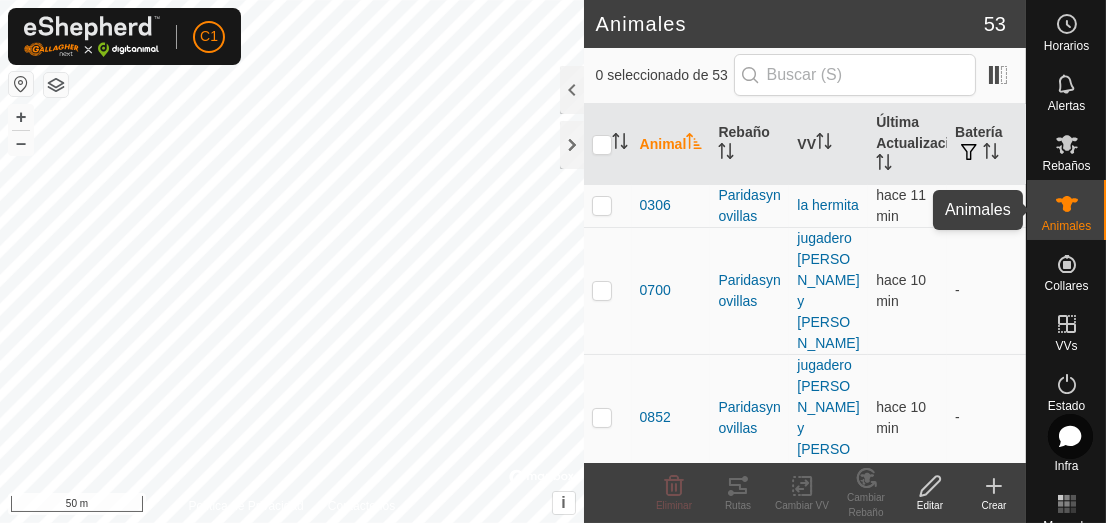 scroll, scrollTop: 0, scrollLeft: 0, axis: both 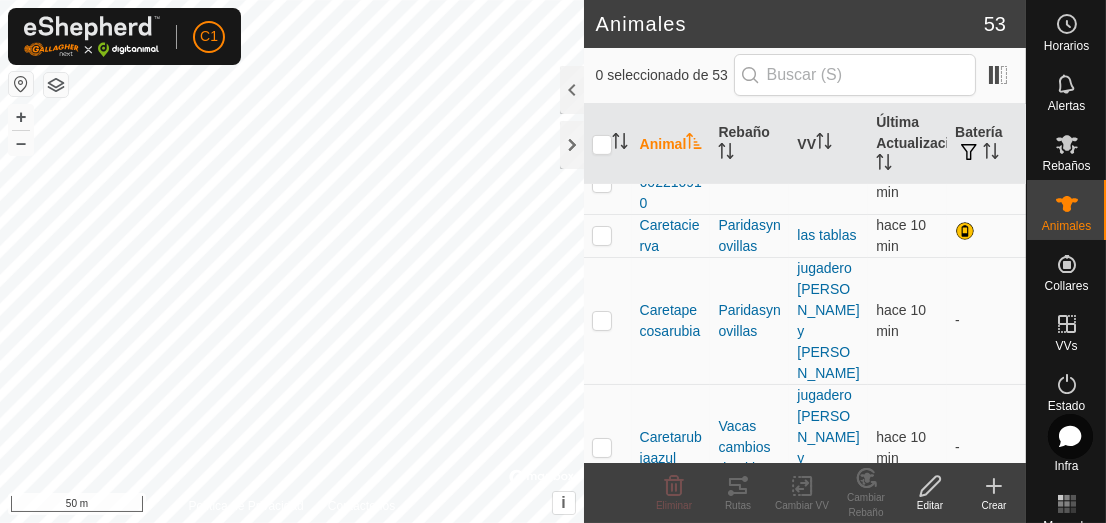 click at bounding box center [608, 1151] 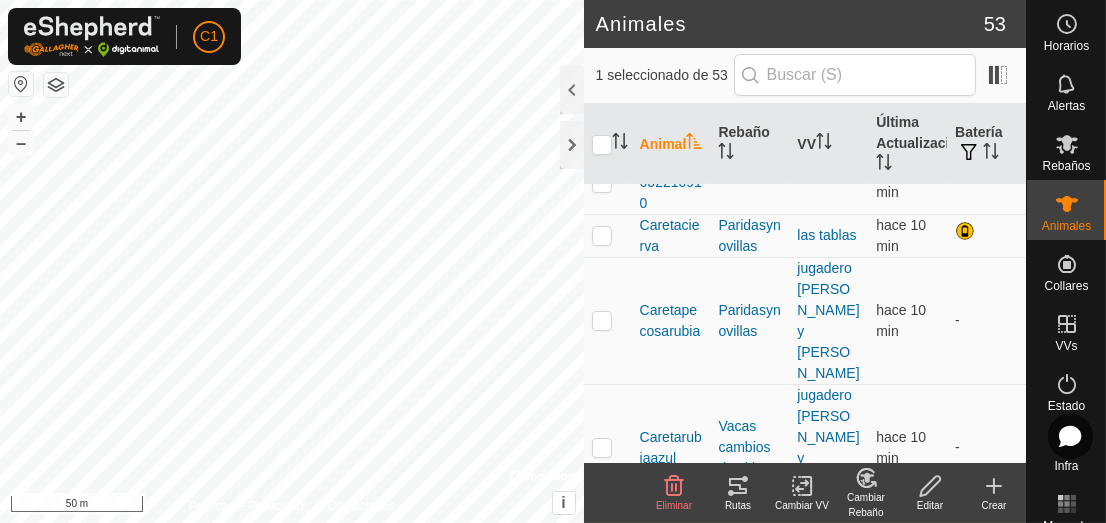 click 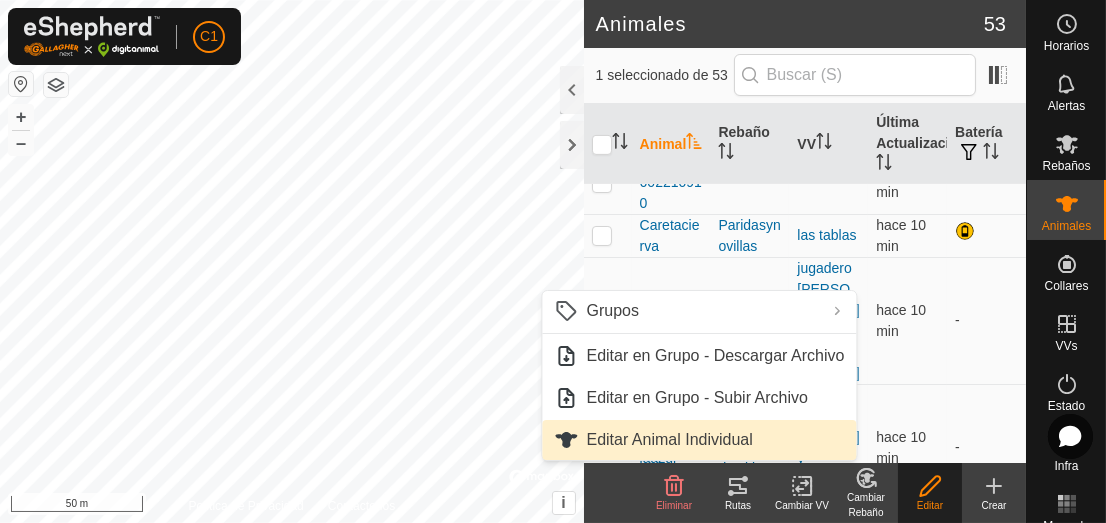 click on "Editar Animal Individual" at bounding box center (700, 440) 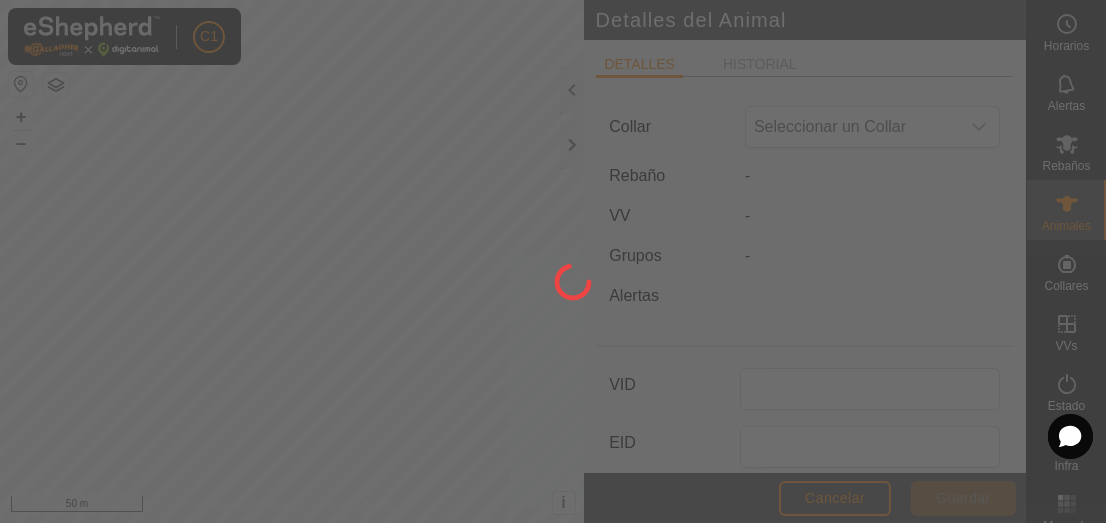 type on "es081602291700" 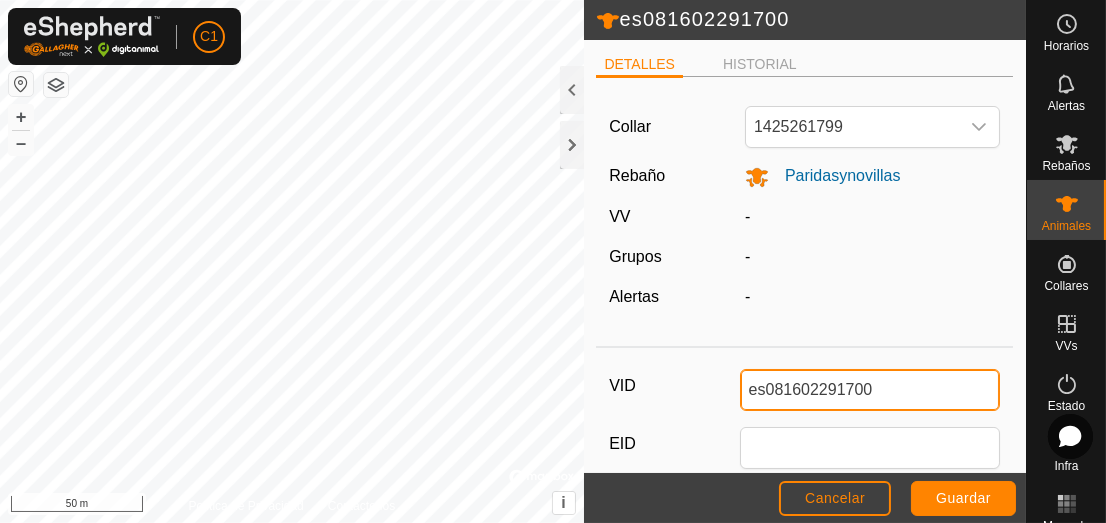 click on "es081602291700" at bounding box center [870, 390] 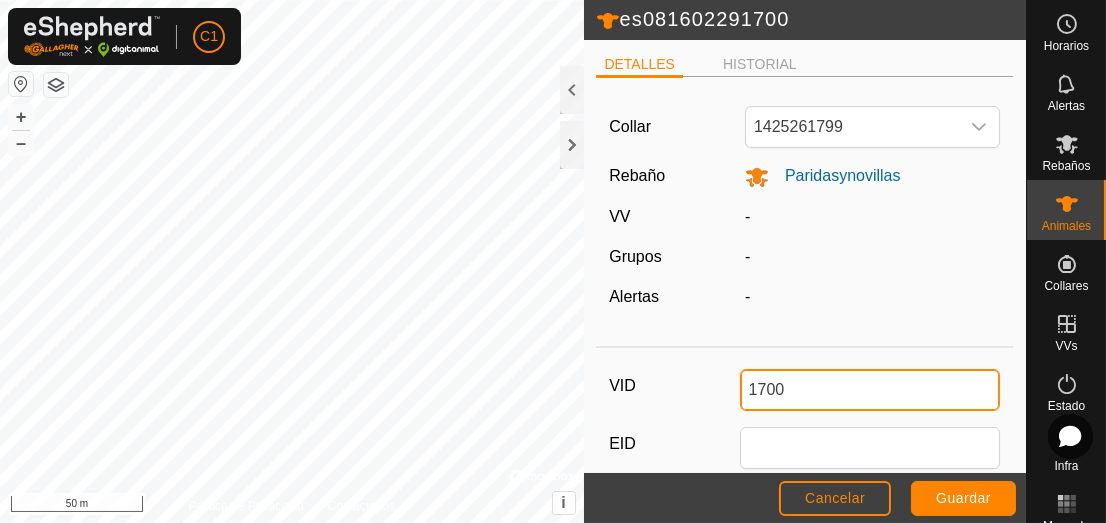 type on "1700" 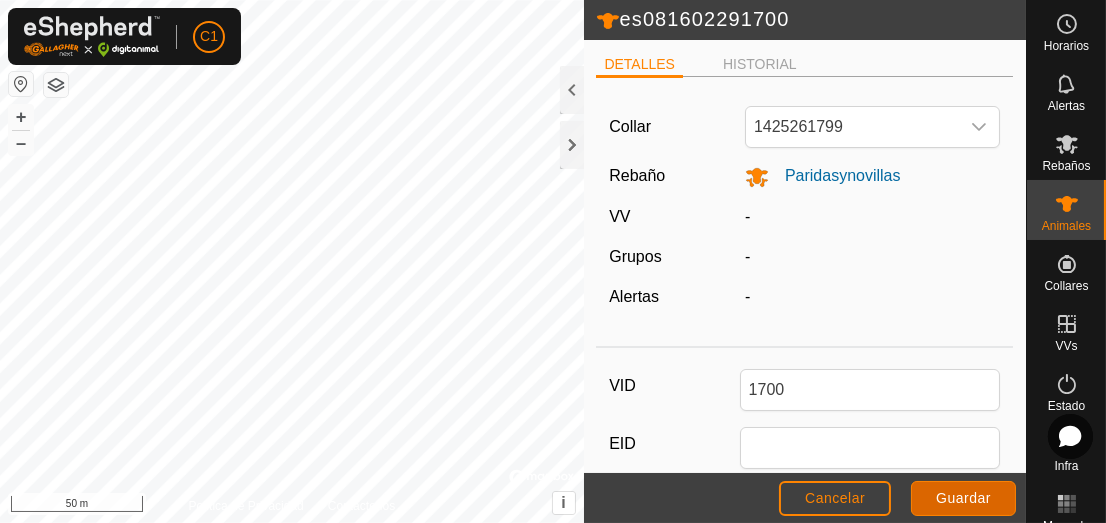 click on "Guardar" 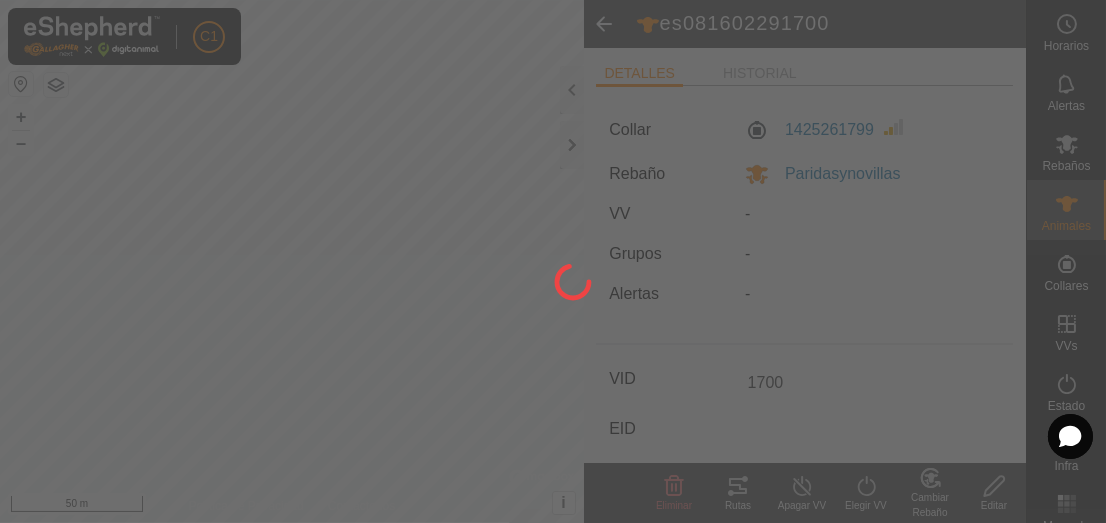 type on "-" 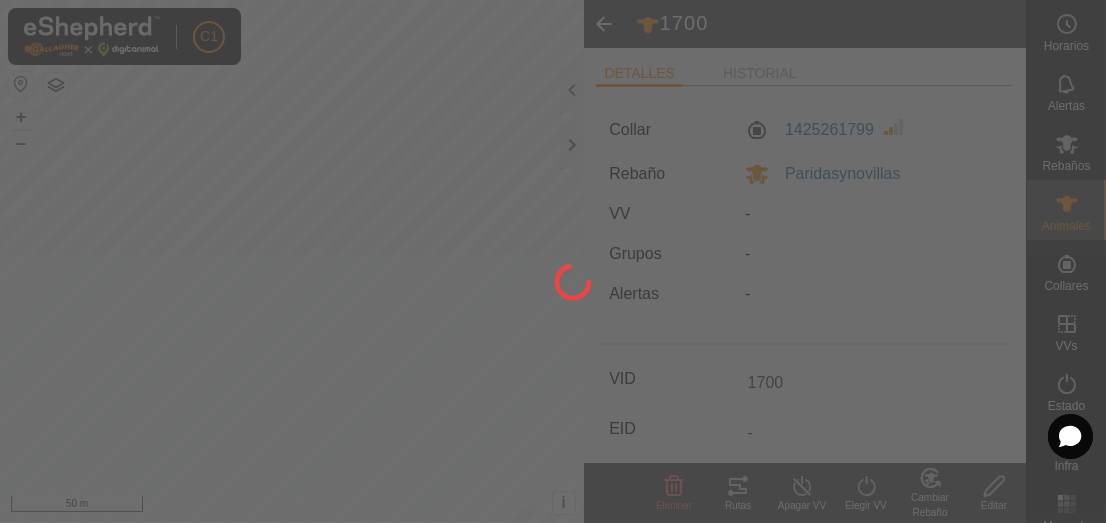 type on "es081602291700" 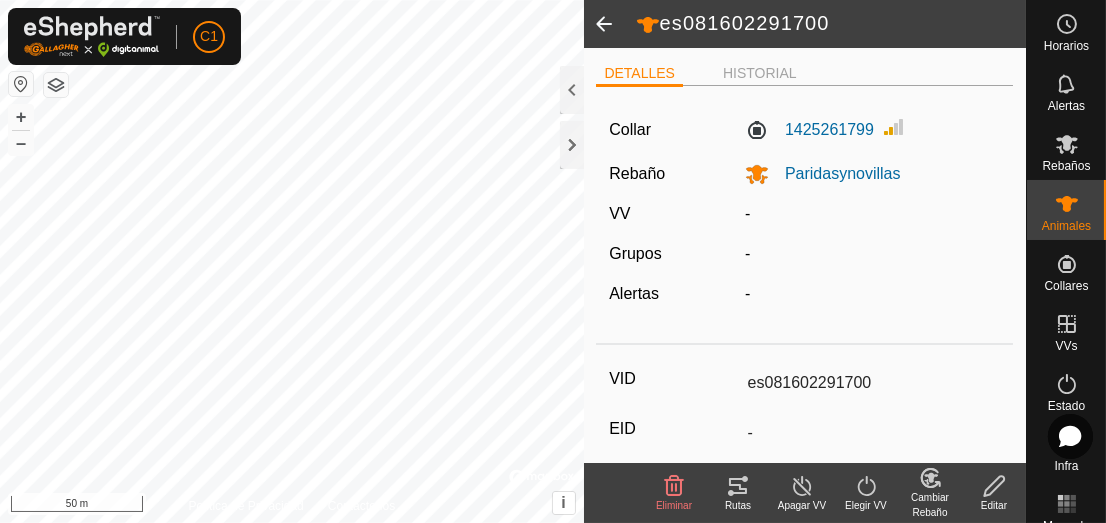 click 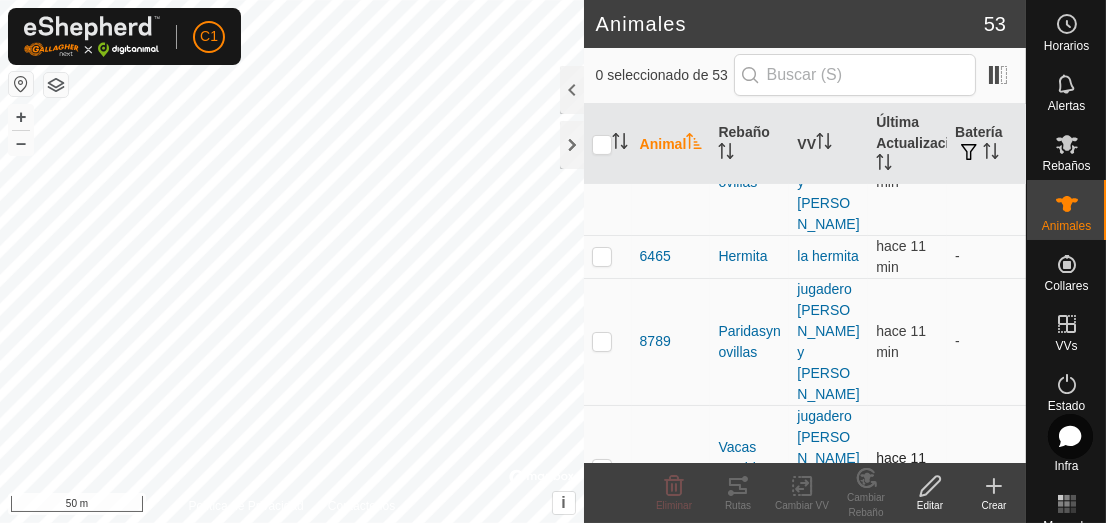 scroll, scrollTop: 869, scrollLeft: 0, axis: vertical 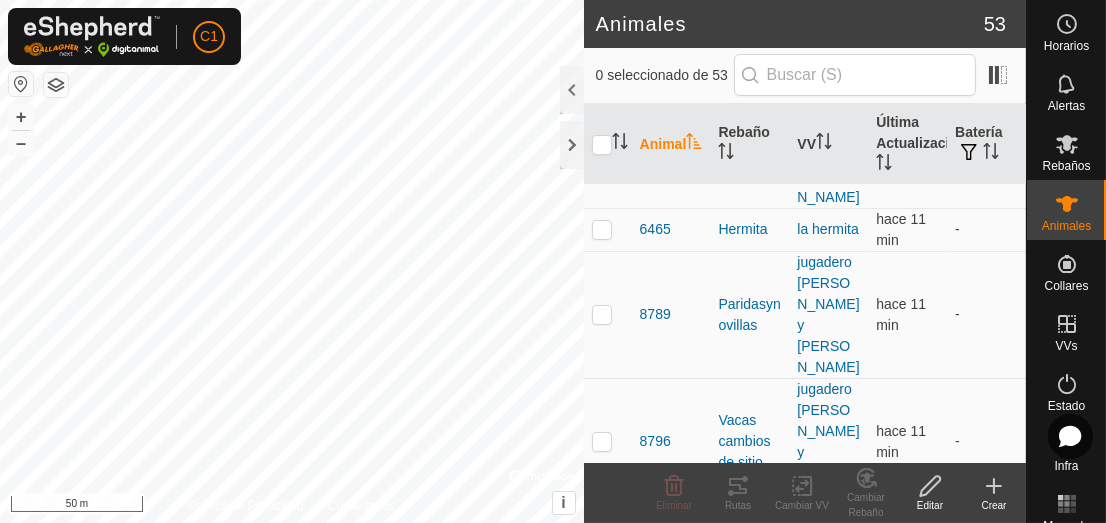 click at bounding box center [602, 834] 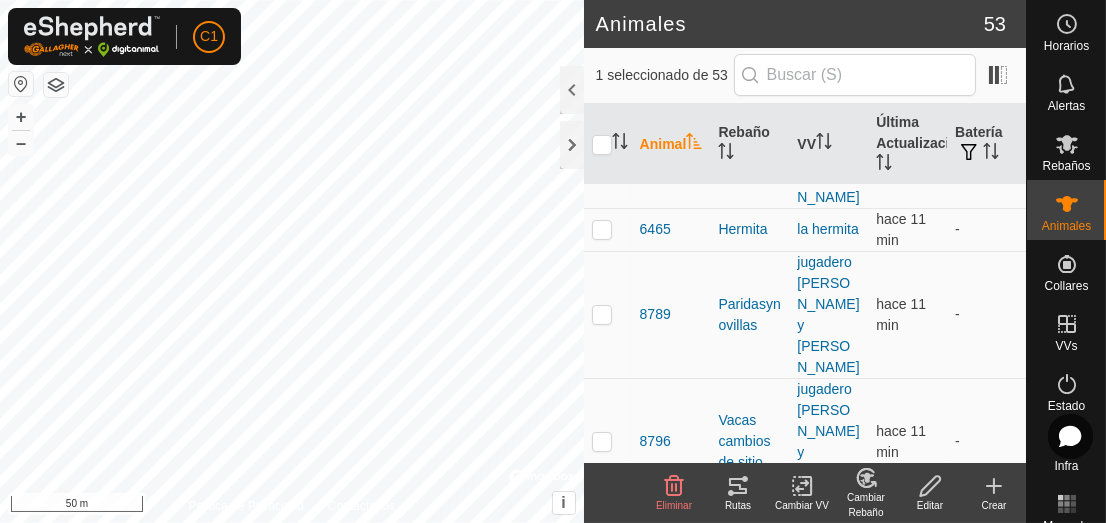 click on "Editar" 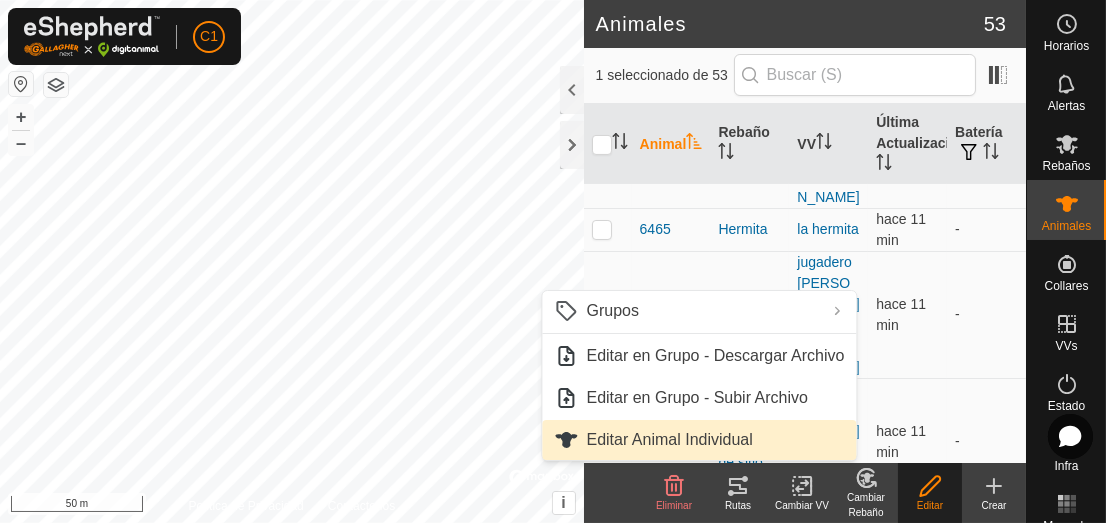 click on "Editar Animal Individual" at bounding box center (700, 440) 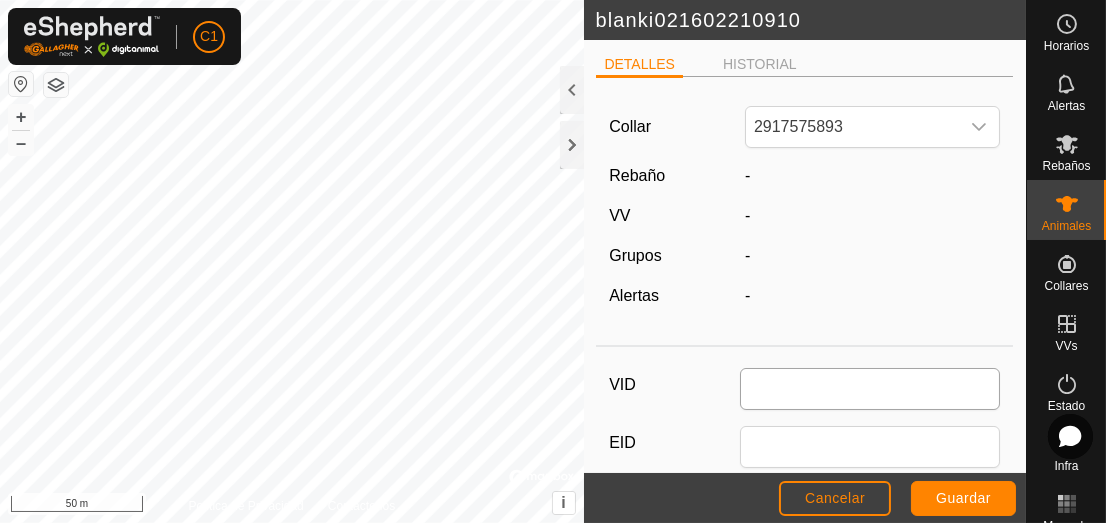 type on "blanki021602210910" 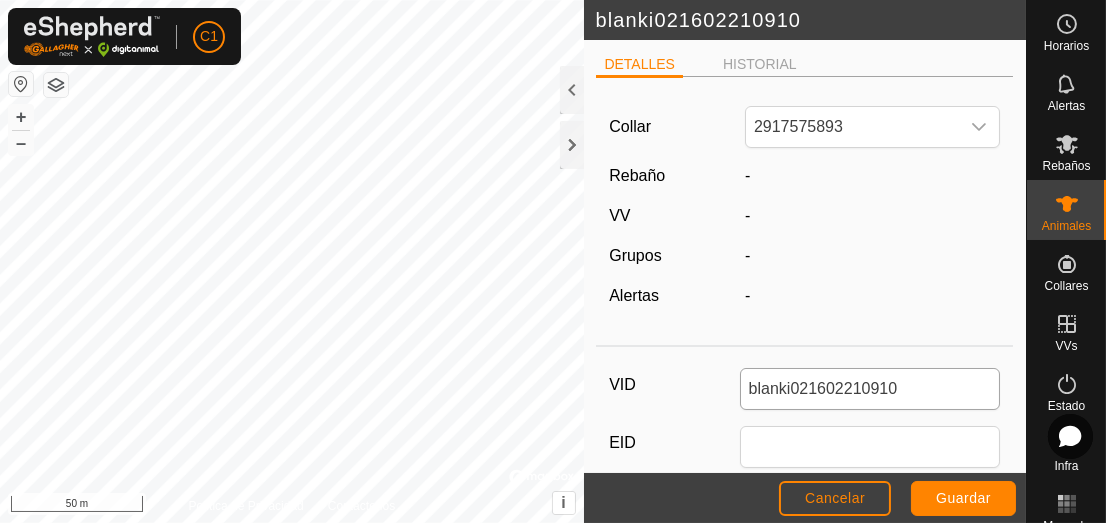 type 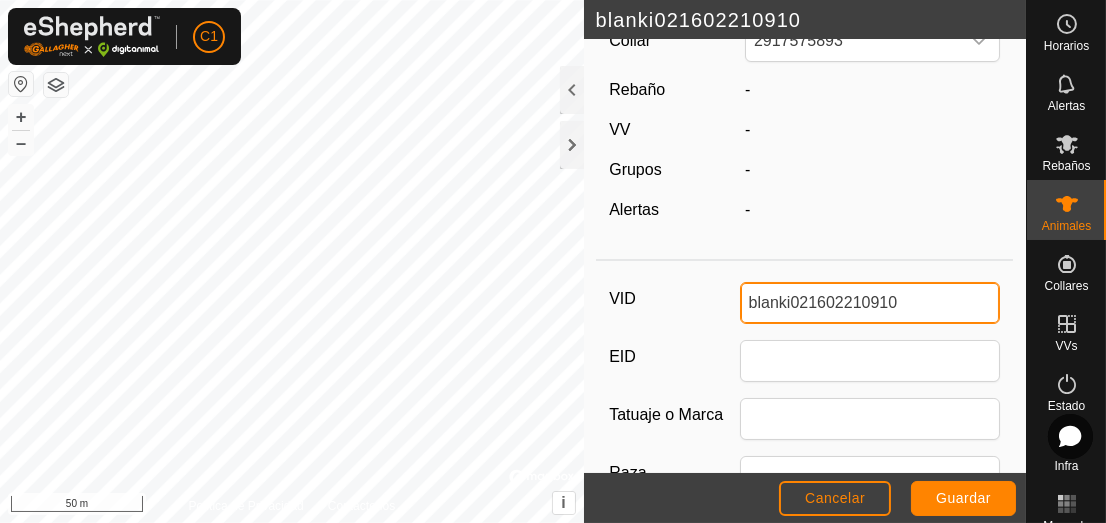 click on "blanki021602210910" at bounding box center [870, 303] 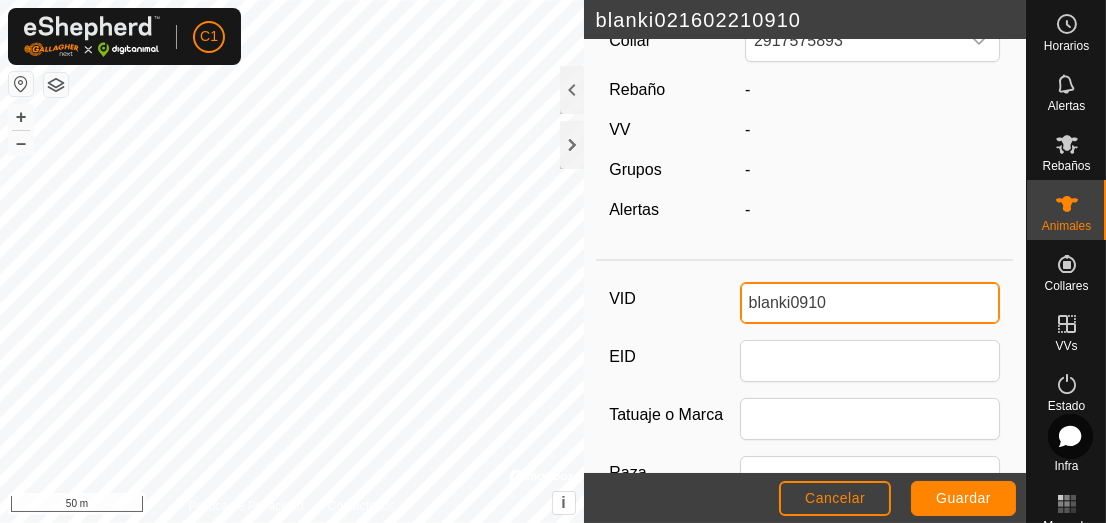 type on "blanki0910" 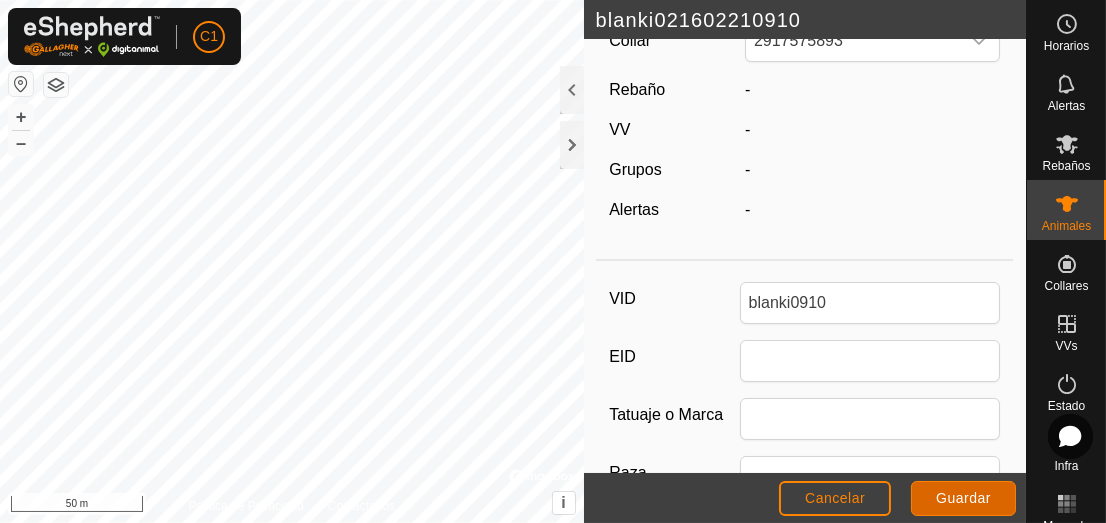 click on "Guardar" 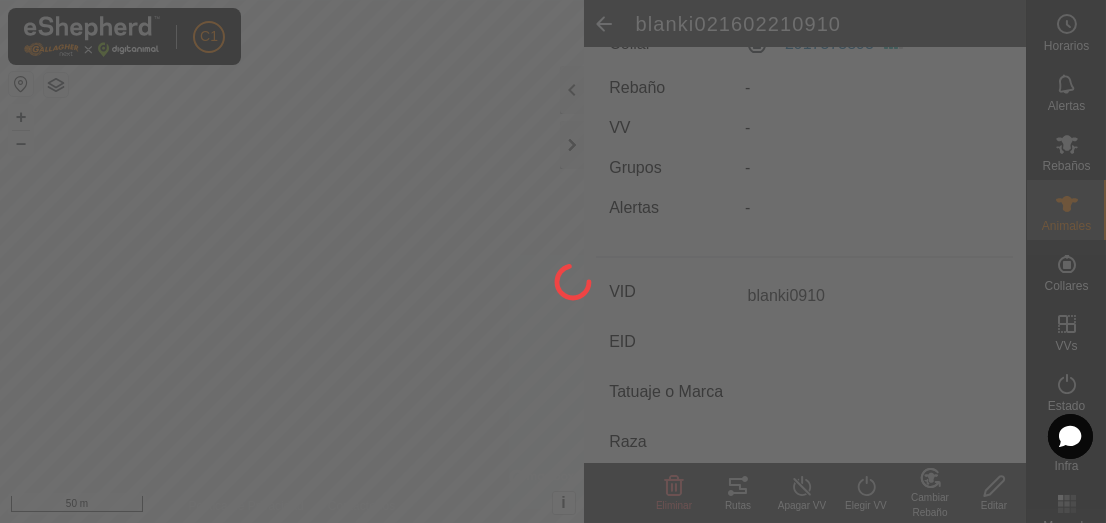 scroll, scrollTop: 81, scrollLeft: 0, axis: vertical 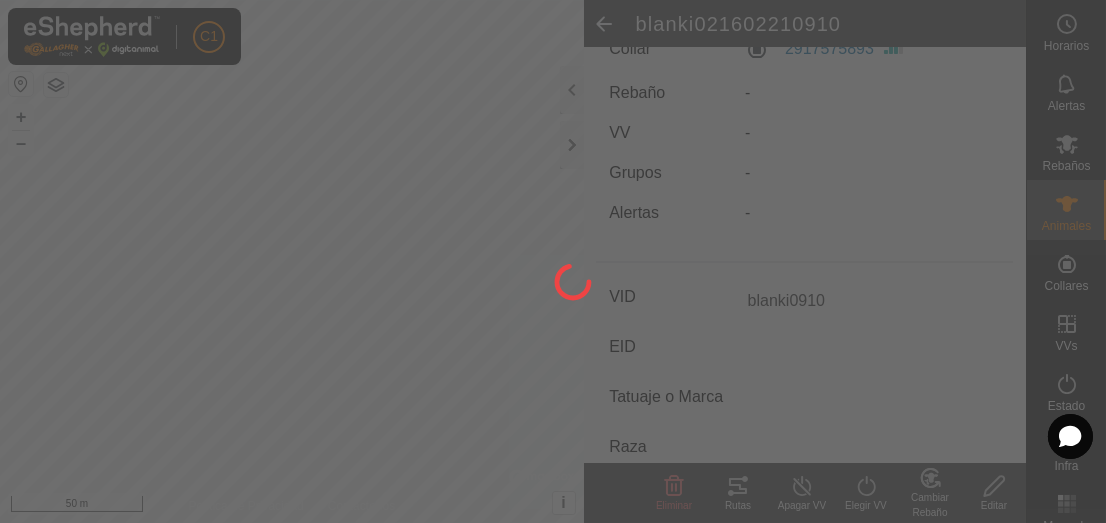 type on "-" 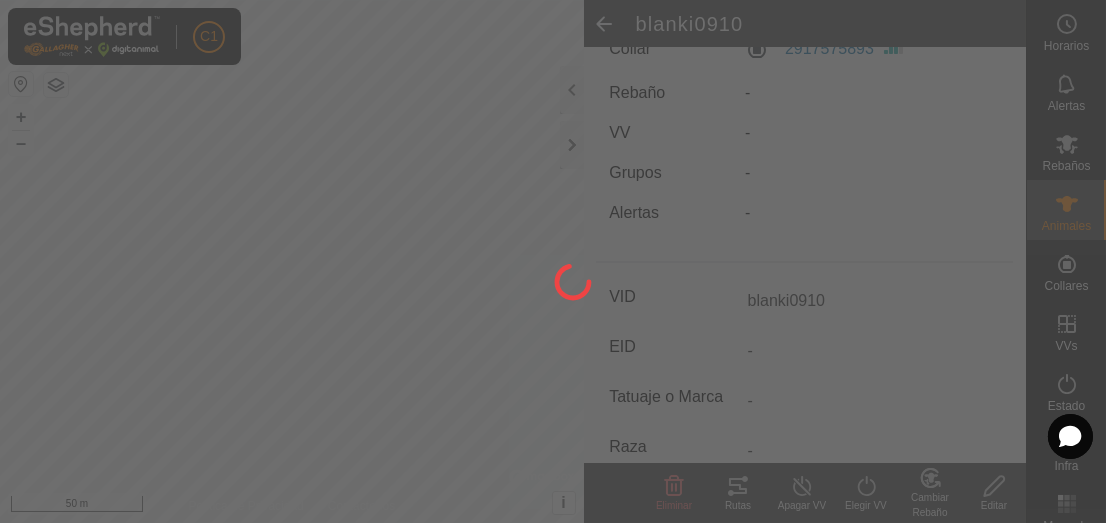type on "blanki021602210910" 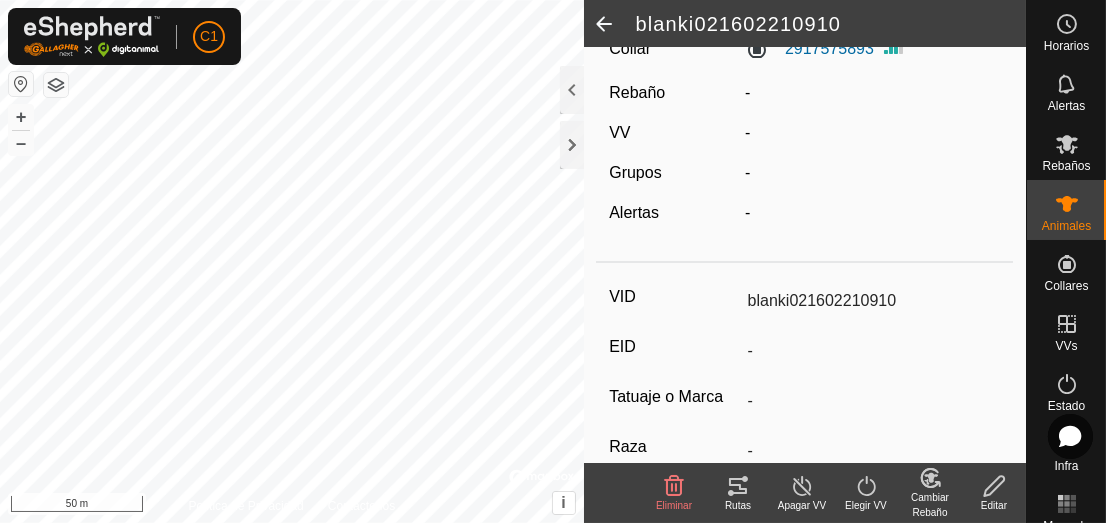 click 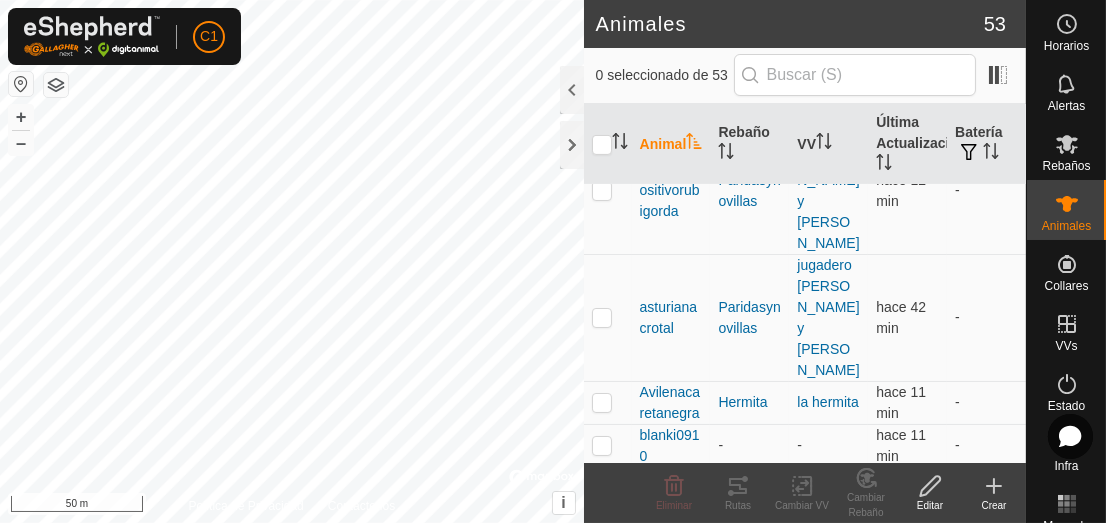 scroll, scrollTop: 1304, scrollLeft: 0, axis: vertical 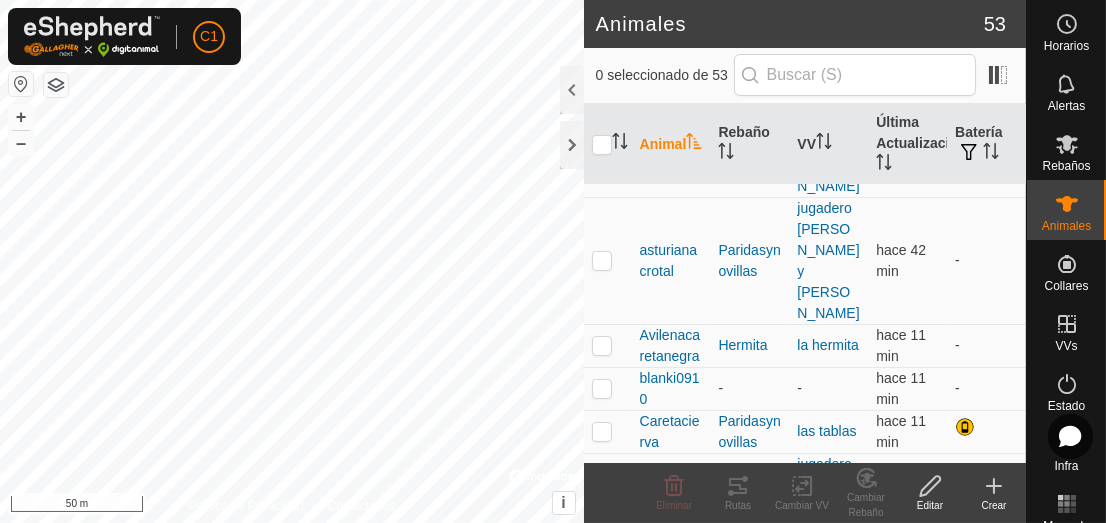 click at bounding box center (602, 1111) 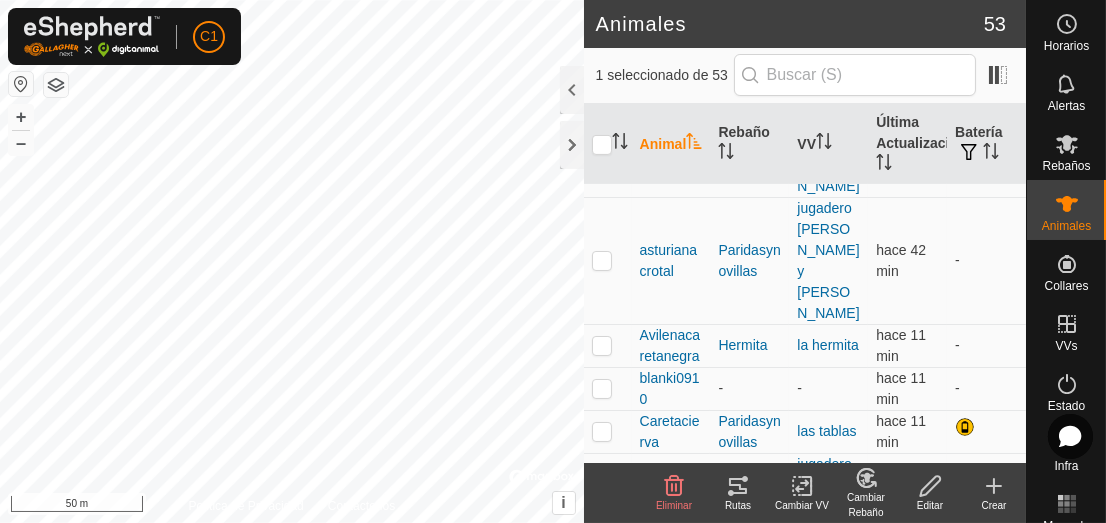 click on "Editar" 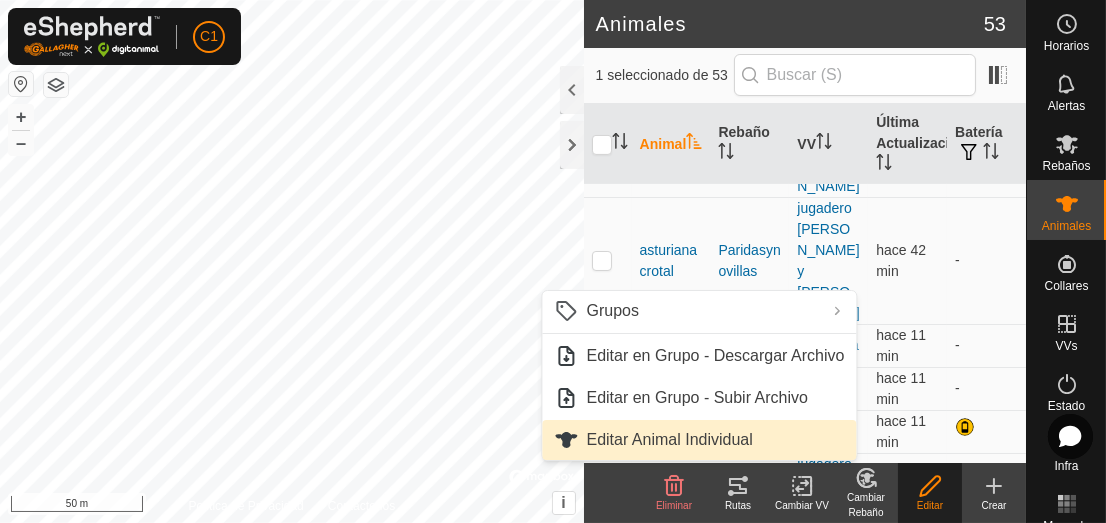 click on "Editar Animal Individual" at bounding box center [700, 440] 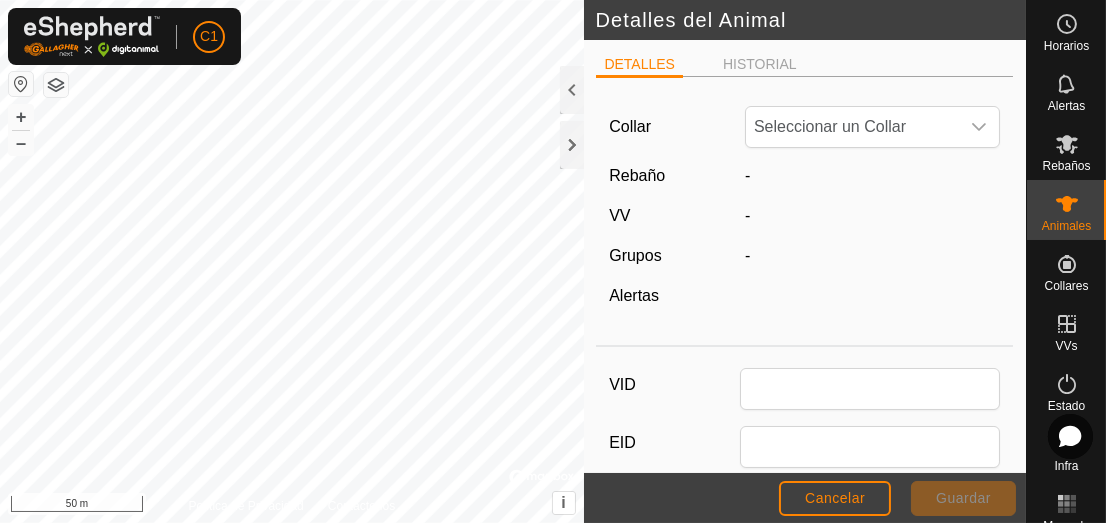 type on "es011602373911" 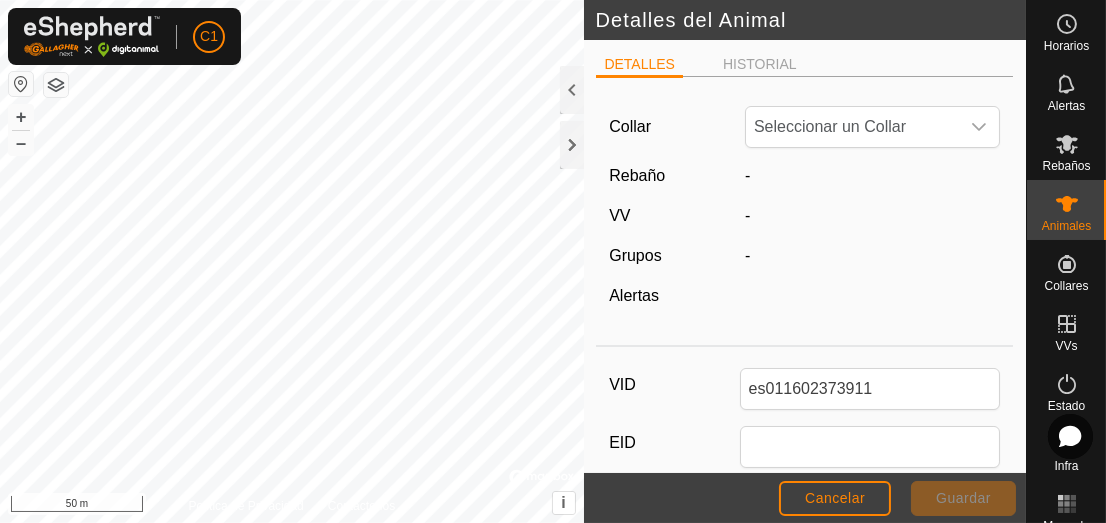 type 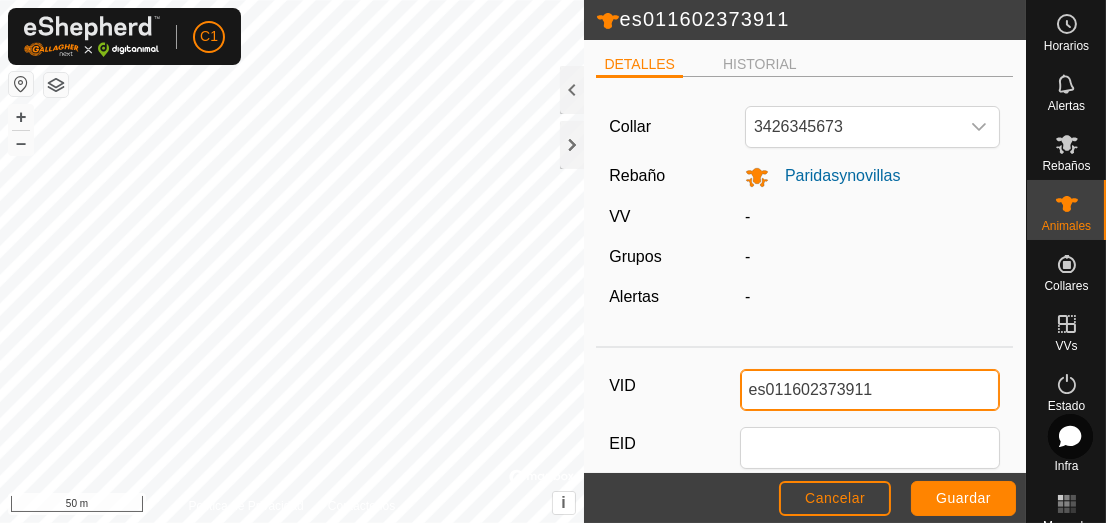 click on "es011602373911" at bounding box center [870, 390] 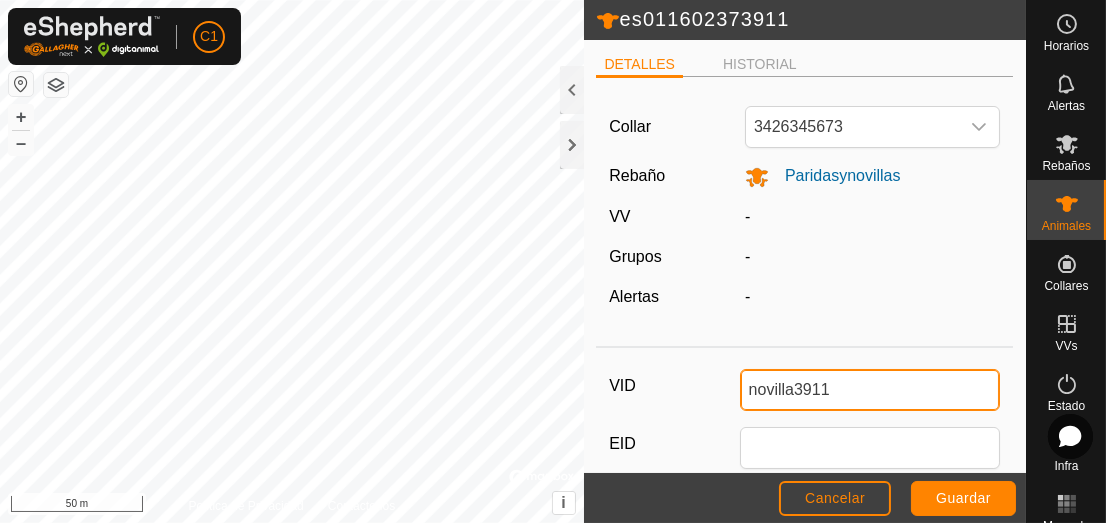 type on "novilla3911" 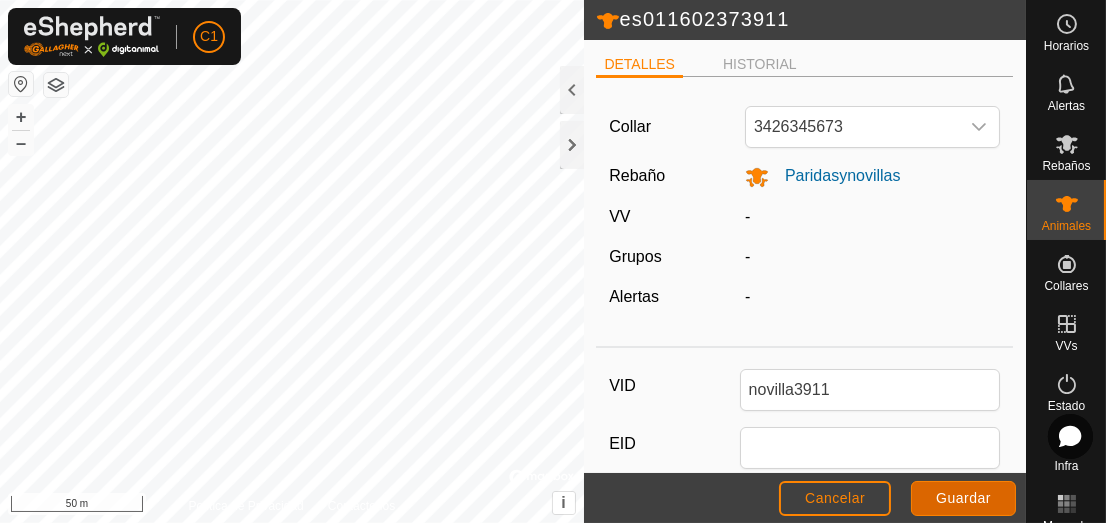 click on "Guardar" 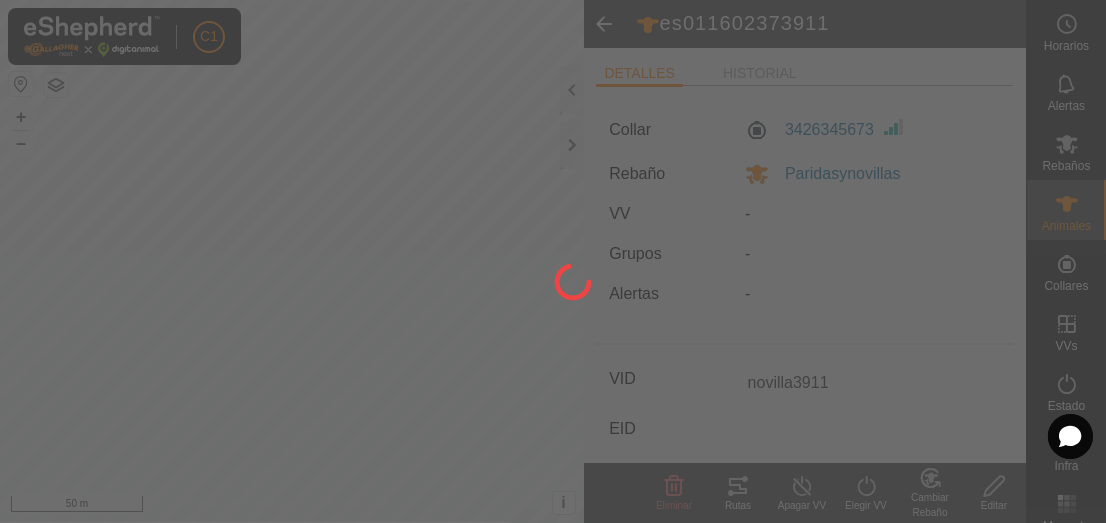 type on "-" 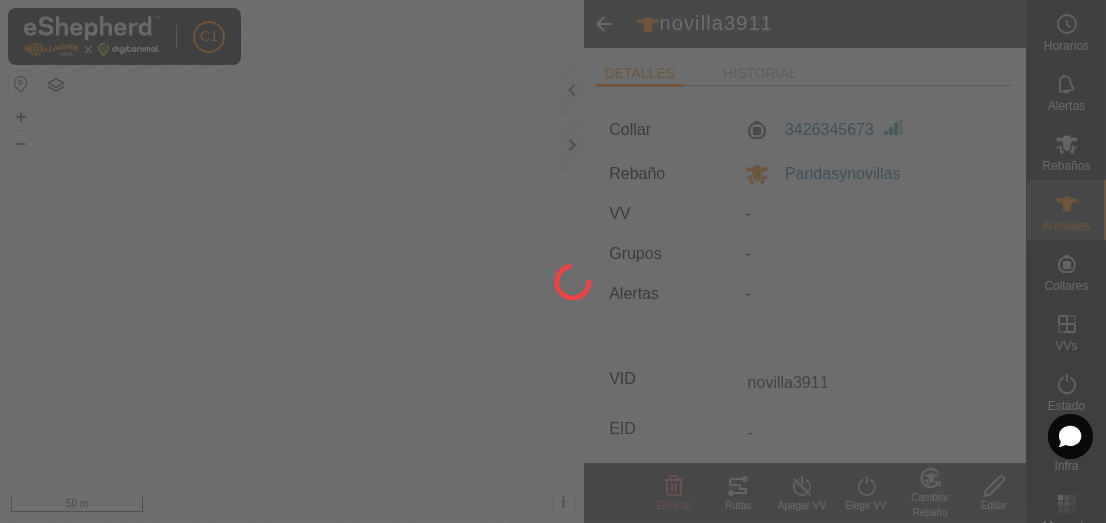 type on "es011602373911" 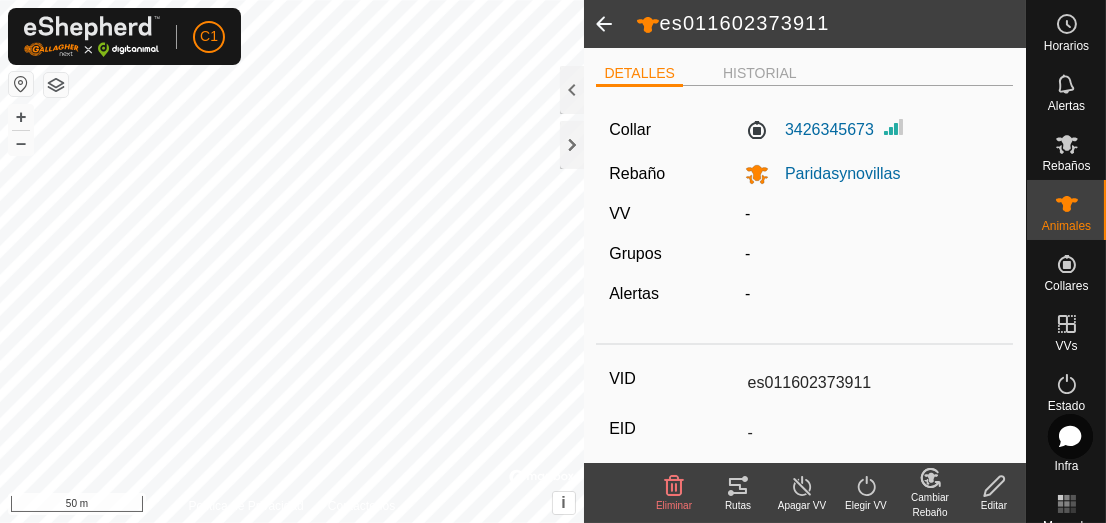 click 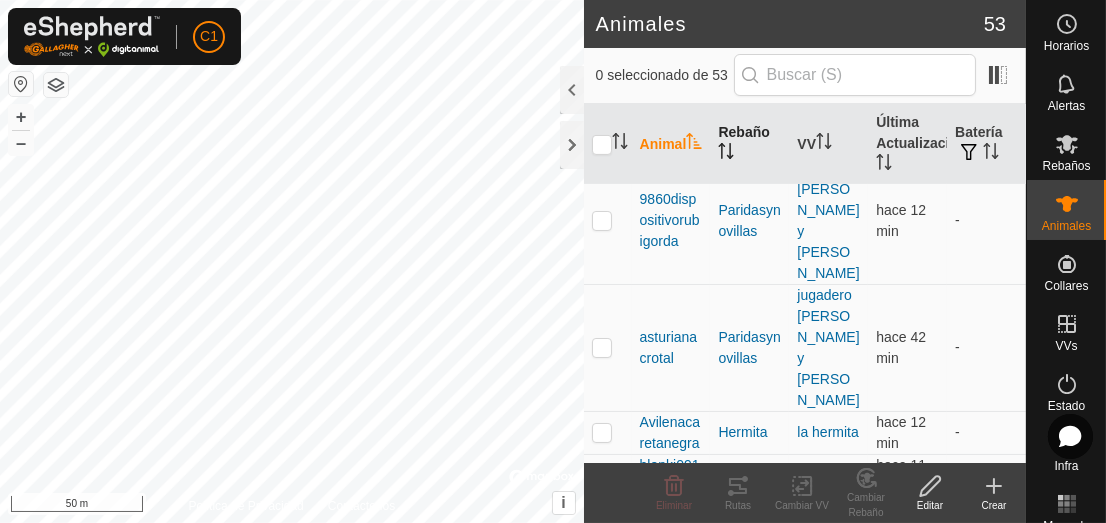 scroll, scrollTop: 1304, scrollLeft: 0, axis: vertical 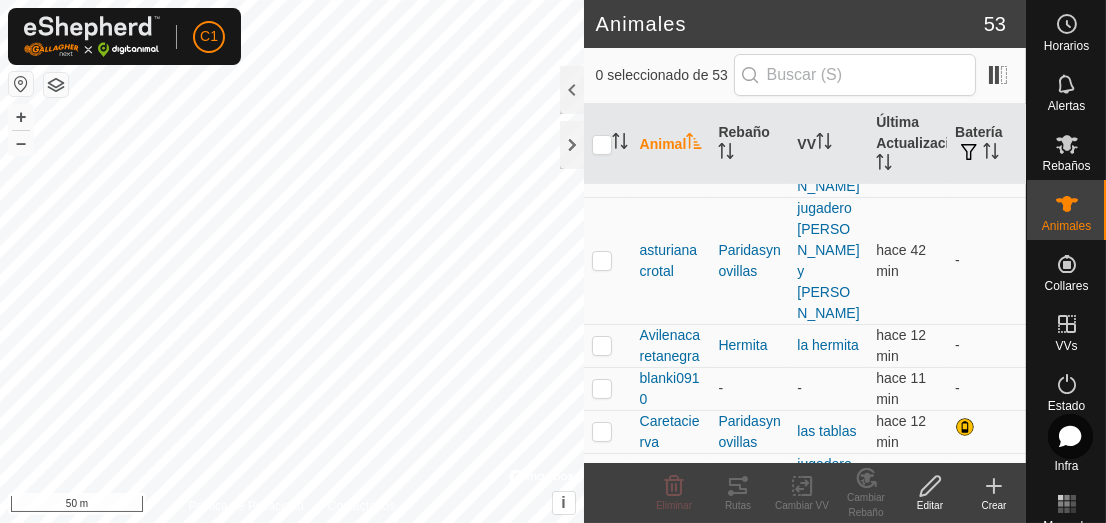 click at bounding box center (602, 1111) 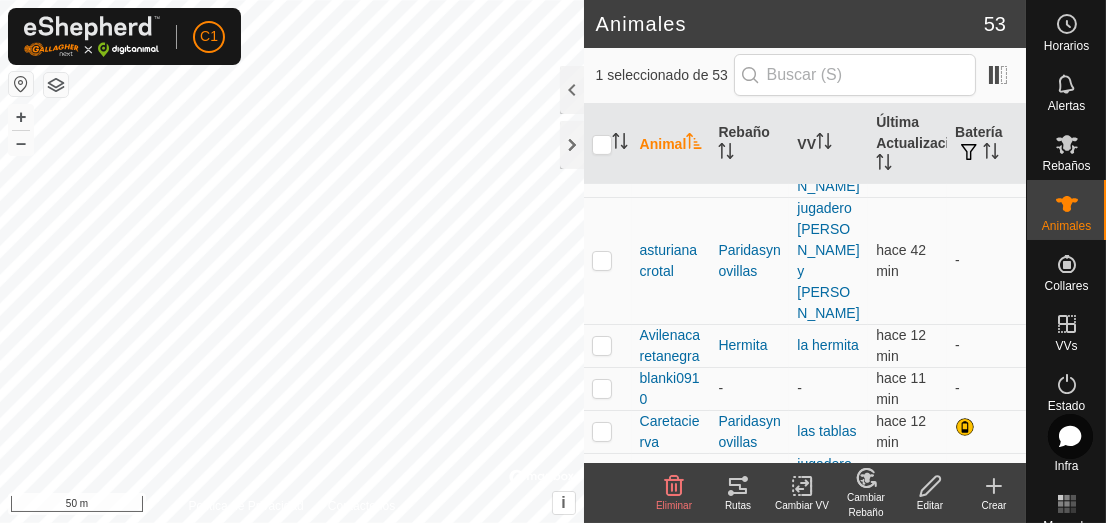 click 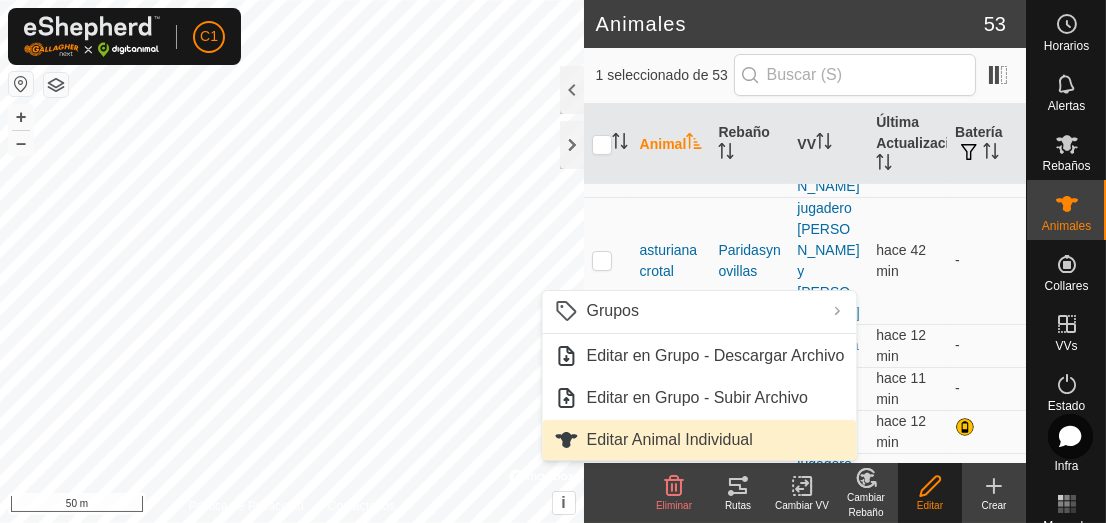 click on "Editar Animal Individual" at bounding box center (700, 440) 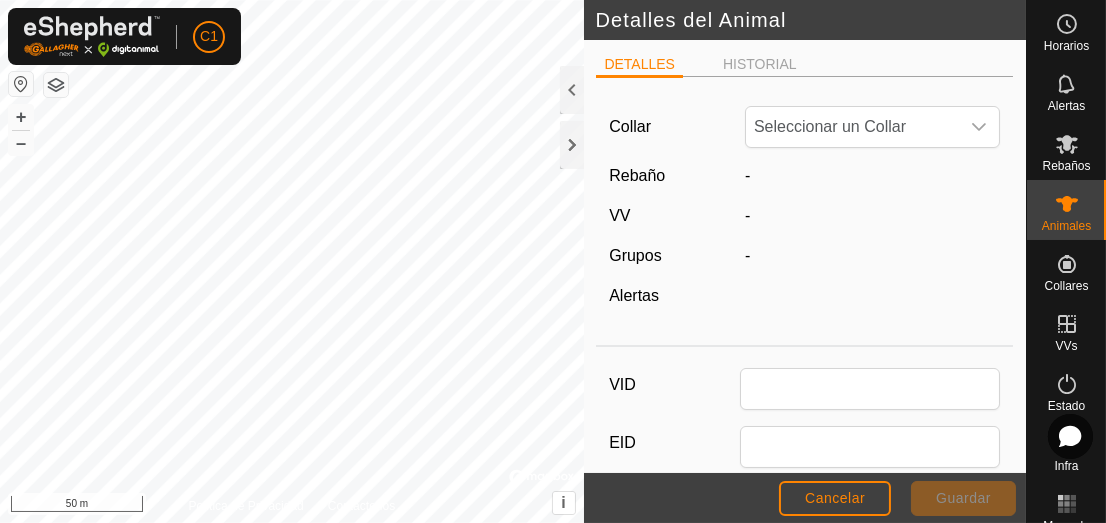 type on "es0120812873910" 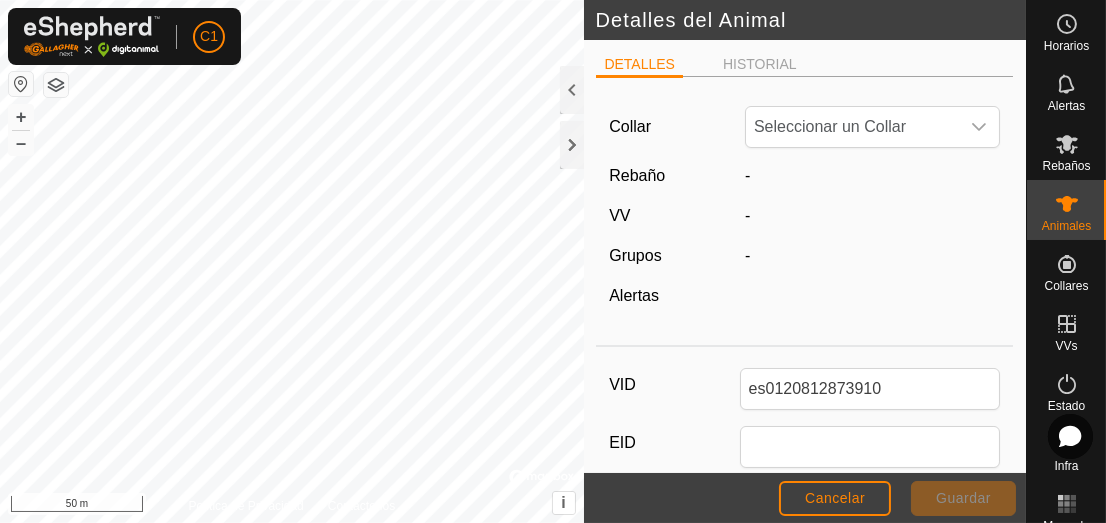 type 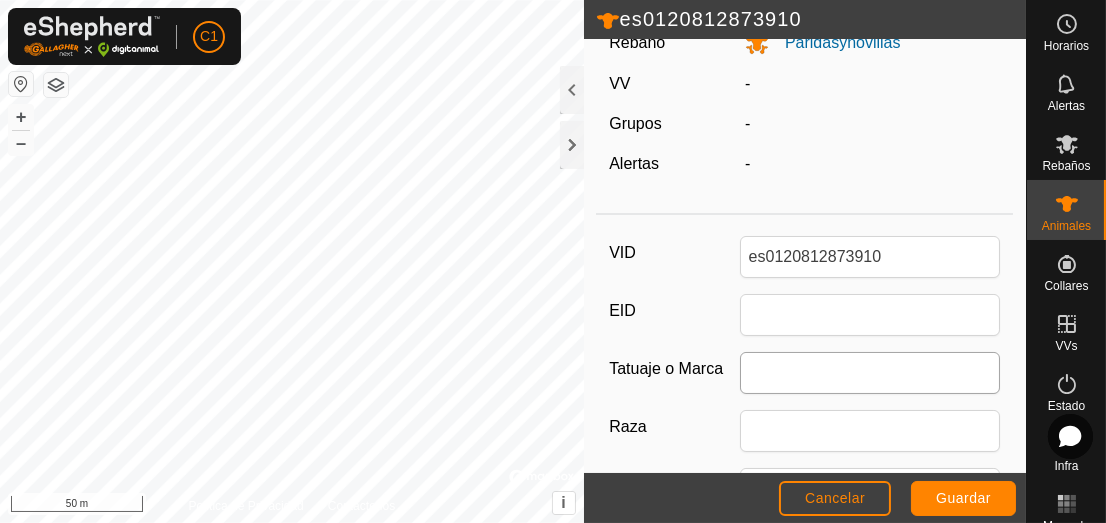 scroll, scrollTop: 173, scrollLeft: 0, axis: vertical 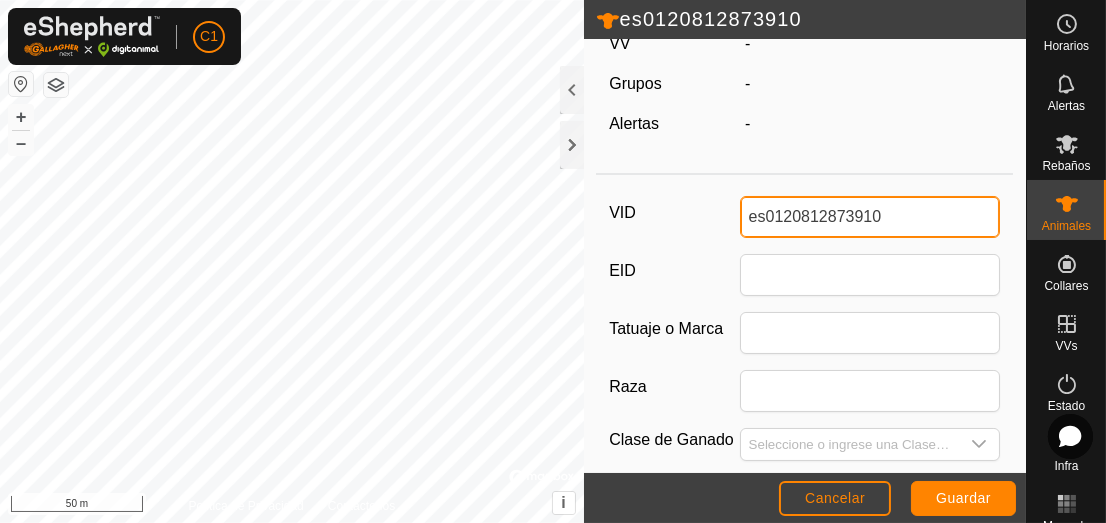 drag, startPoint x: 841, startPoint y: 210, endPoint x: 646, endPoint y: 191, distance: 195.92346 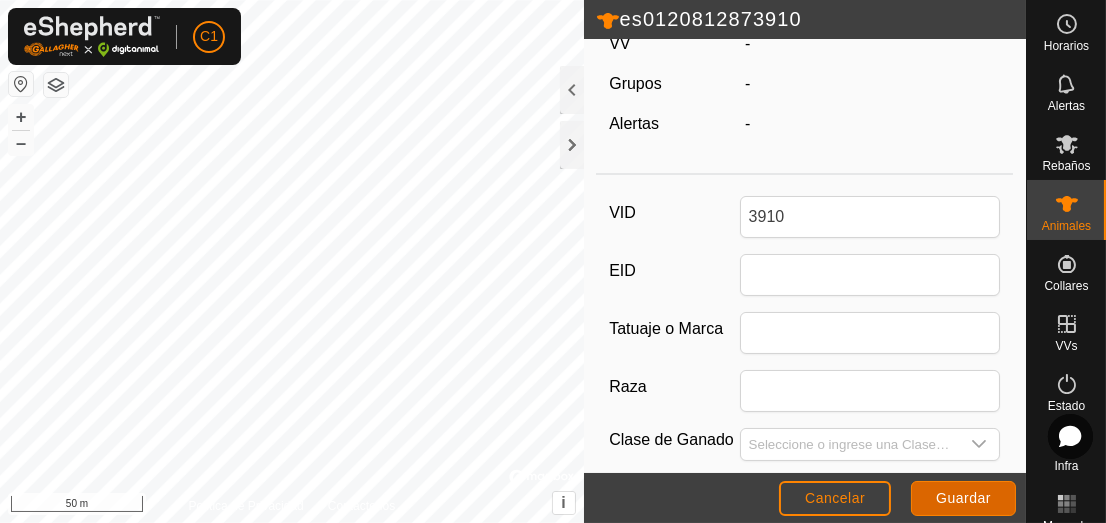 click on "Guardar" 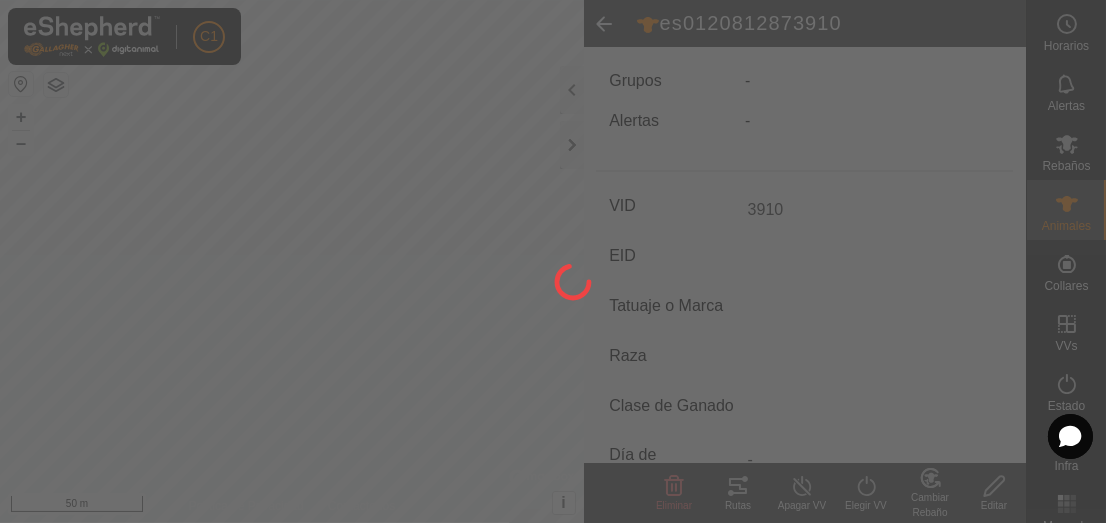 scroll, scrollTop: 163, scrollLeft: 0, axis: vertical 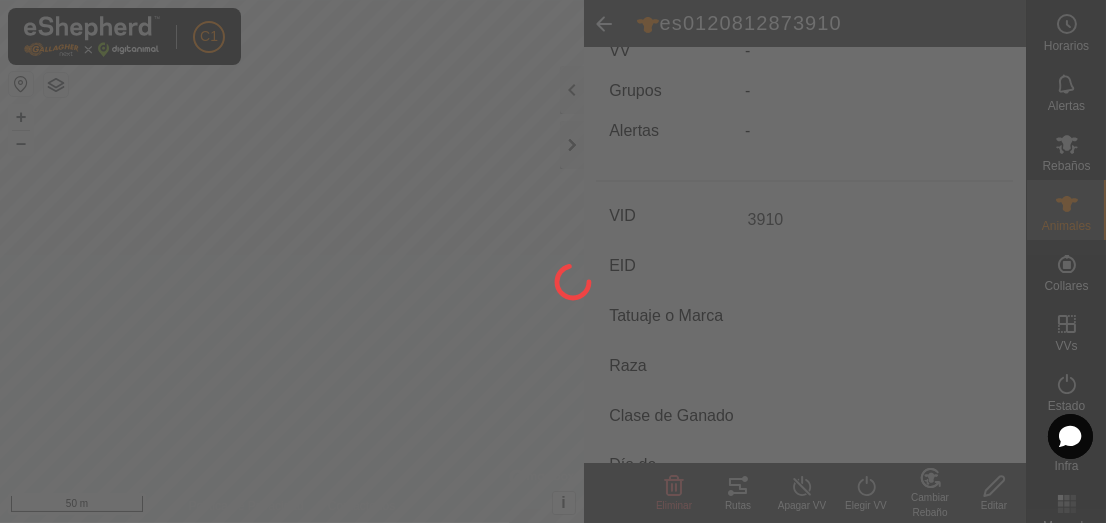 type on "es0120812873910" 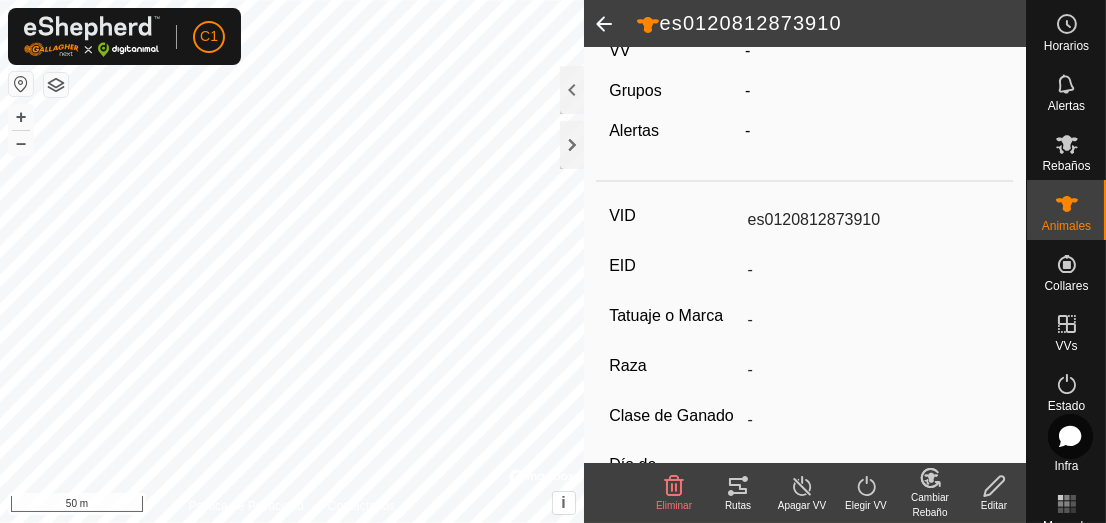 click 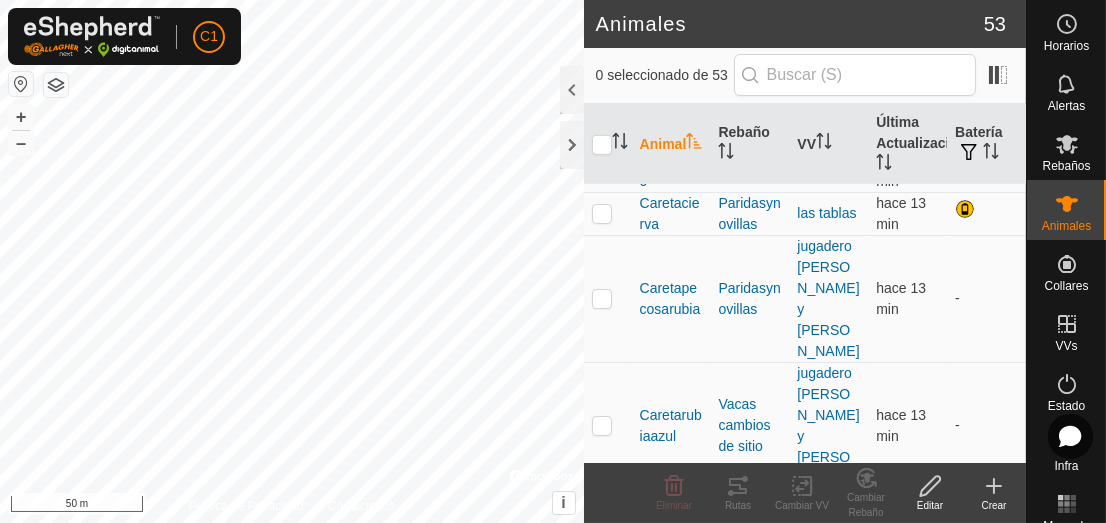 scroll, scrollTop: 1478, scrollLeft: 0, axis: vertical 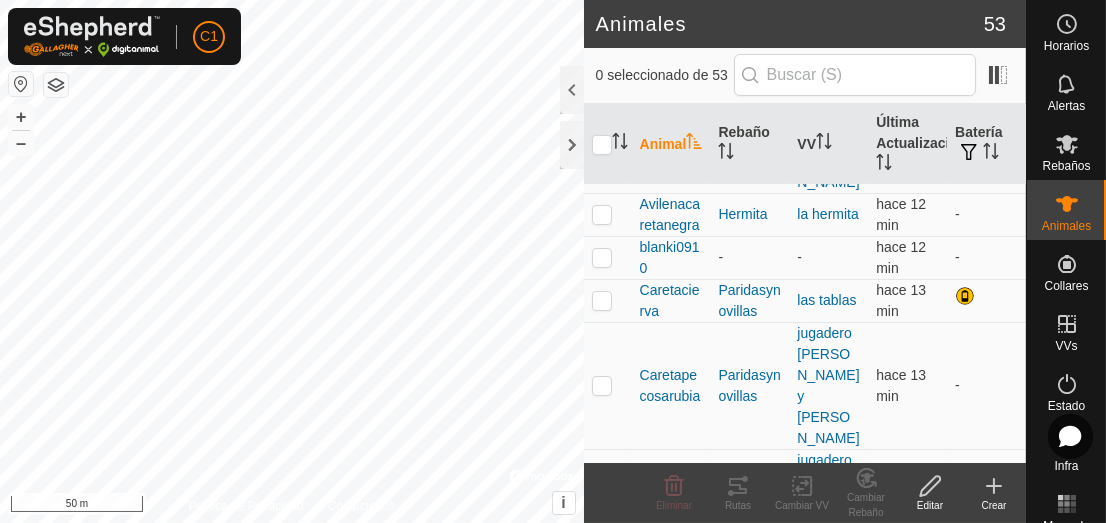 click at bounding box center [602, 1130] 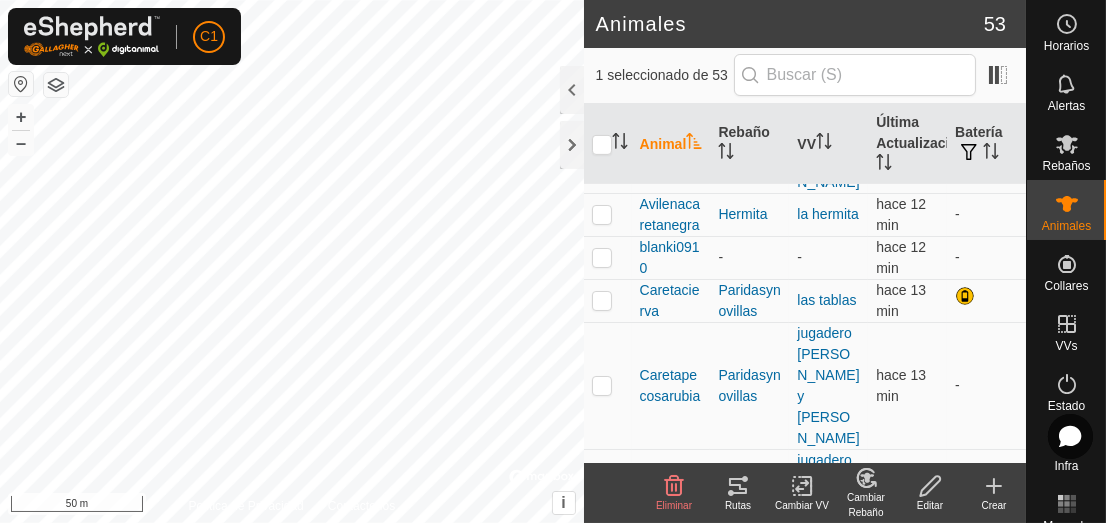 click 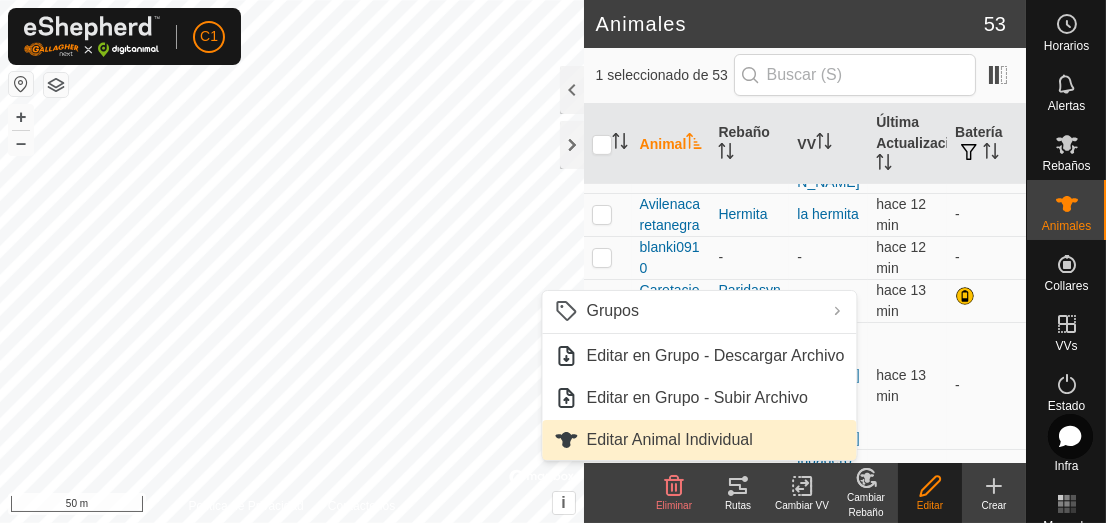 click on "Editar Animal Individual" at bounding box center (700, 440) 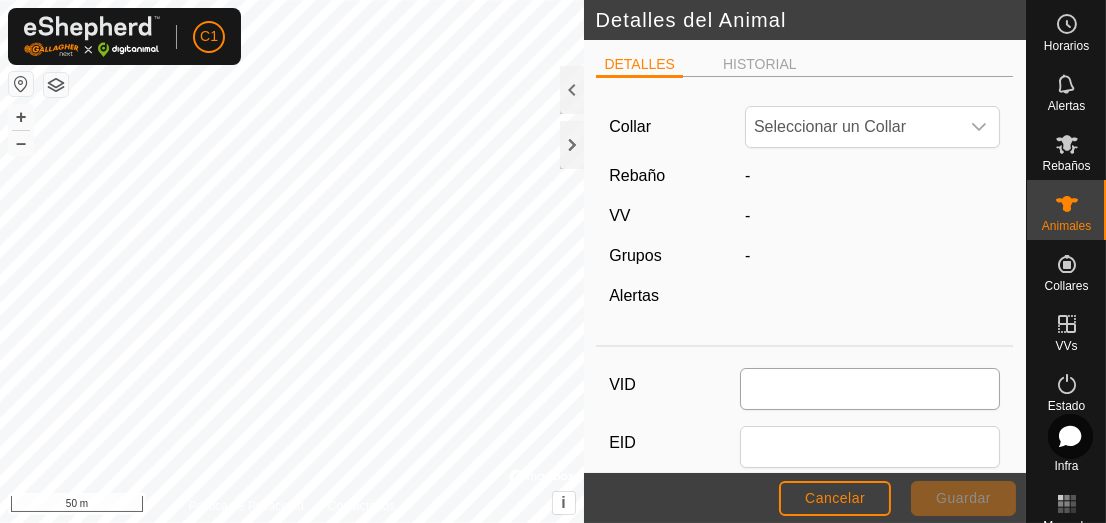 type on "es081602291722" 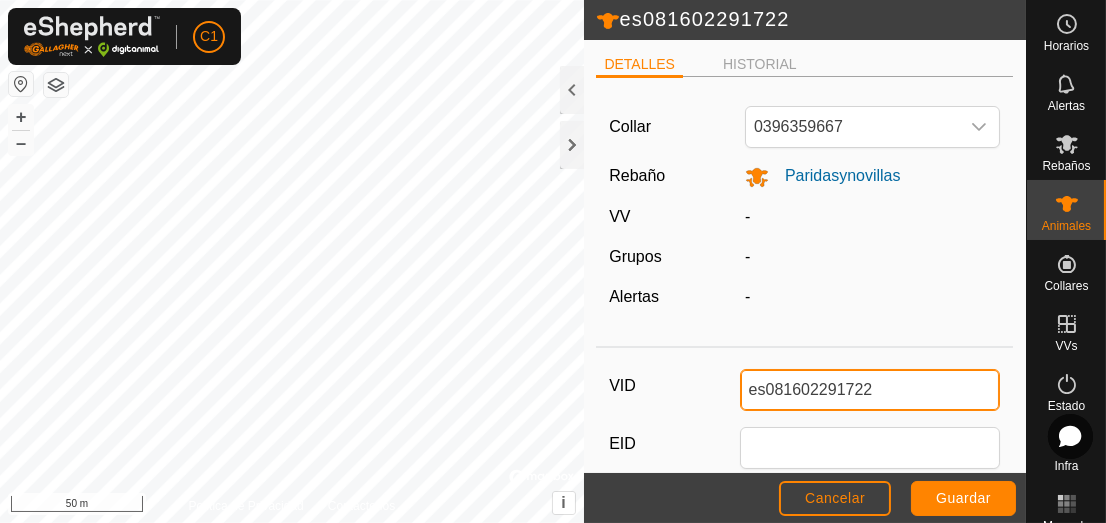 drag, startPoint x: 830, startPoint y: 380, endPoint x: 627, endPoint y: 354, distance: 204.65825 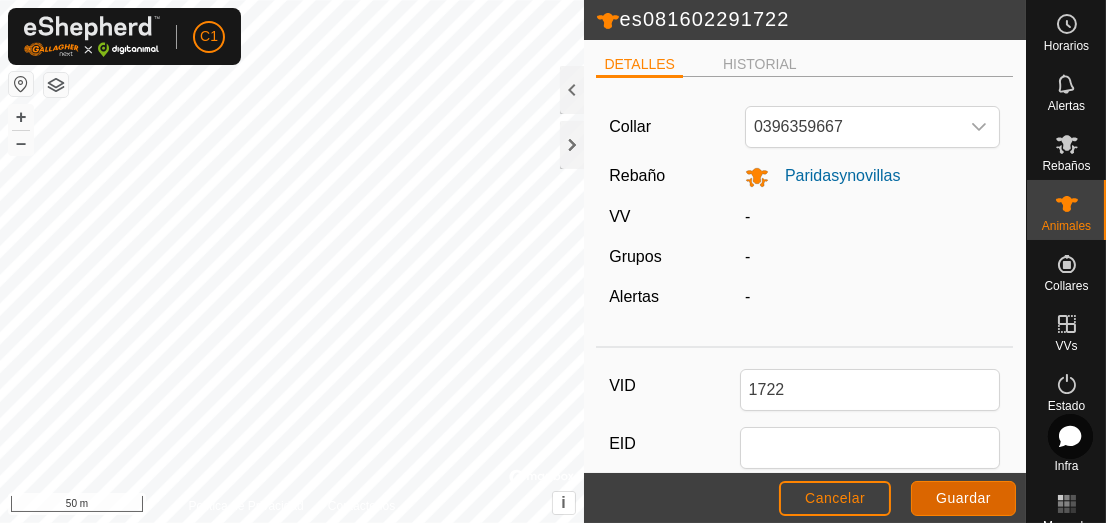 click on "Guardar" 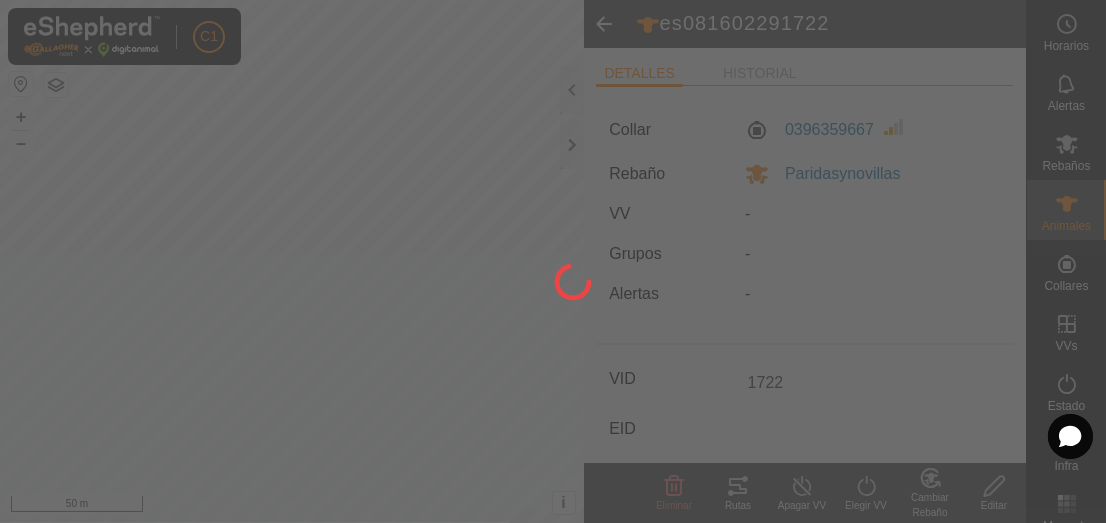 type on "es081602291722" 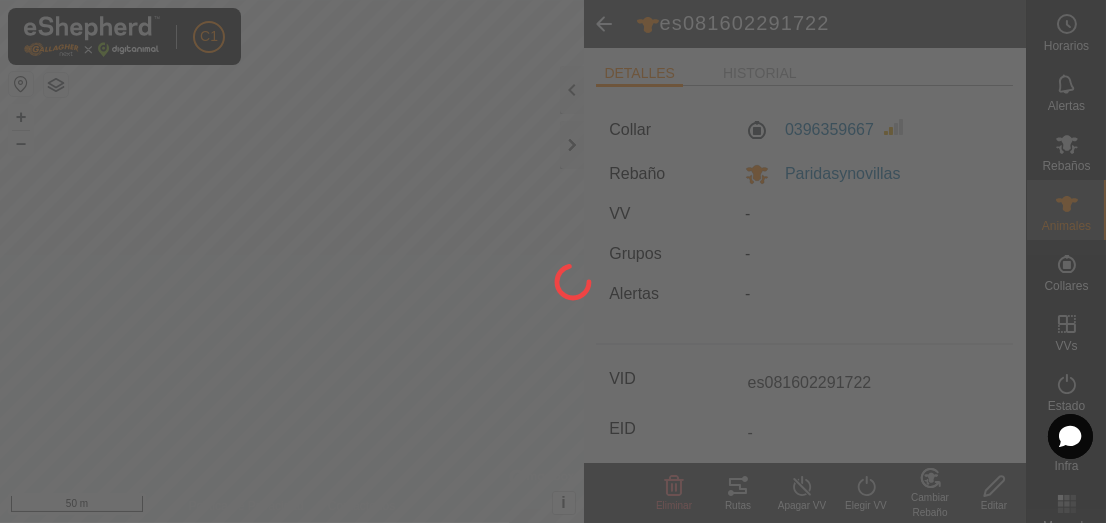 type on "-" 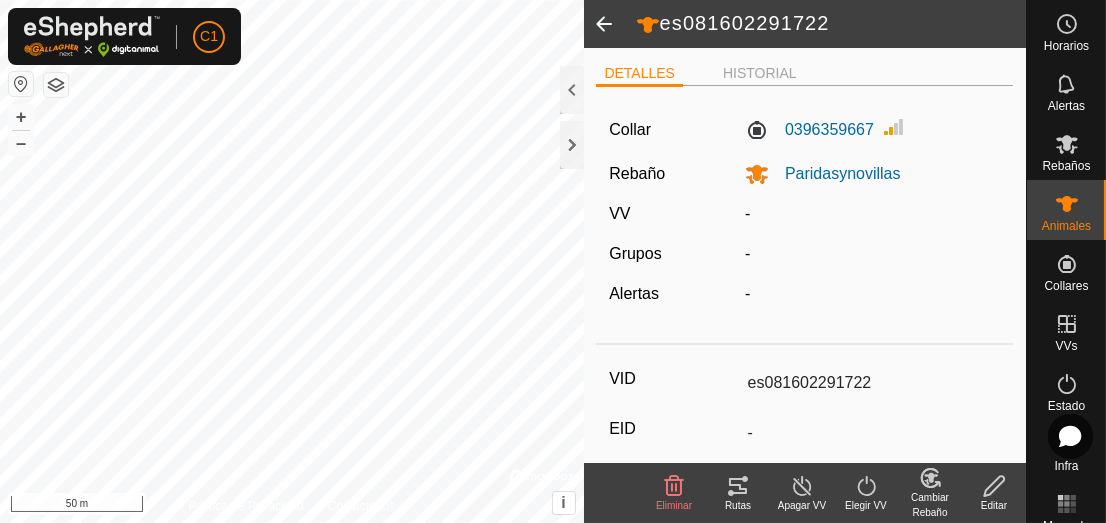 click 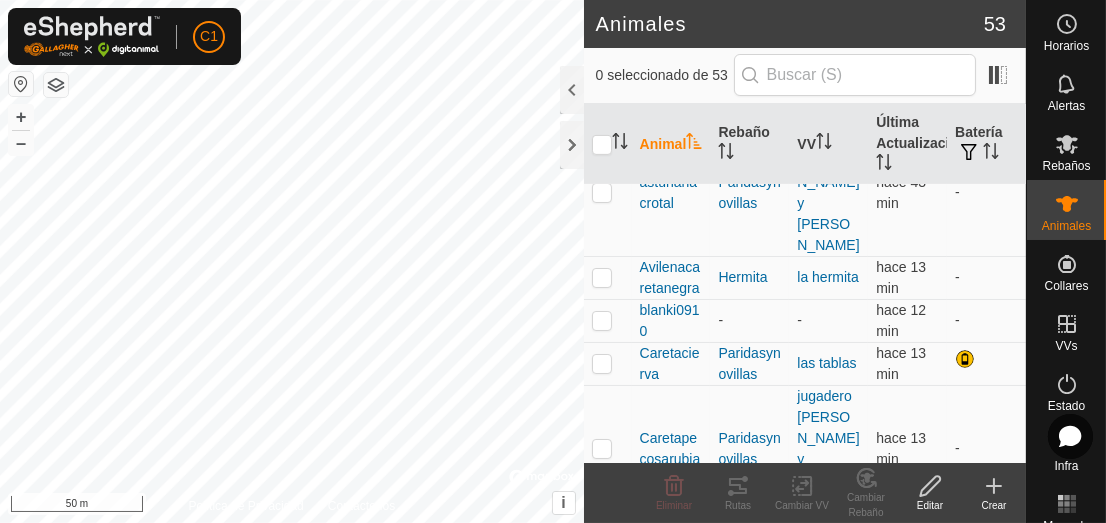 scroll, scrollTop: 1391, scrollLeft: 0, axis: vertical 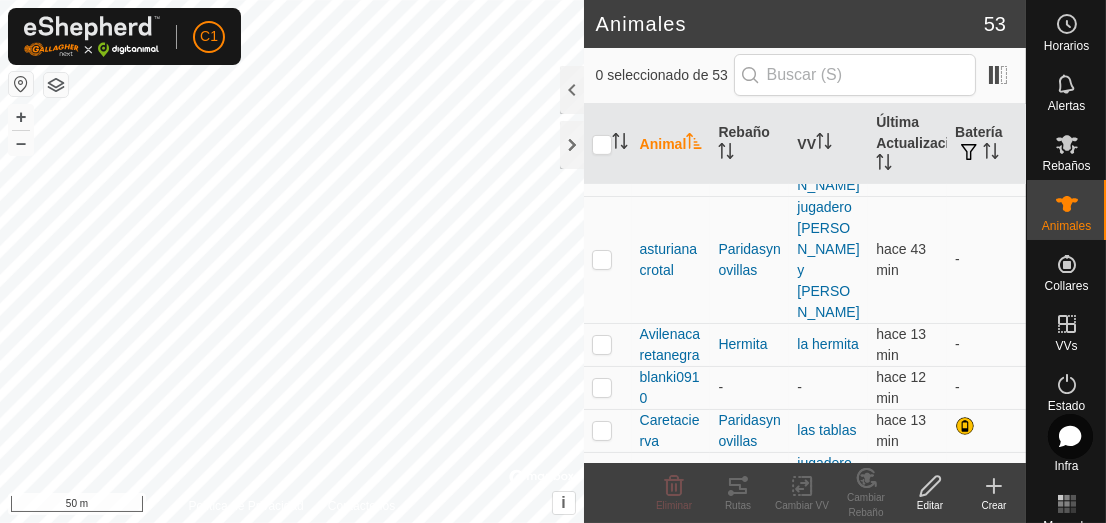 click at bounding box center [602, 1121] 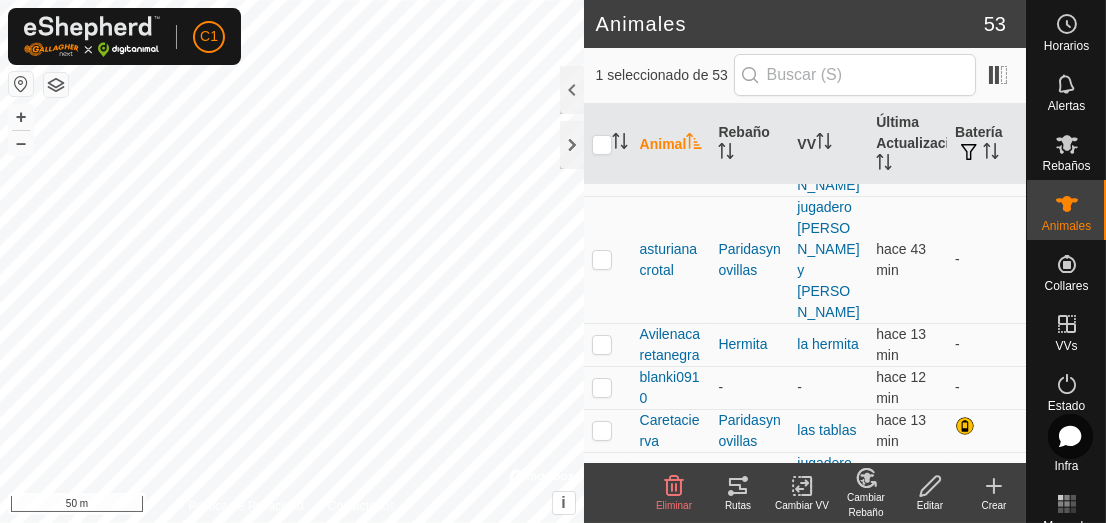 click 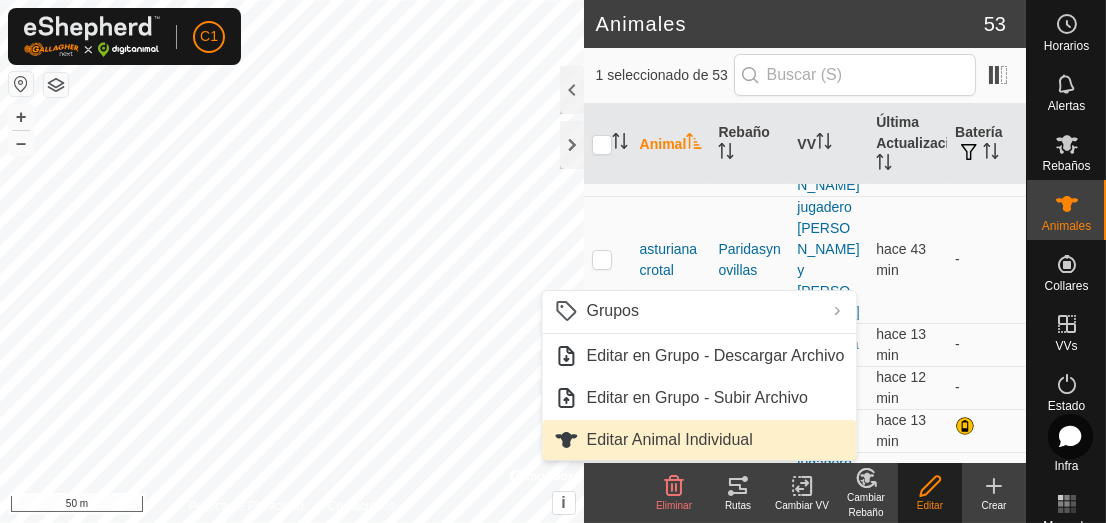 click on "Editar Animal Individual" at bounding box center [700, 440] 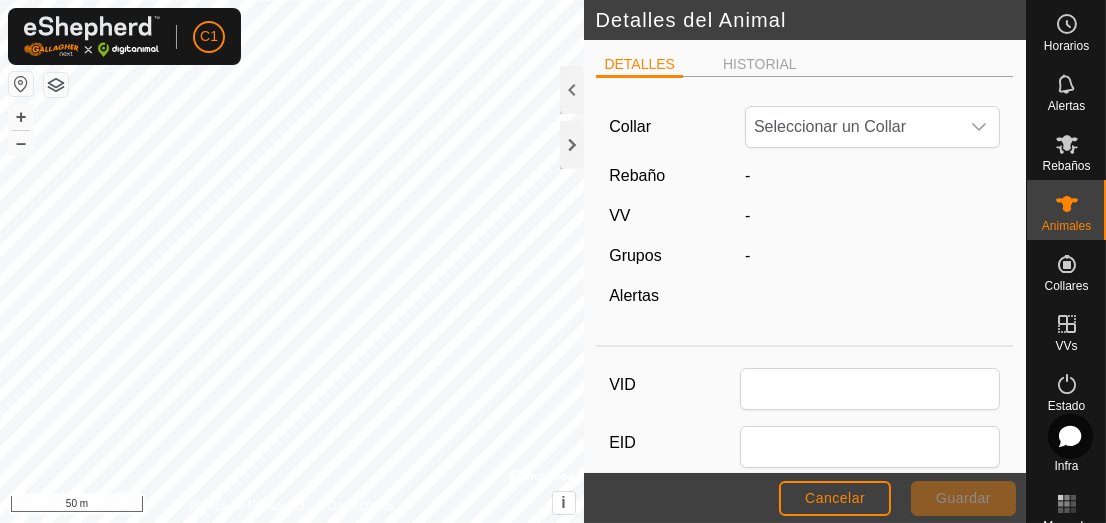 type on "es041602236464fleck" 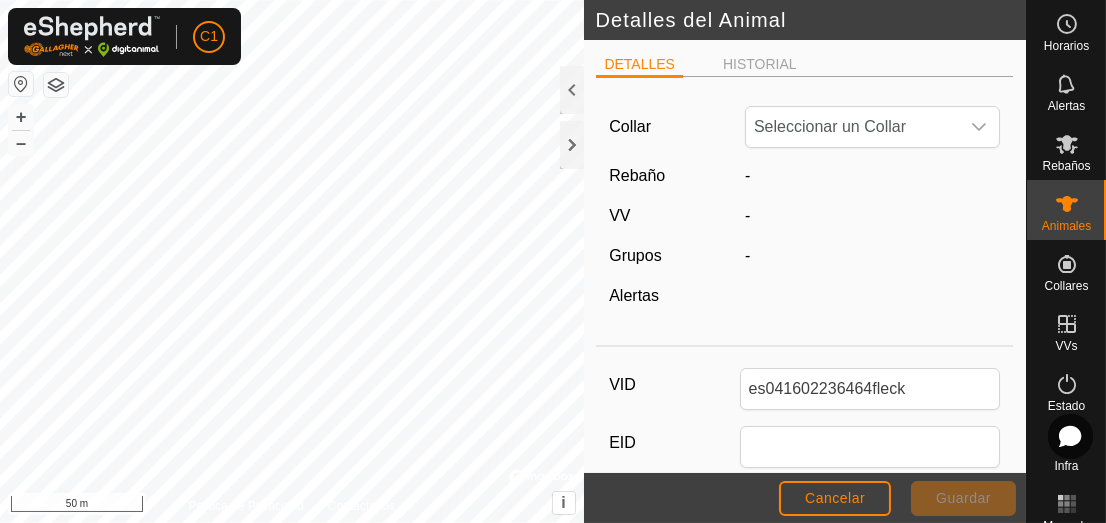 type 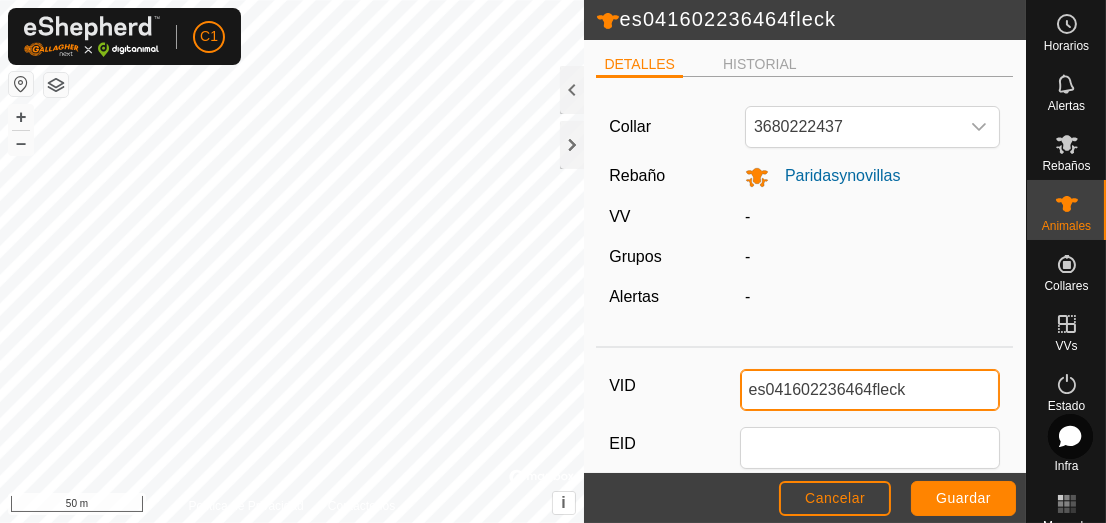 click on "es041602236464fleck   DETALLES   HISTORIAL  Collar 3680222437 Rebaño Paridasynovillas VV - Grupos  -  Alertas  -  VID es041602236464fleck EID Tatuaje o [PERSON_NAME] Clase de Ganado Día de Nacimiento Edad - Estado de Embarazo   Peso 0 en Ganancia de Peso Diaria Esperada Cancelar Guardar Política de Privacidad Contáctenos + – ⇧ i ©  Mapbox , ©  OpenStreetMap ,  Improve this map 50 m" 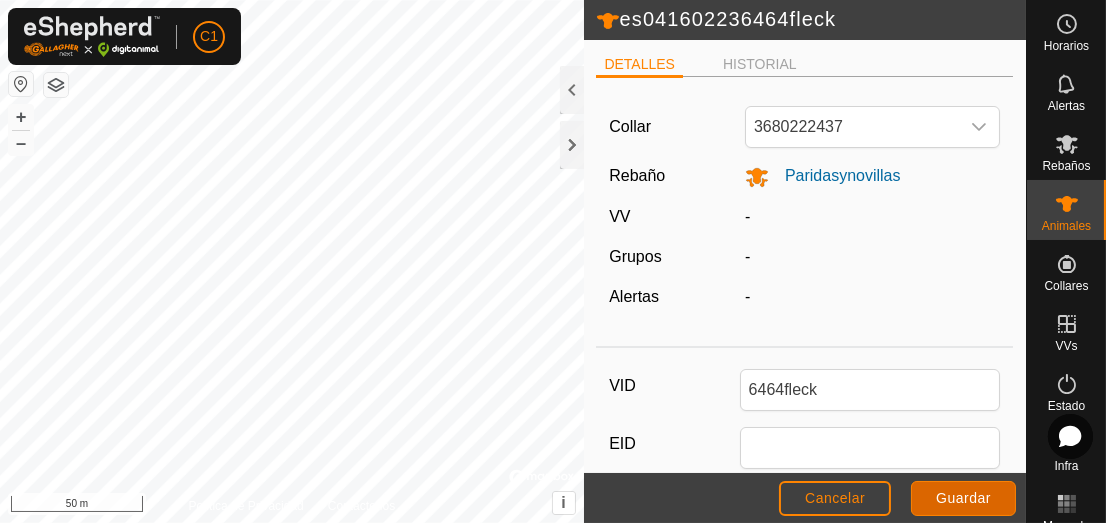 click on "Guardar" 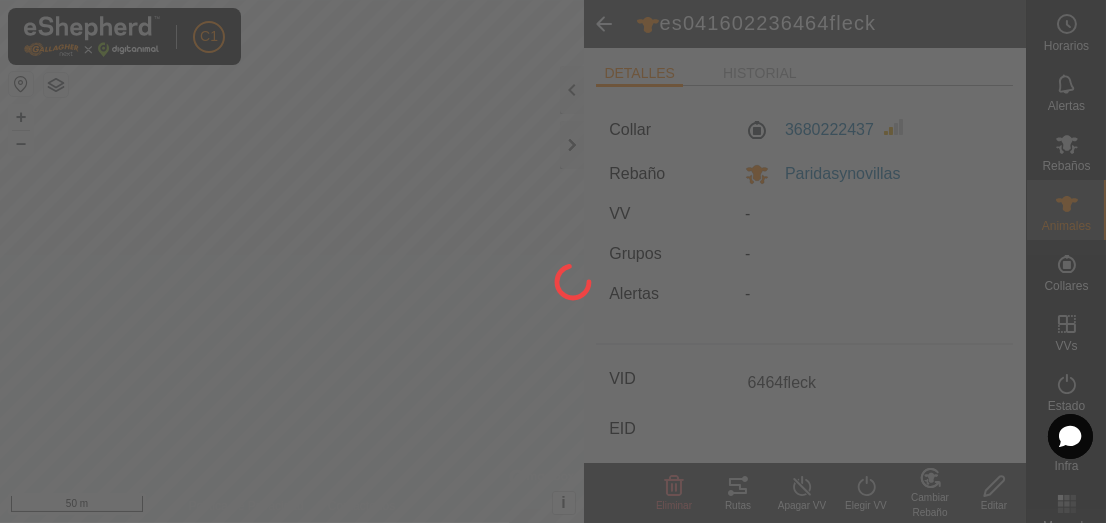 type on "6464fleck" 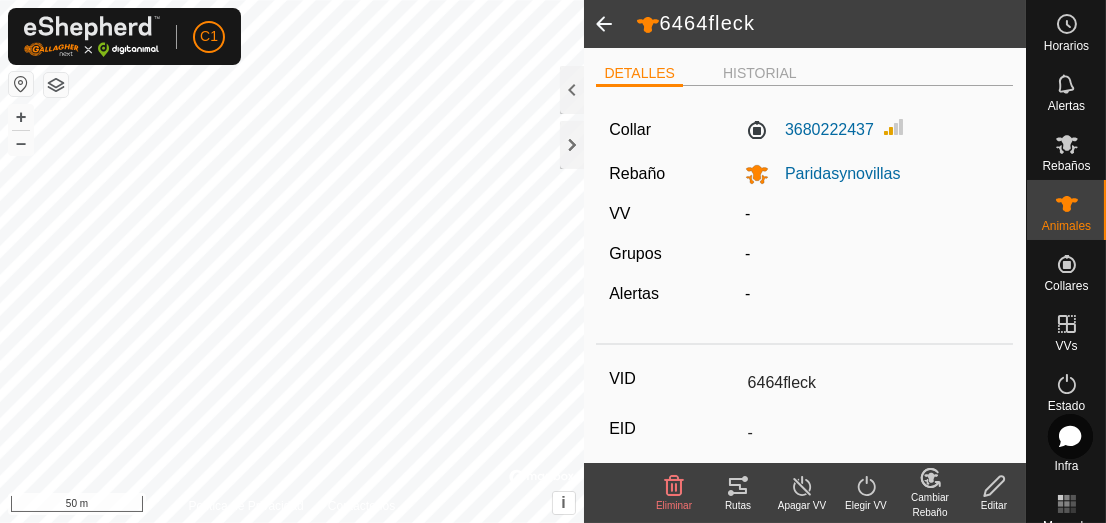 click 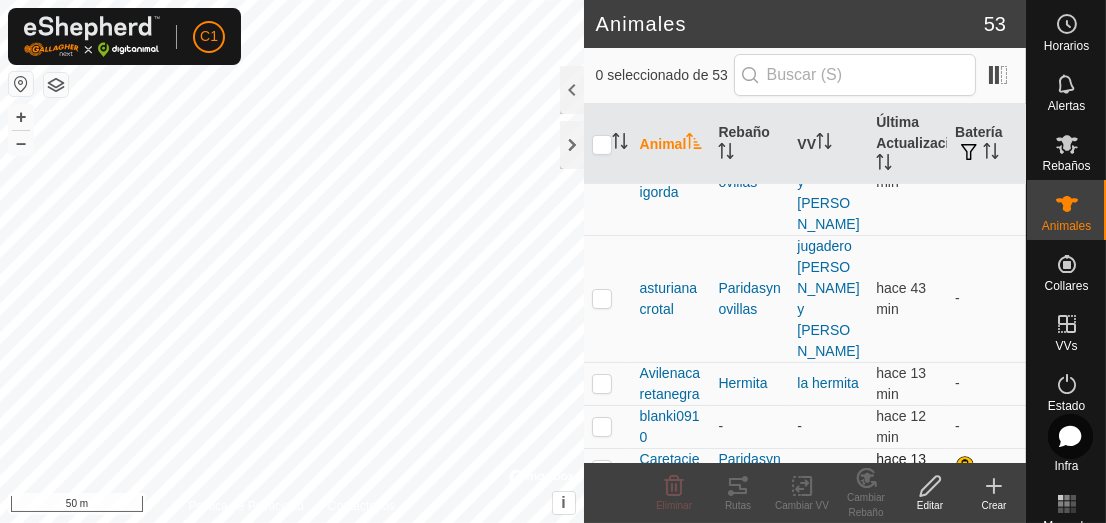 scroll, scrollTop: 1391, scrollLeft: 0, axis: vertical 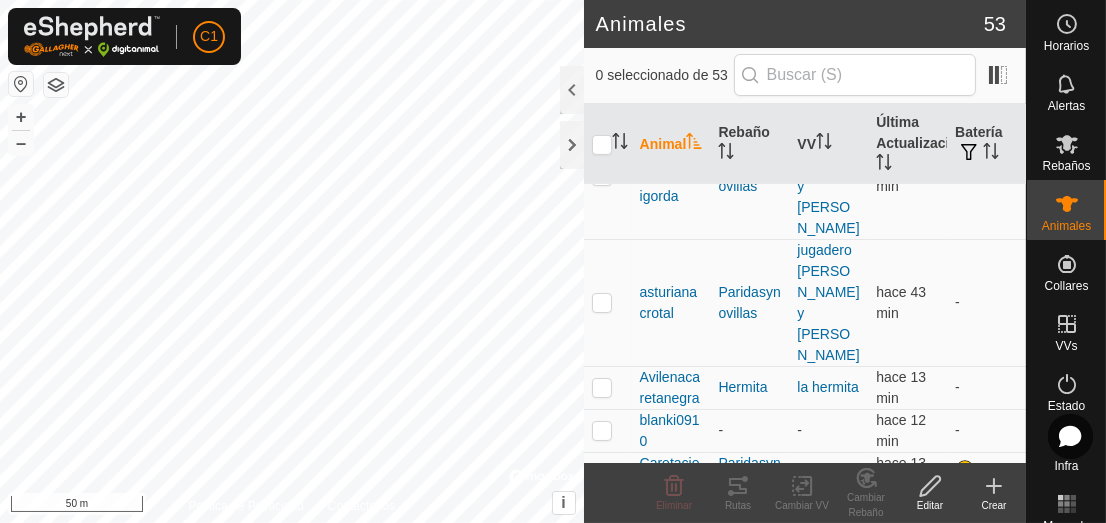 click at bounding box center (602, 1153) 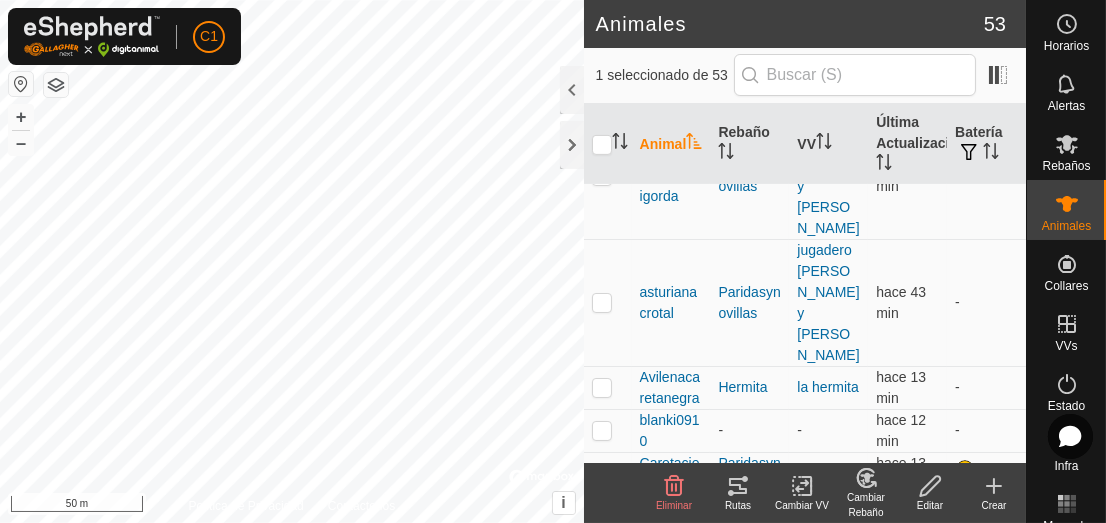 click 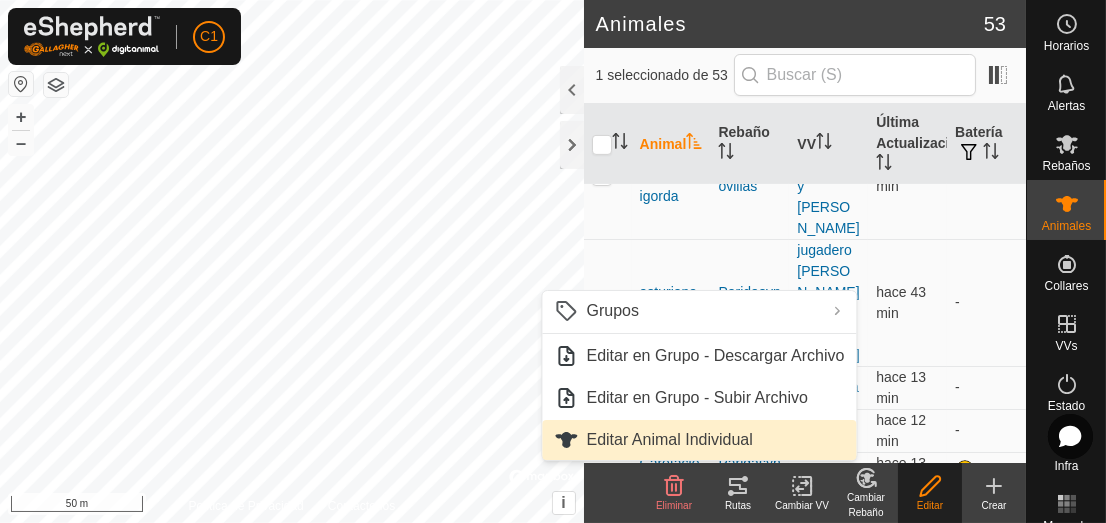 click on "Editar Animal Individual" at bounding box center [700, 440] 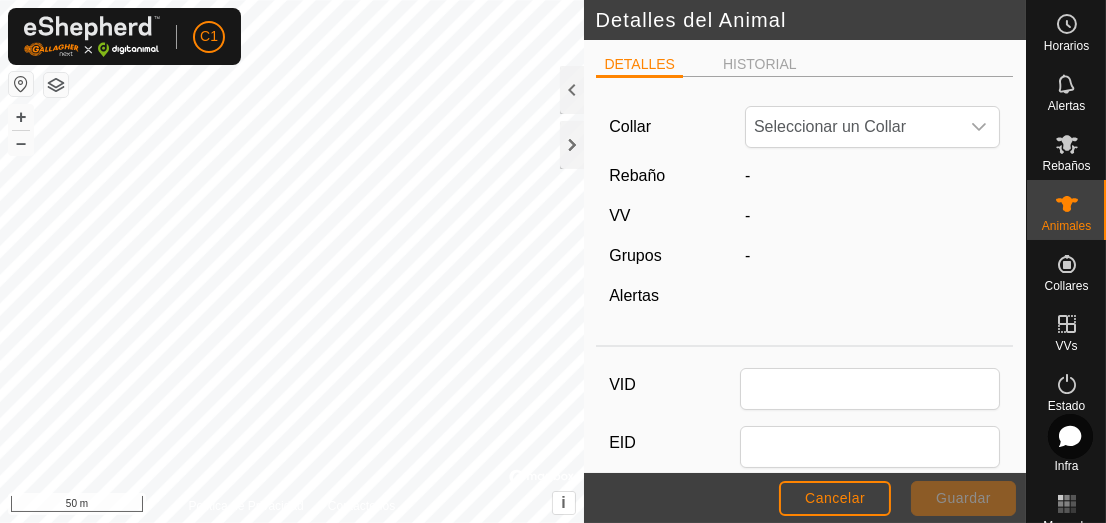 type on "es051602294080" 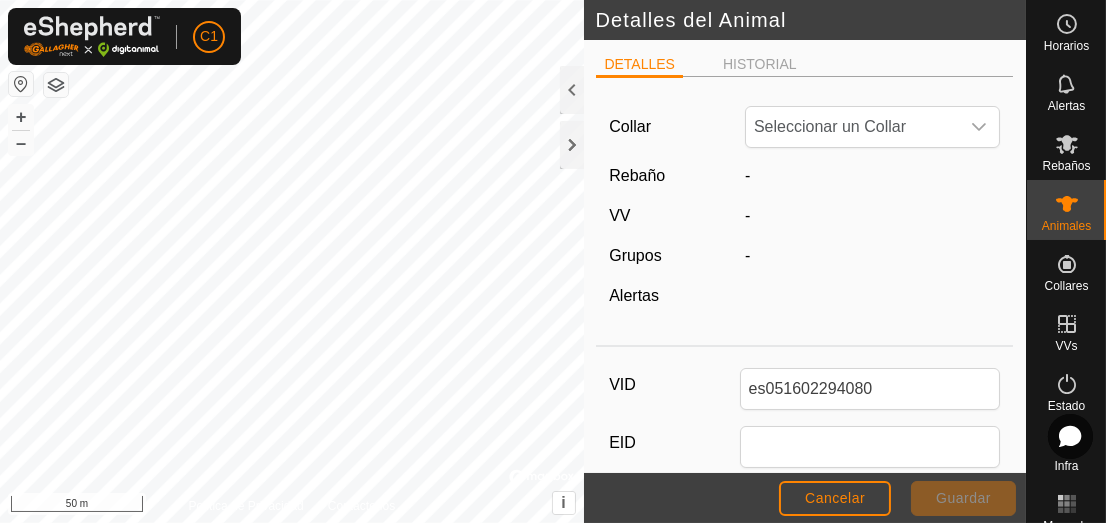 type 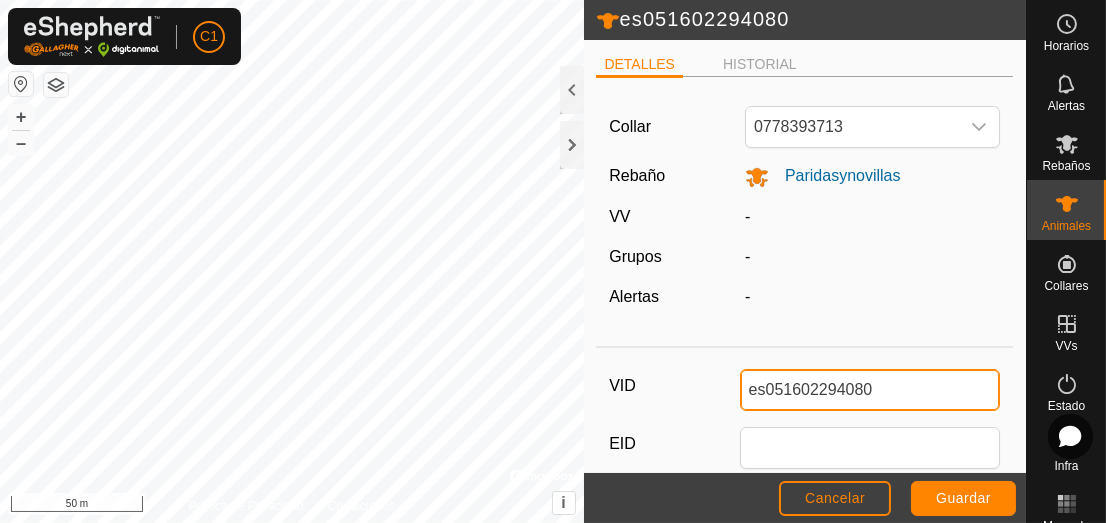 click on "es051602294080   DETALLES   HISTORIAL  Collar 0778393713 Rebaño Paridasynovillas VV - Grupos  -  Alertas  -  VID es051602294080 EID Tatuaje o [PERSON_NAME] Clase de Ganado Día de Nacimiento Edad - Estado de Embarazo   Peso 0 en Ganancia de Peso Diaria Esperada Cancelar Guardar Política de Privacidad Contáctenos + – ⇧ i ©  Mapbox , ©  OpenStreetMap ,  Improve this map 50 m" 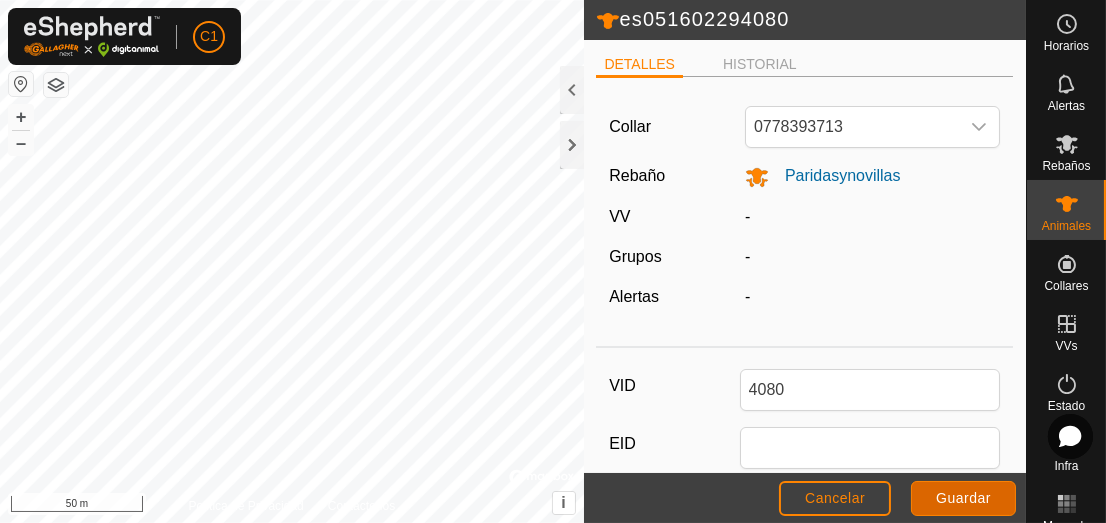 click on "Guardar" 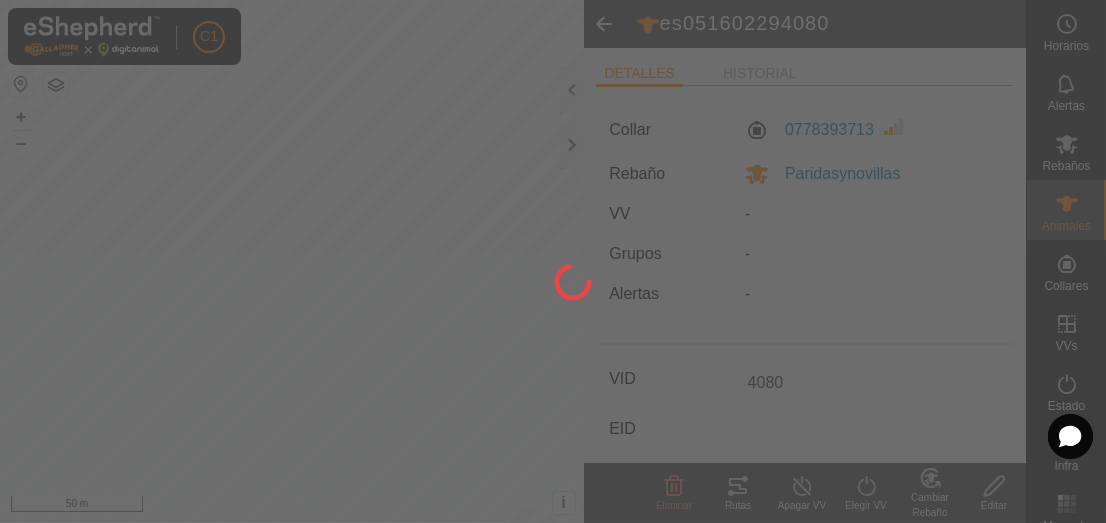 type on "es051602294080" 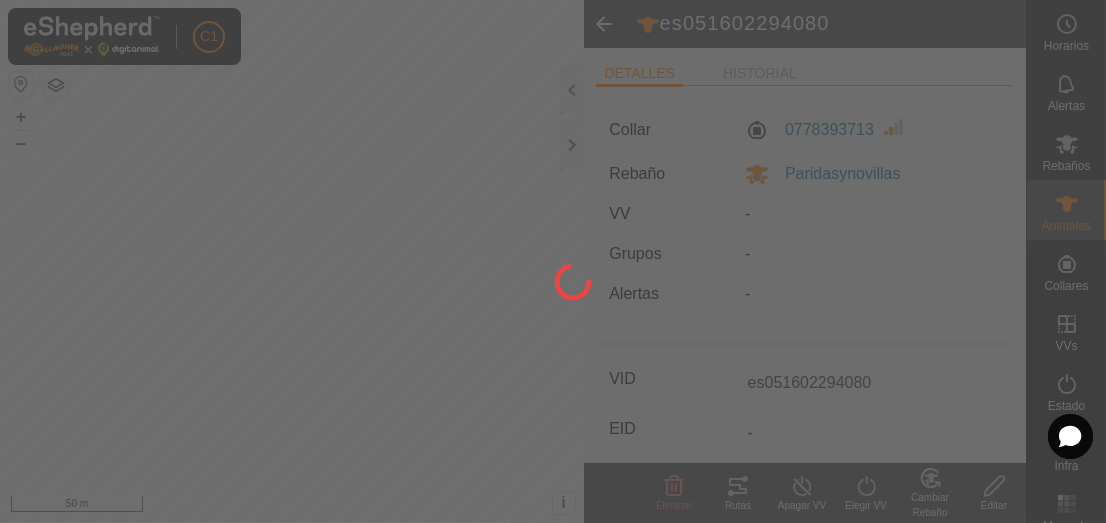 type on "-" 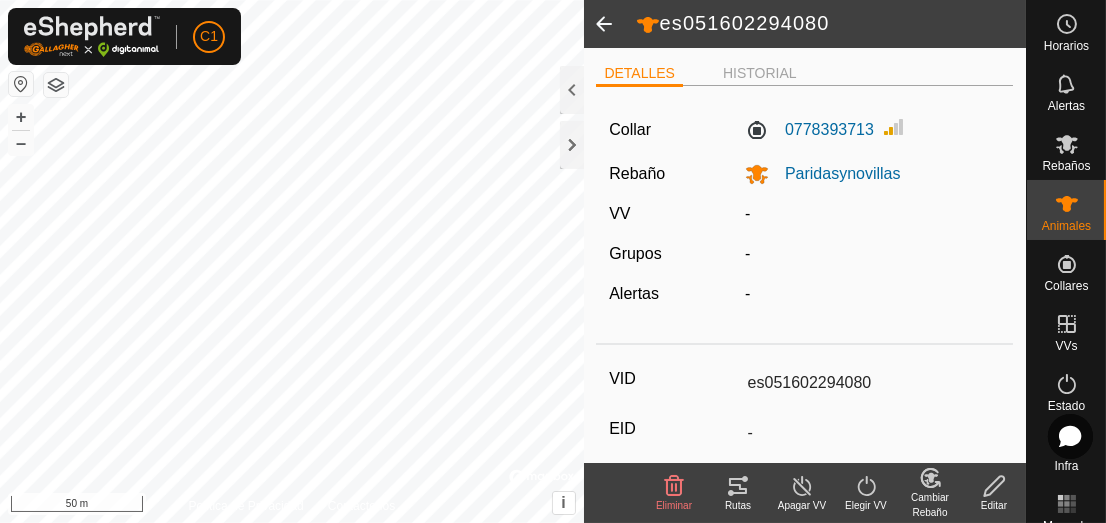 click 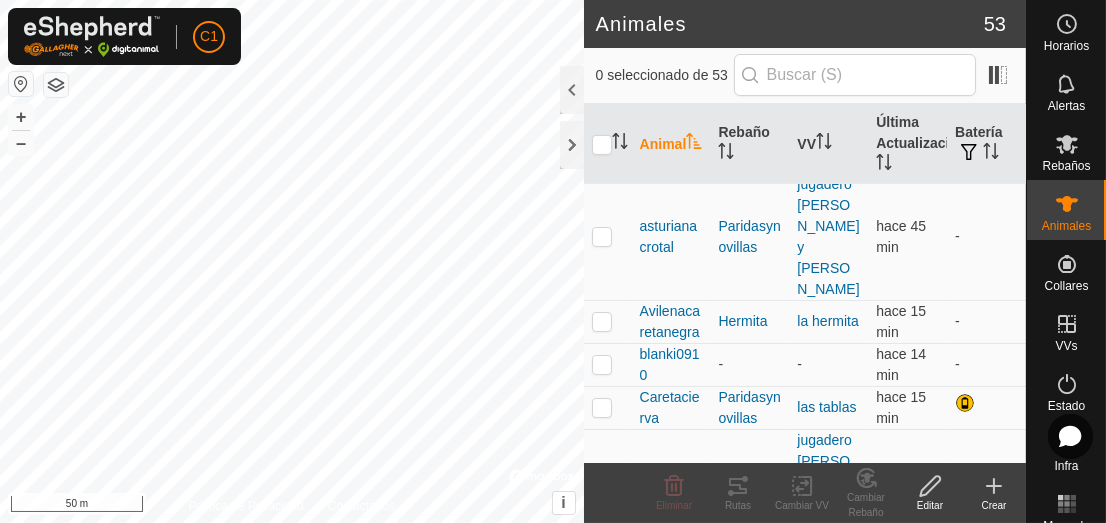 scroll, scrollTop: 1478, scrollLeft: 0, axis: vertical 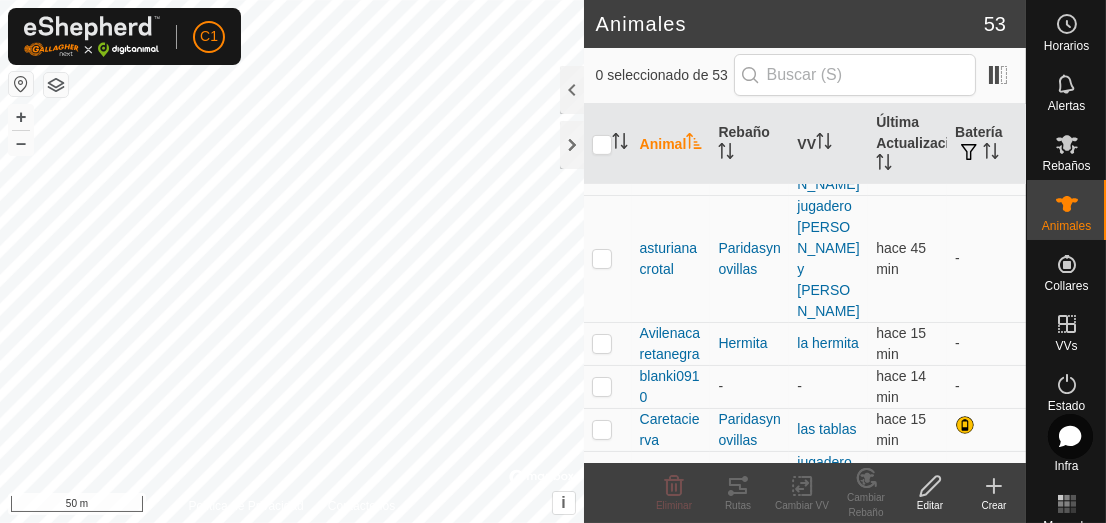 click at bounding box center [602, 1109] 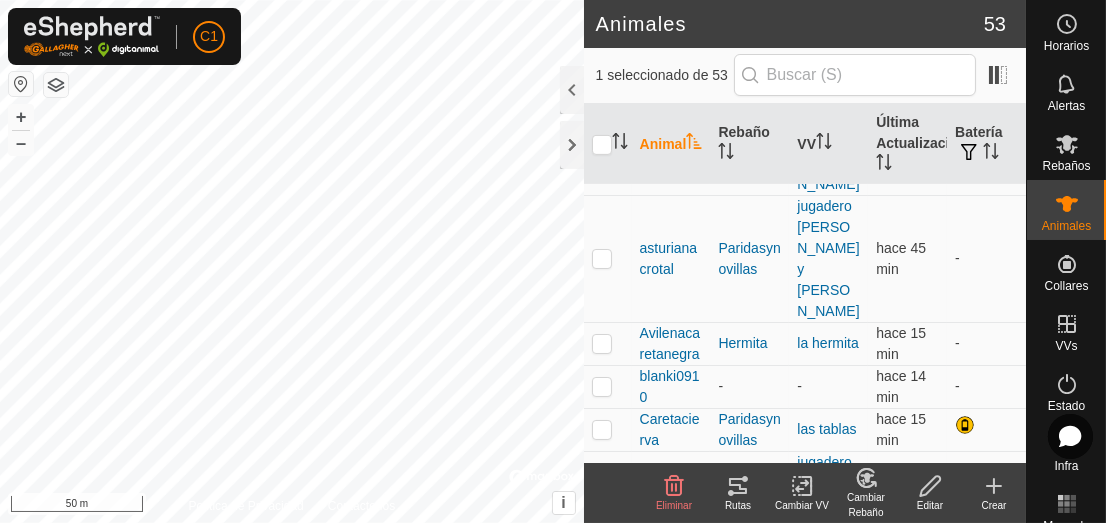 click on "Editar" 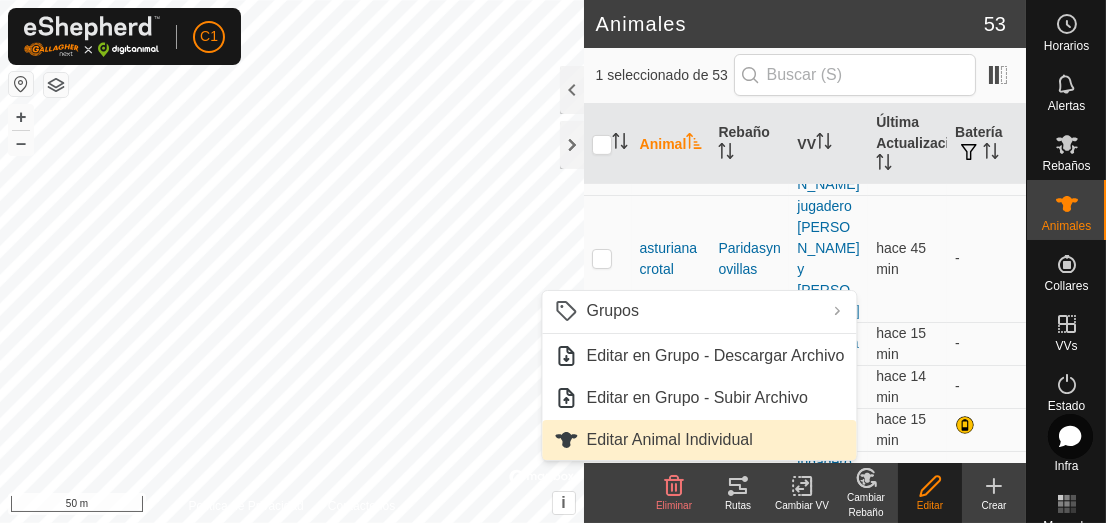 click on "Editar Animal Individual" at bounding box center [700, 440] 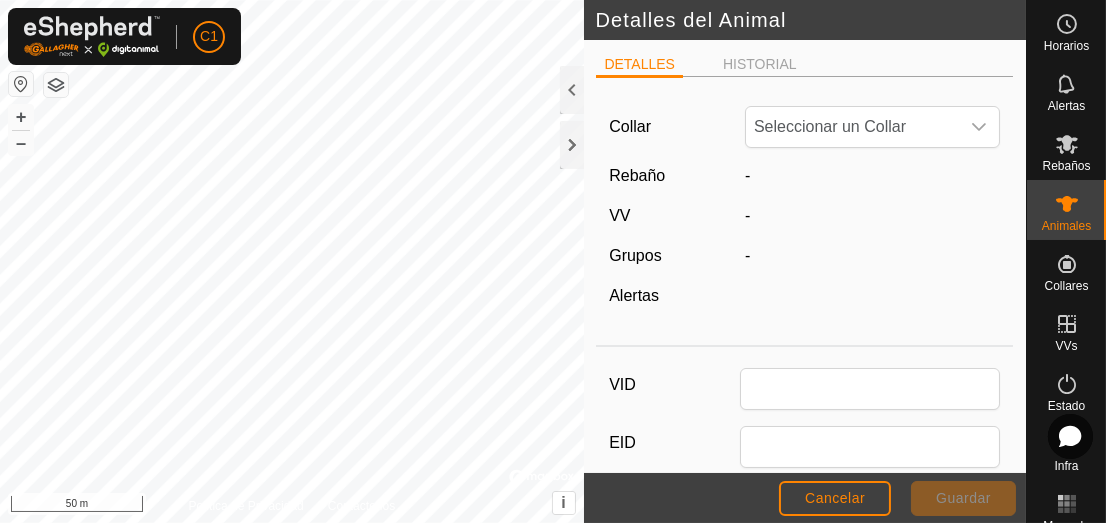 type on "es0661602294081" 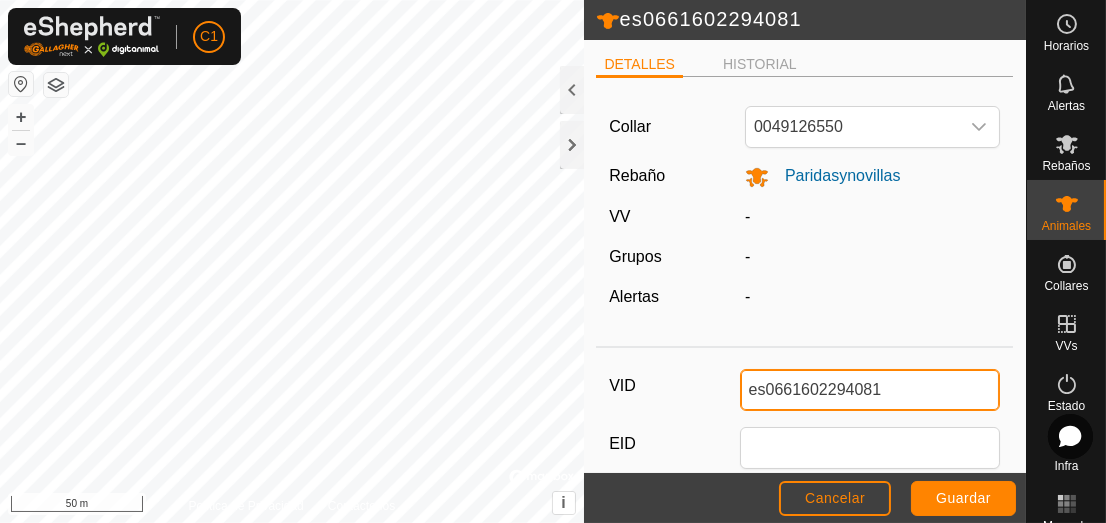 drag, startPoint x: 841, startPoint y: 384, endPoint x: 652, endPoint y: 382, distance: 189.01057 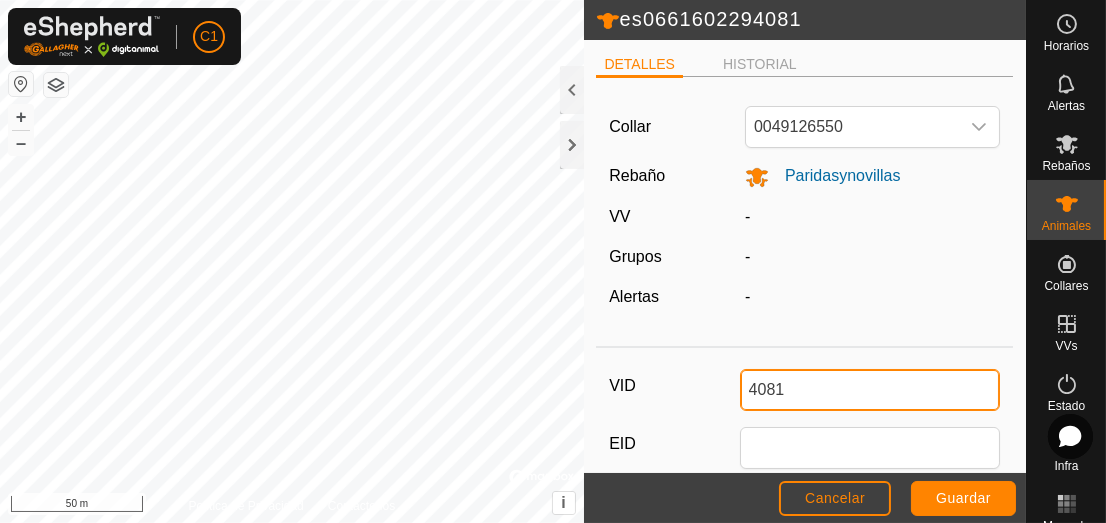 type on "4081" 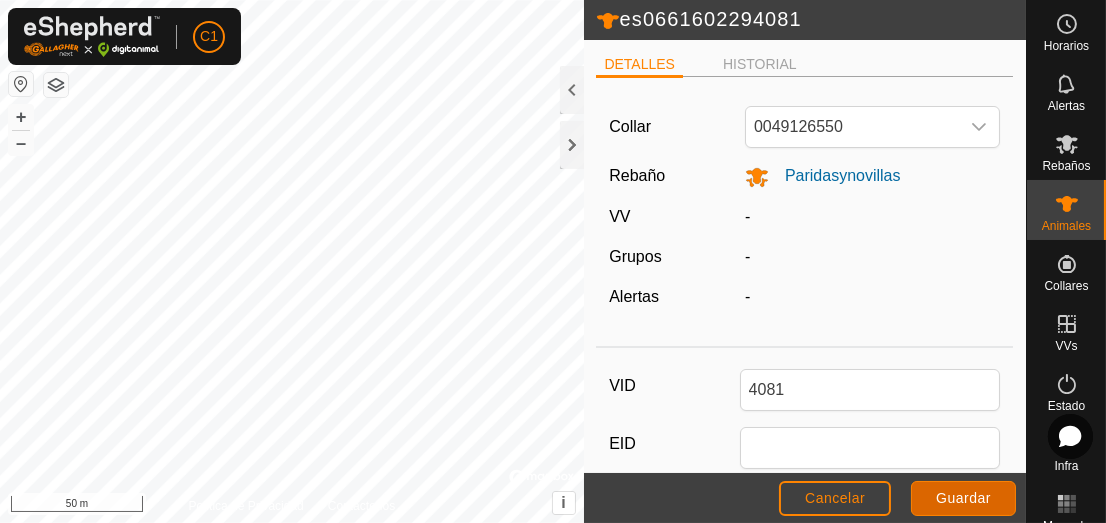 click on "Guardar" 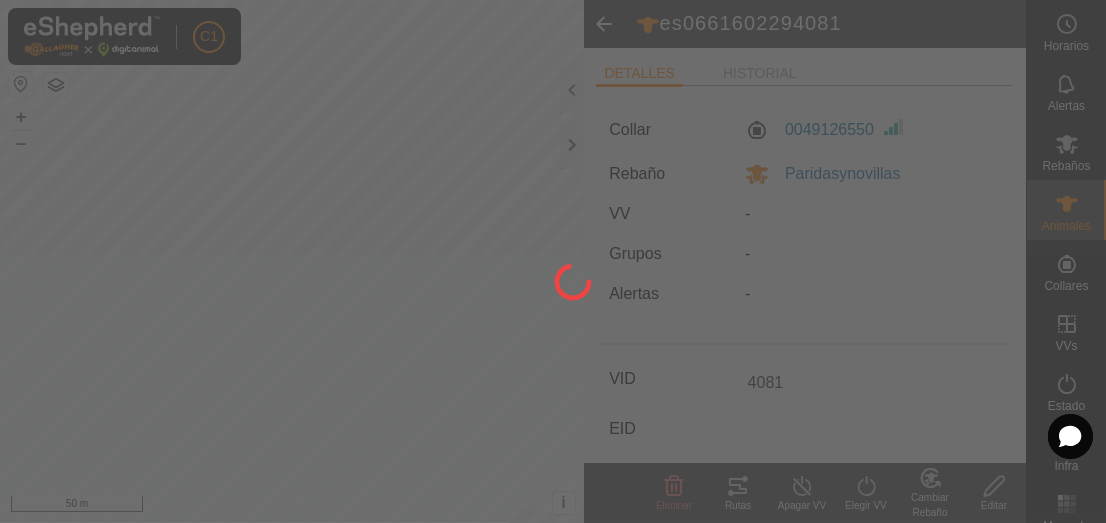 type on "-" 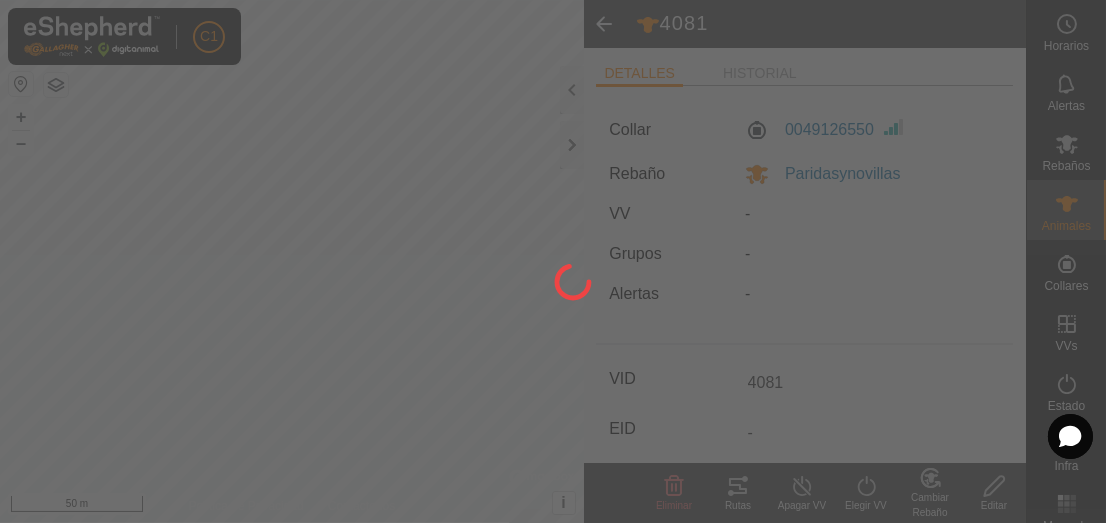 type on "es0661602294081" 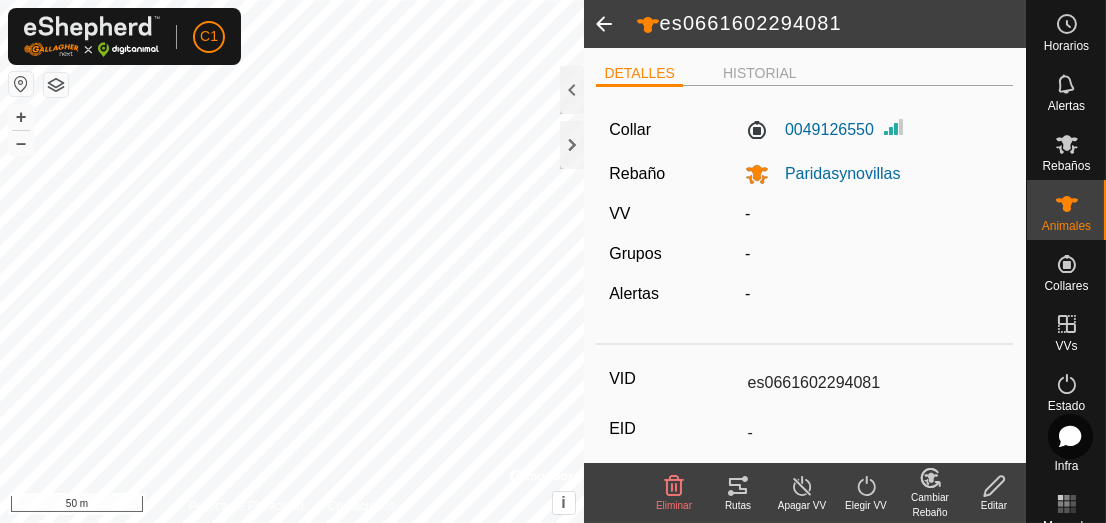 click 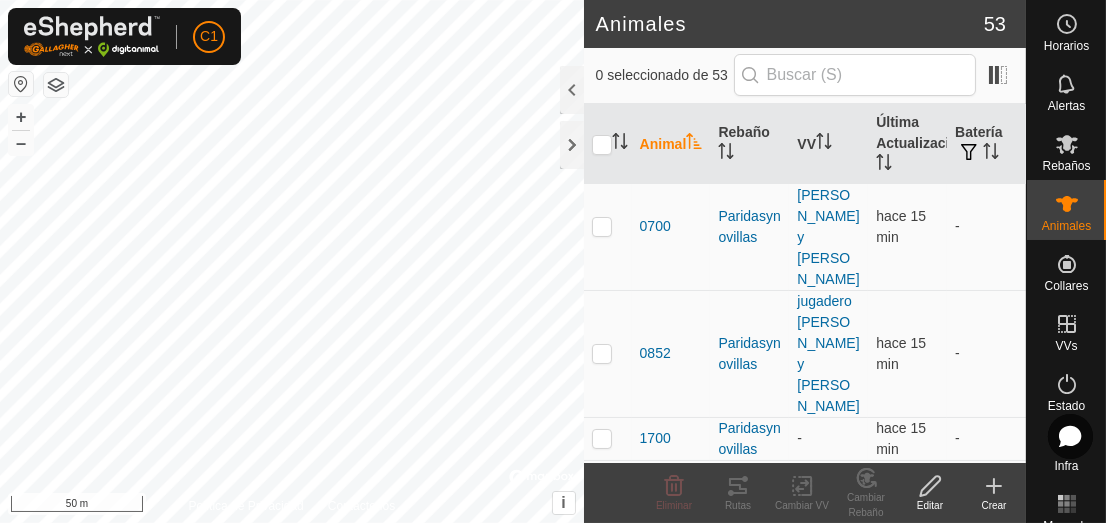 scroll, scrollTop: 0, scrollLeft: 0, axis: both 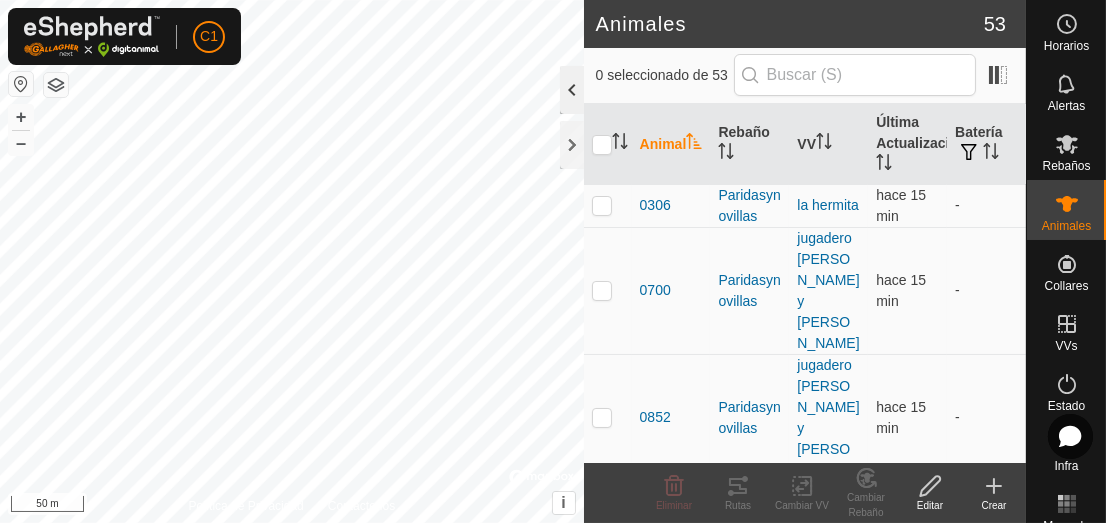click 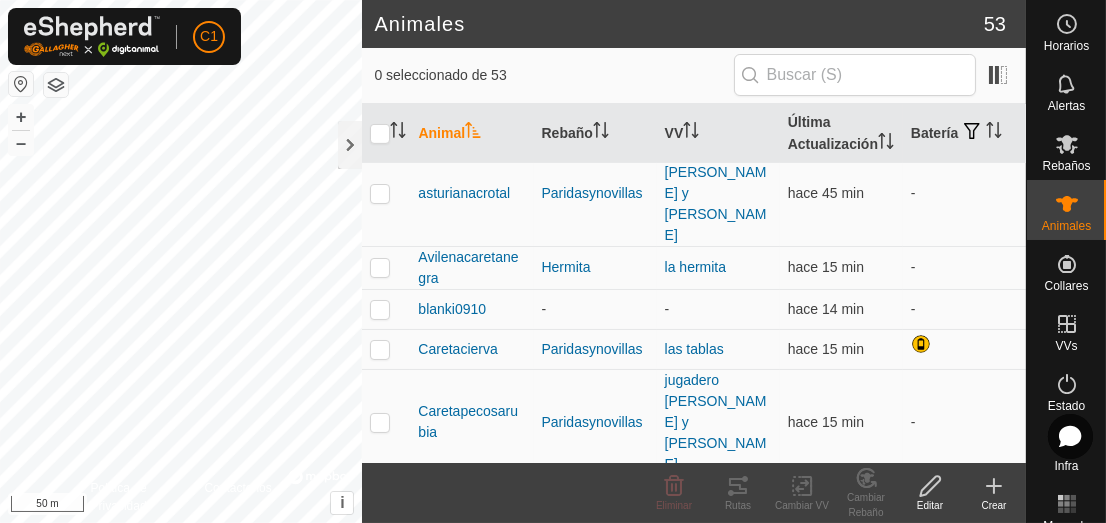 scroll, scrollTop: 1391, scrollLeft: 0, axis: vertical 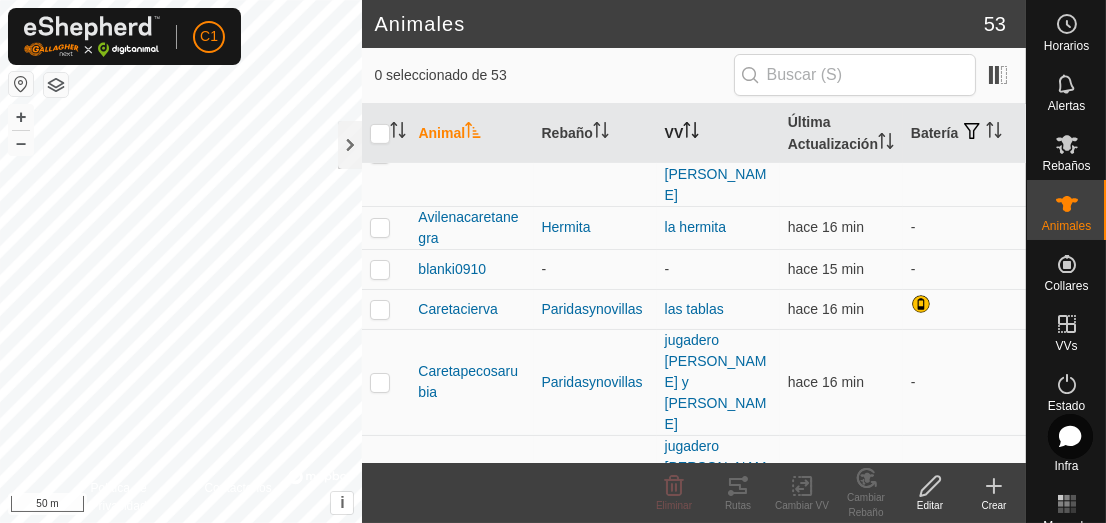 click 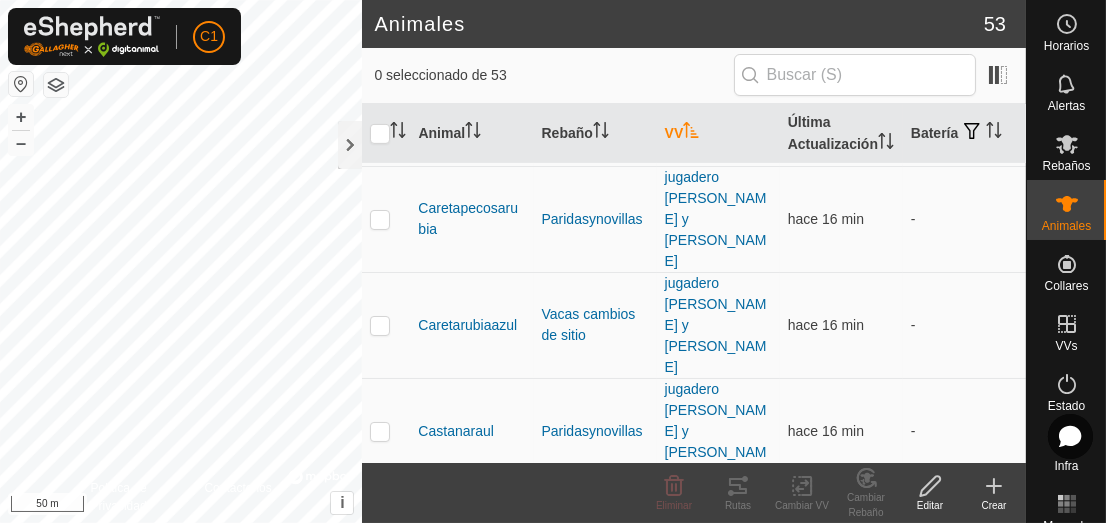 scroll, scrollTop: 0, scrollLeft: 0, axis: both 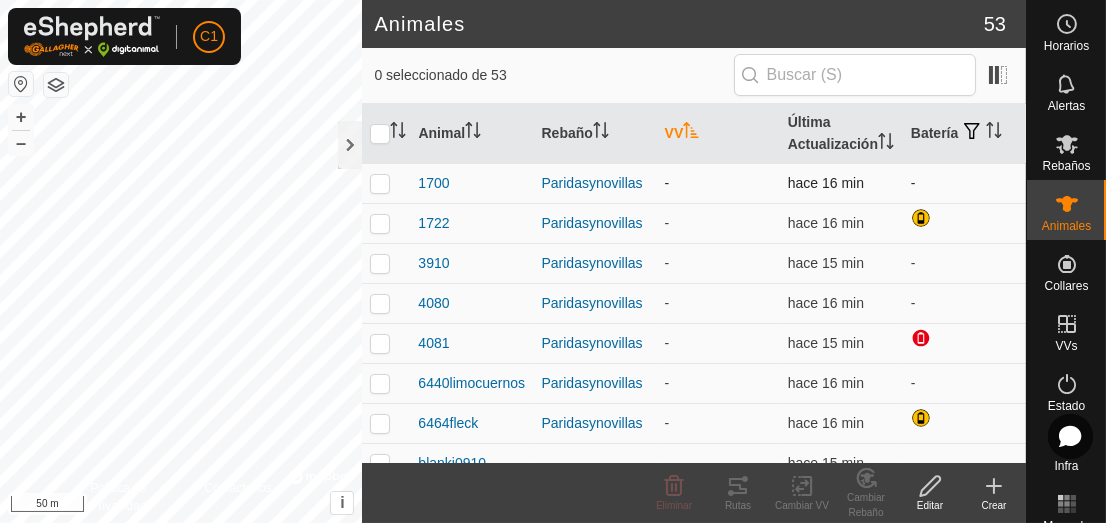 click at bounding box center [380, 183] 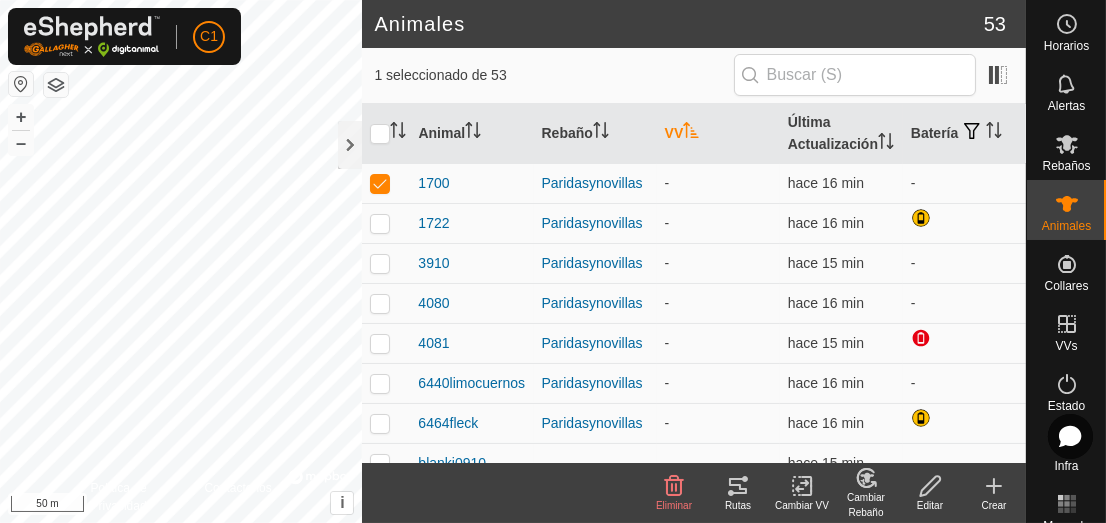 click on "Rutas" 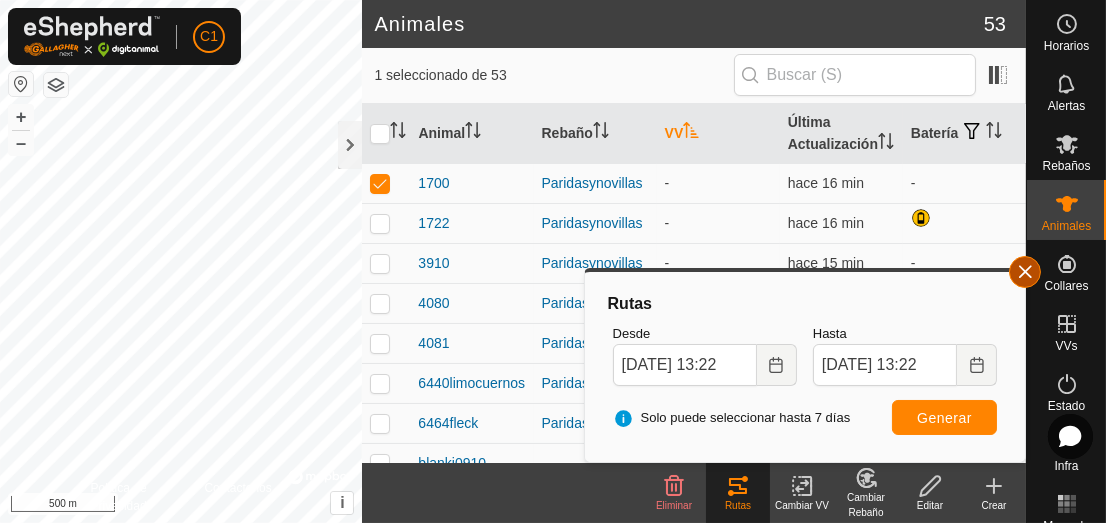click at bounding box center (1025, 272) 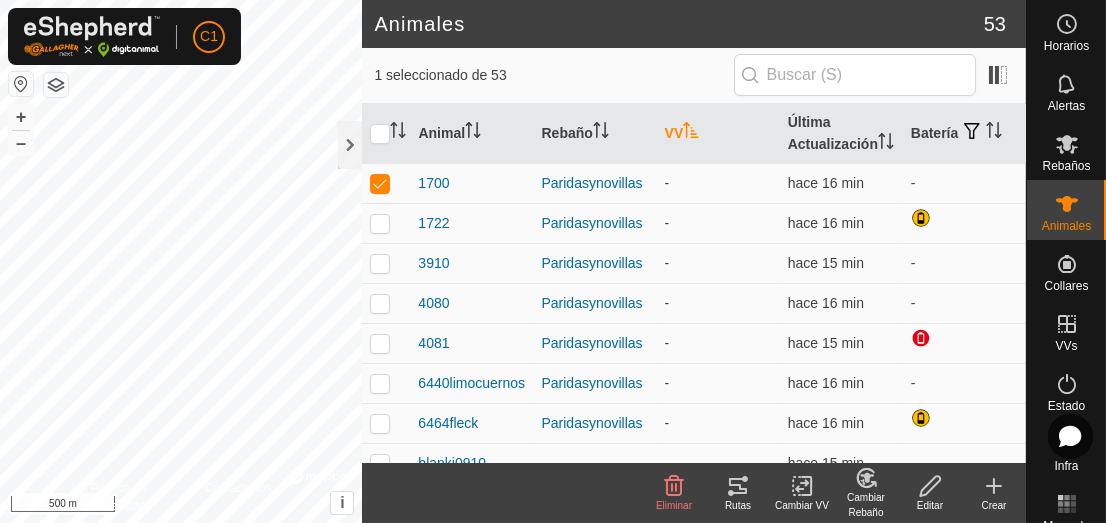click 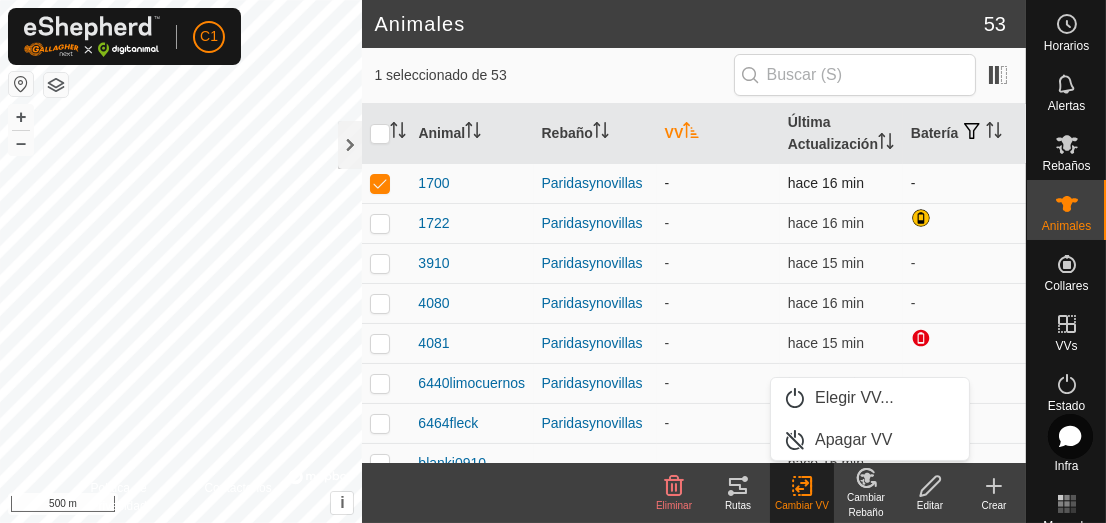 click at bounding box center (386, 183) 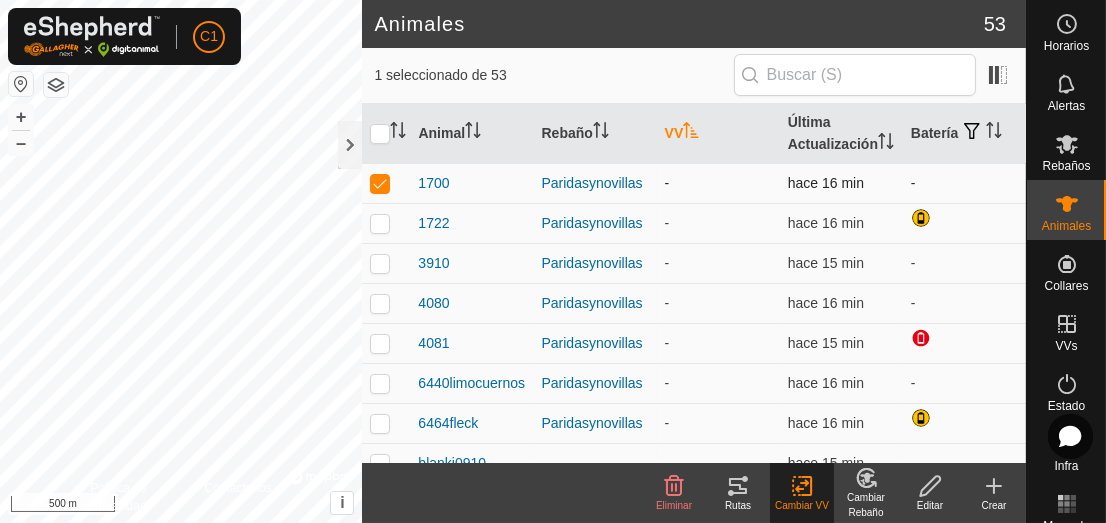 checkbox on "false" 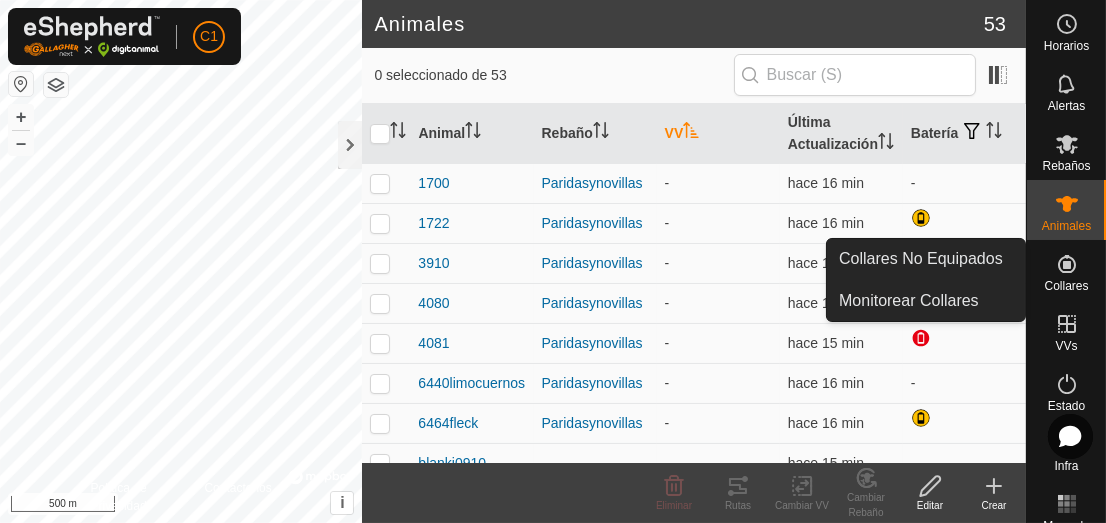 click 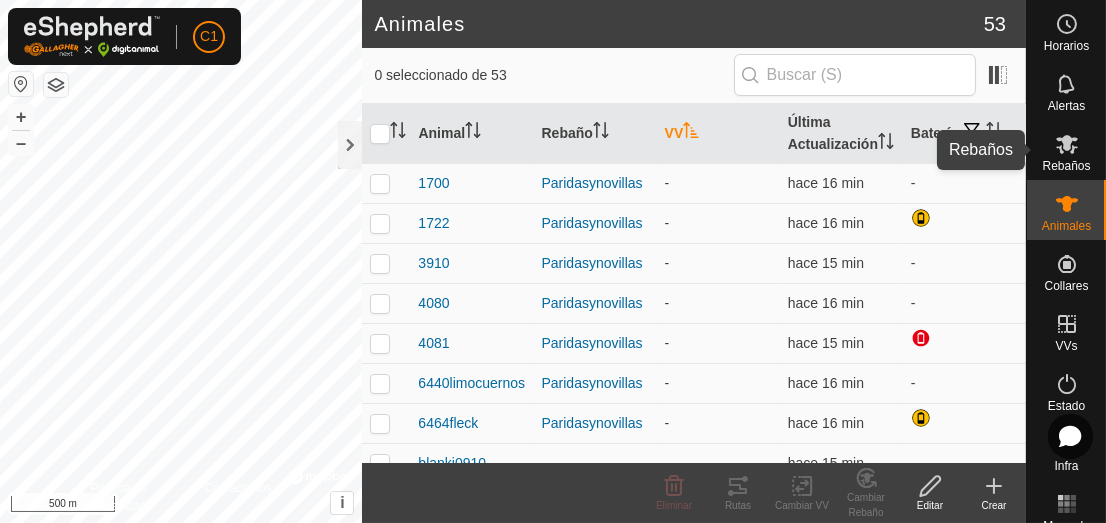 drag, startPoint x: 1072, startPoint y: 143, endPoint x: 1060, endPoint y: 157, distance: 18.439089 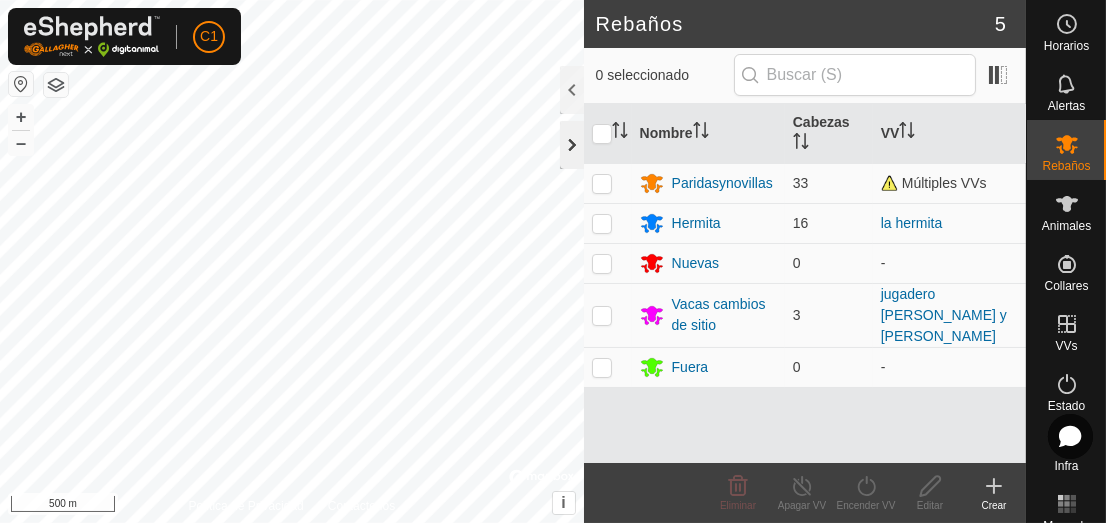 click 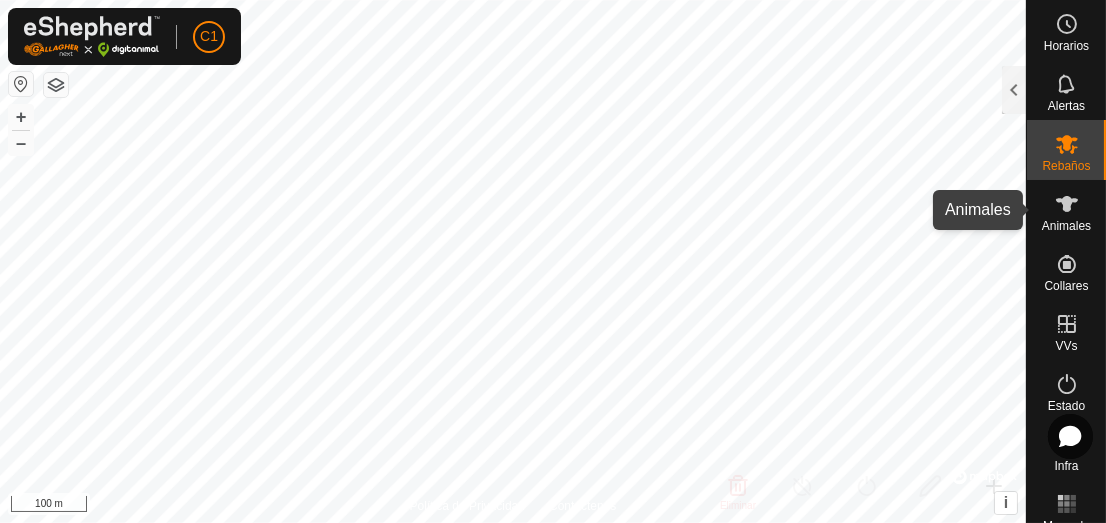 click on "Animales" at bounding box center [1066, 226] 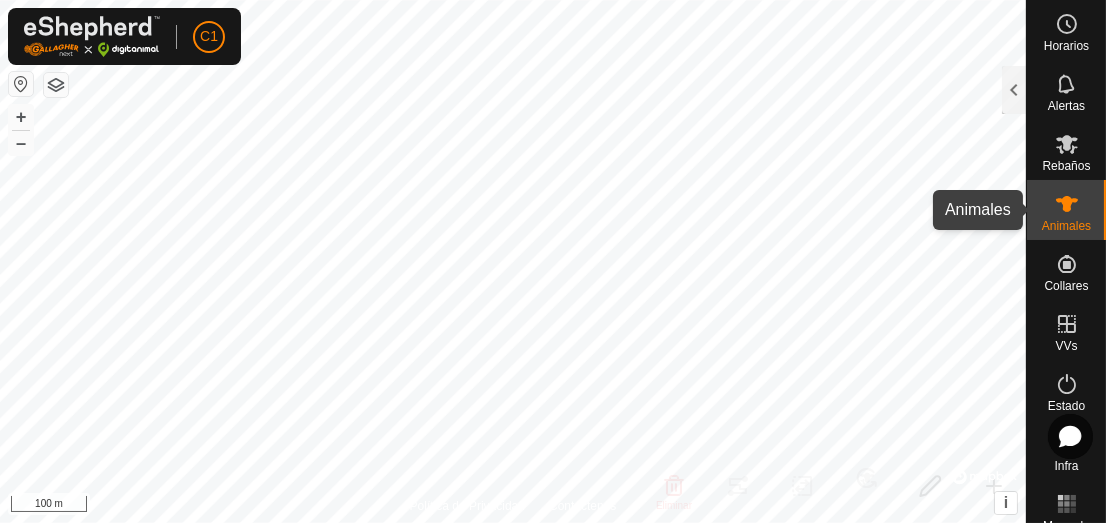 click 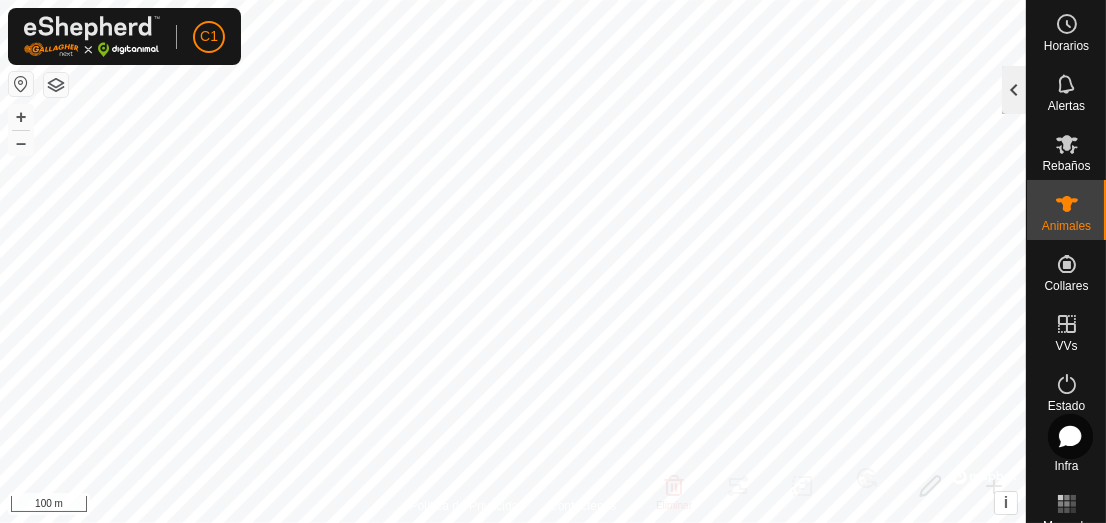 click 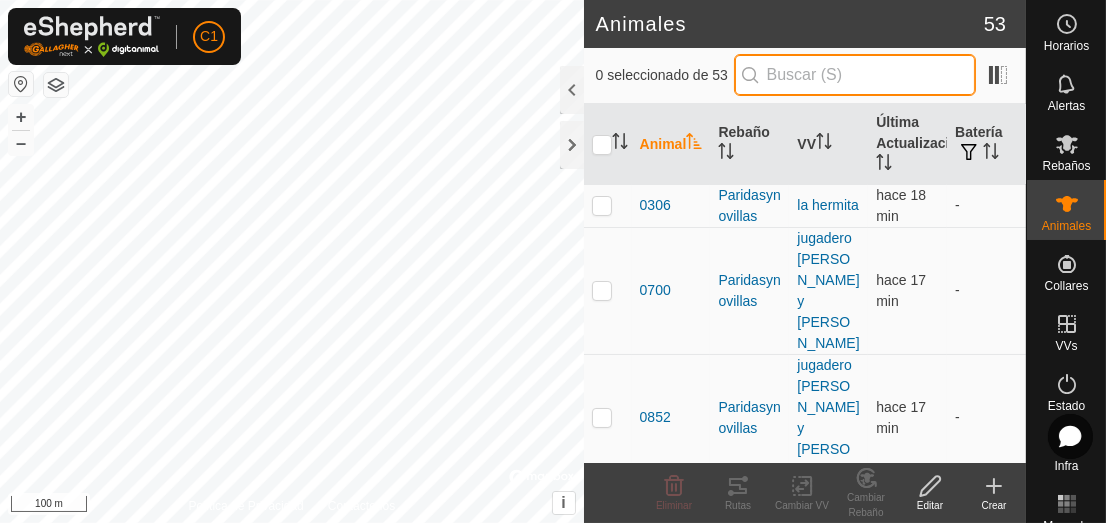 click at bounding box center (855, 75) 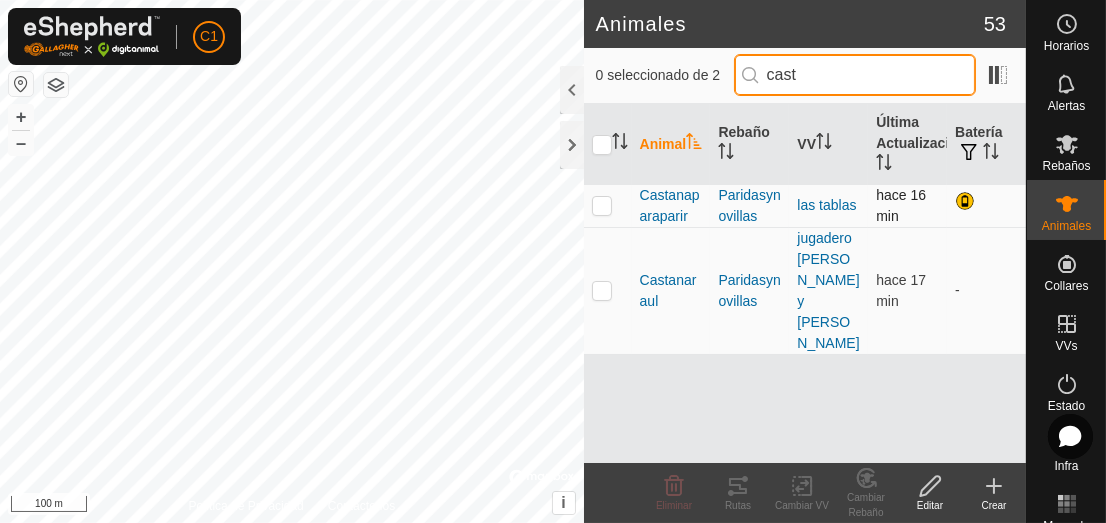 type on "cast" 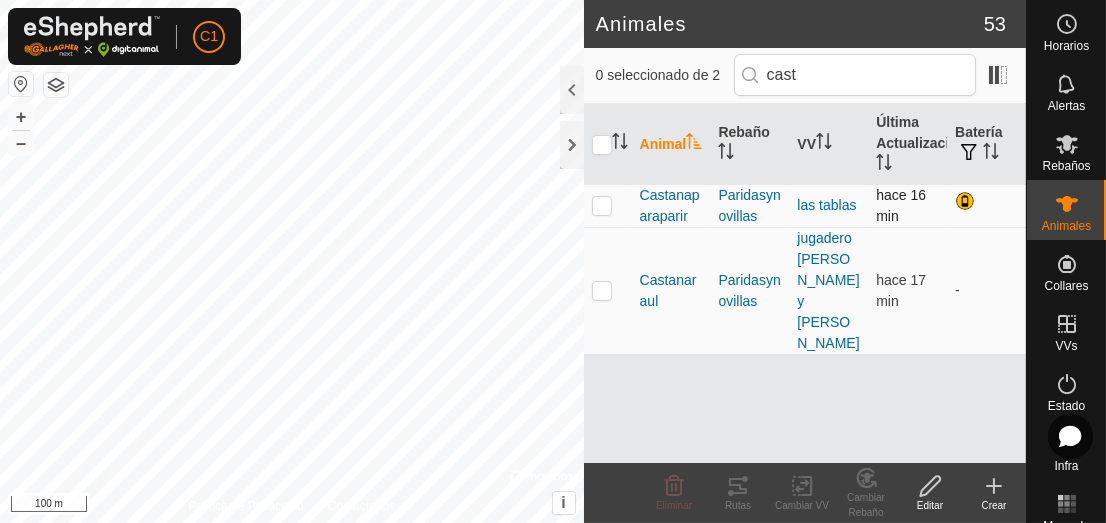 click at bounding box center (602, 205) 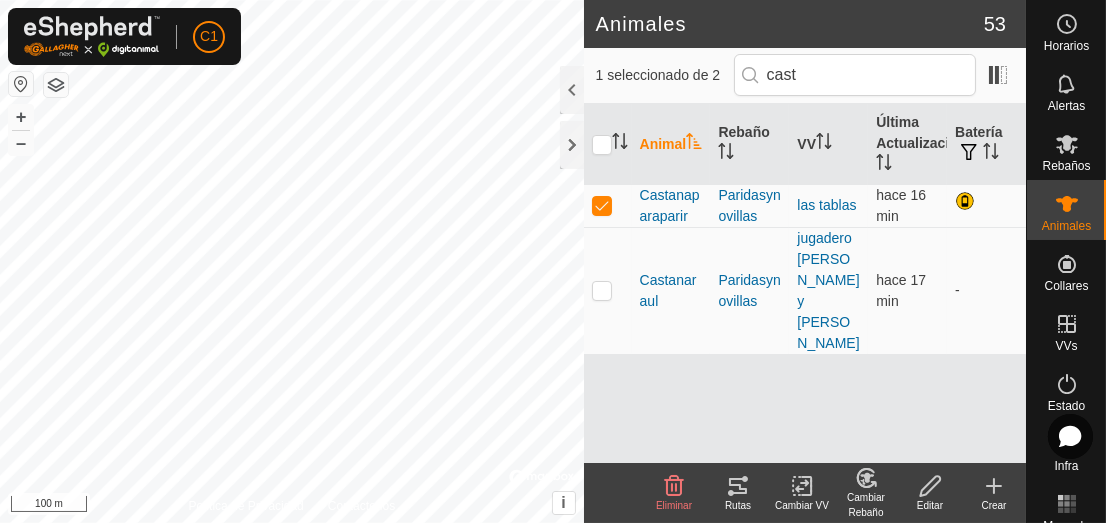 click on "Rutas" 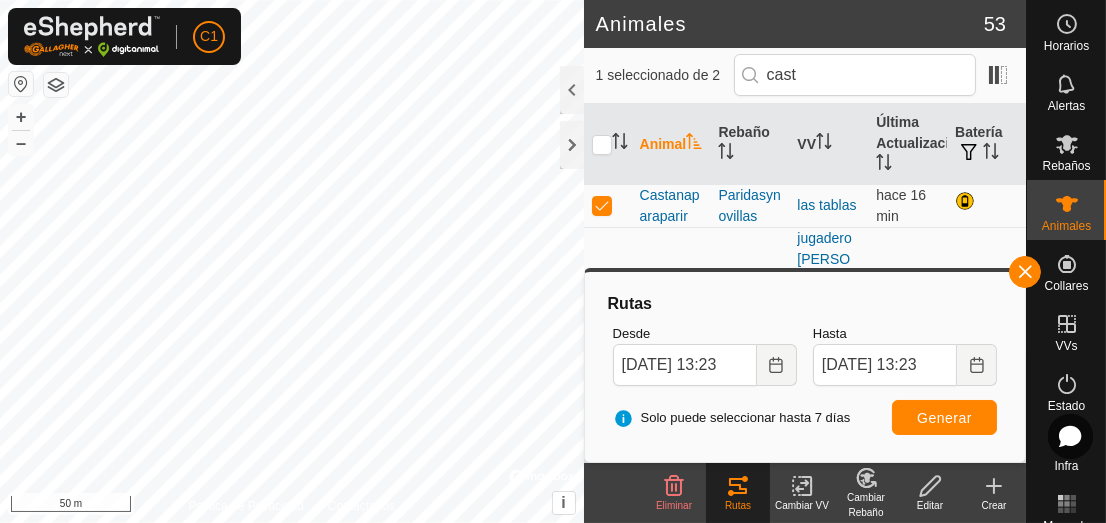 click on "C1 Horarios Alertas Rebaños Animales Collares VVs Estado Infra Mapa de Calor Ayuda Animales 53  1 seleccionado de 2  cast  Animal   Rebaño   VV   Última Actualización   Batería   Castanaparaparir   Paridasynovillas  las tablas  hace 16 min  Castanaraul   Paridasynovillas  jugadero [PERSON_NAME] y [PERSON_NAME]  hace 17 min - Eliminar  Rutas   Cambiar VV   Cambiar Rebaño   Editar   Crear  Política de Privacidad Contáctenos
[GEOGRAPHIC_DATA]
+ – ⇧ i ©  Mapbox , ©  OpenStreetMap ,  Improve this map 50 m
Rutas Desde [DATE] 13:23 Hasta [DATE] 13:23 Solo puede seleccionar hasta 7 [PERSON_NAME] Generar" at bounding box center [553, 261] 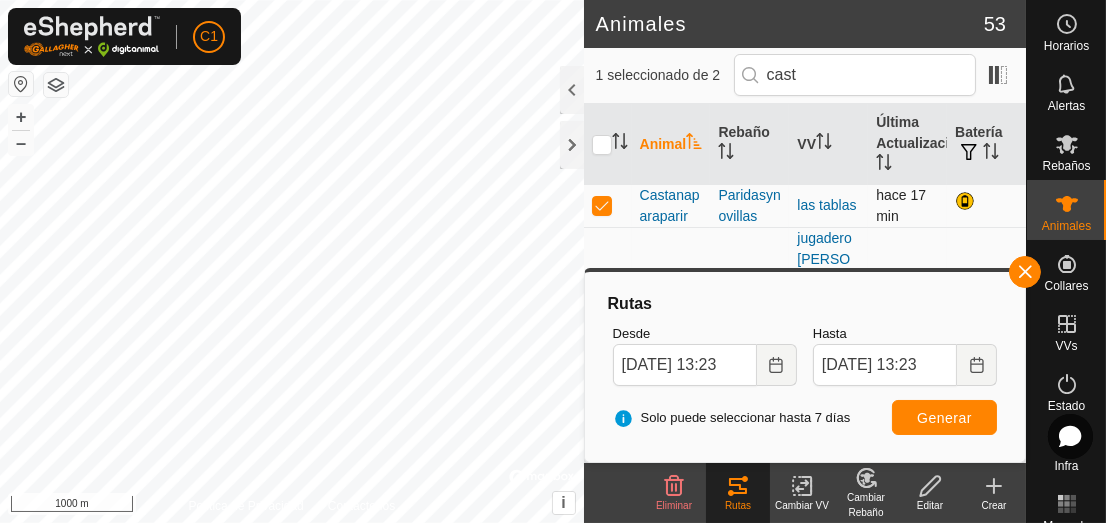 click at bounding box center [602, 205] 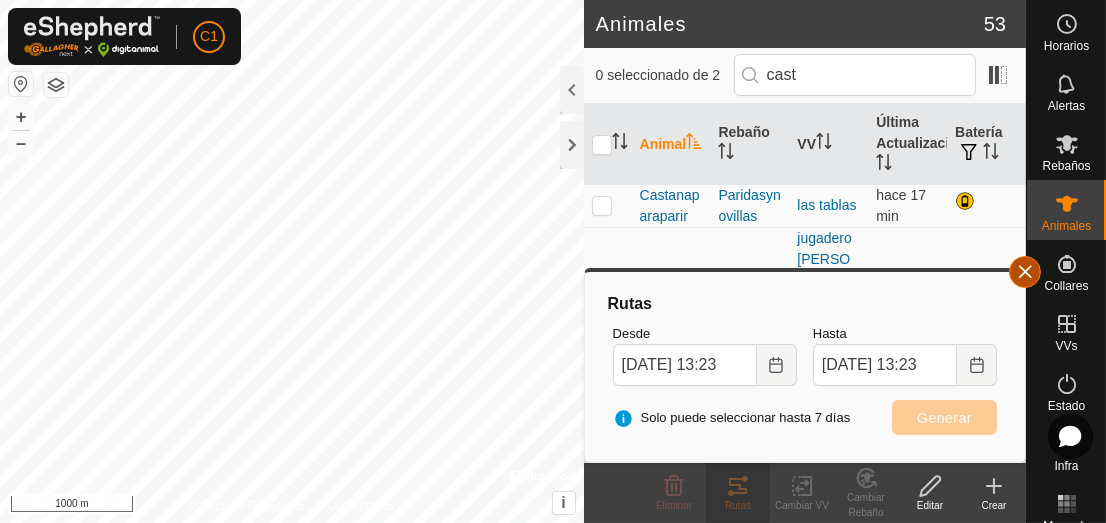 click at bounding box center (1025, 272) 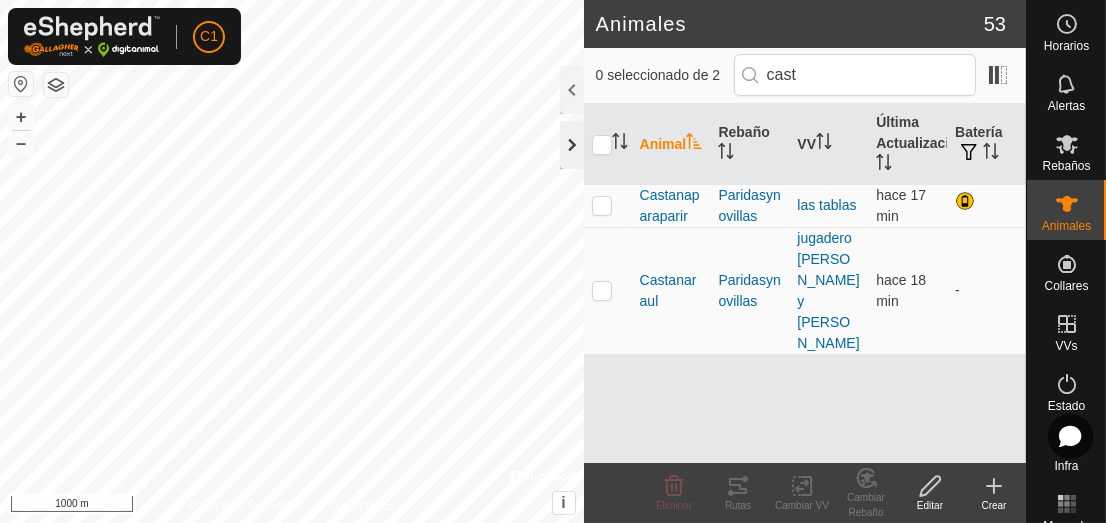 click 